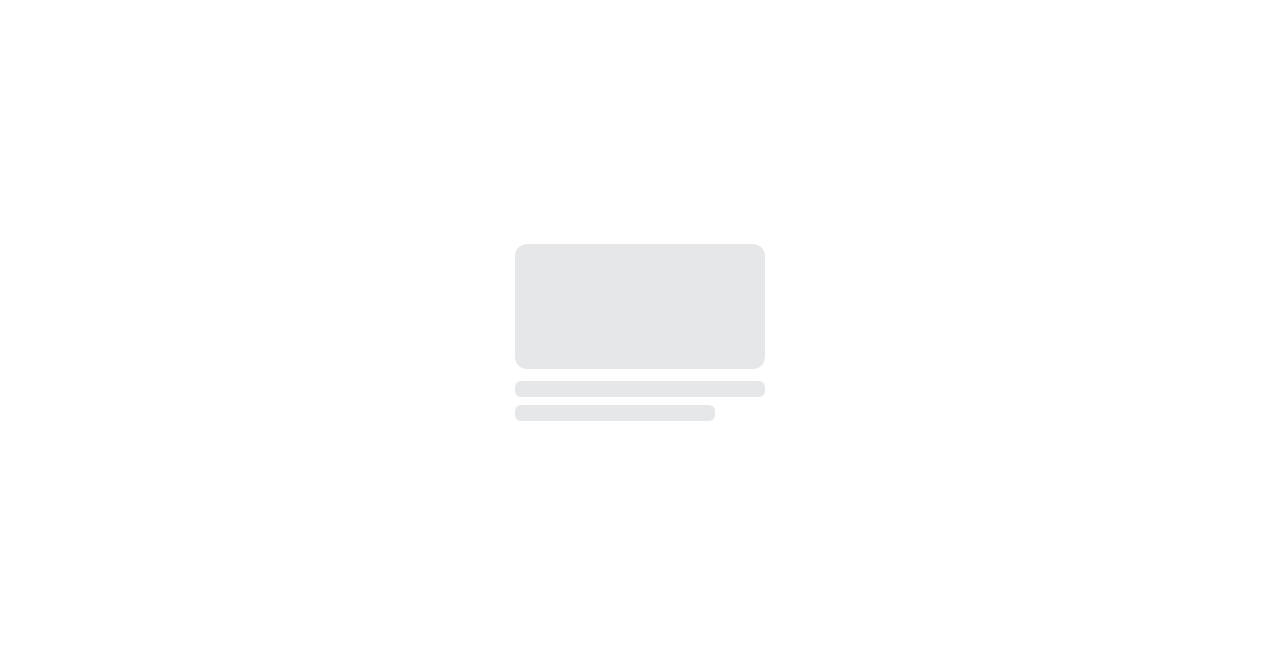 scroll, scrollTop: 0, scrollLeft: 0, axis: both 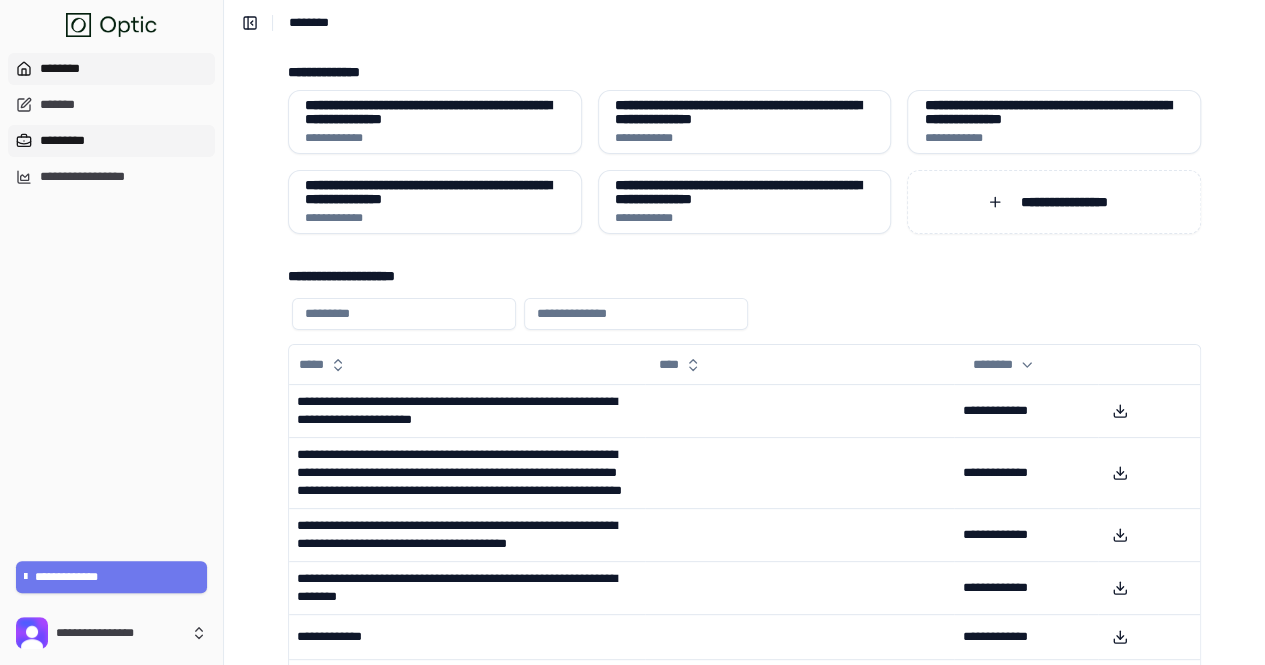 click on "*********" at bounding box center [111, 141] 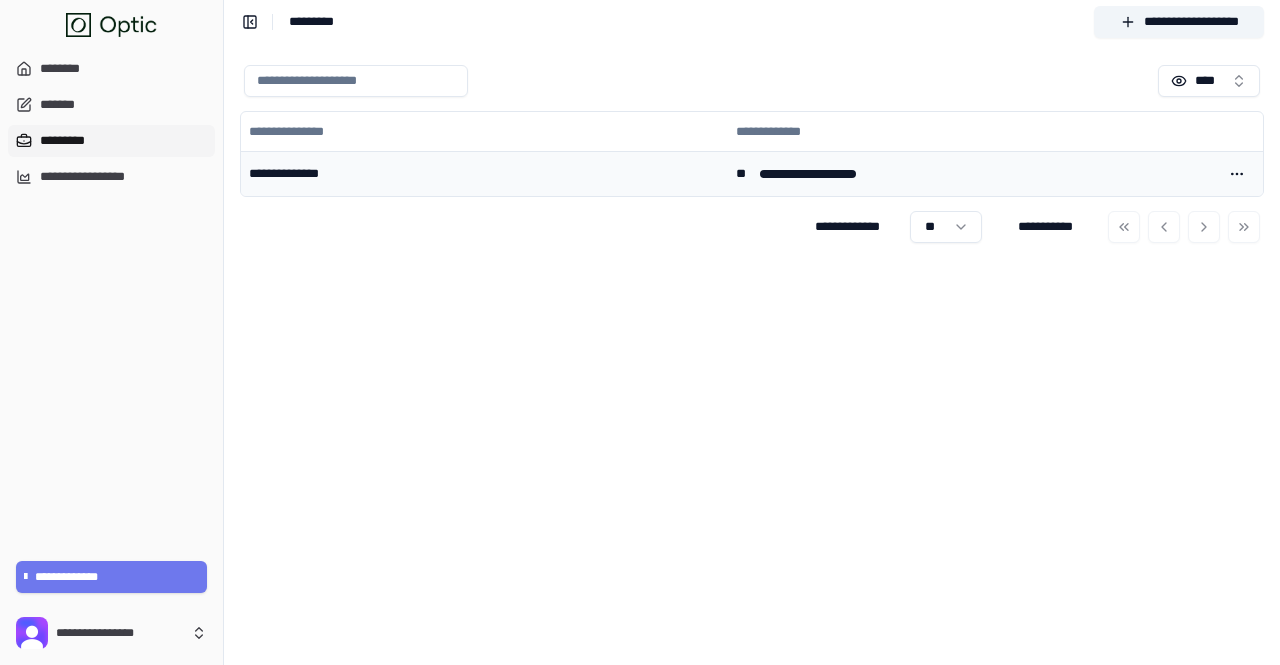 click on "**********" at bounding box center [484, 174] 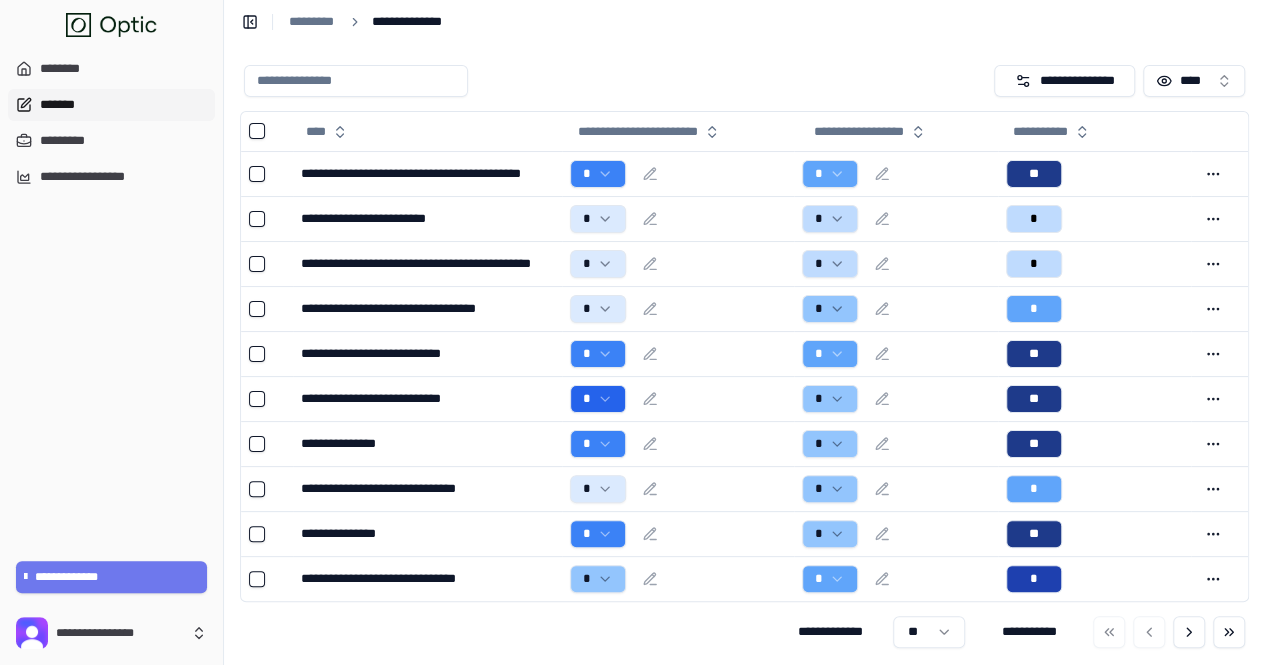click on "*******" at bounding box center [111, 105] 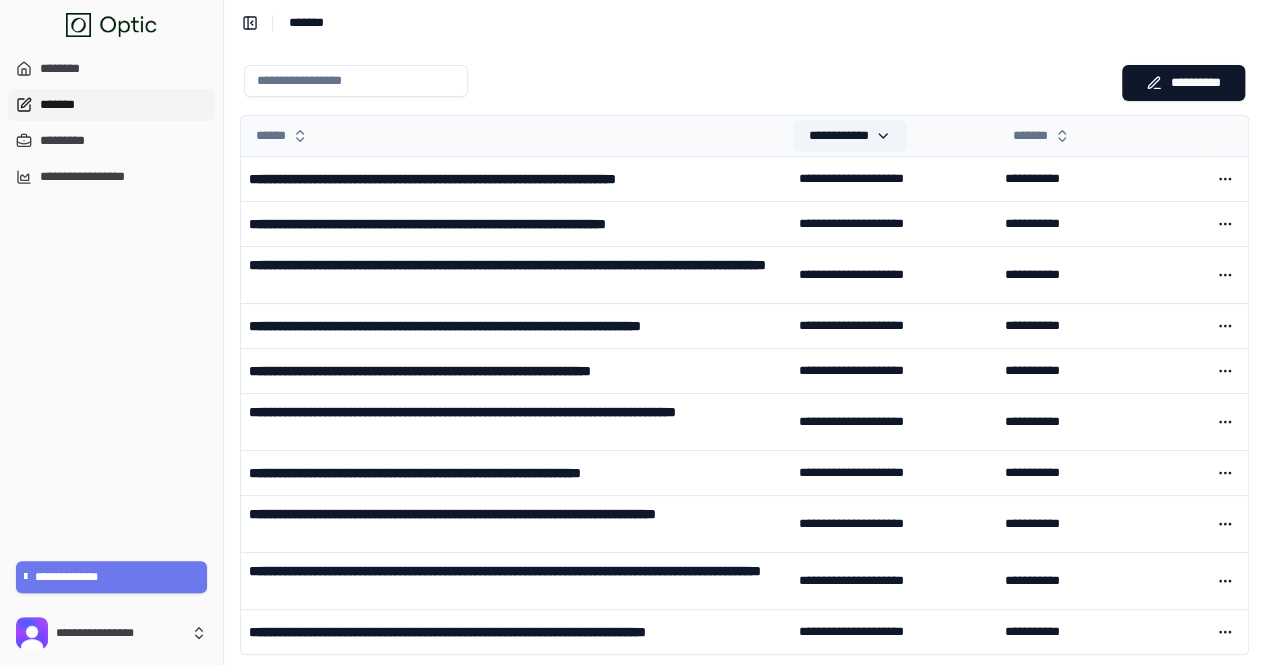 click on "**********" at bounding box center (850, 136) 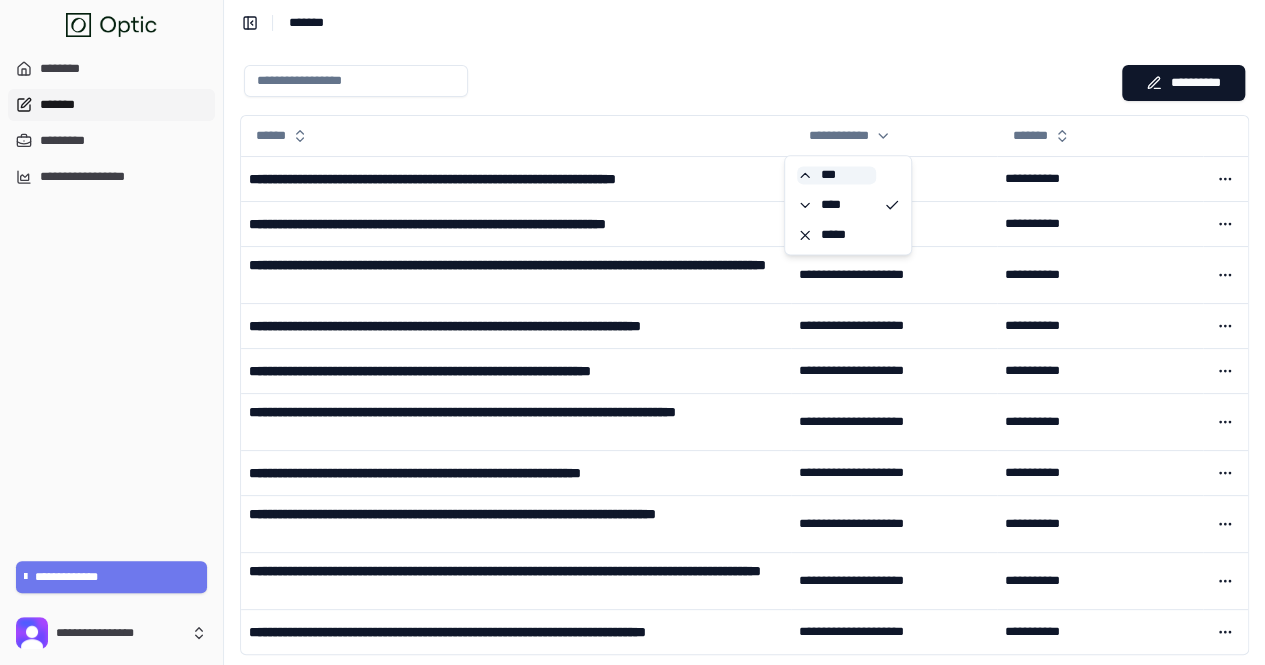 click on "***" at bounding box center (836, 175) 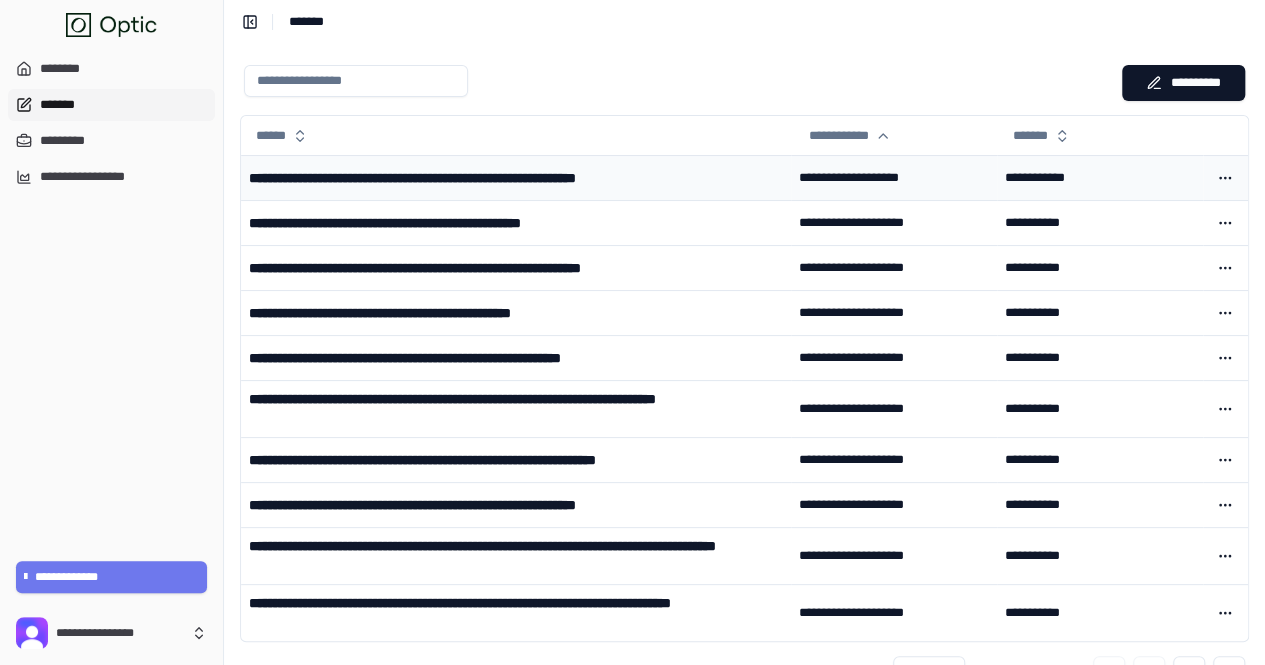 click on "**********" at bounding box center [480, 178] 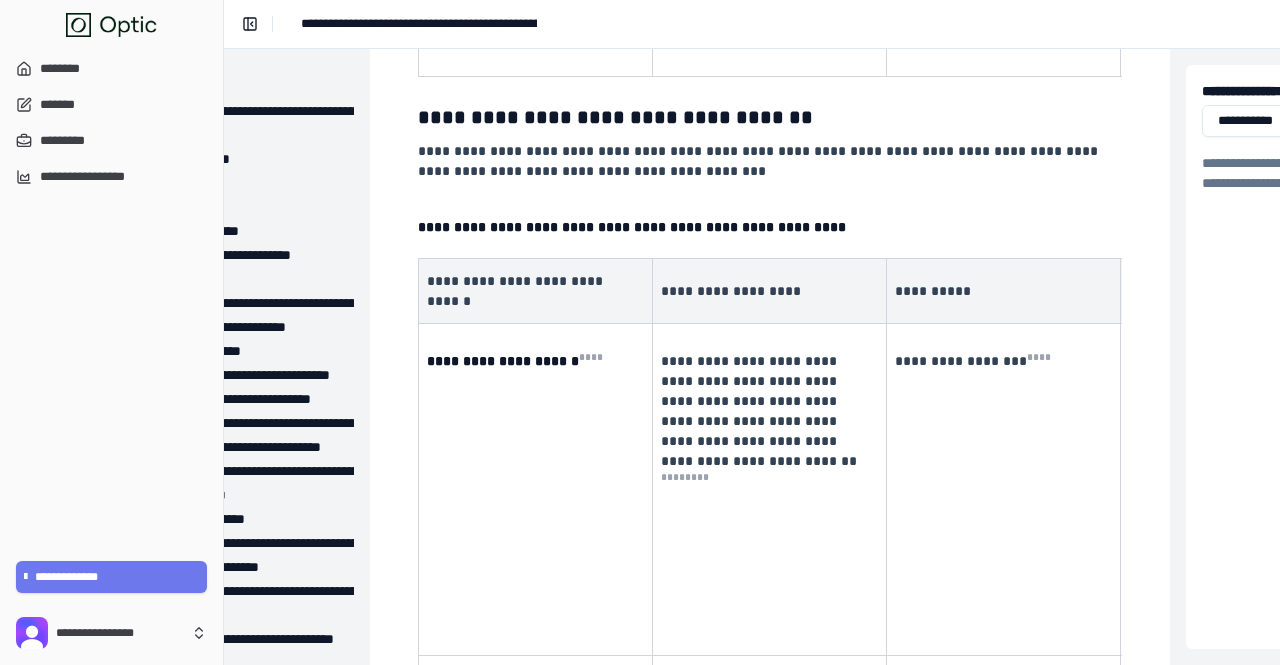 scroll, scrollTop: 5640, scrollLeft: 166, axis: both 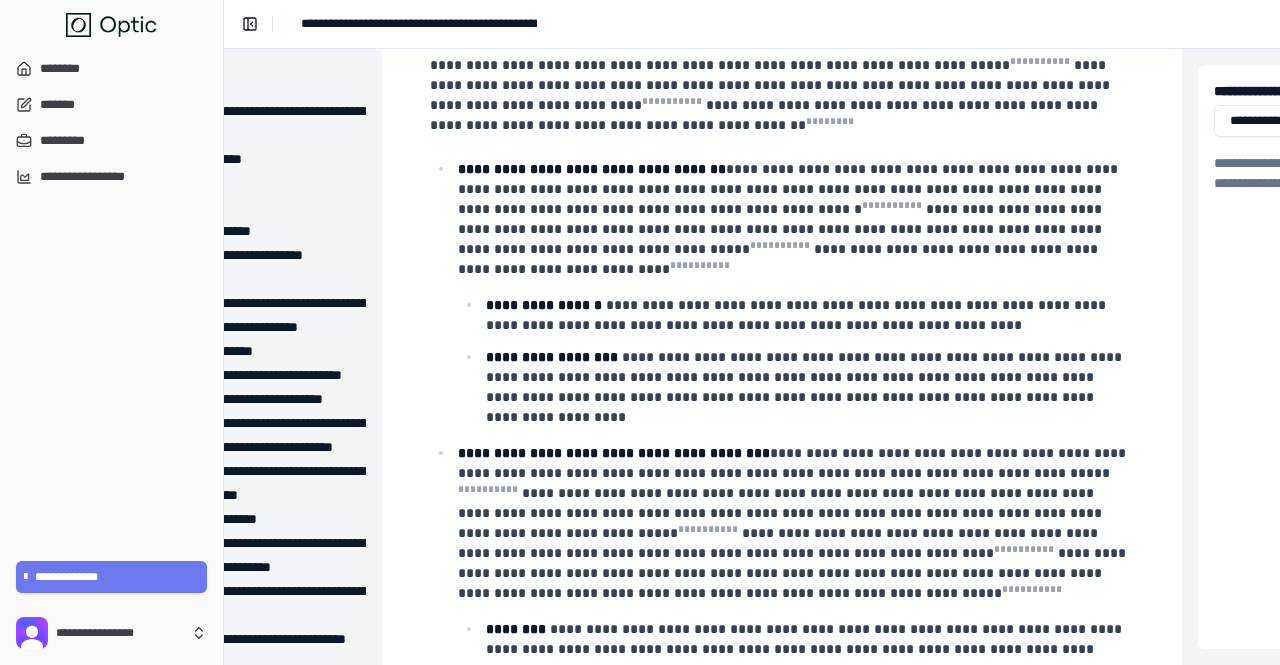 drag, startPoint x: 800, startPoint y: 489, endPoint x: 433, endPoint y: 316, distance: 405.73145 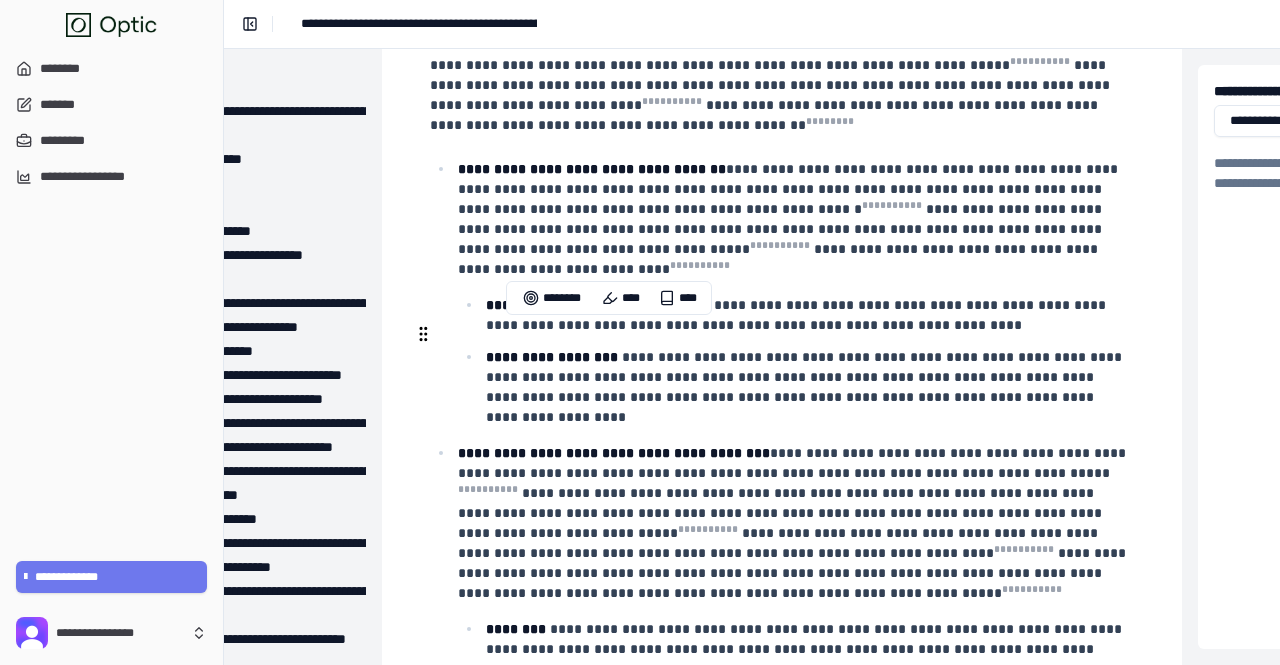 click on "**********" at bounding box center [794, 957] 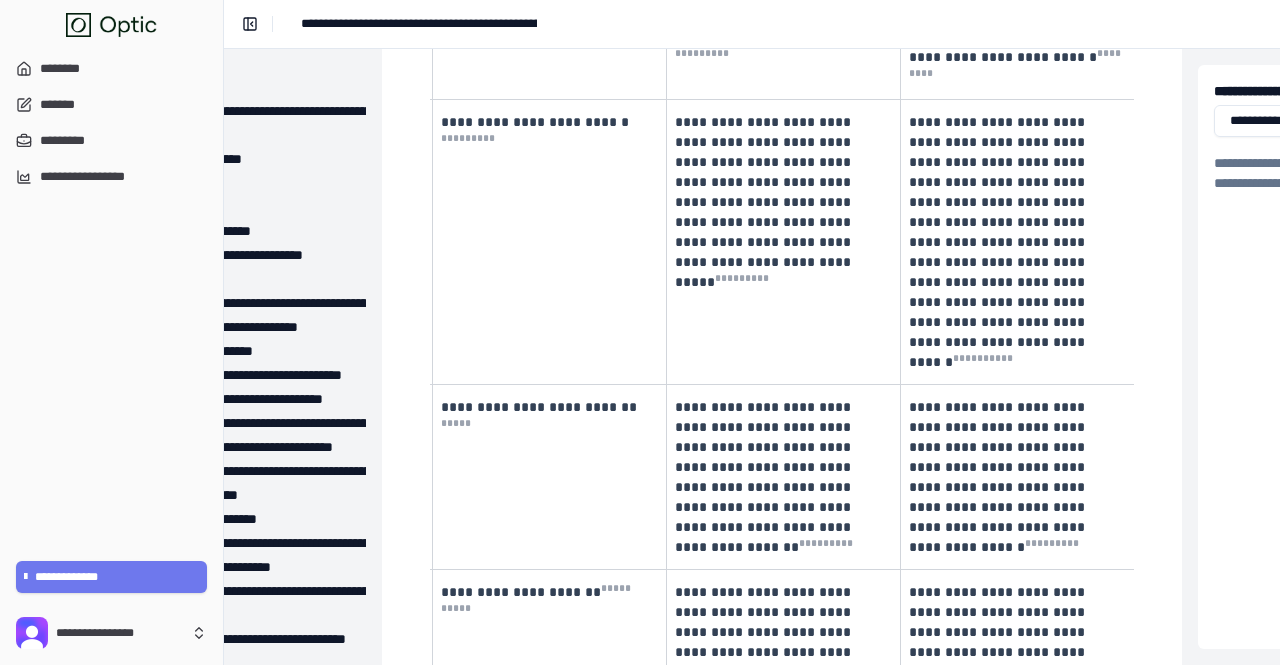 scroll, scrollTop: 18793, scrollLeft: 154, axis: both 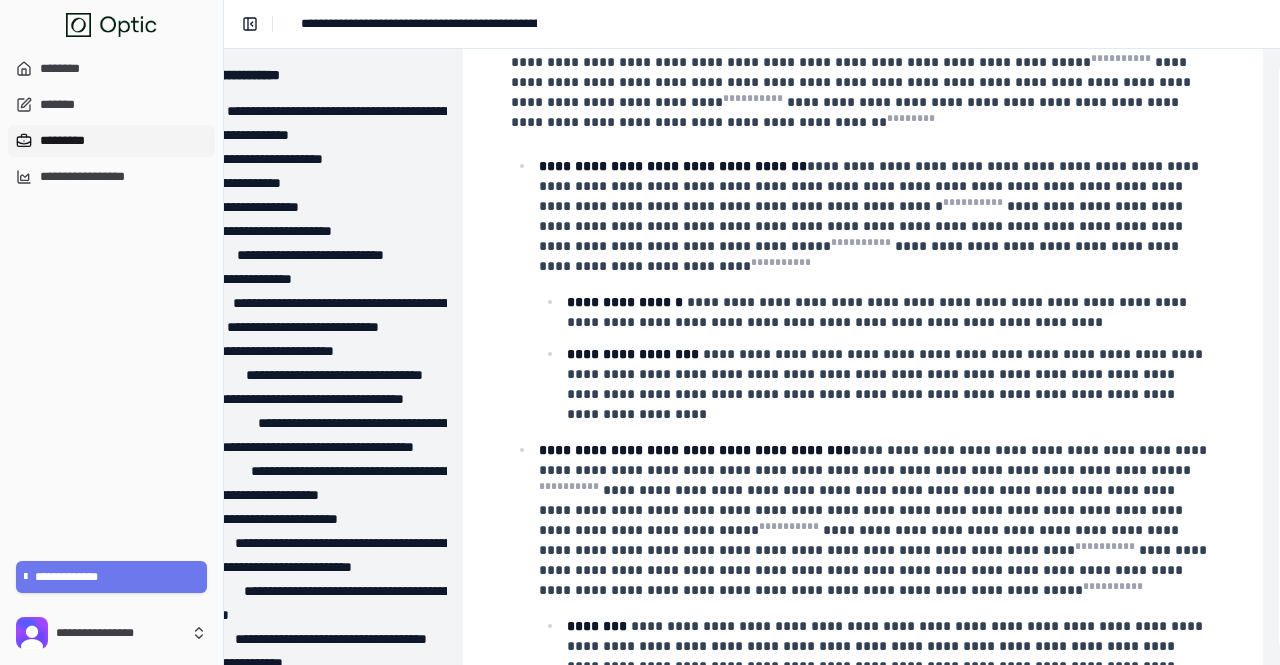 click on "*********" at bounding box center [111, 141] 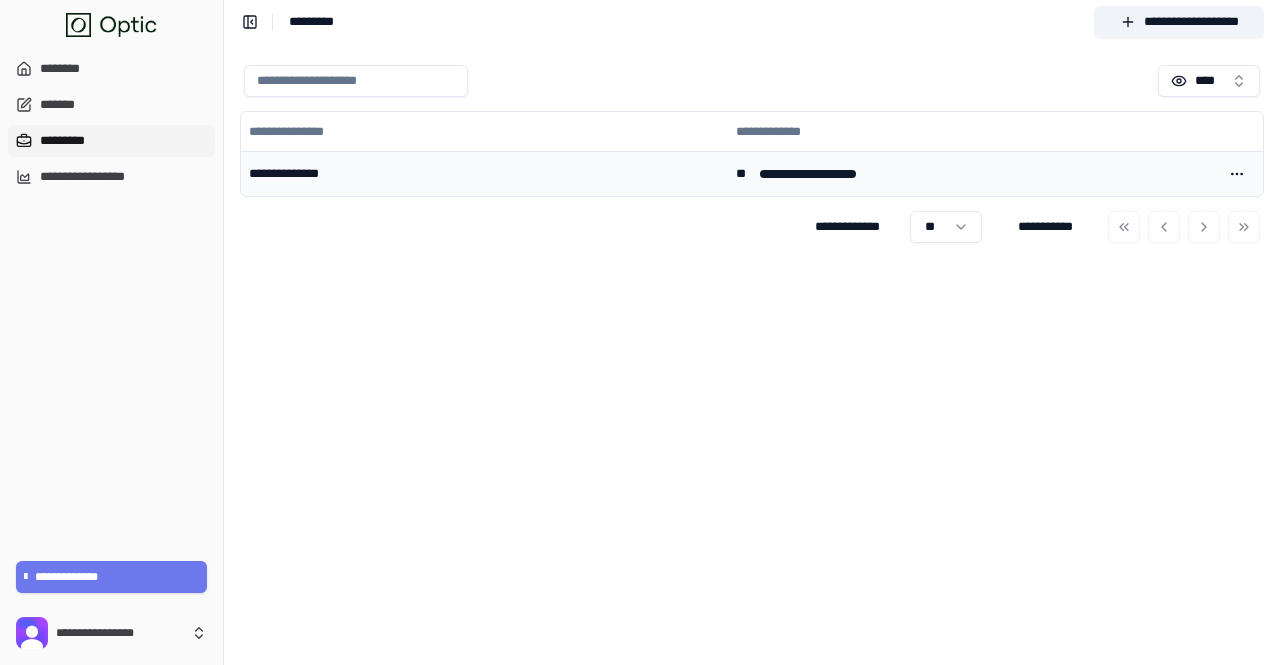 click on "**********" at bounding box center (484, 174) 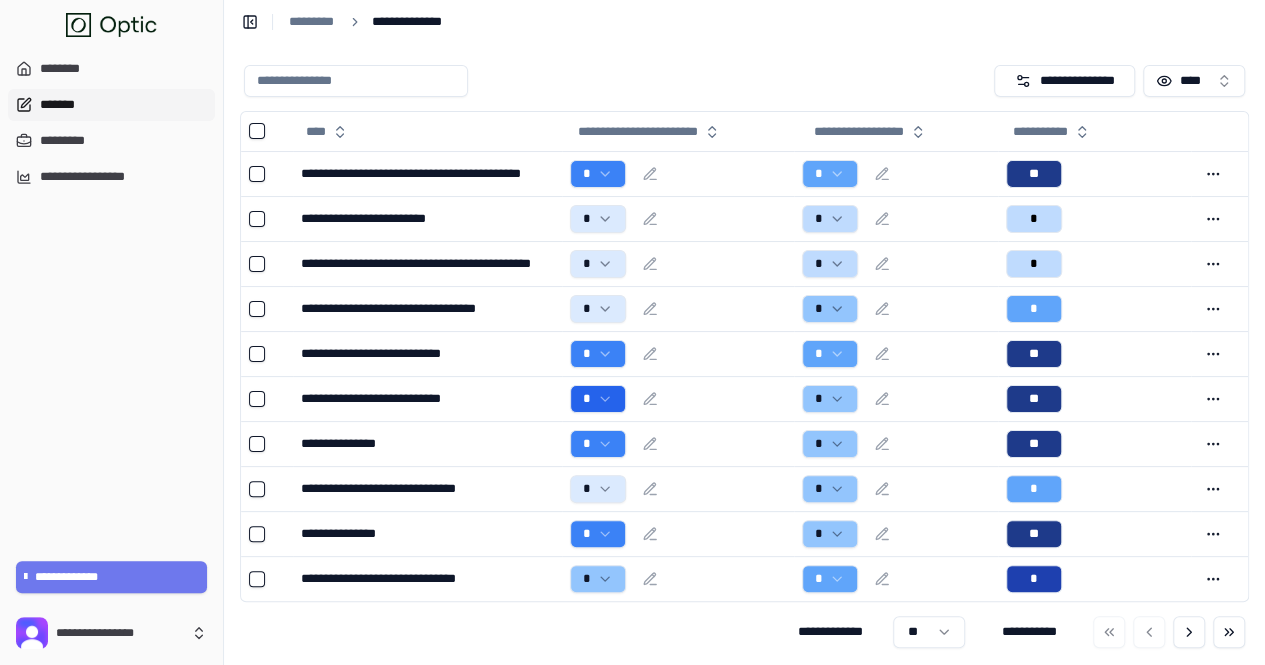click on "*******" at bounding box center [111, 105] 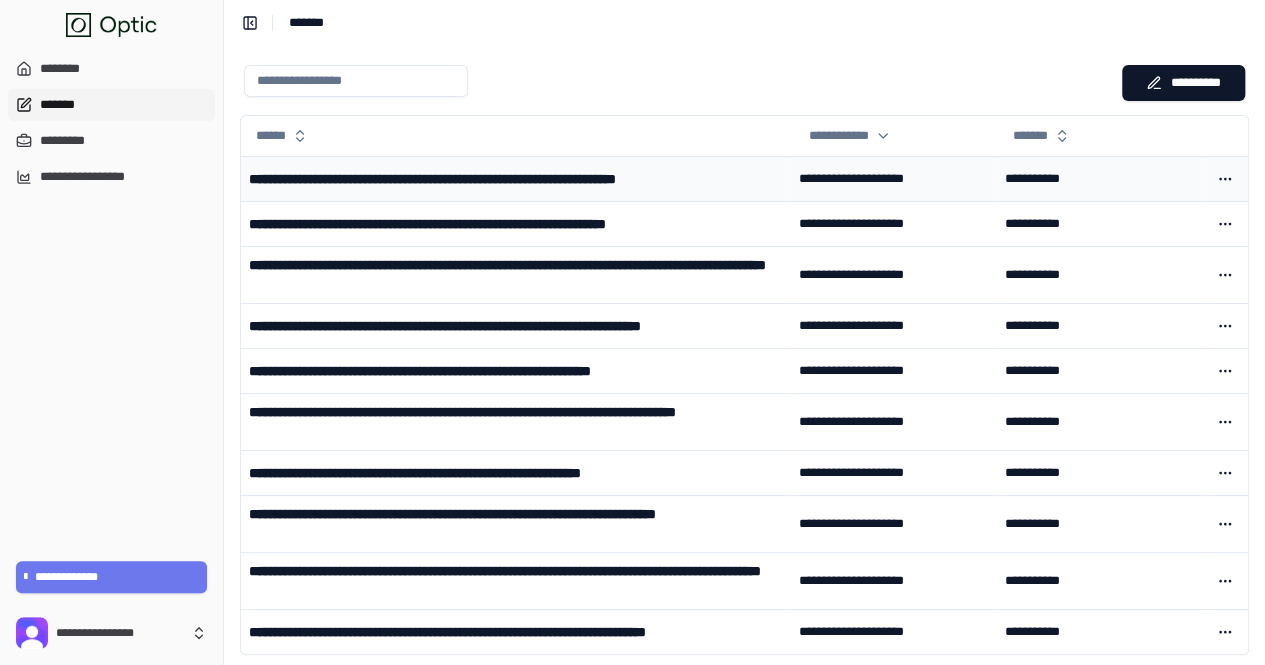 click on "**********" at bounding box center [487, 179] 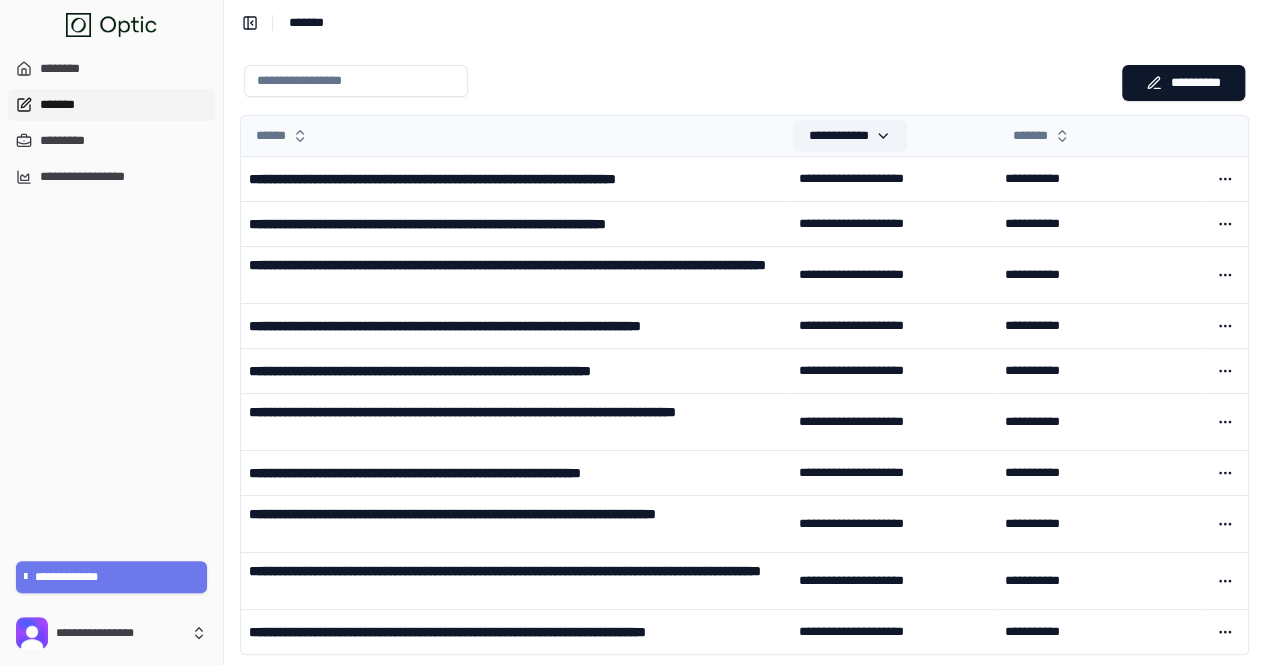 click on "**********" at bounding box center [850, 136] 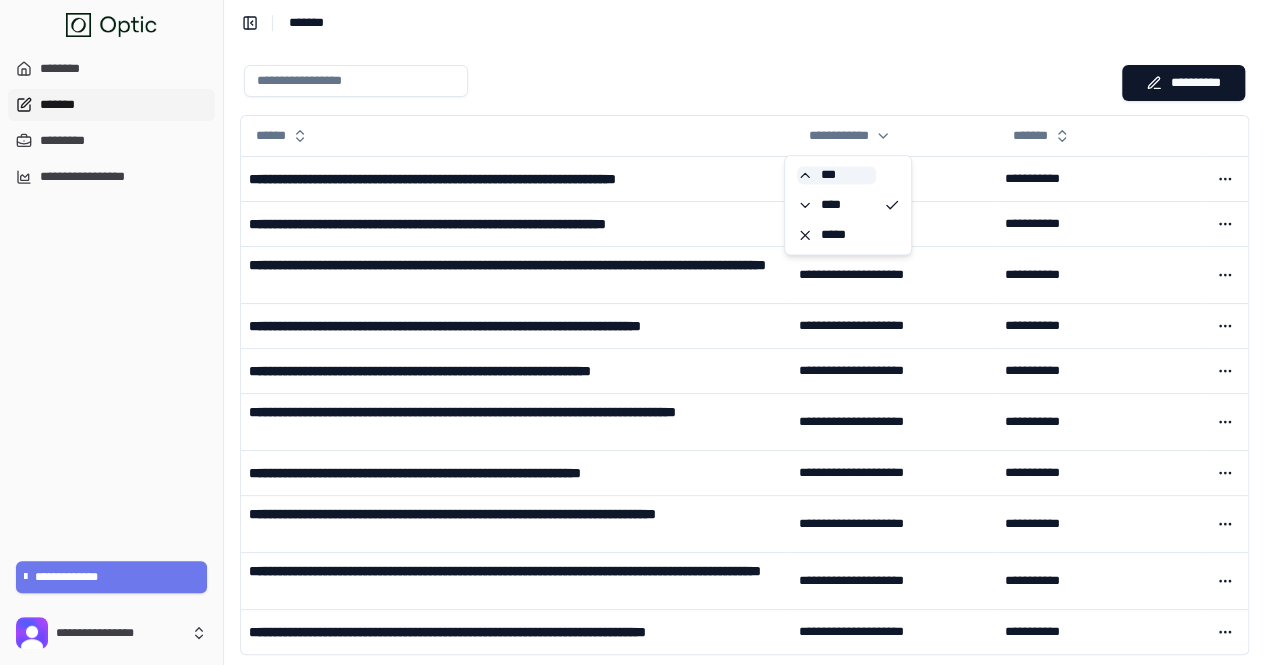 click on "***" at bounding box center [836, 175] 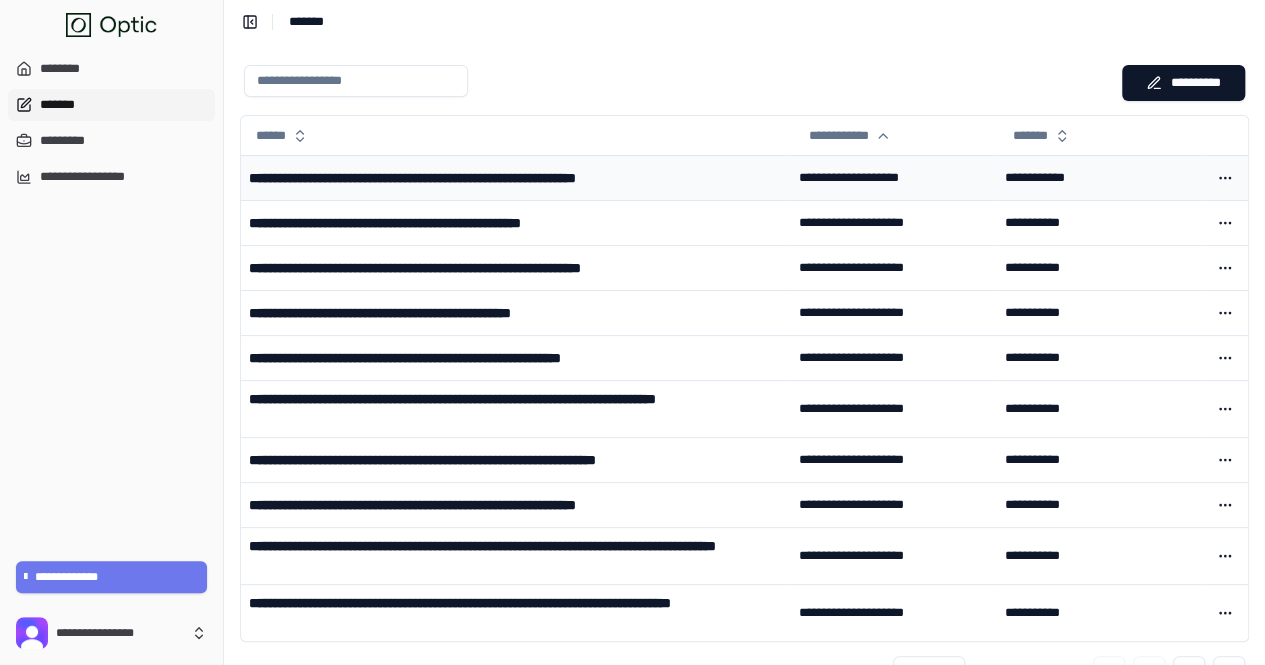 click on "**********" at bounding box center (516, 178) 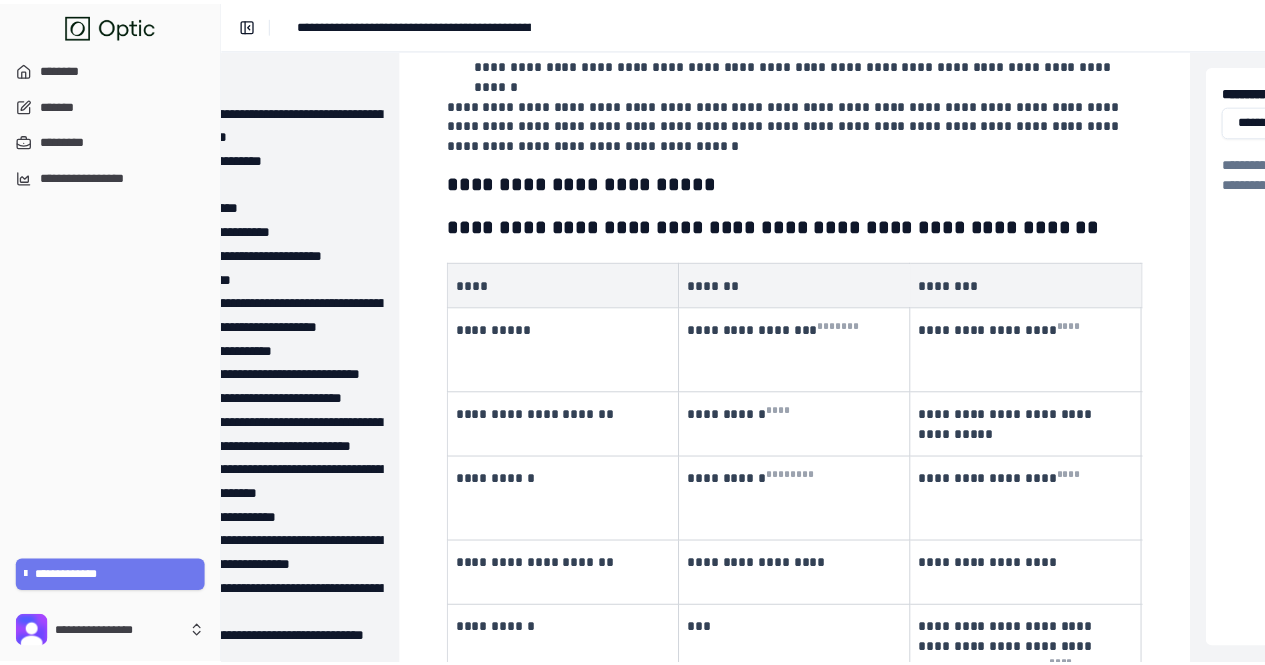 scroll, scrollTop: 8266, scrollLeft: 132, axis: both 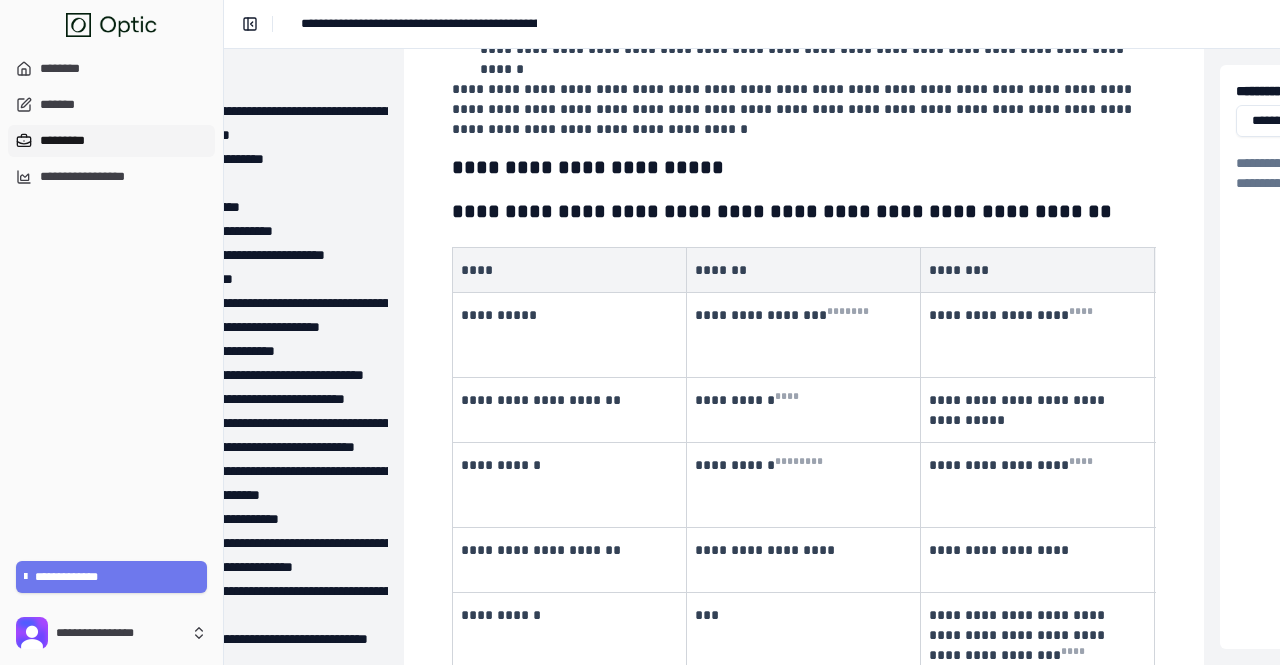 click on "*********" at bounding box center [111, 141] 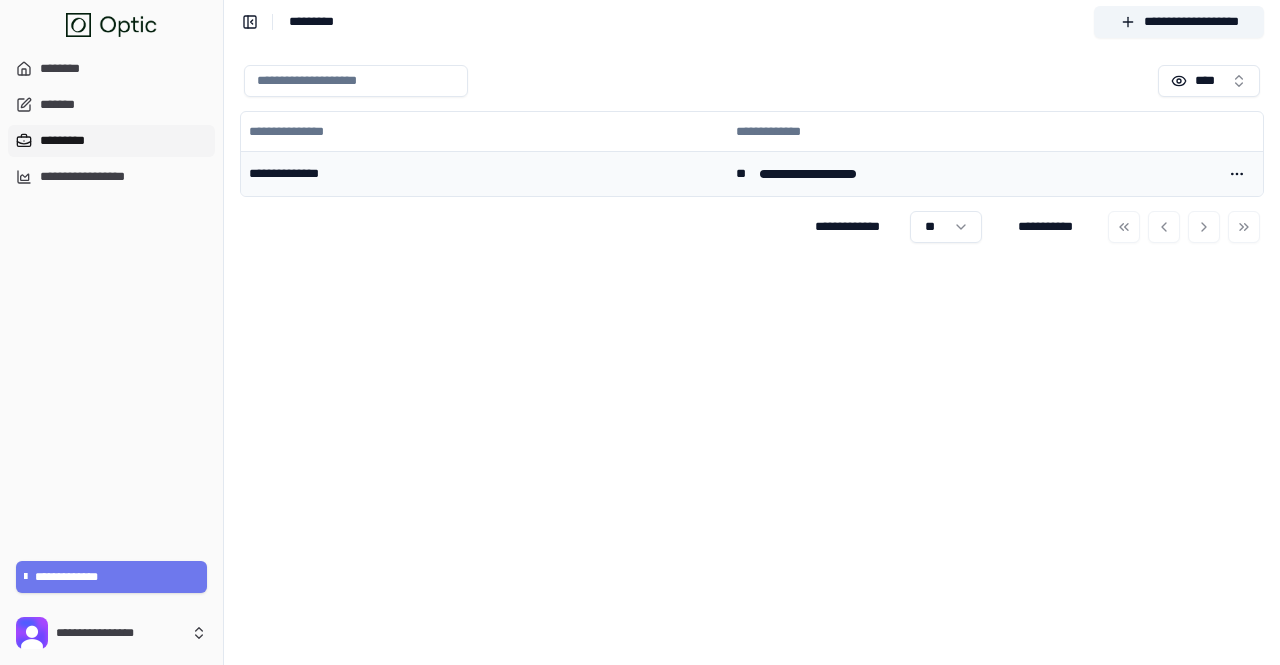 click on "**********" at bounding box center (484, 174) 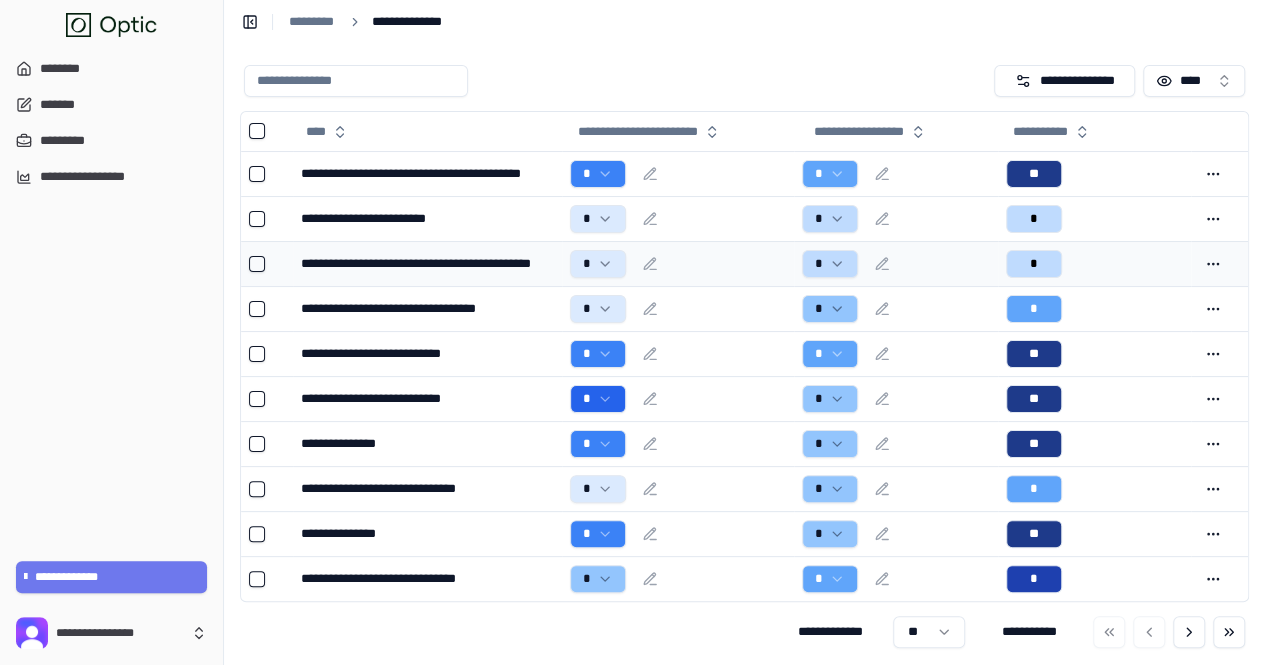 scroll, scrollTop: 34, scrollLeft: 0, axis: vertical 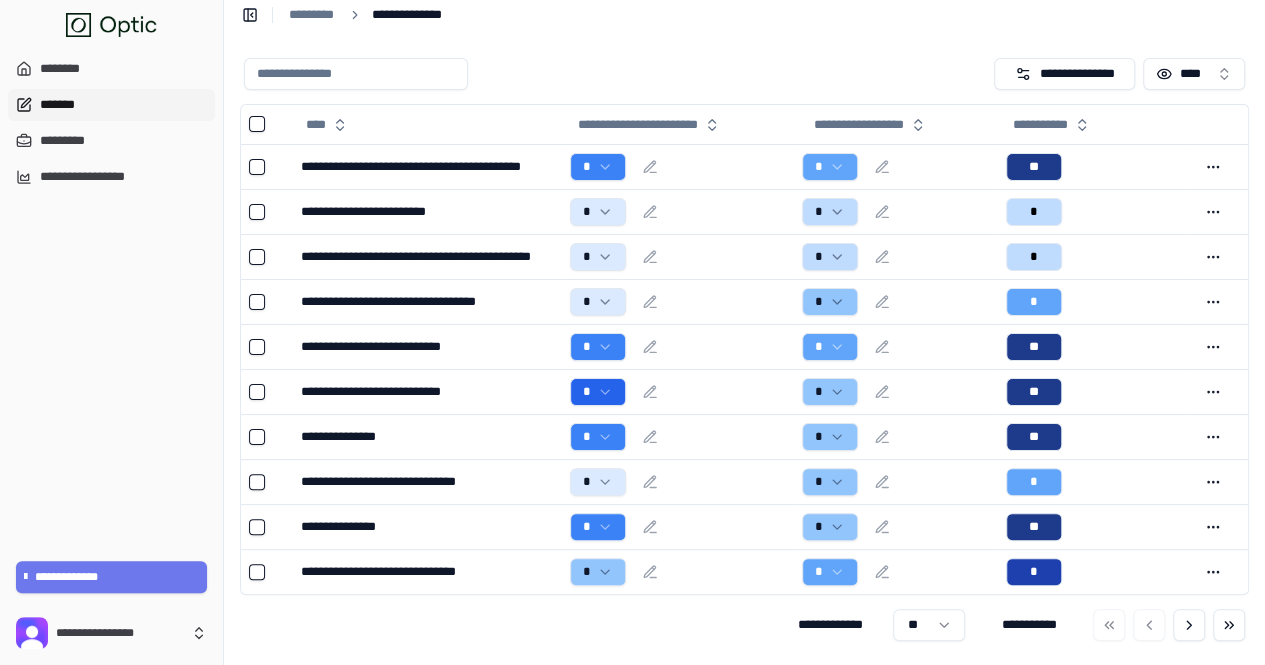click on "*******" at bounding box center [111, 105] 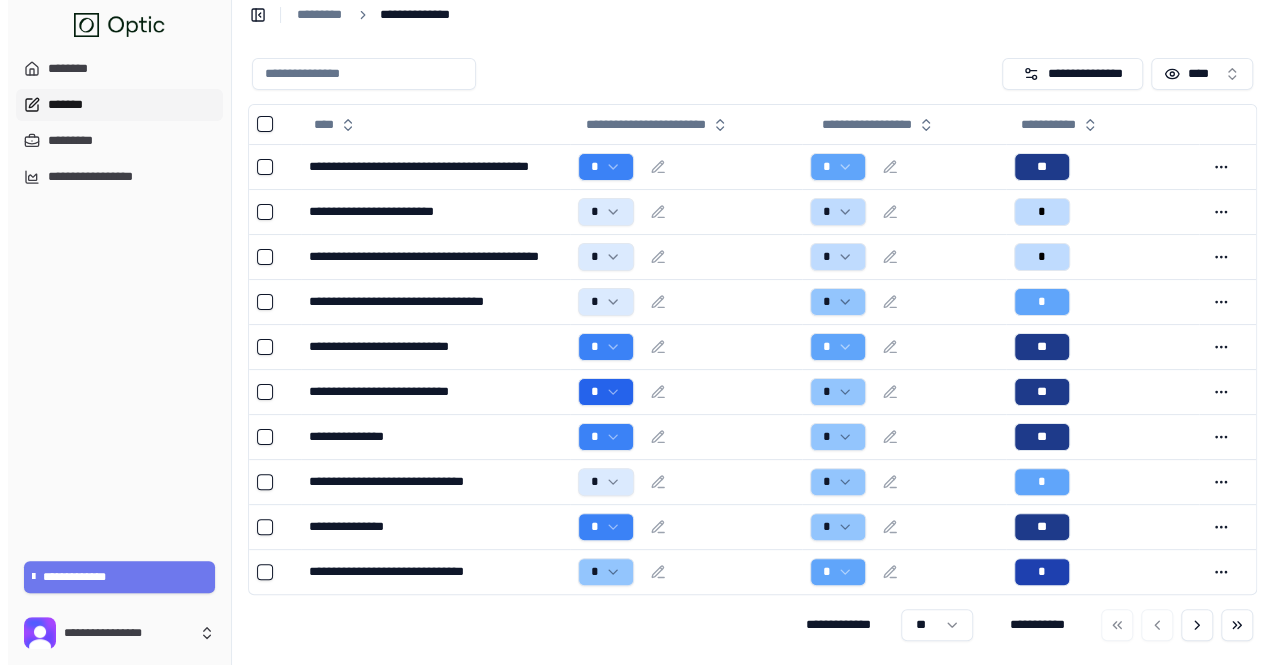 scroll, scrollTop: 0, scrollLeft: 0, axis: both 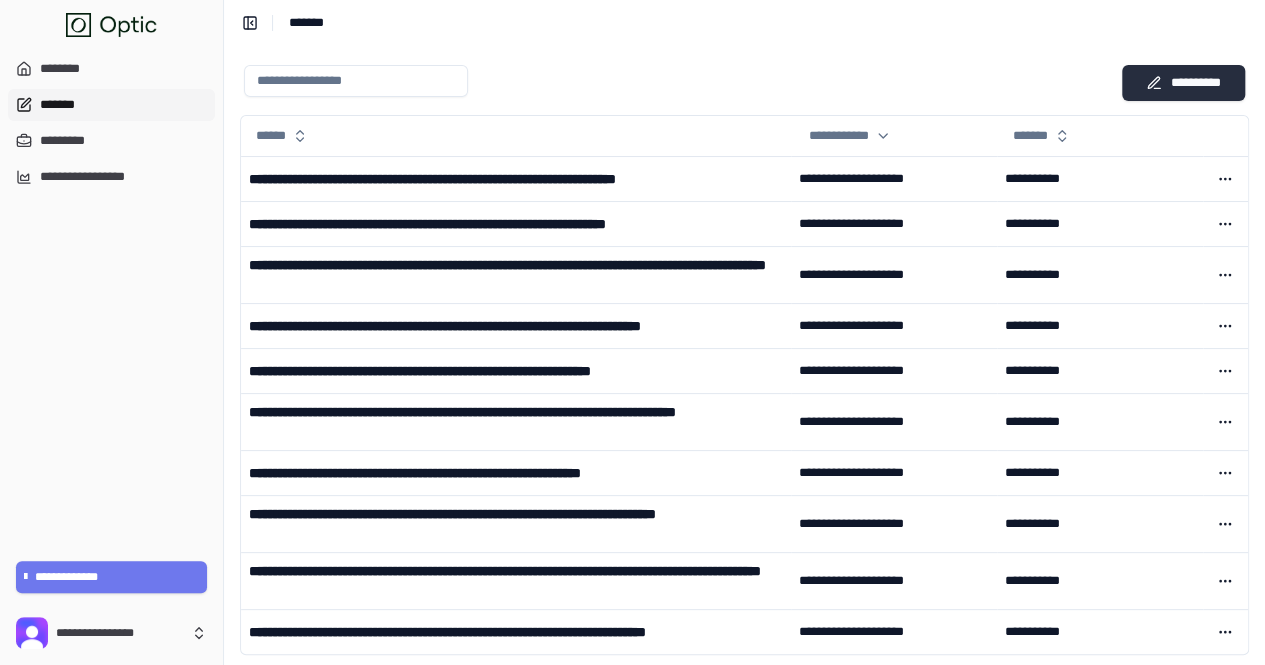 click on "**********" at bounding box center (1183, 83) 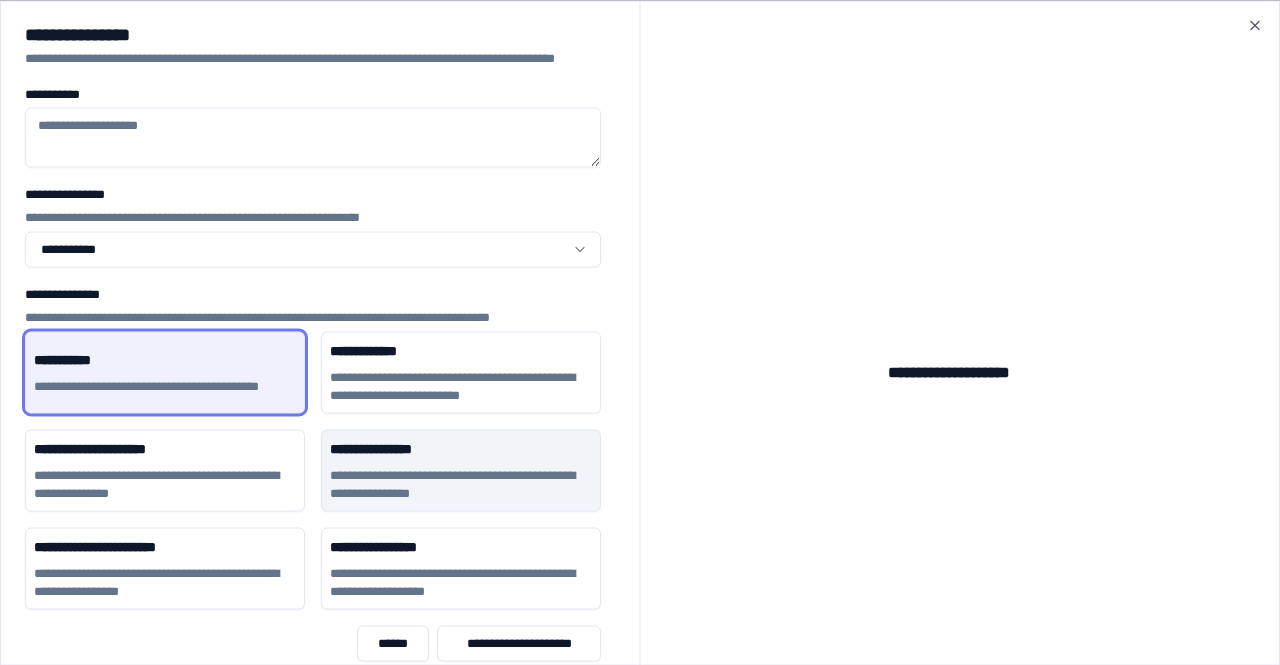 click on "**********" at bounding box center [461, 484] 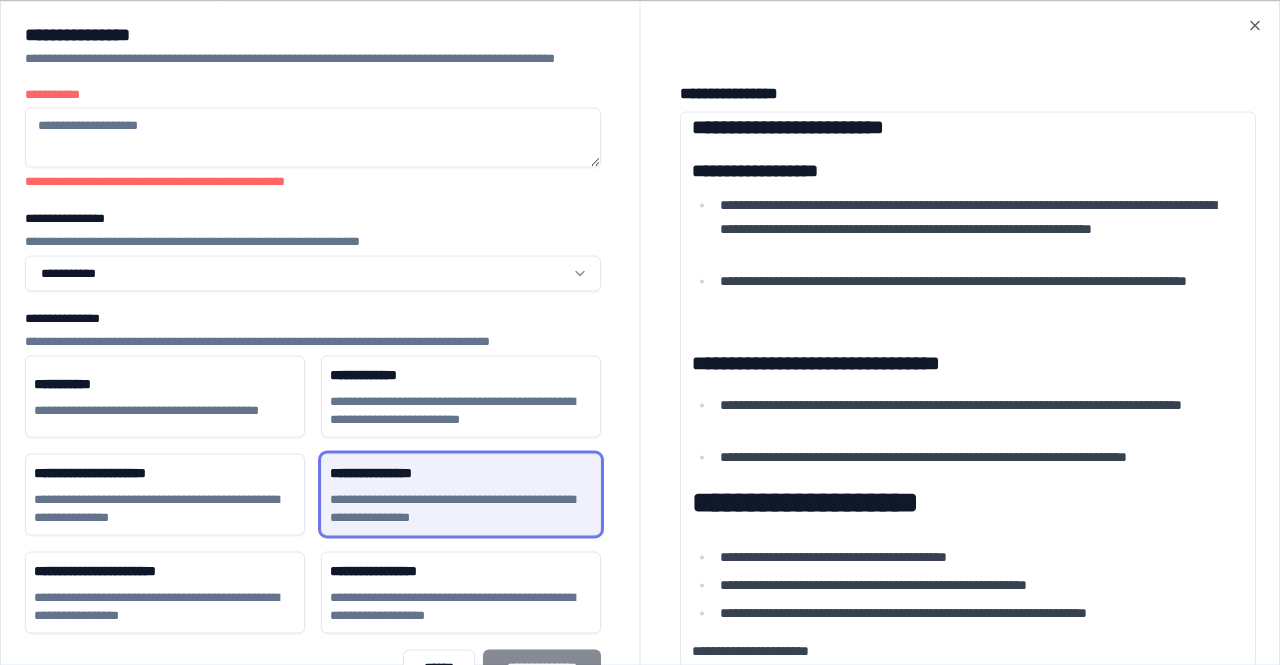 scroll, scrollTop: 358, scrollLeft: 1, axis: both 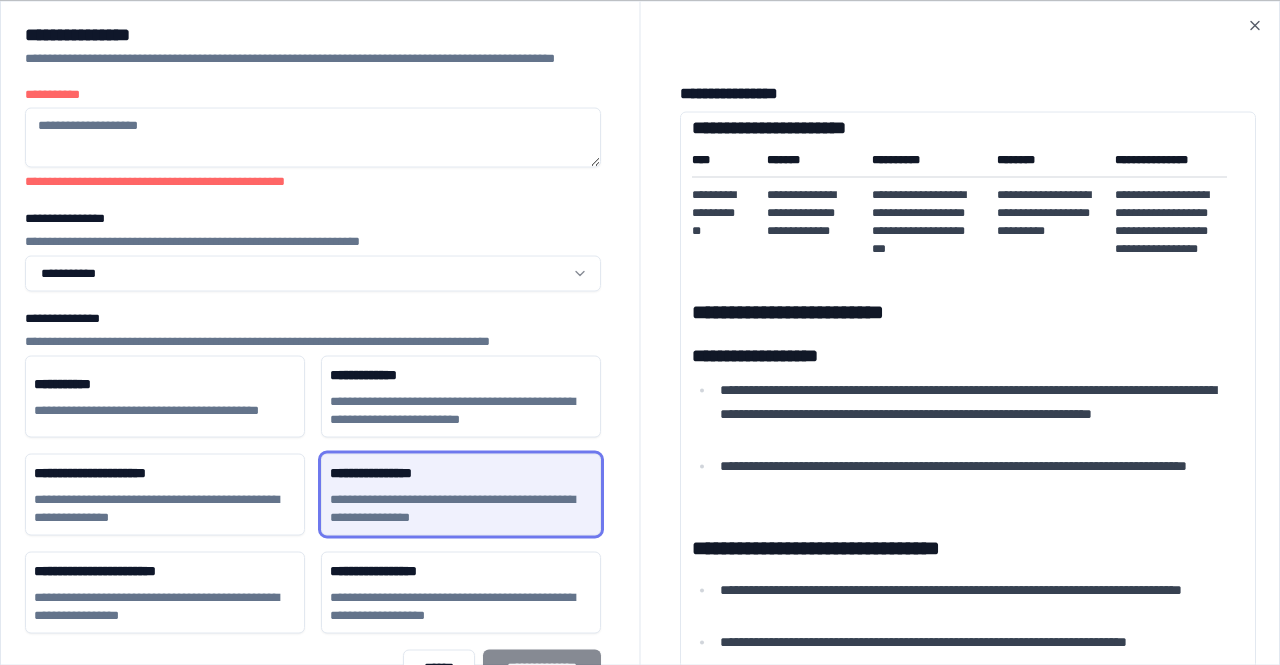 click on "**********" at bounding box center (807, 221) 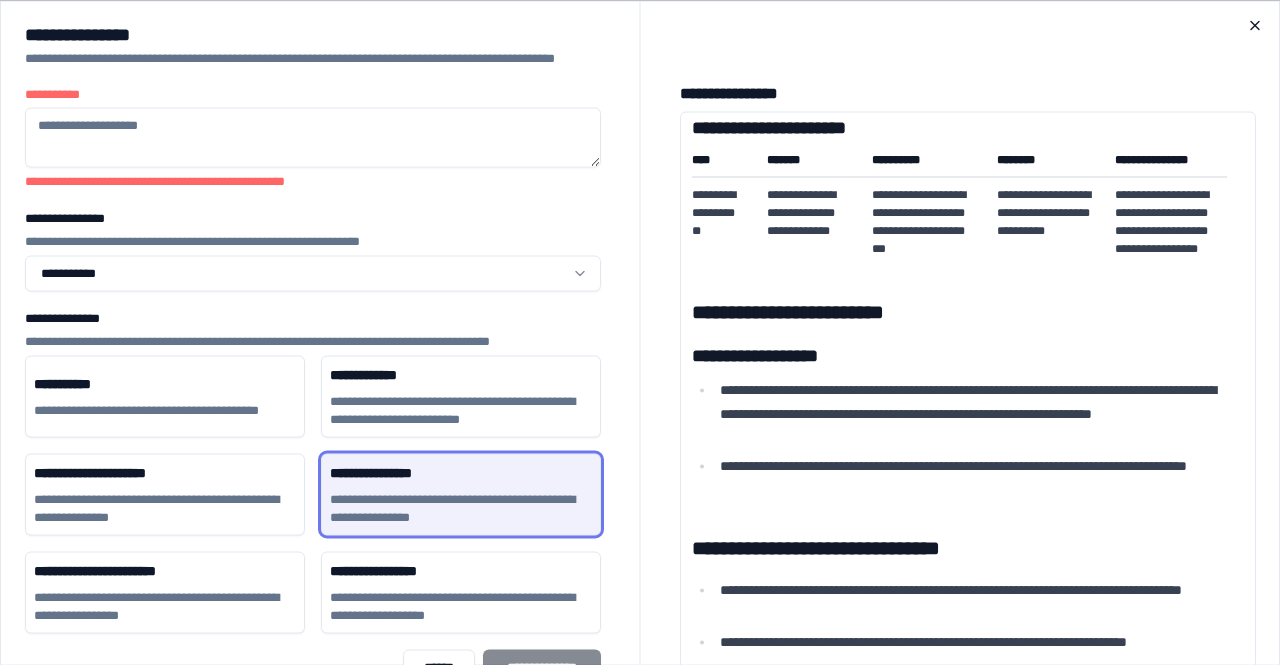 drag, startPoint x: 616, startPoint y: 119, endPoint x: 1253, endPoint y: 21, distance: 644.4944 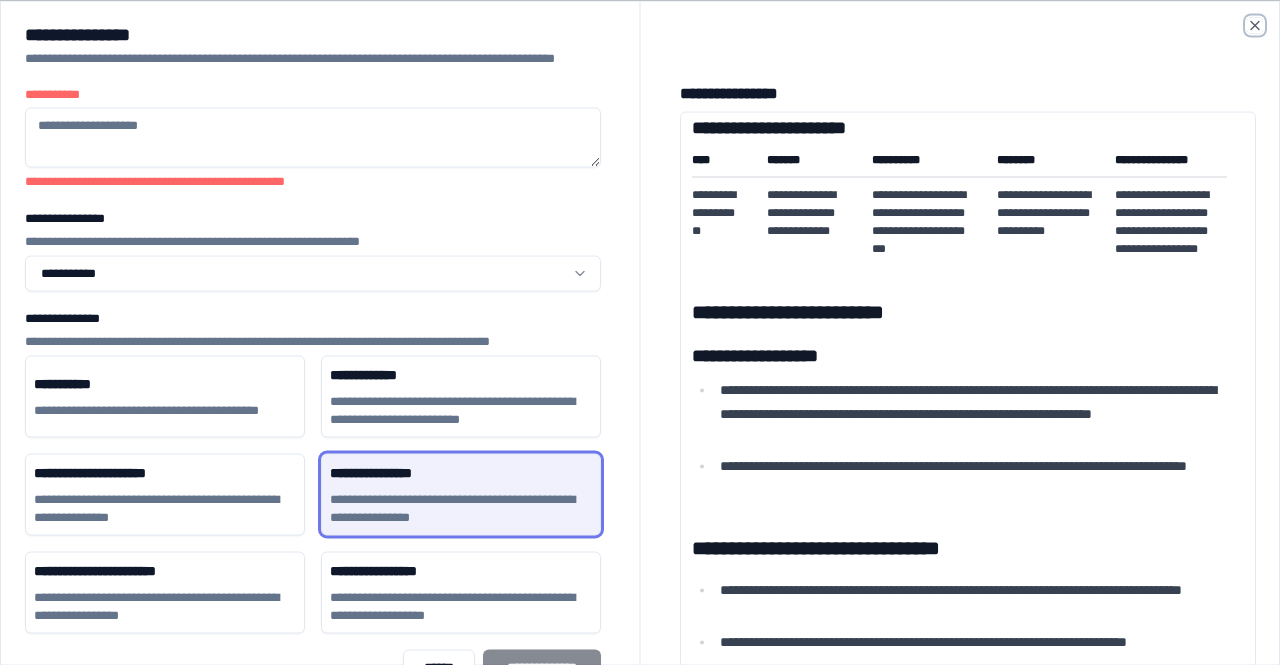 drag, startPoint x: 1256, startPoint y: 21, endPoint x: 1252, endPoint y: 41, distance: 20.396078 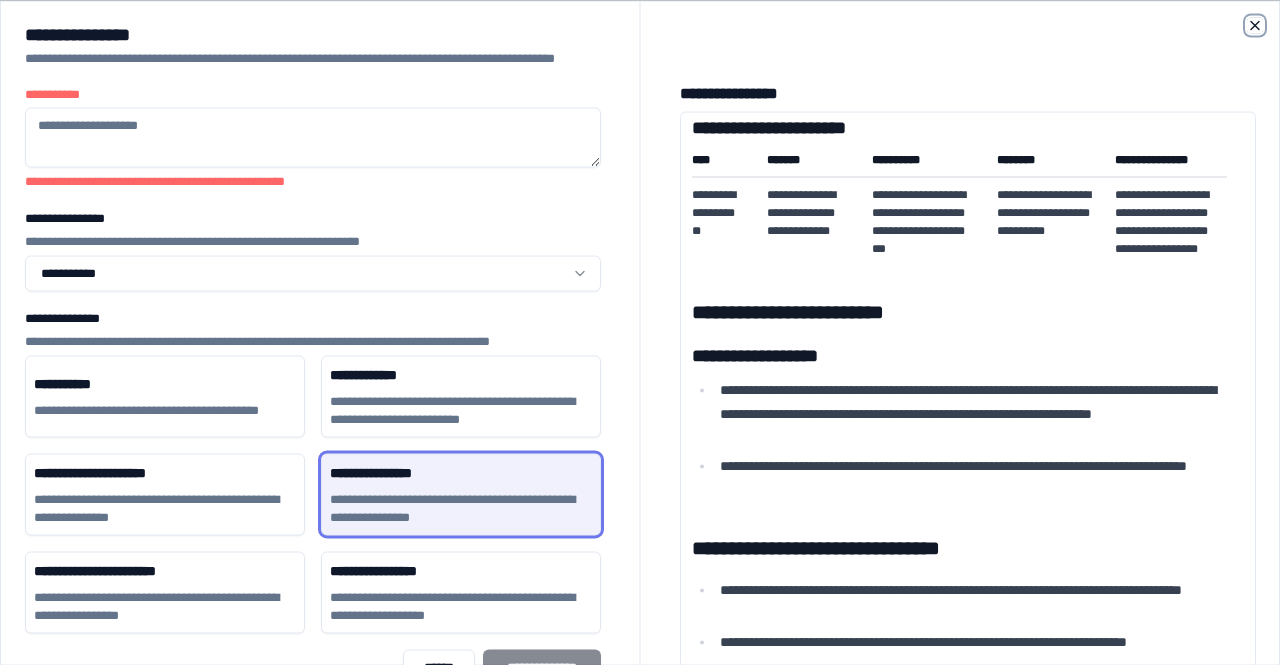 click 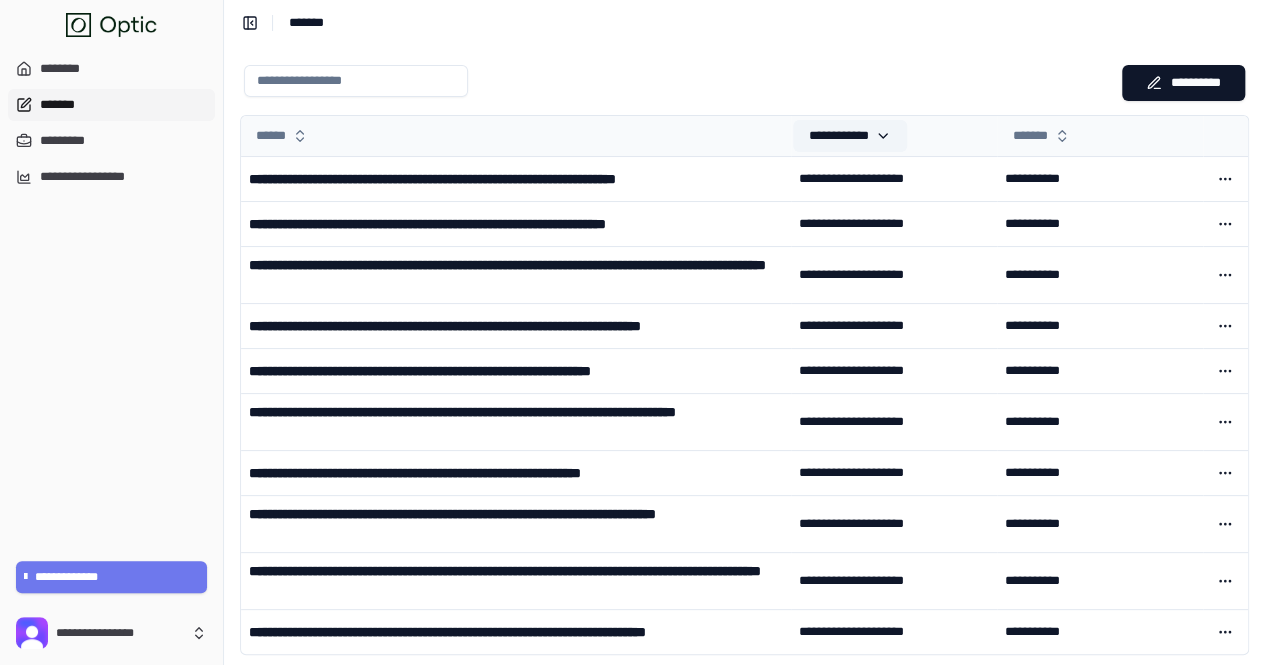 click on "**********" at bounding box center [850, 136] 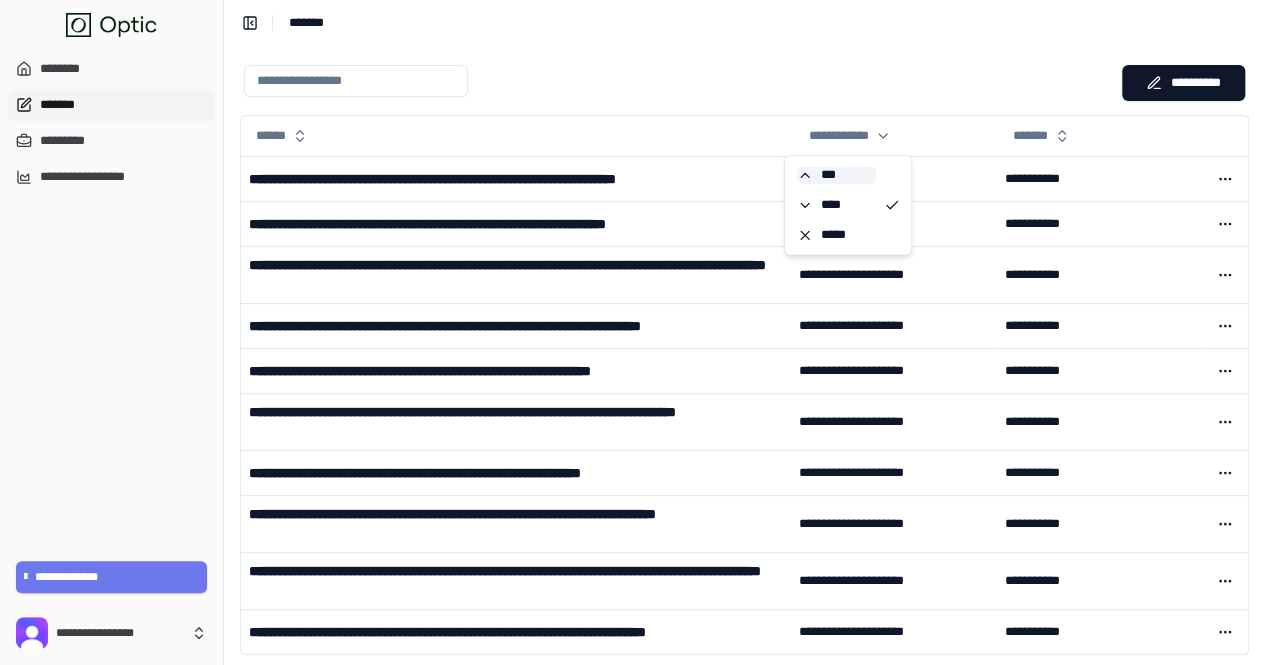click on "***" at bounding box center [836, 175] 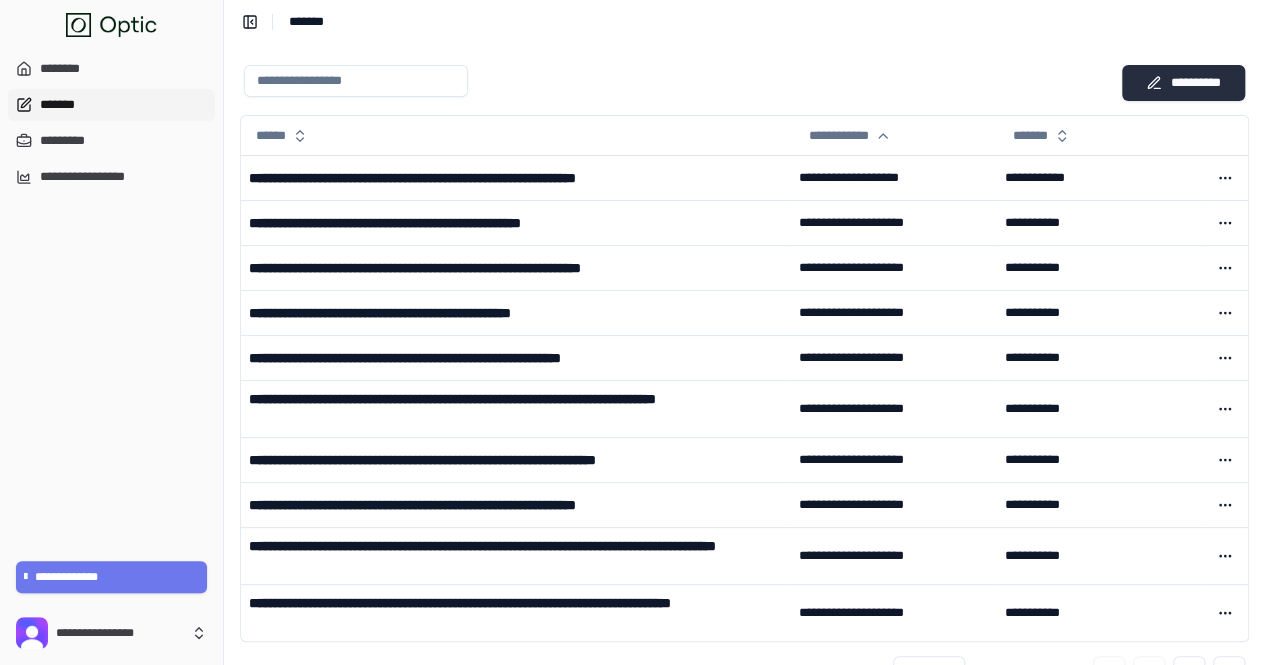 click on "**********" at bounding box center [1183, 83] 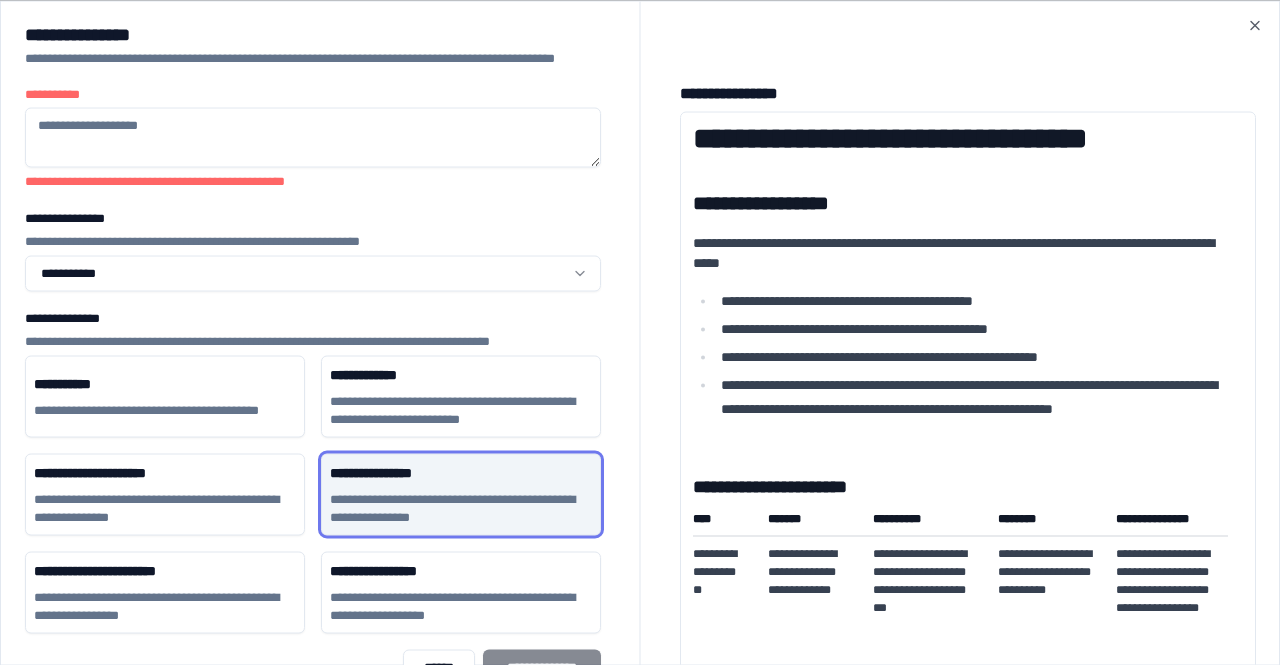 click on "**********" at bounding box center (461, 494) 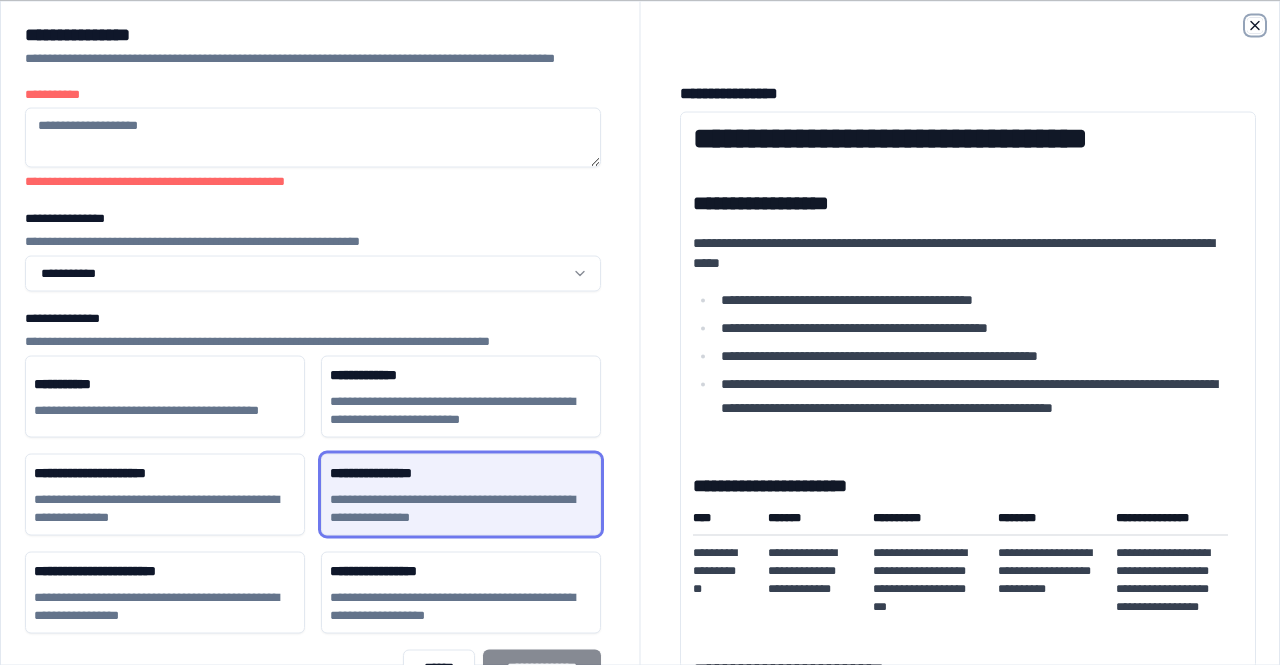 click 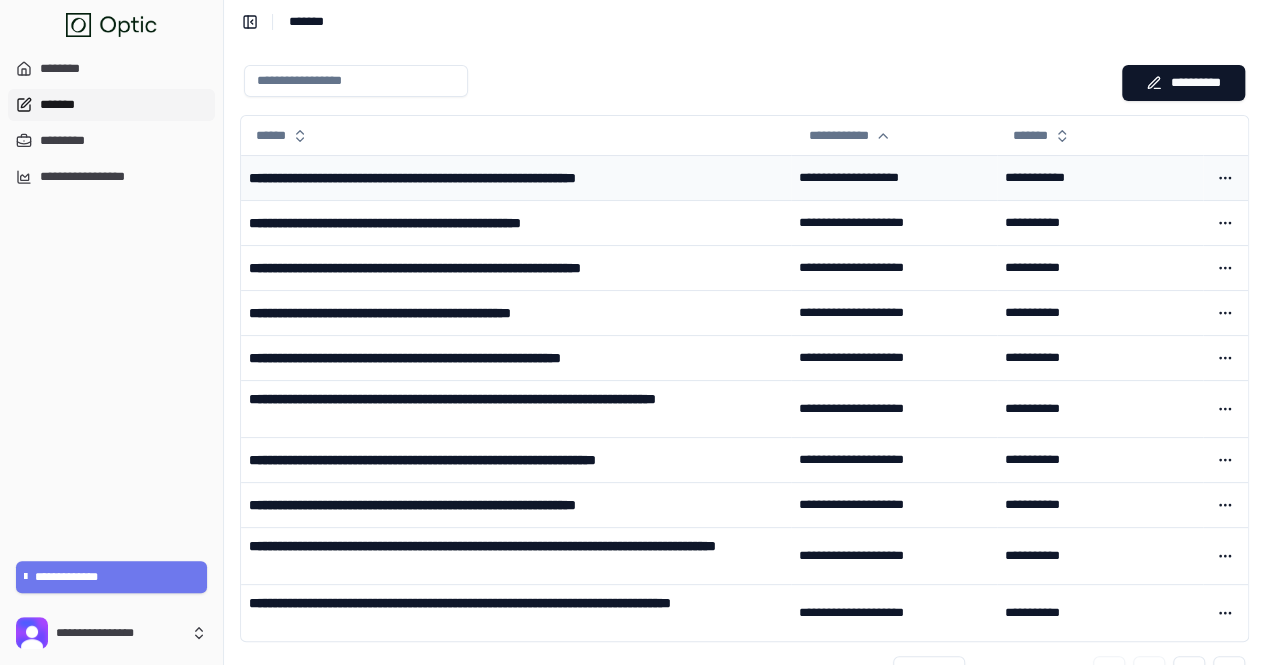 click on "**********" at bounding box center (480, 178) 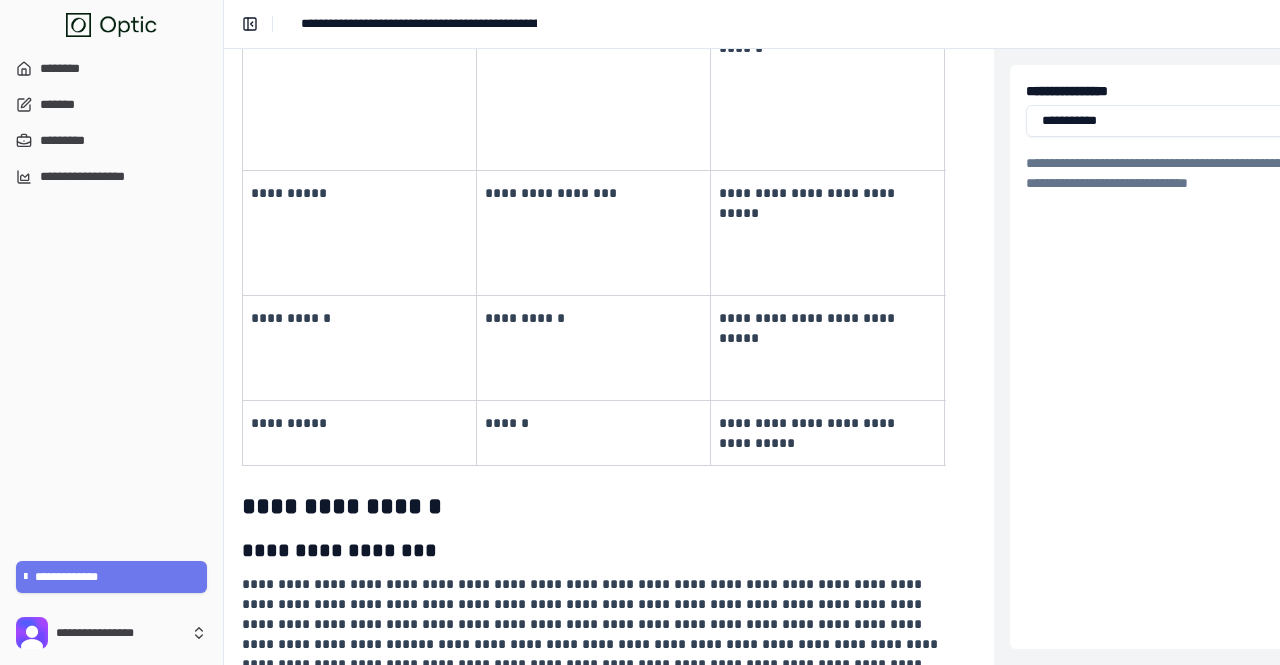 scroll, scrollTop: 1059, scrollLeft: 342, axis: both 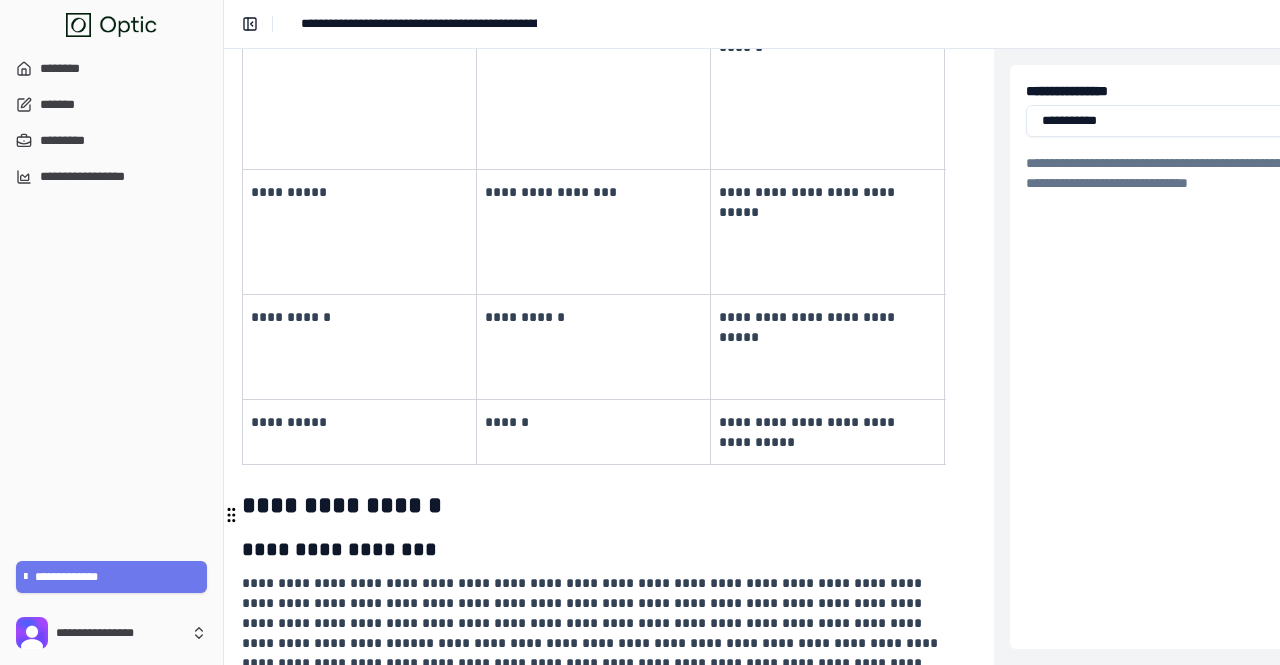 click on "**********" at bounding box center (584, 603) 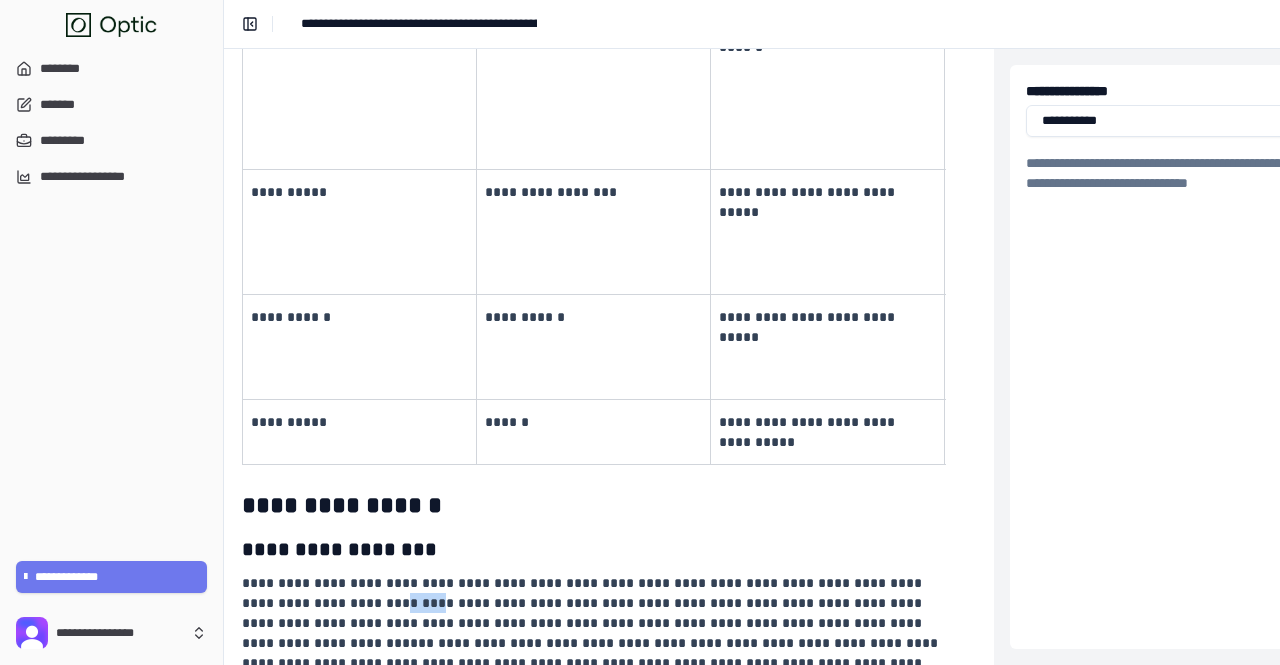 click on "**********" at bounding box center (584, 603) 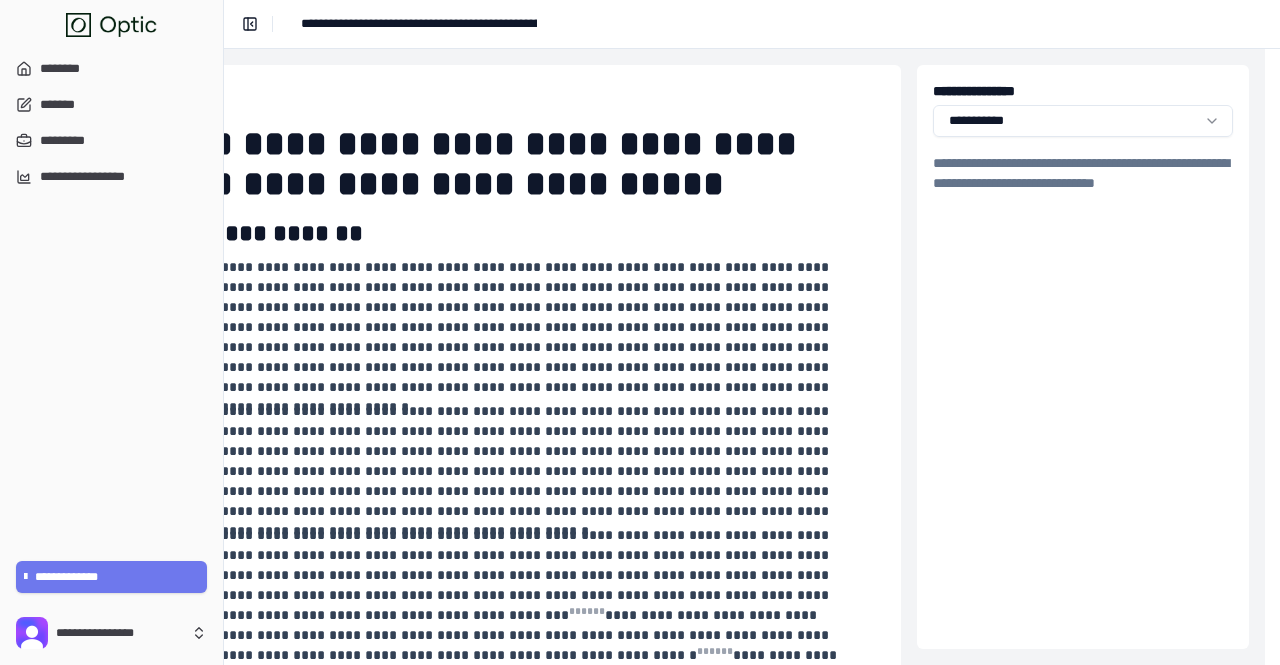 scroll, scrollTop: 0, scrollLeft: 0, axis: both 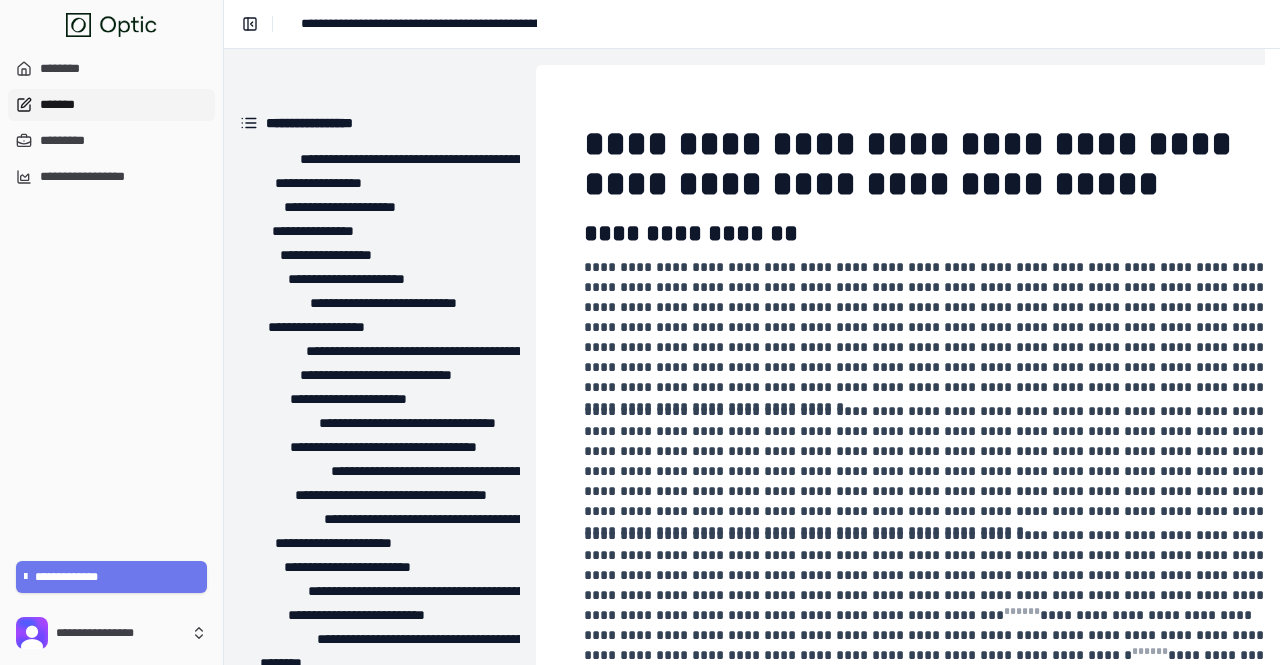 click on "*******" at bounding box center (111, 105) 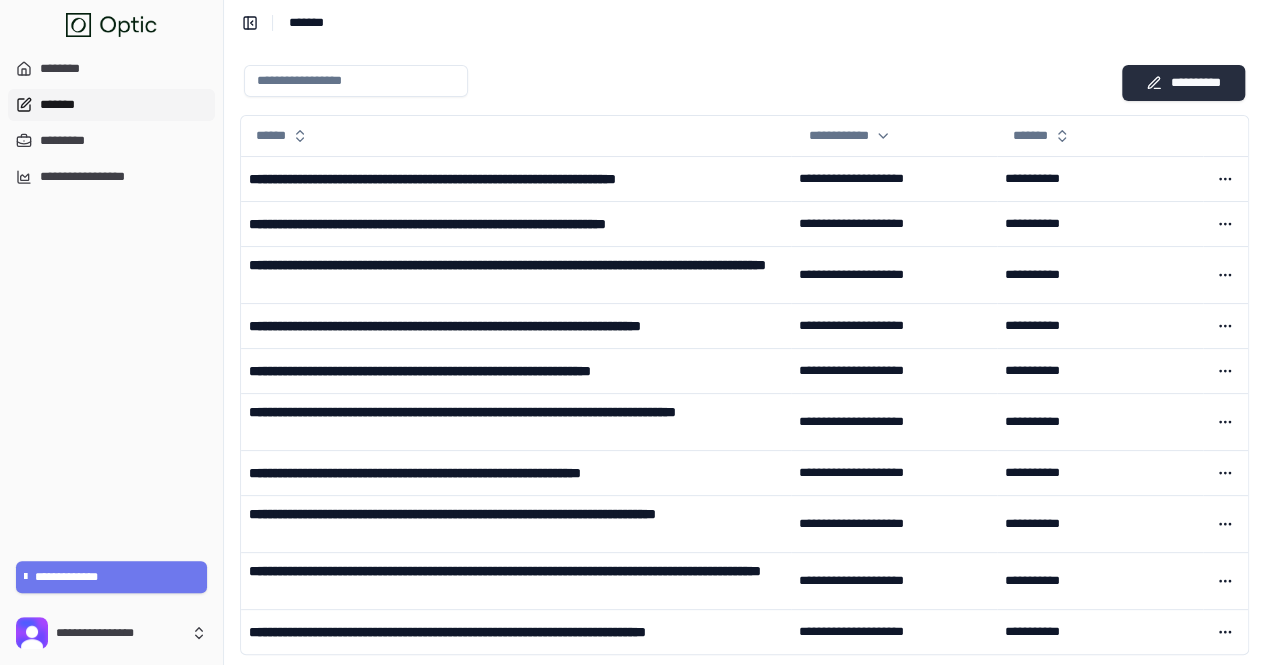 click on "**********" at bounding box center (1183, 83) 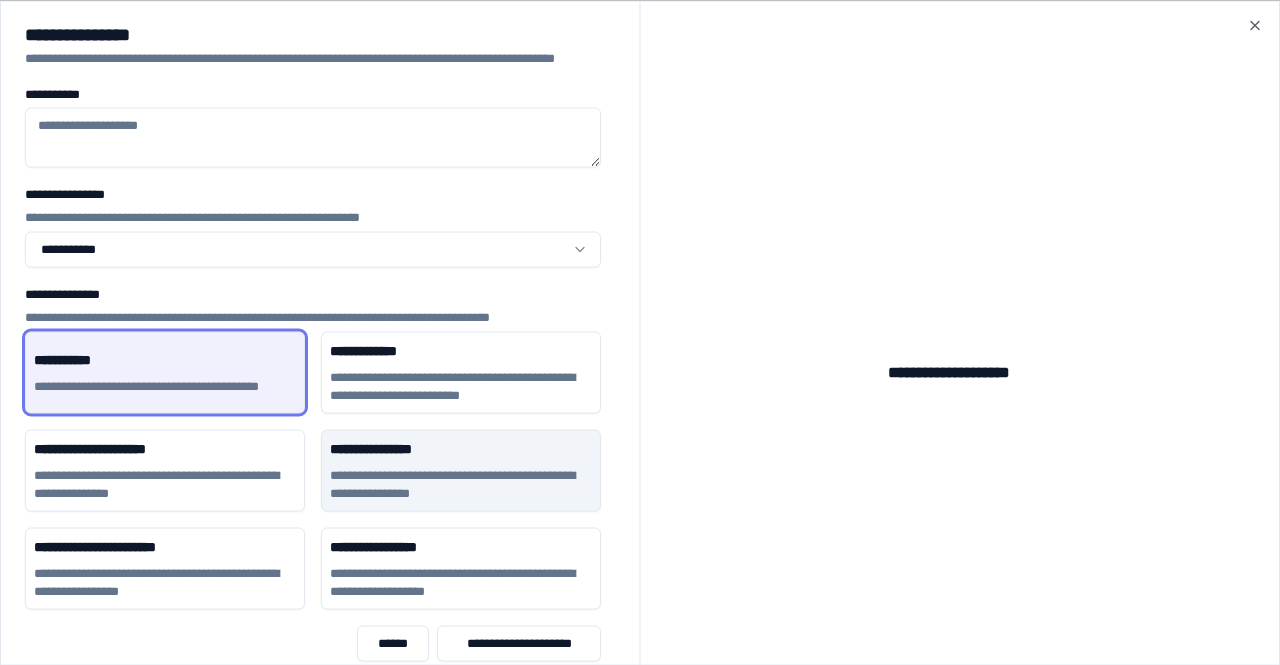 click on "**********" at bounding box center [461, 448] 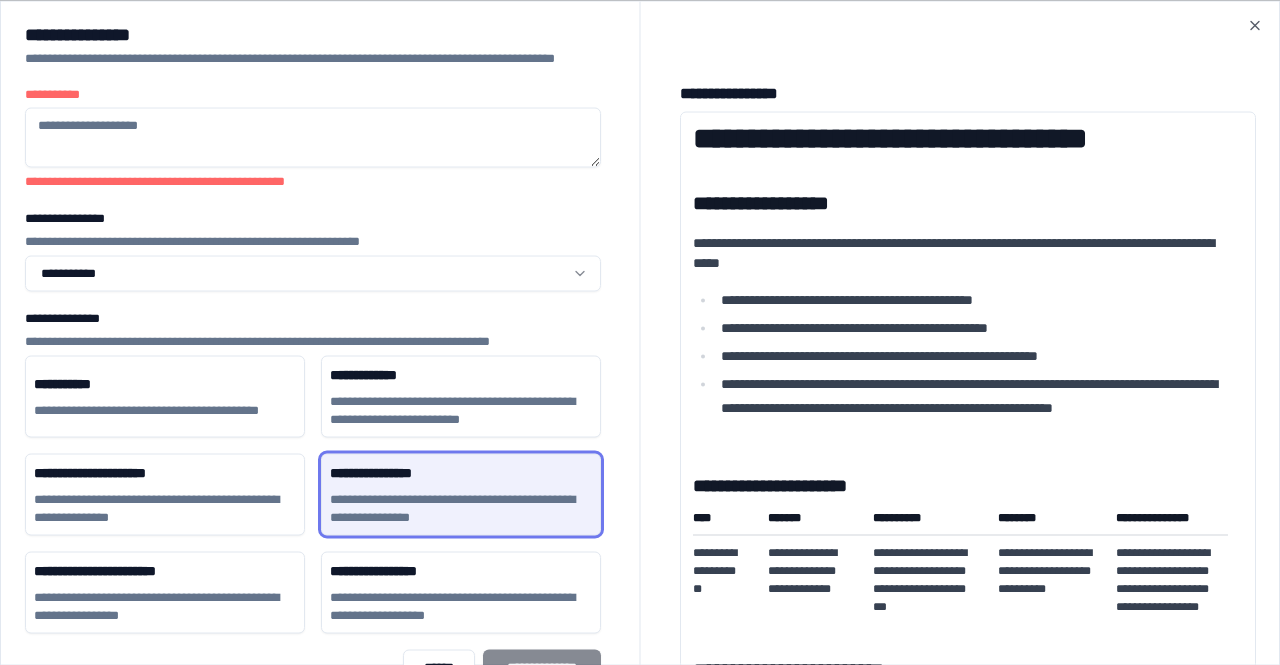 click on "**********" at bounding box center [971, 300] 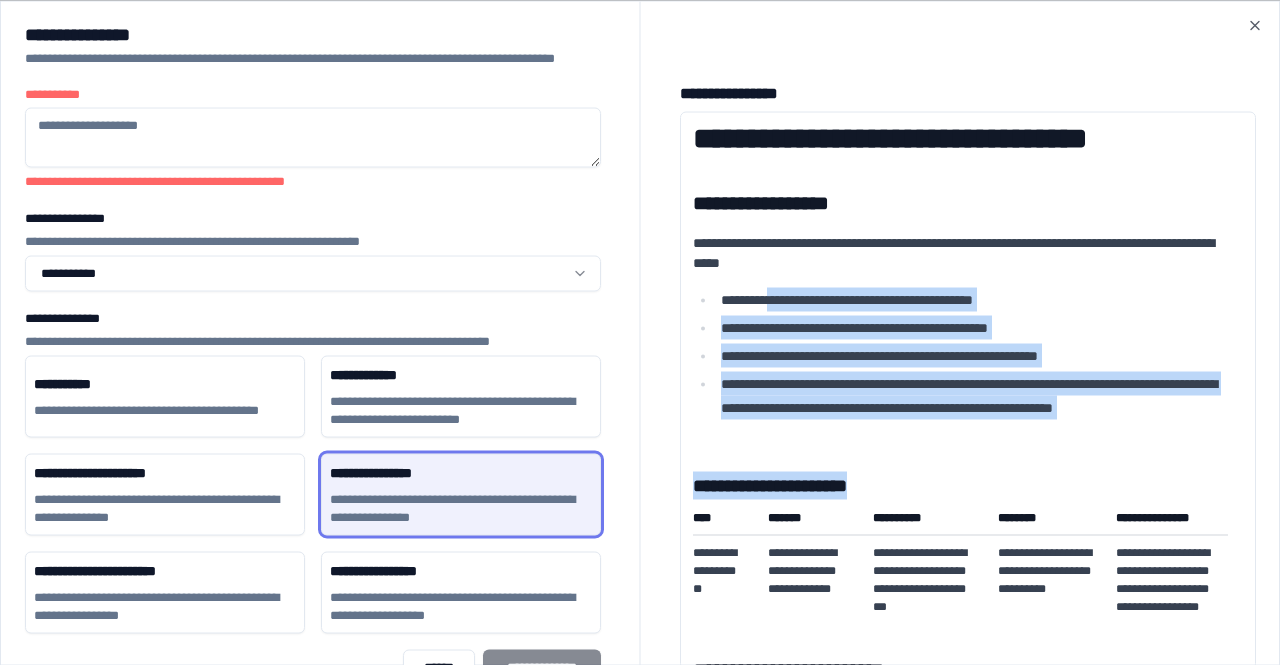 drag, startPoint x: 786, startPoint y: 307, endPoint x: 966, endPoint y: 467, distance: 240.8319 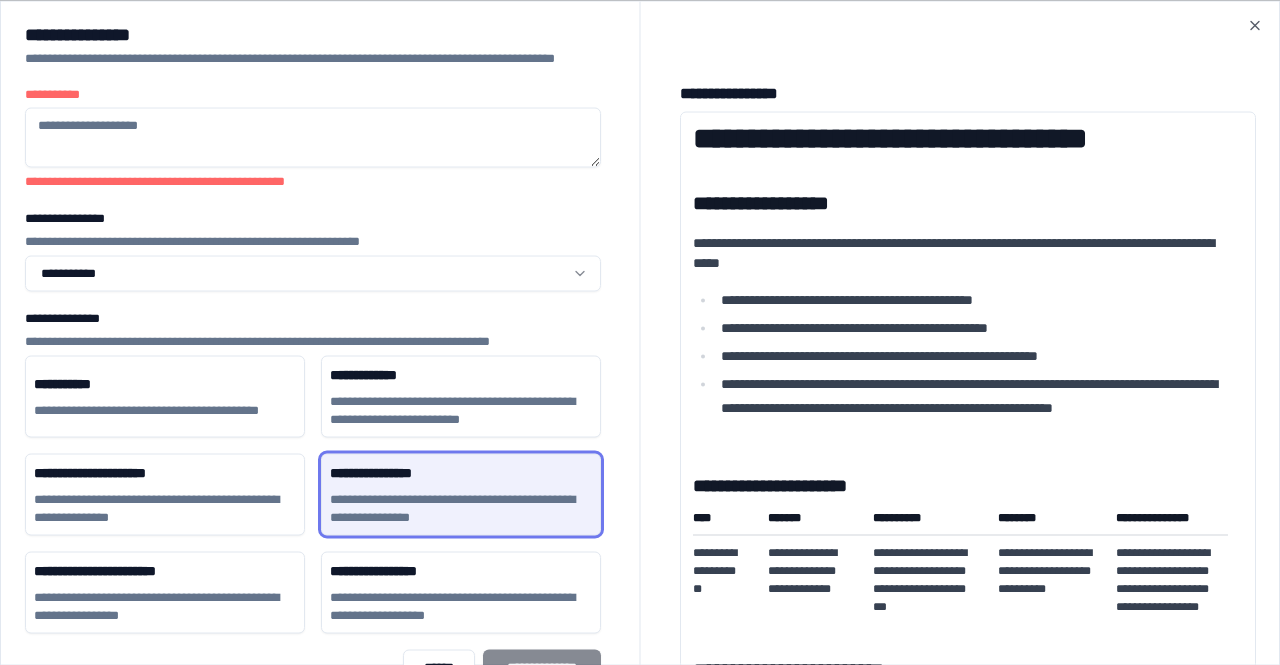 click on "**********" at bounding box center [971, 408] 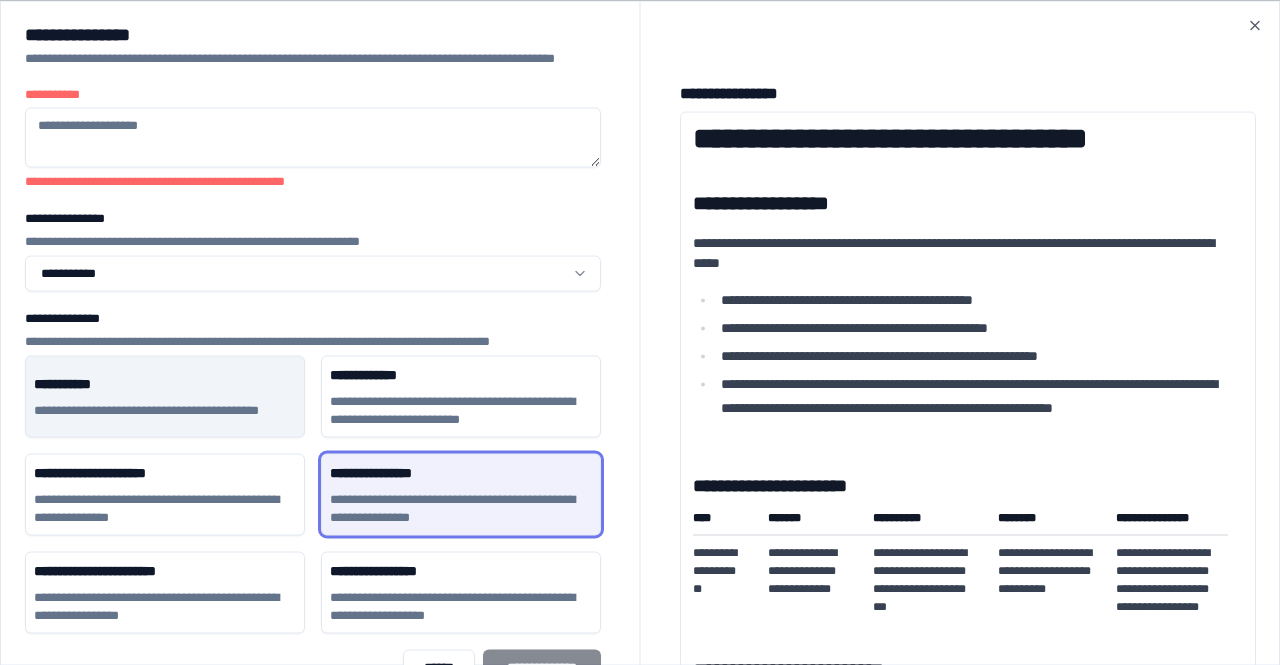 click on "**********" at bounding box center (165, 383) 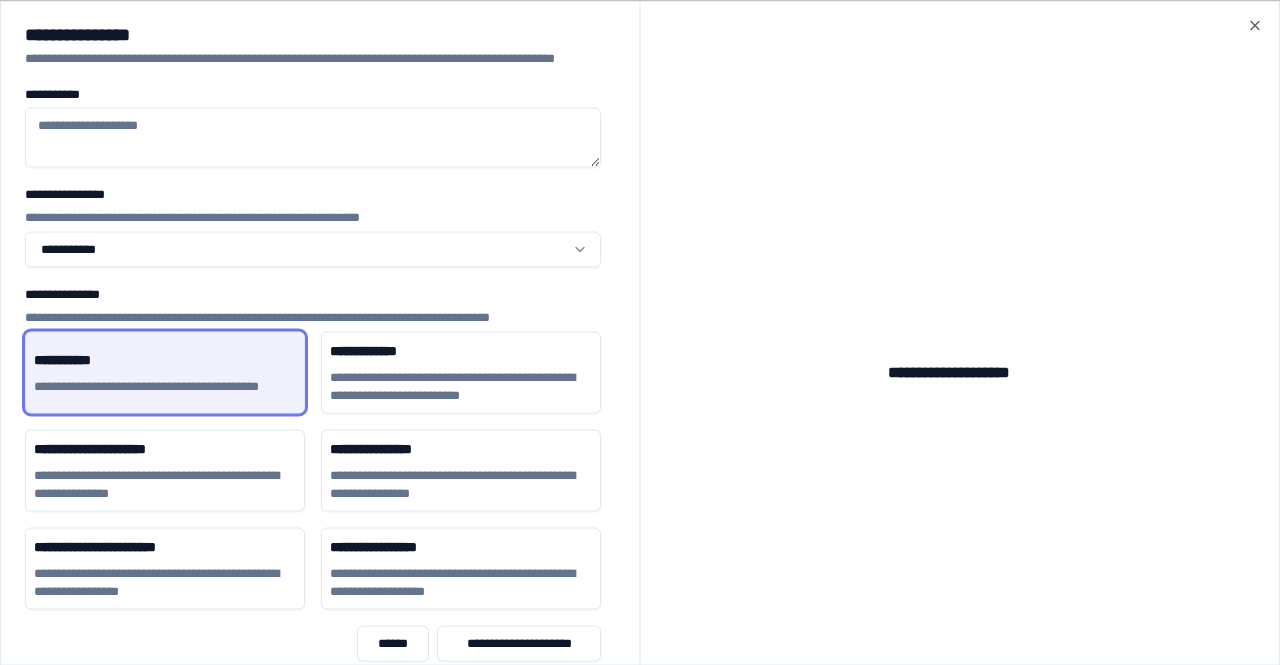 click on "**********" at bounding box center (313, 137) 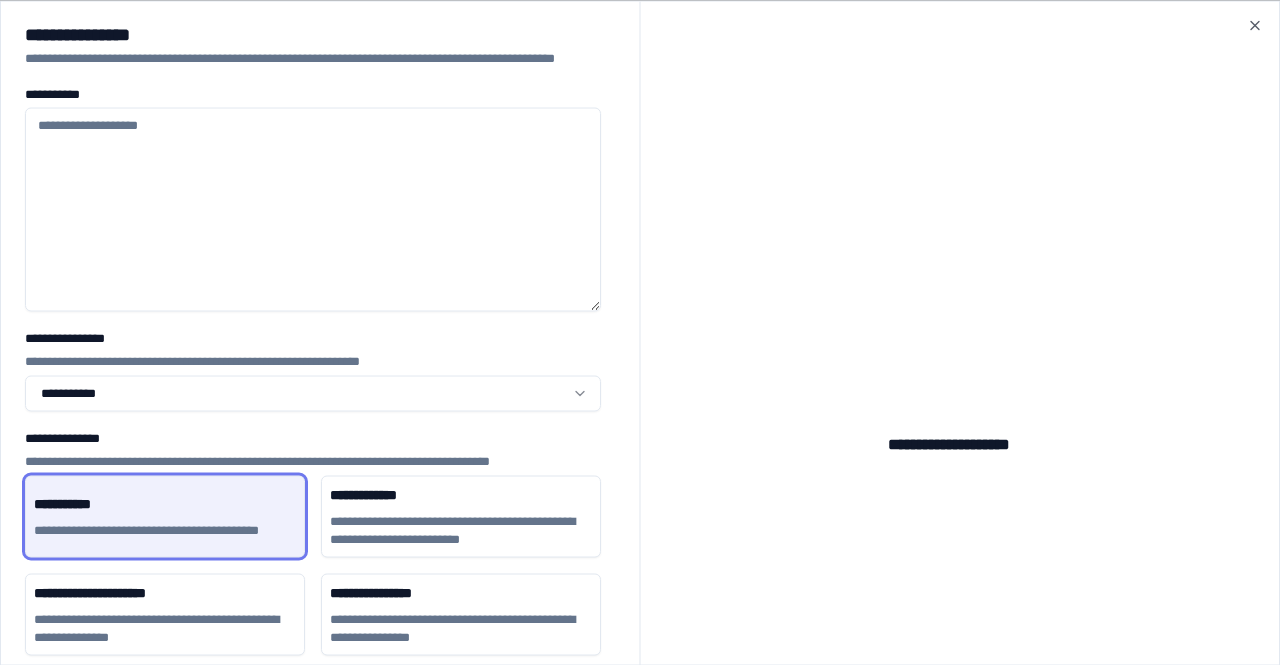 drag, startPoint x: 594, startPoint y: 163, endPoint x: 601, endPoint y: 293, distance: 130.18832 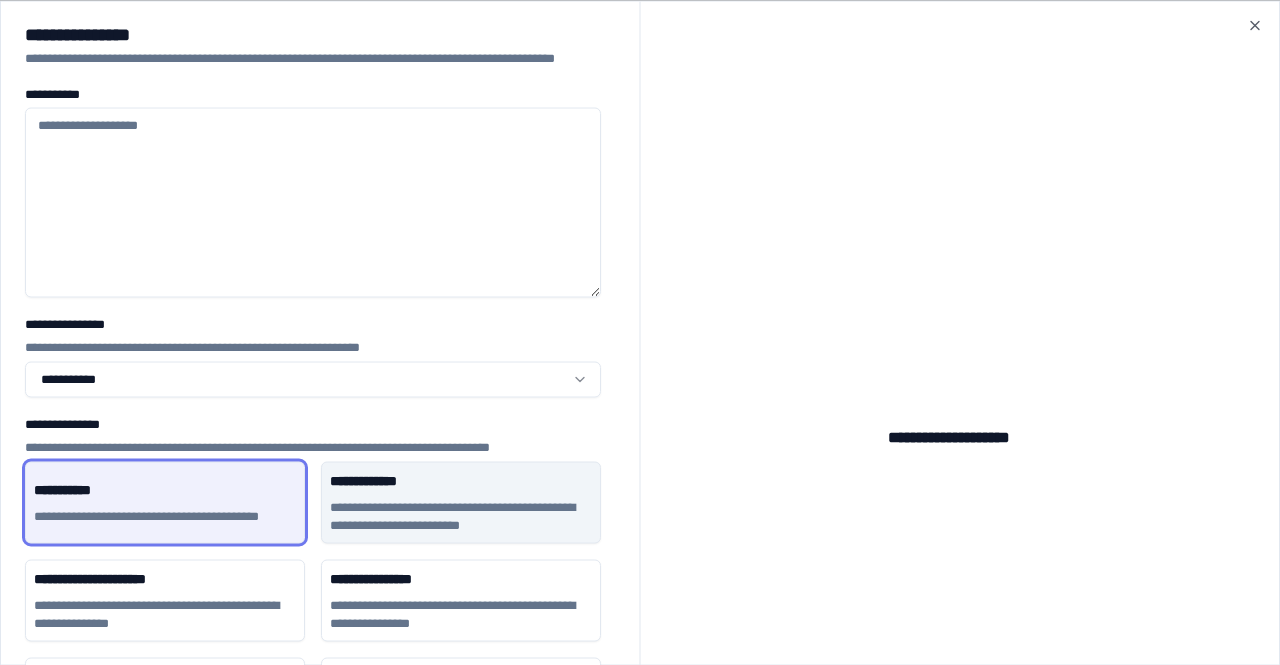 click on "**********" at bounding box center [461, 516] 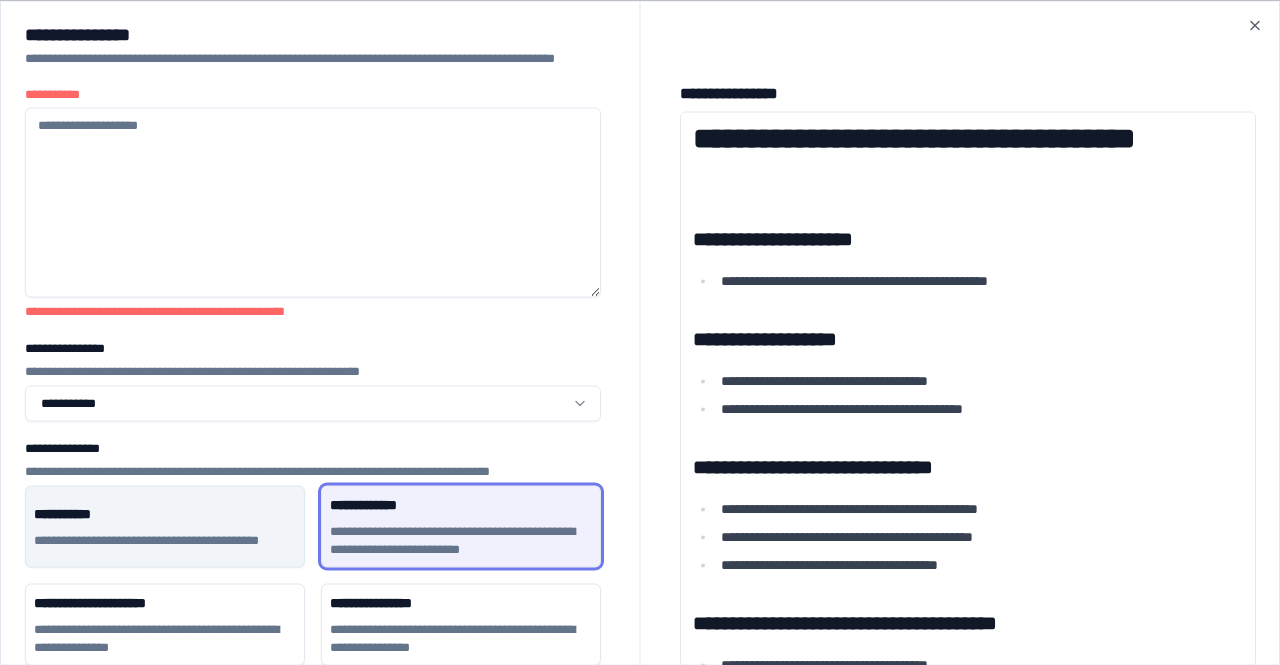 click on "**********" at bounding box center (165, 526) 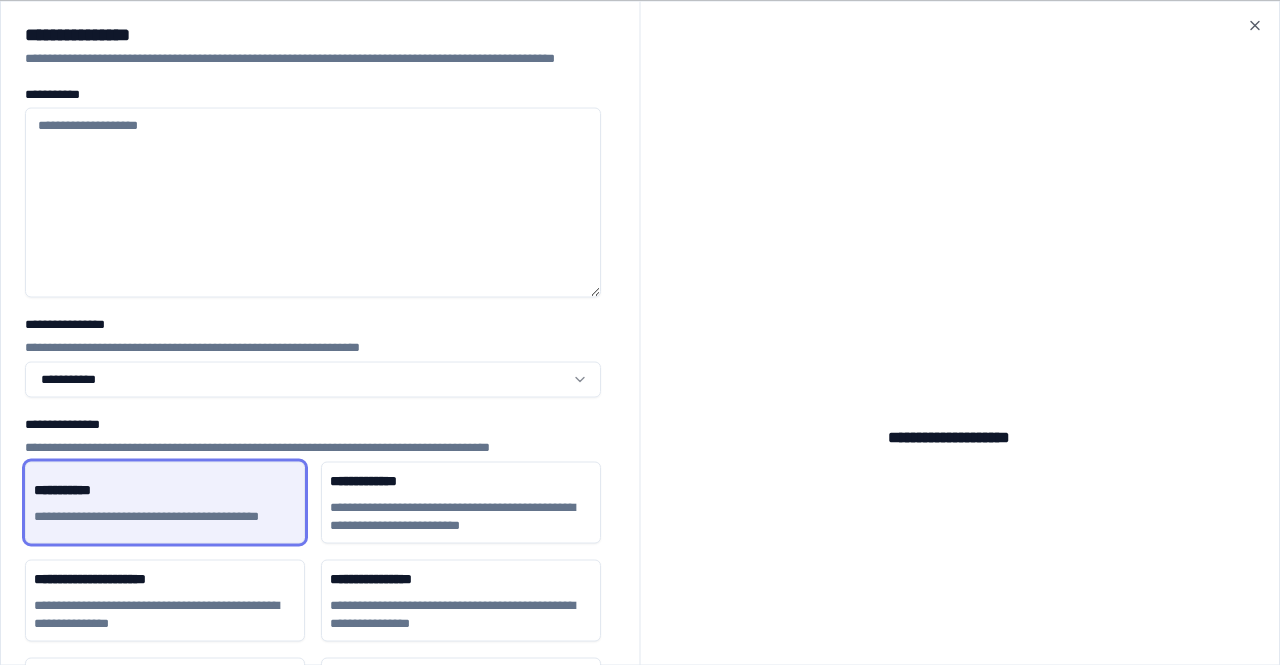 click on "**********" at bounding box center [313, 202] 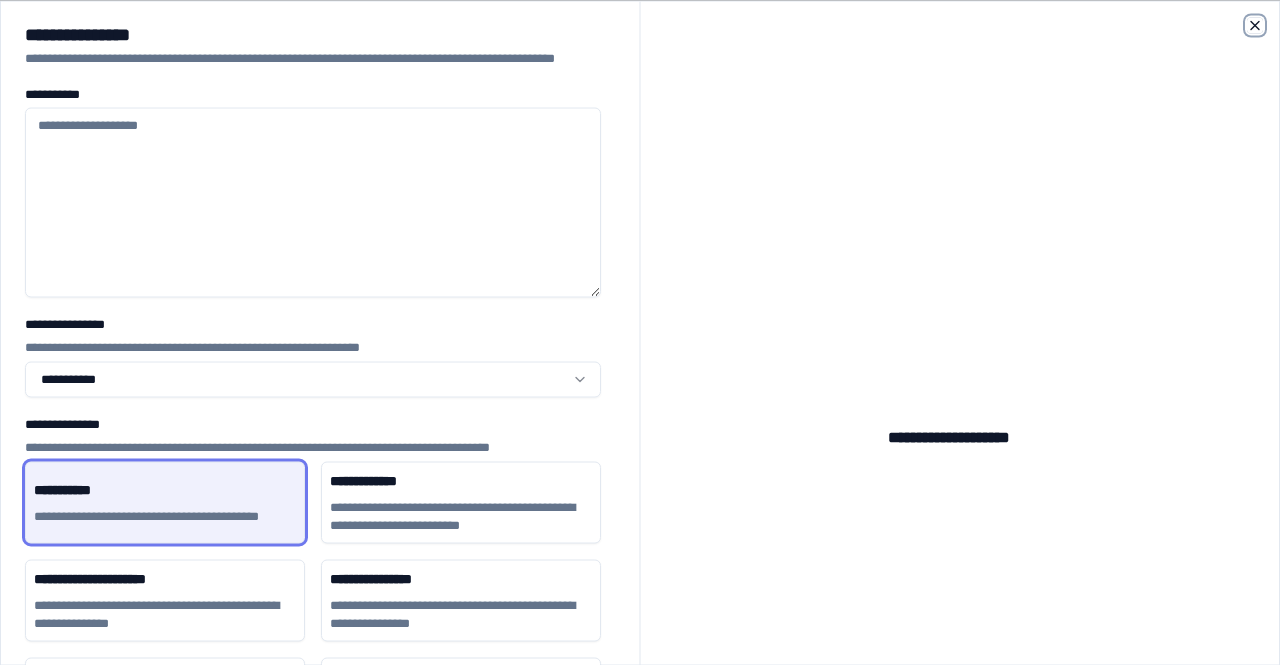 click 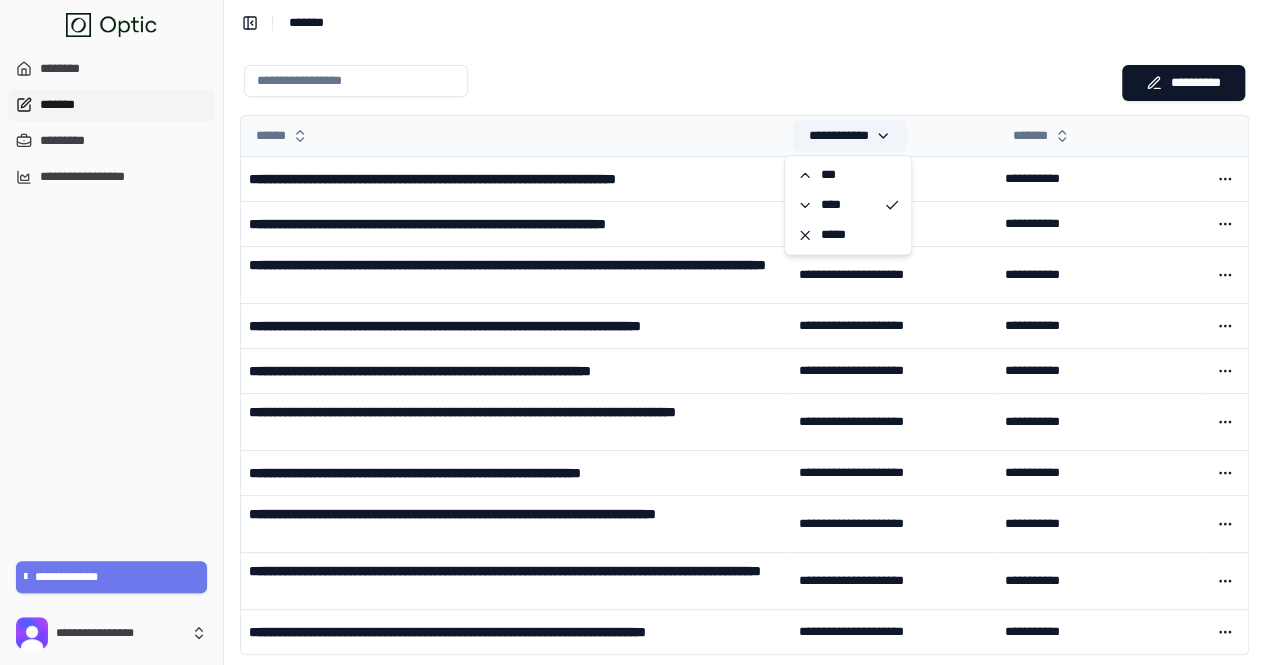 click on "**********" at bounding box center (850, 136) 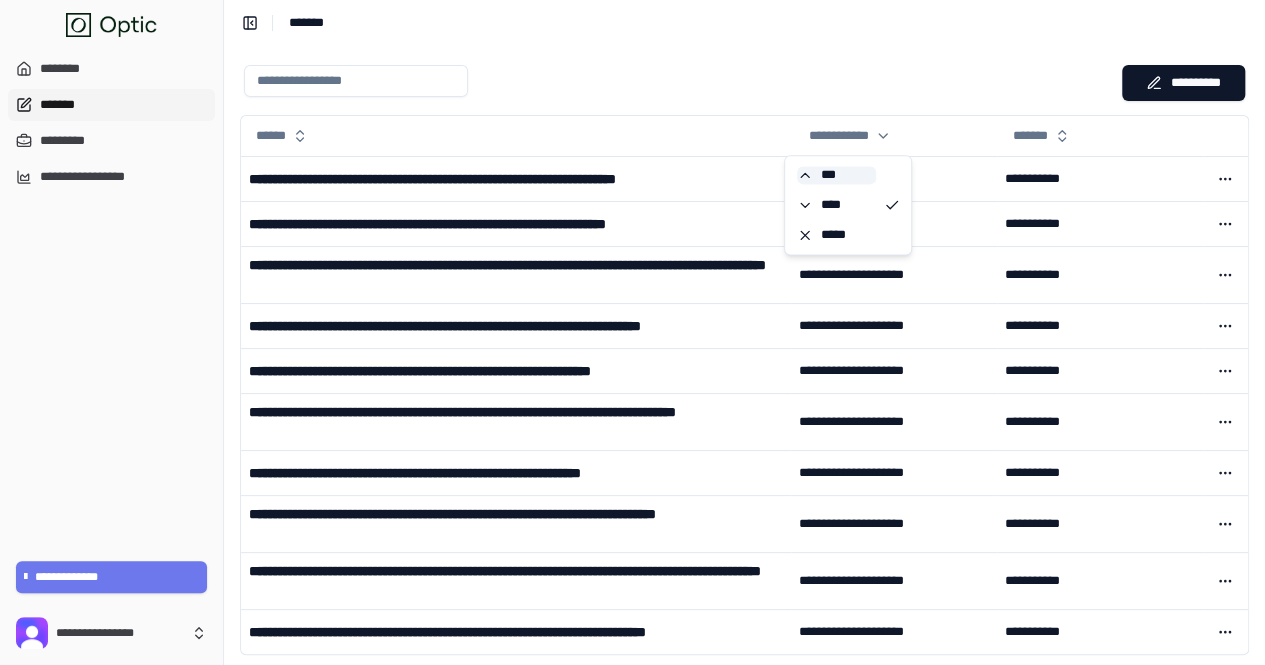 click on "***" at bounding box center (836, 175) 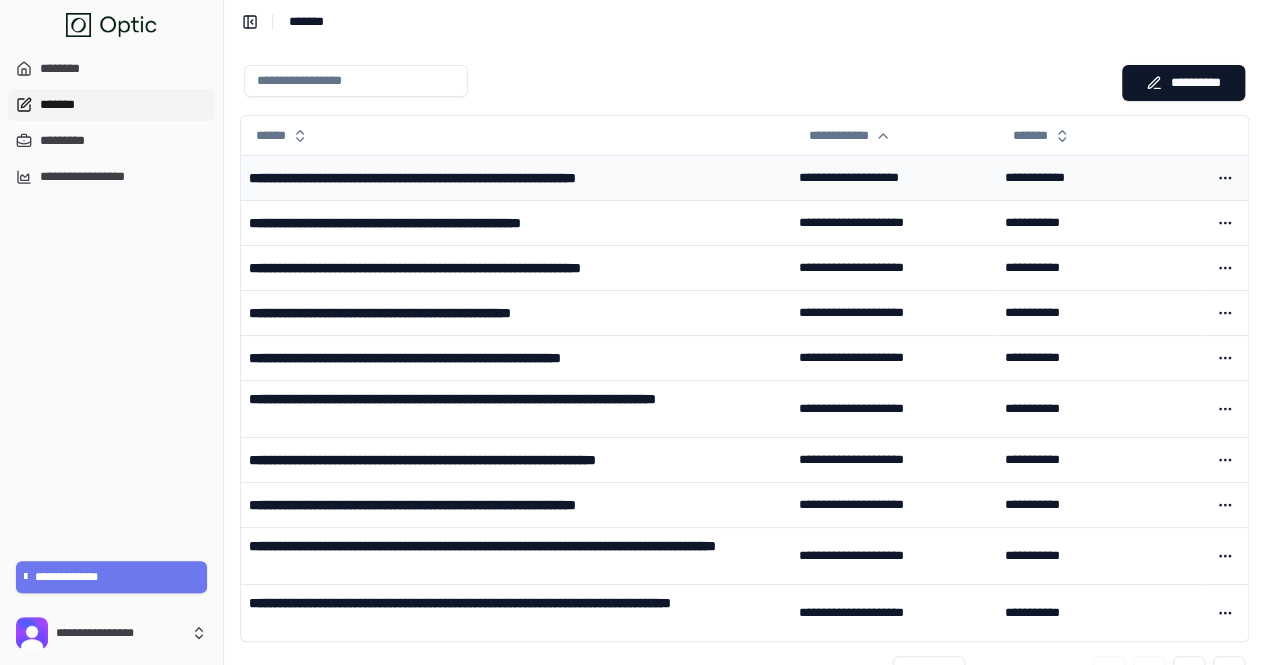 click on "**********" at bounding box center [480, 178] 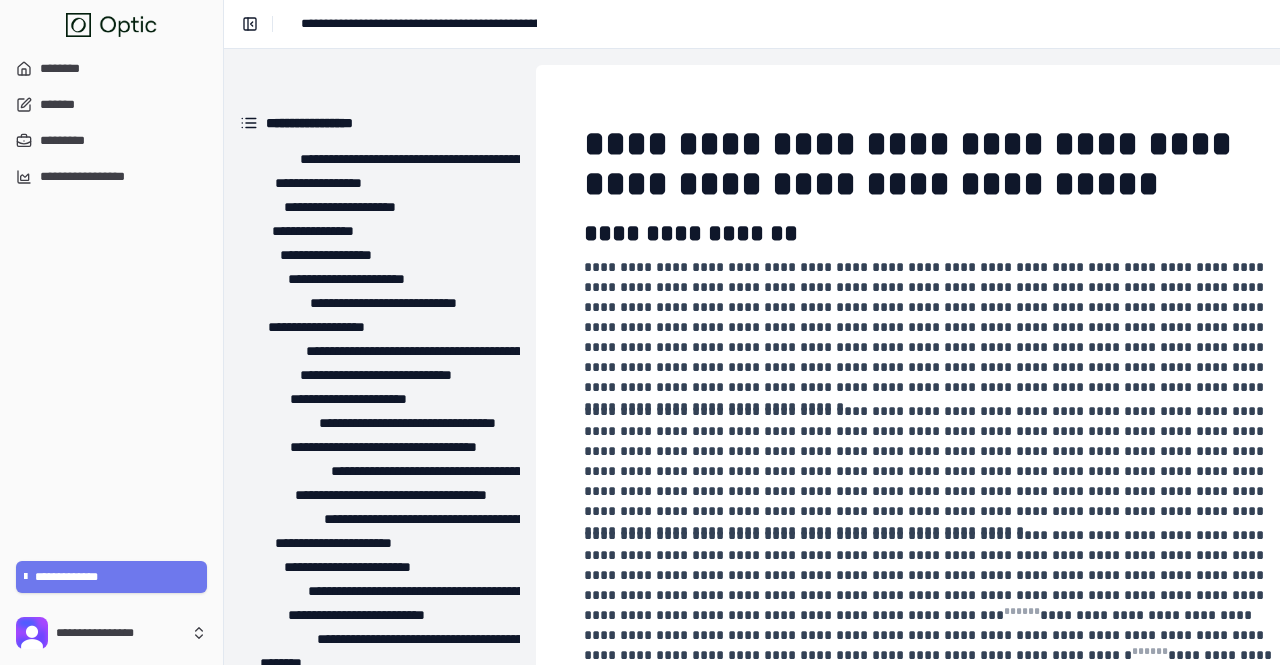 click on "**********" at bounding box center [936, 165] 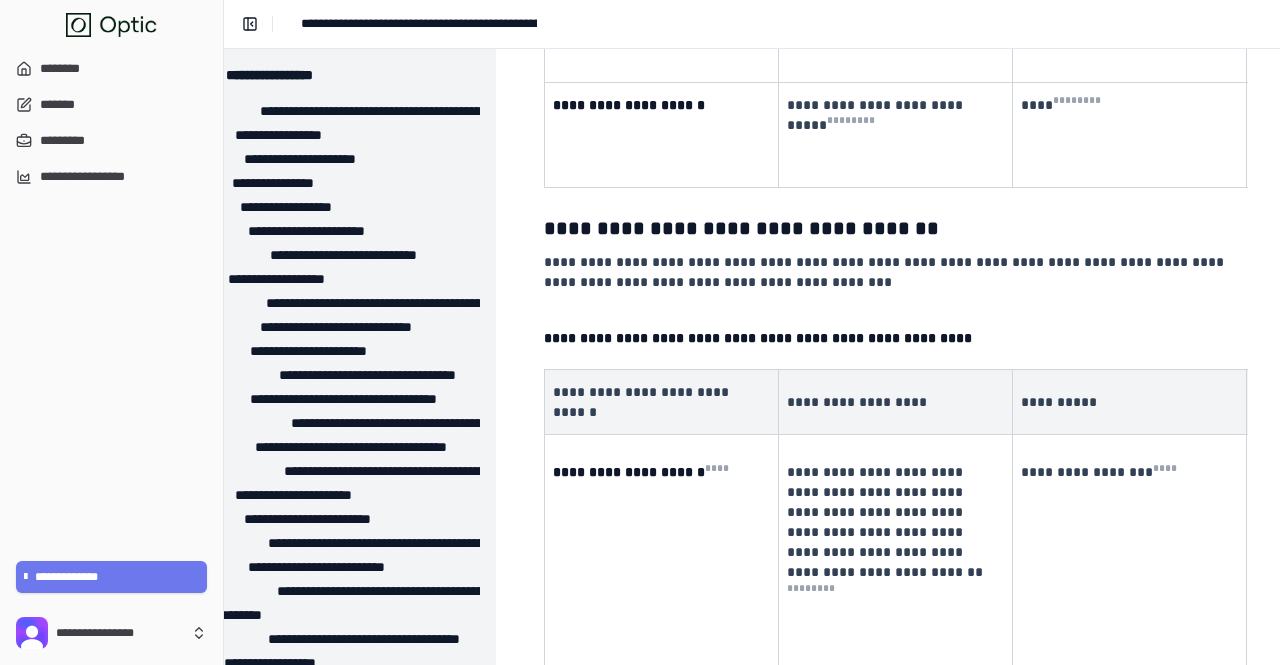 scroll, scrollTop: 5531, scrollLeft: 40, axis: both 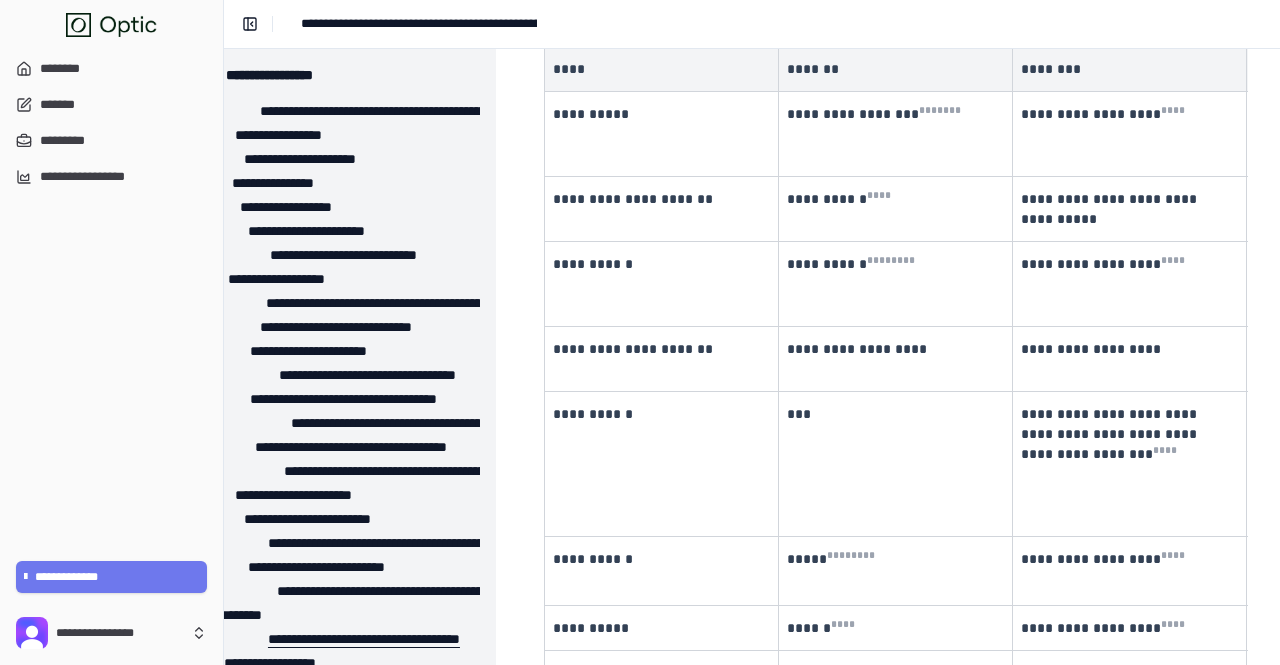 click on "**********" at bounding box center [348, 639] 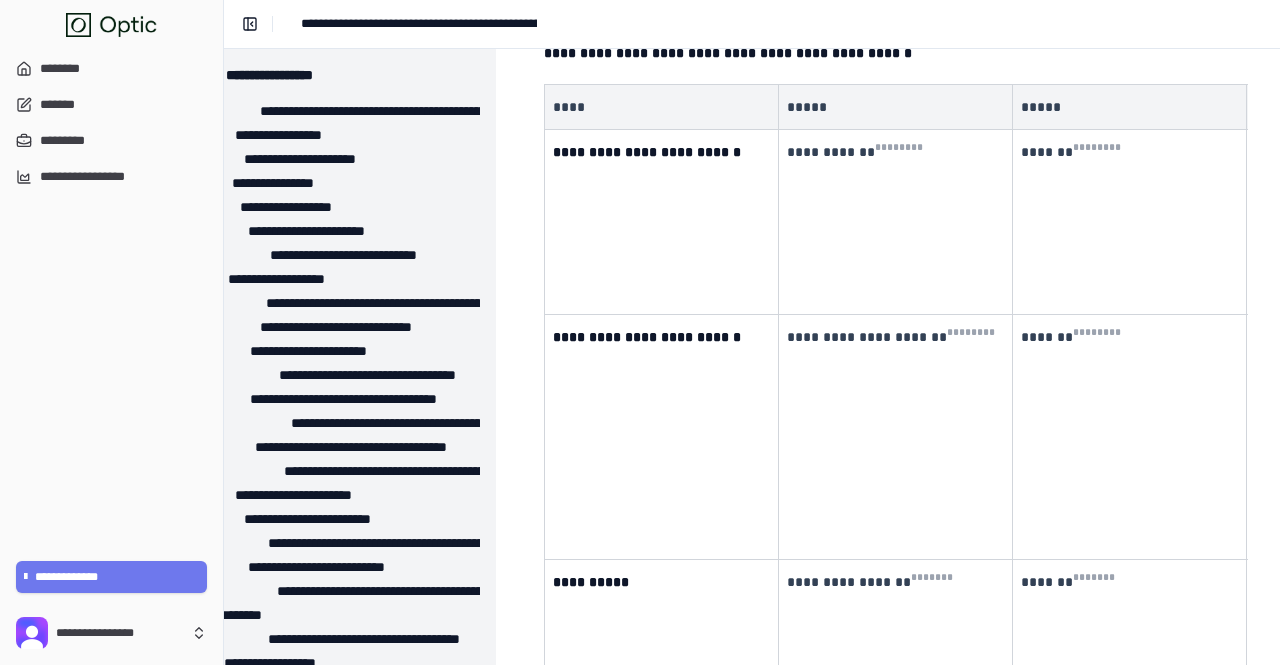 scroll, scrollTop: 9792, scrollLeft: 40, axis: both 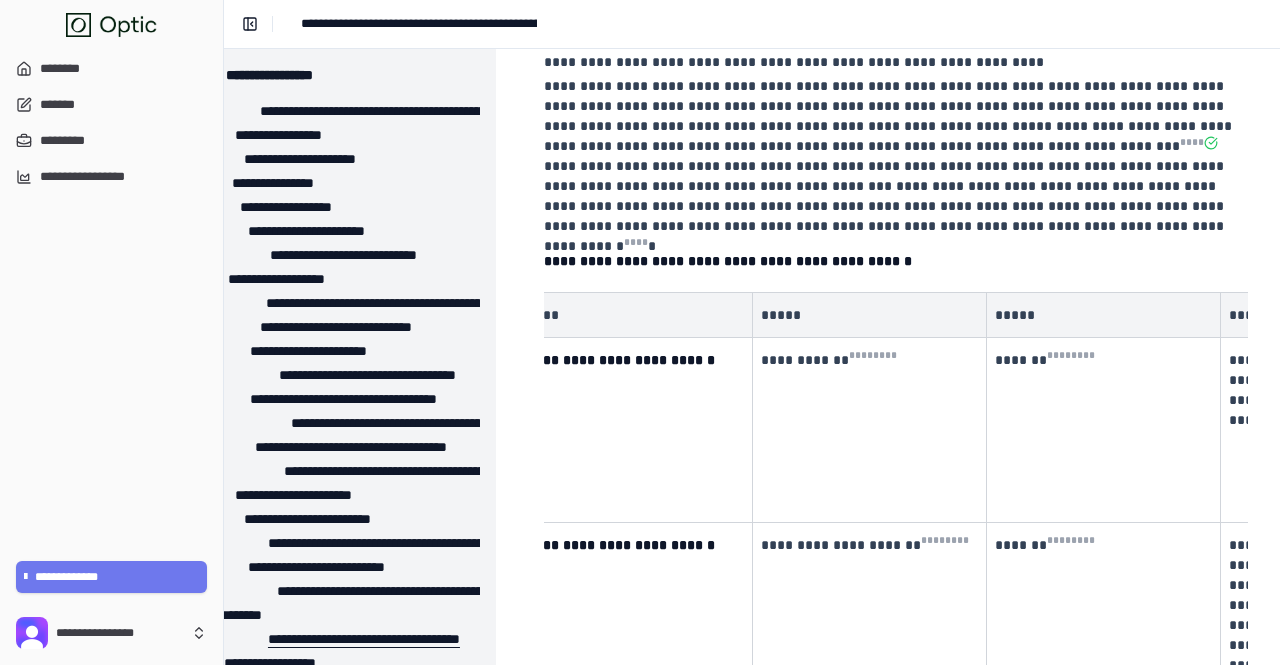 click on "**********" at bounding box center (348, 639) 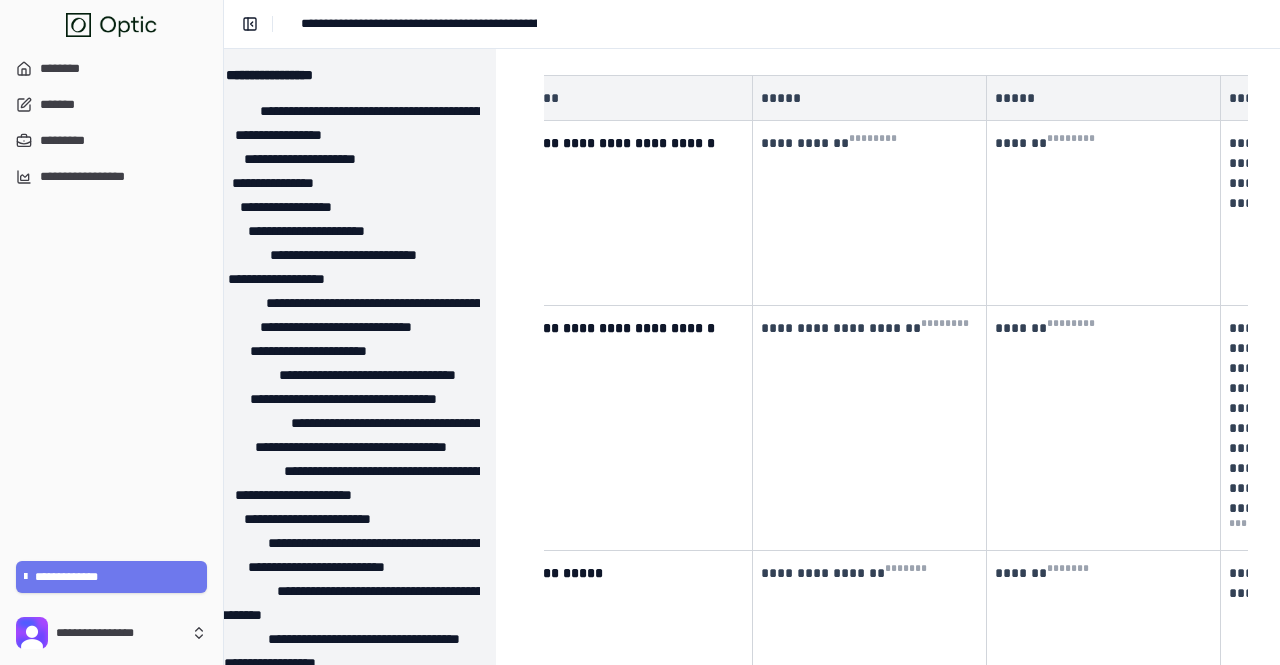 scroll, scrollTop: 9807, scrollLeft: 40, axis: both 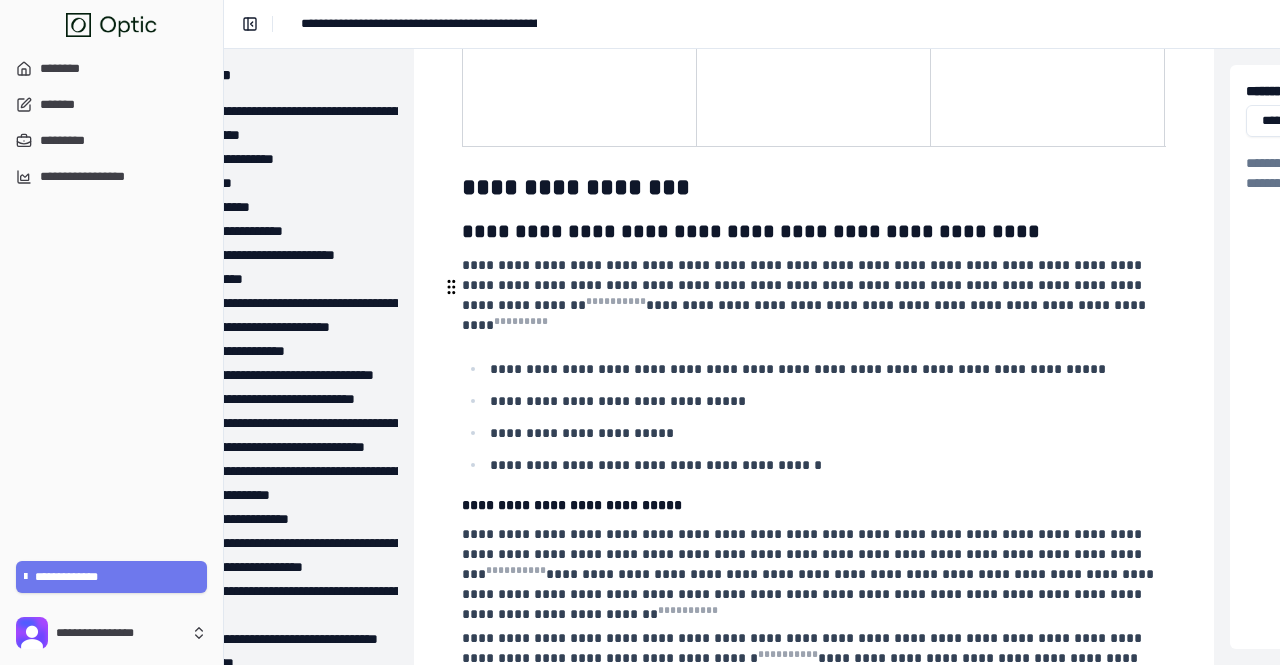 drag, startPoint x: 877, startPoint y: 290, endPoint x: 821, endPoint y: 307, distance: 58.5235 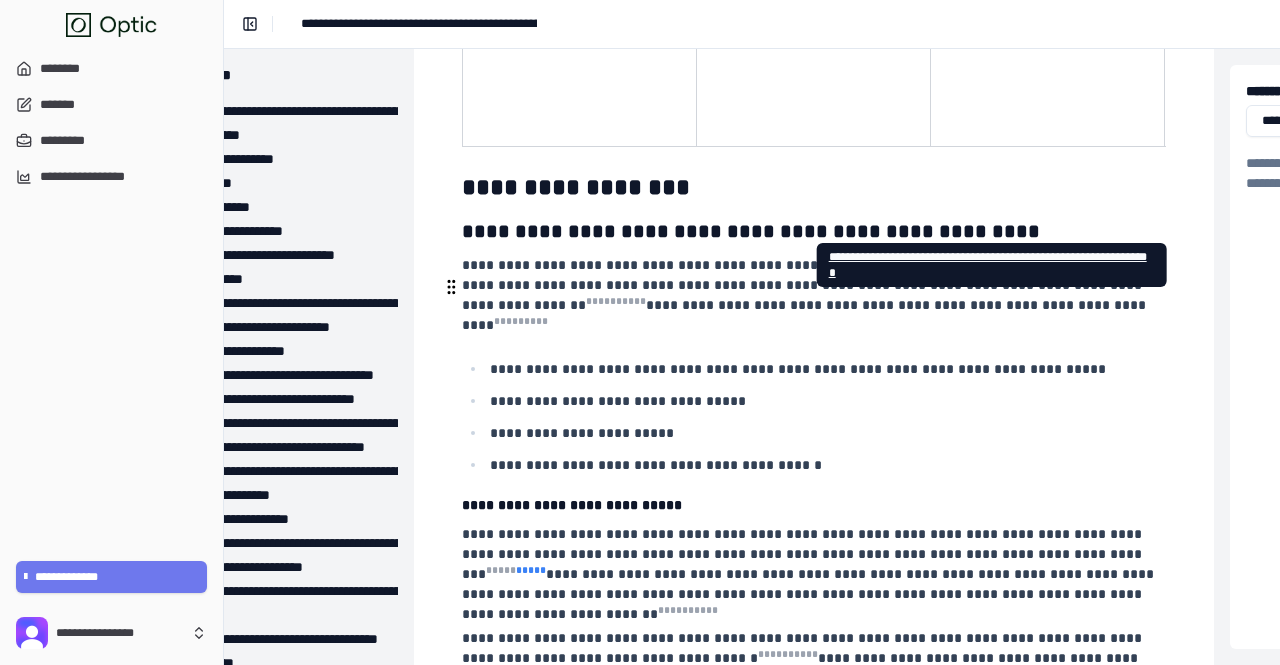 type 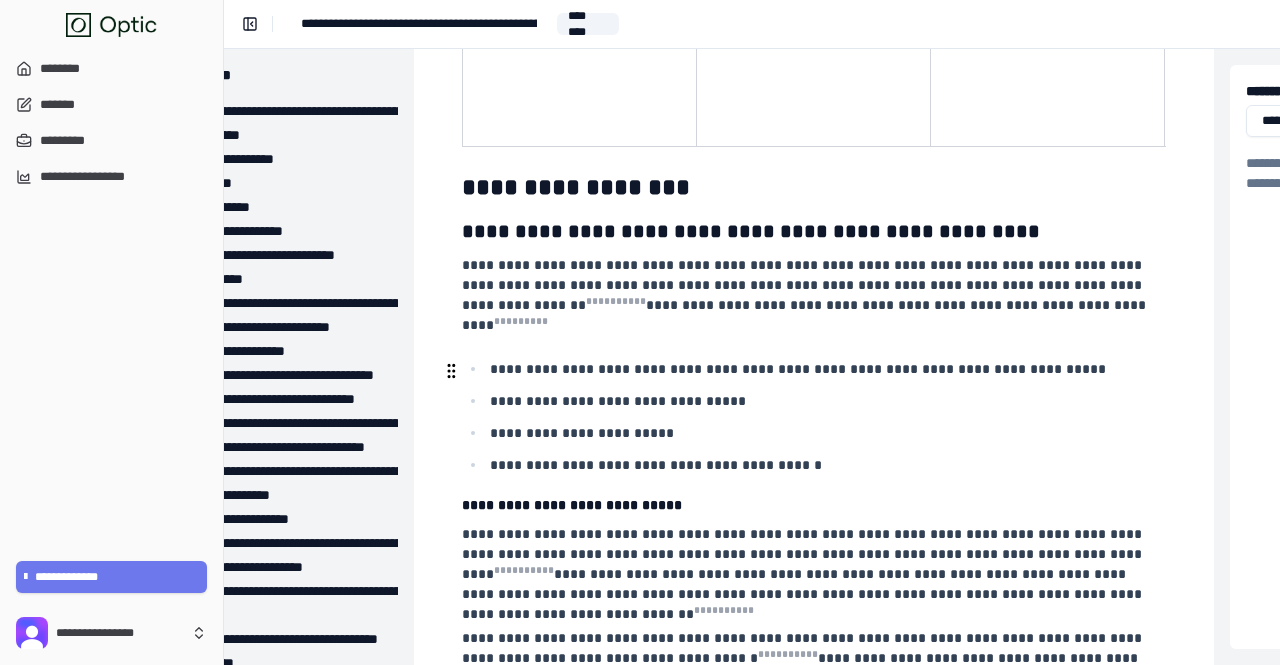 click on "**********" at bounding box center [804, 668] 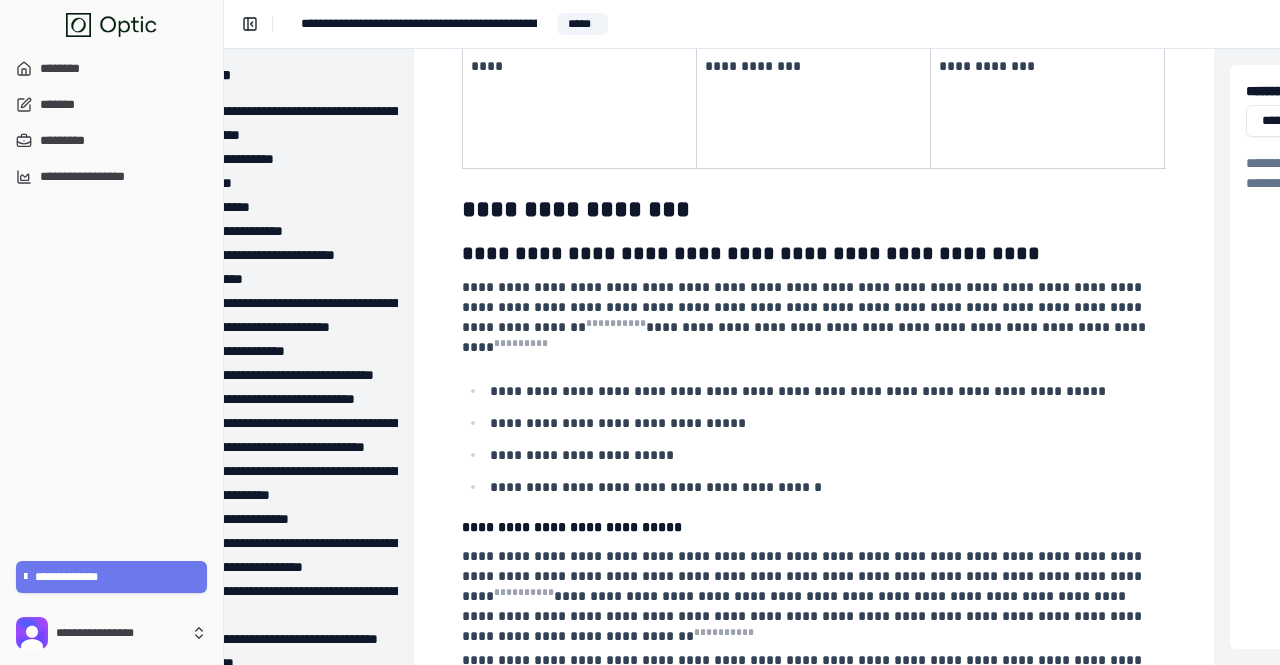 scroll, scrollTop: 11829, scrollLeft: 122, axis: both 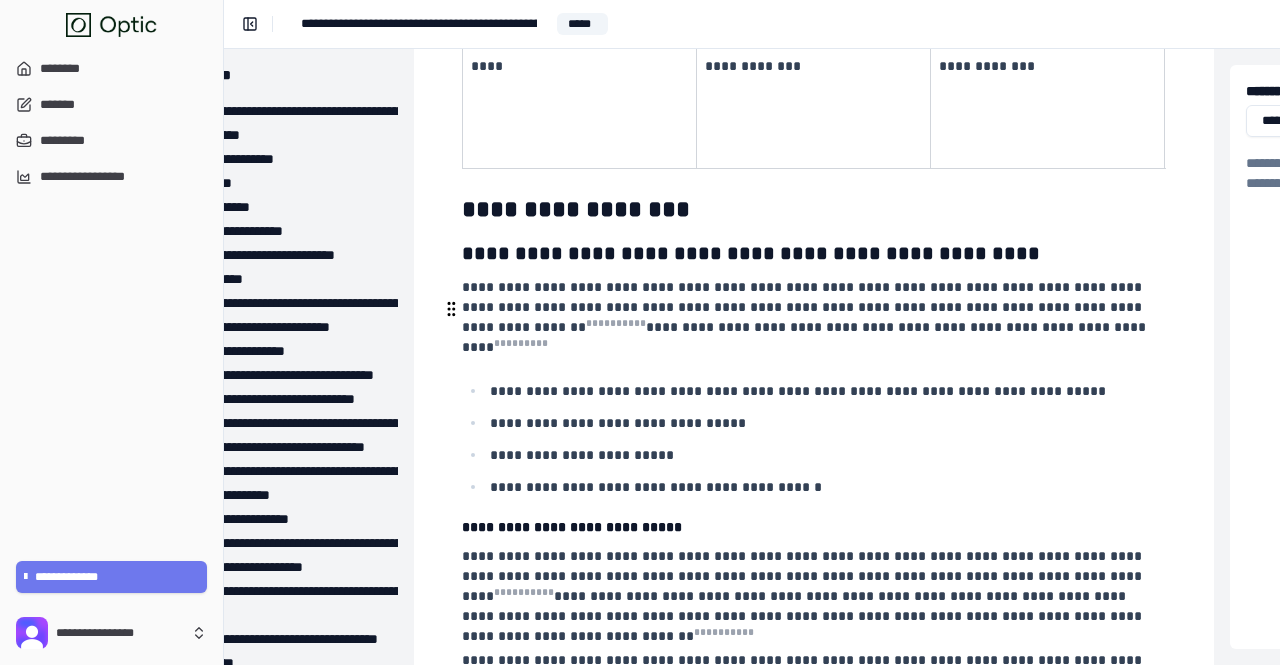 click on "**********" at bounding box center [804, 596] 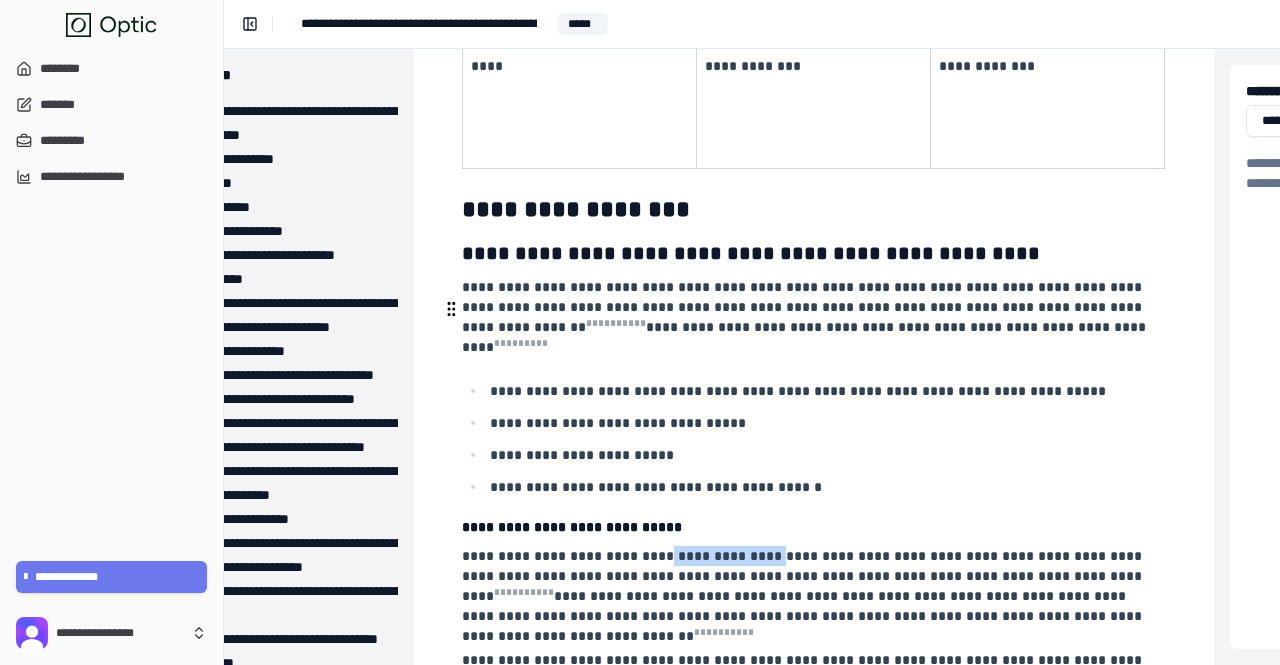 click on "**********" at bounding box center [804, 596] 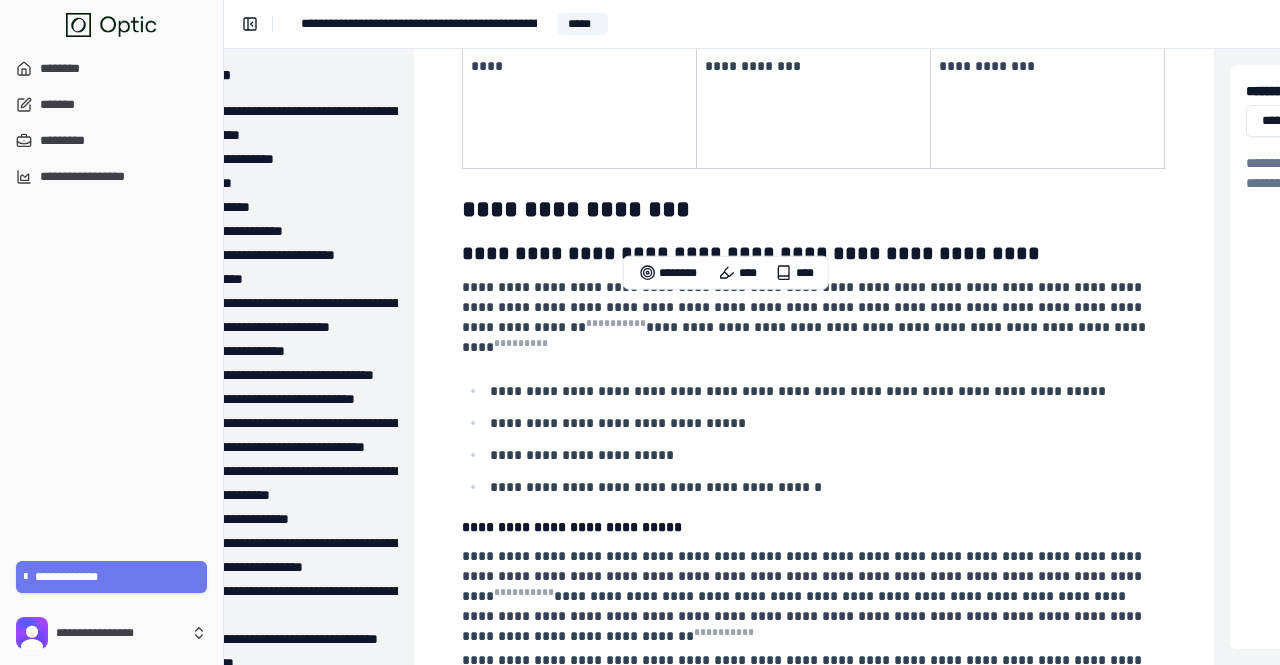 click on "**********" at bounding box center [814, 5877] 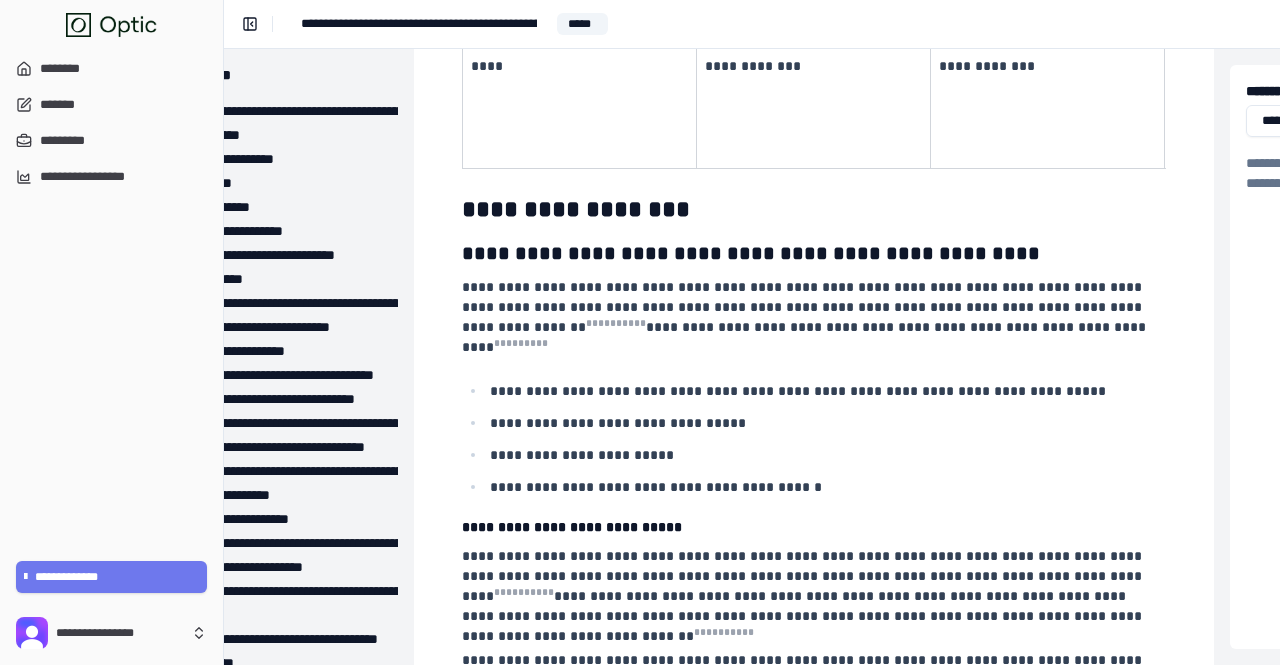click on "**********" at bounding box center (814, 527) 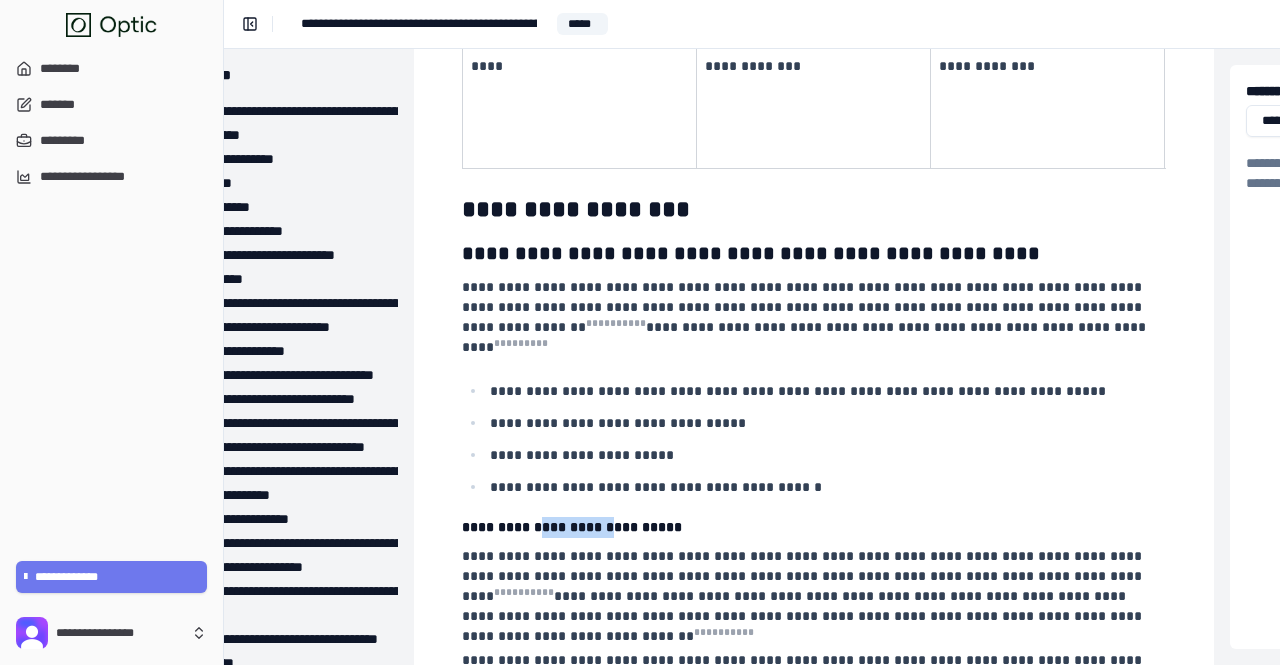 click on "**********" at bounding box center [814, 527] 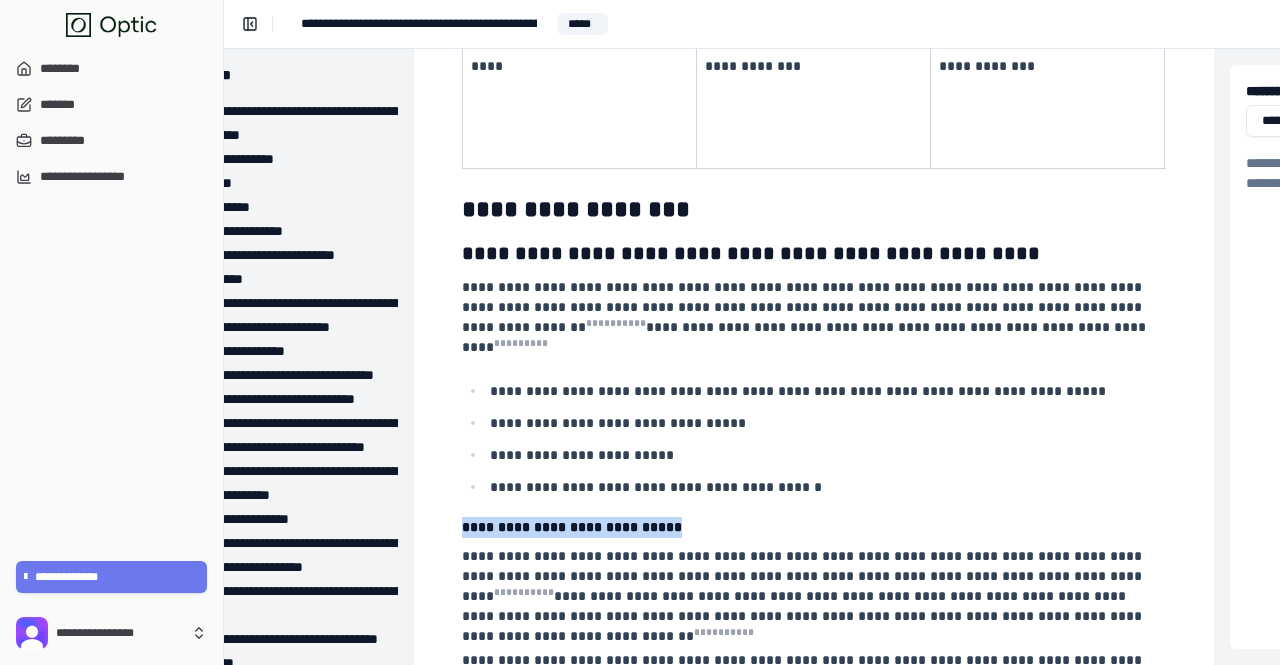 click on "**********" at bounding box center [814, 527] 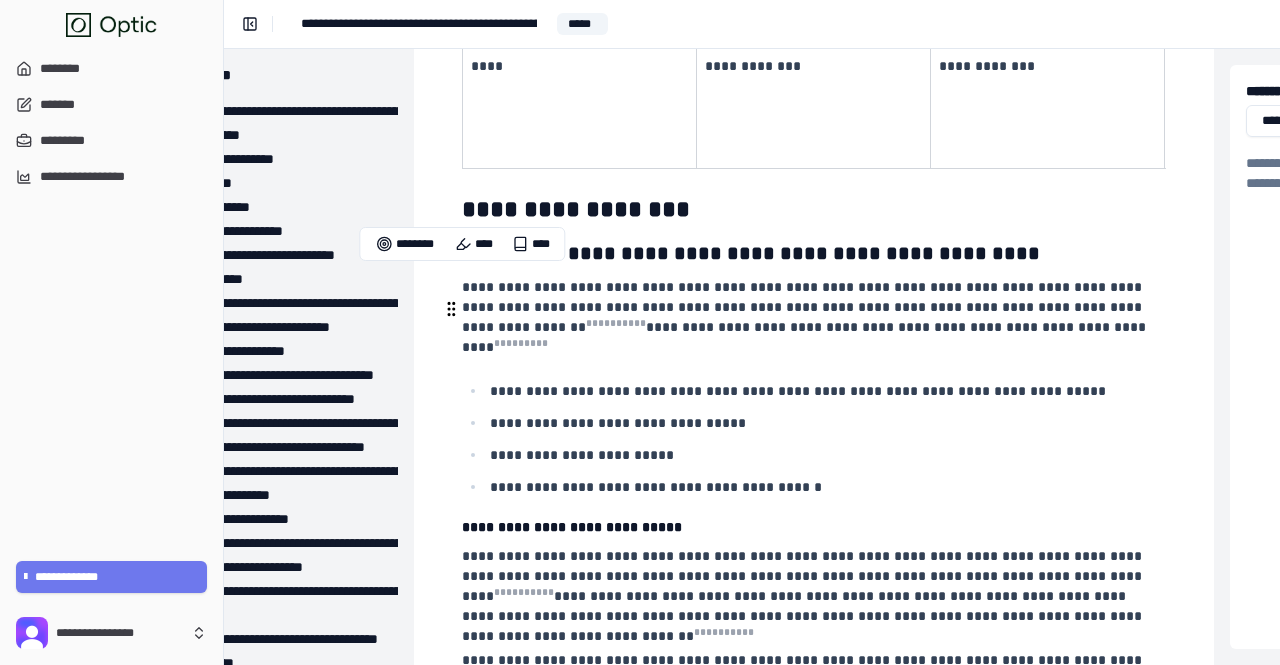 click on "**********" at bounding box center [804, 596] 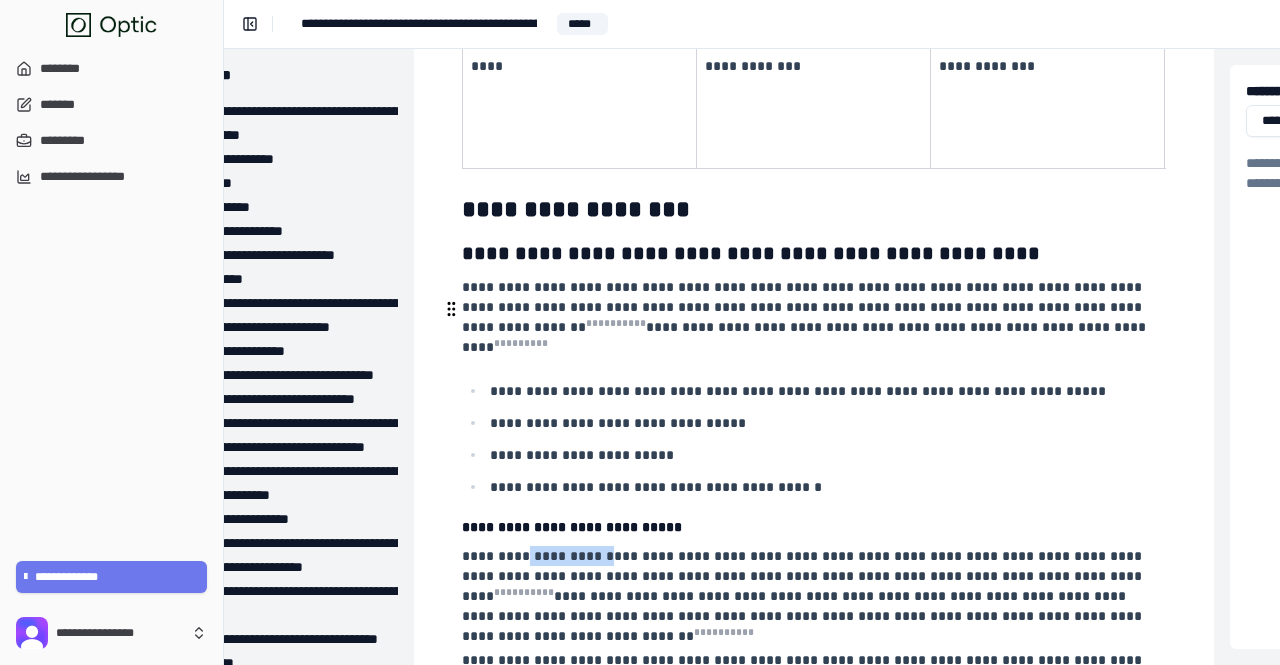 click on "**********" at bounding box center [804, 596] 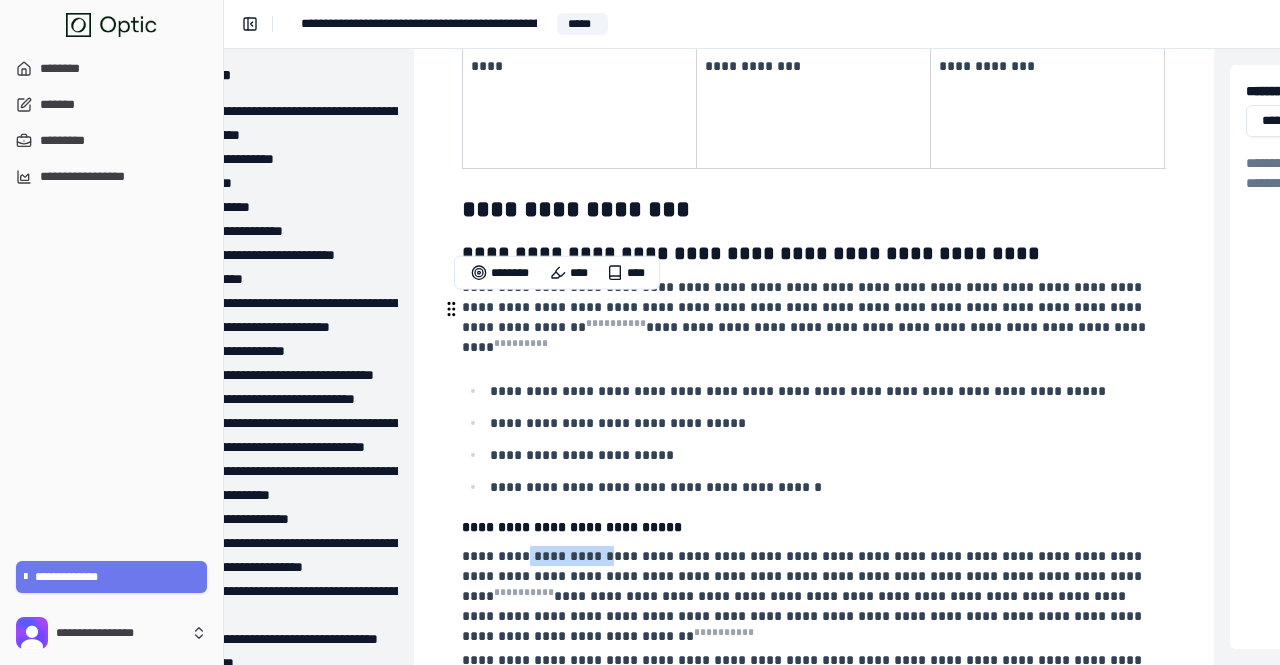 click on "**********" at bounding box center [804, 596] 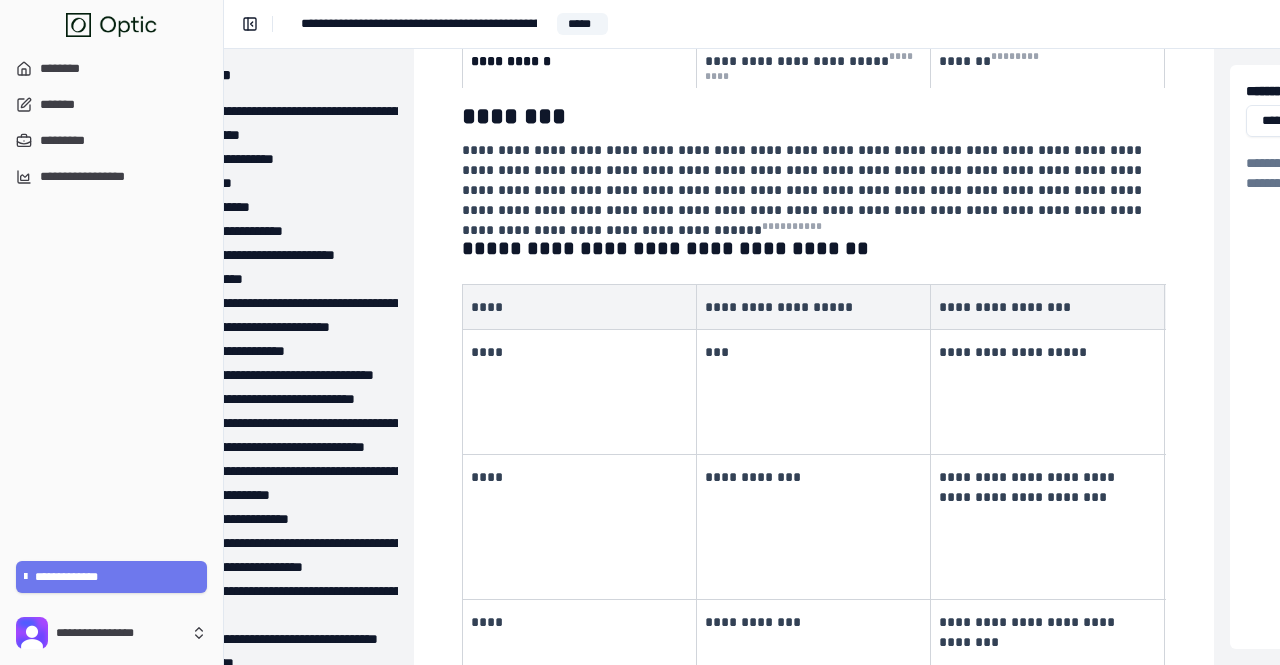 scroll, scrollTop: 10837, scrollLeft: 122, axis: both 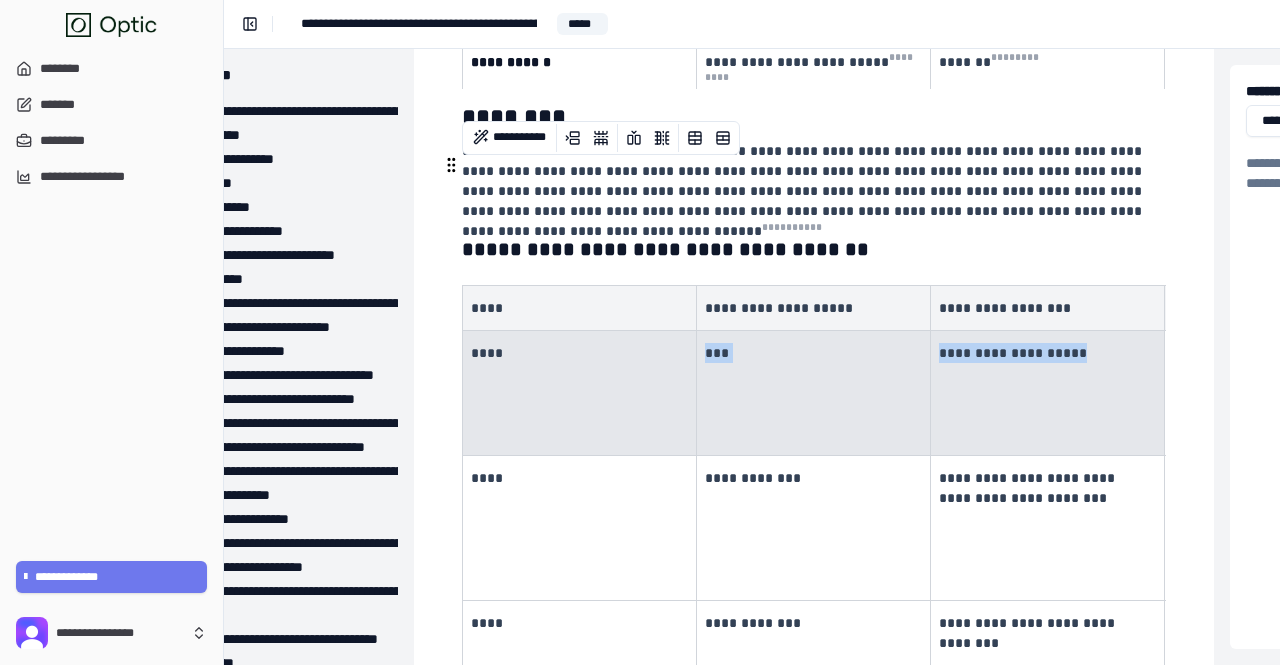 drag, startPoint x: 540, startPoint y: 291, endPoint x: 1088, endPoint y: 273, distance: 548.29553 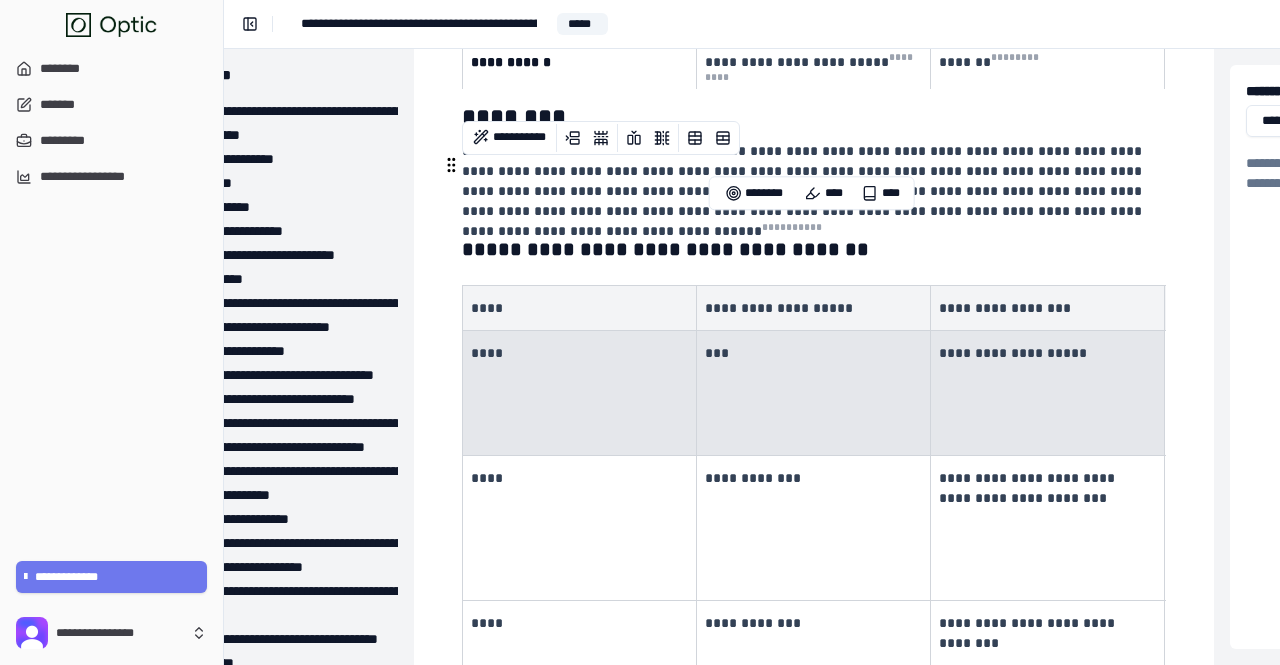 click on "***" at bounding box center [814, 393] 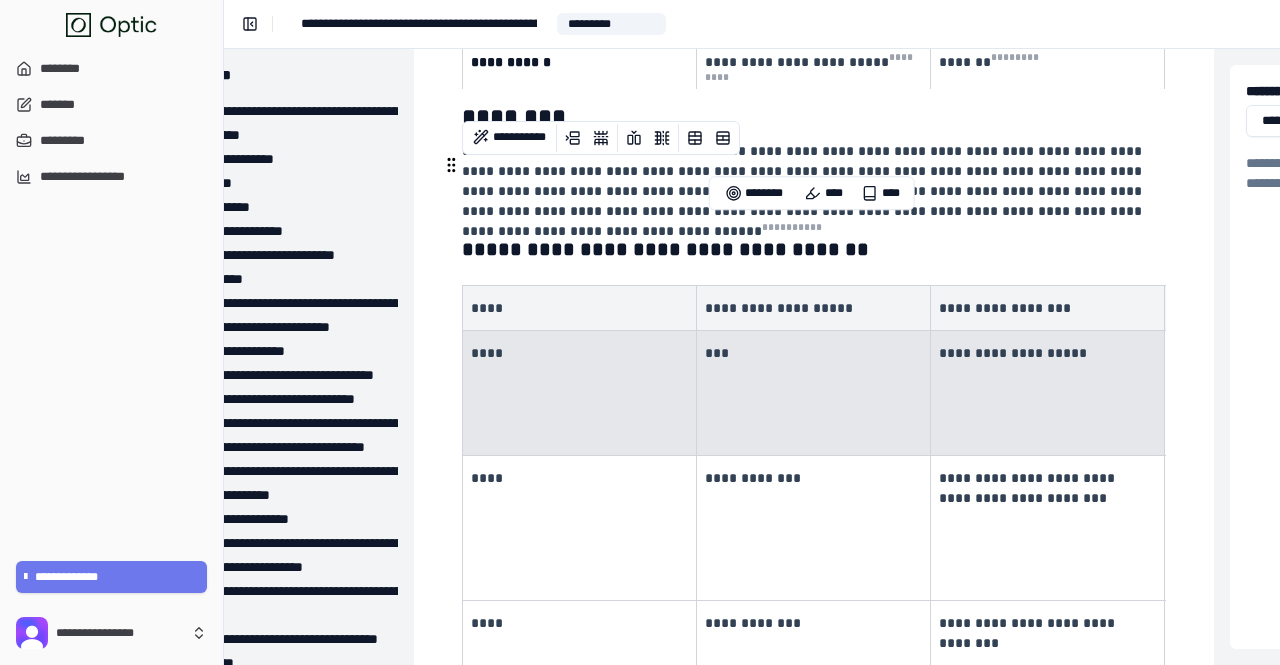 click on "****" at bounding box center (580, 393) 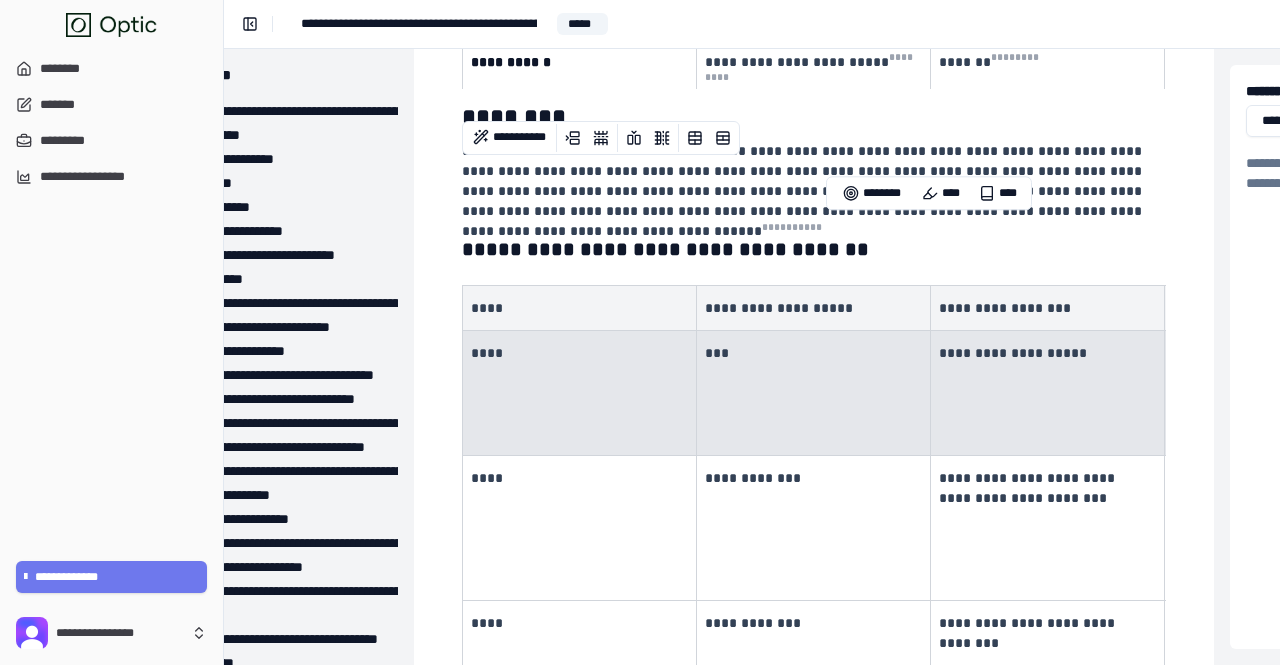 drag, startPoint x: 651, startPoint y: 258, endPoint x: 1188, endPoint y: 244, distance: 537.18243 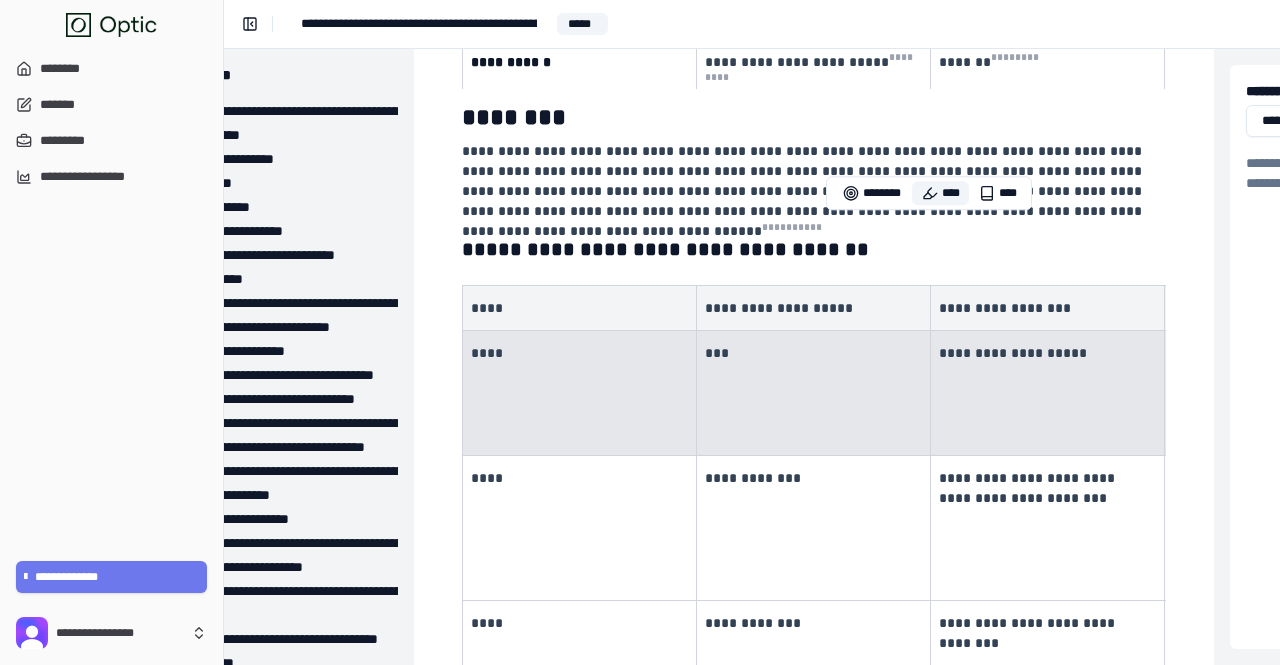 click on "****" at bounding box center [940, 194] 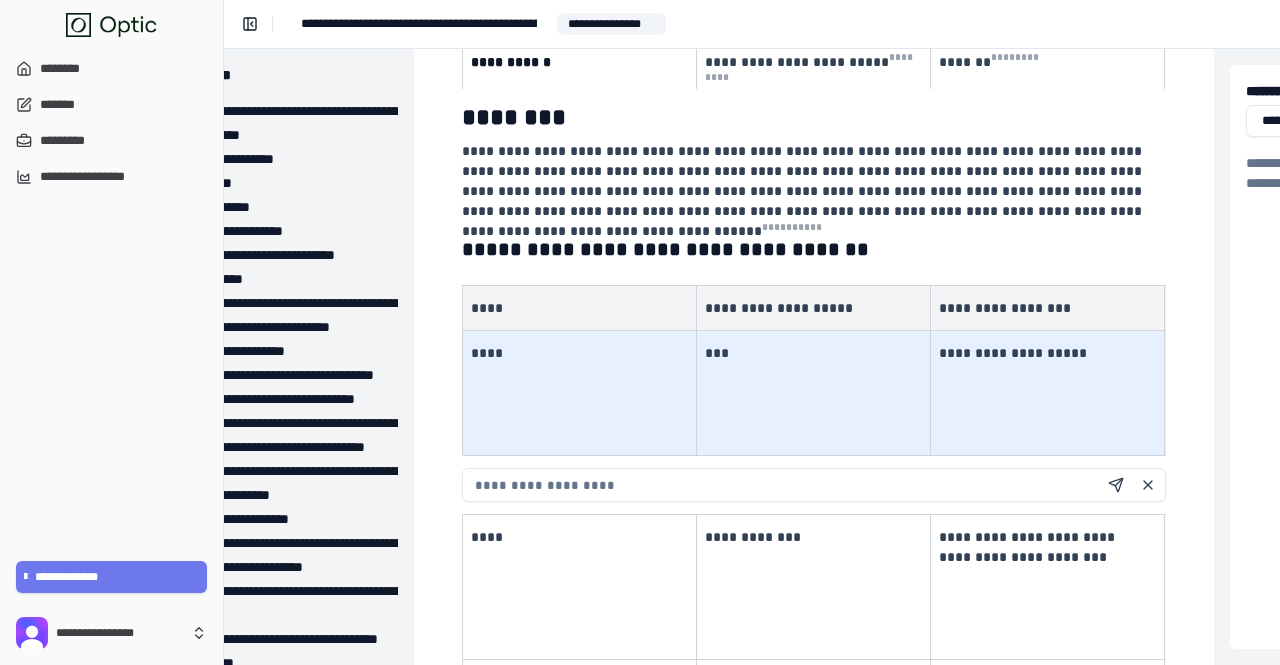 click on "**********" at bounding box center [1048, 308] 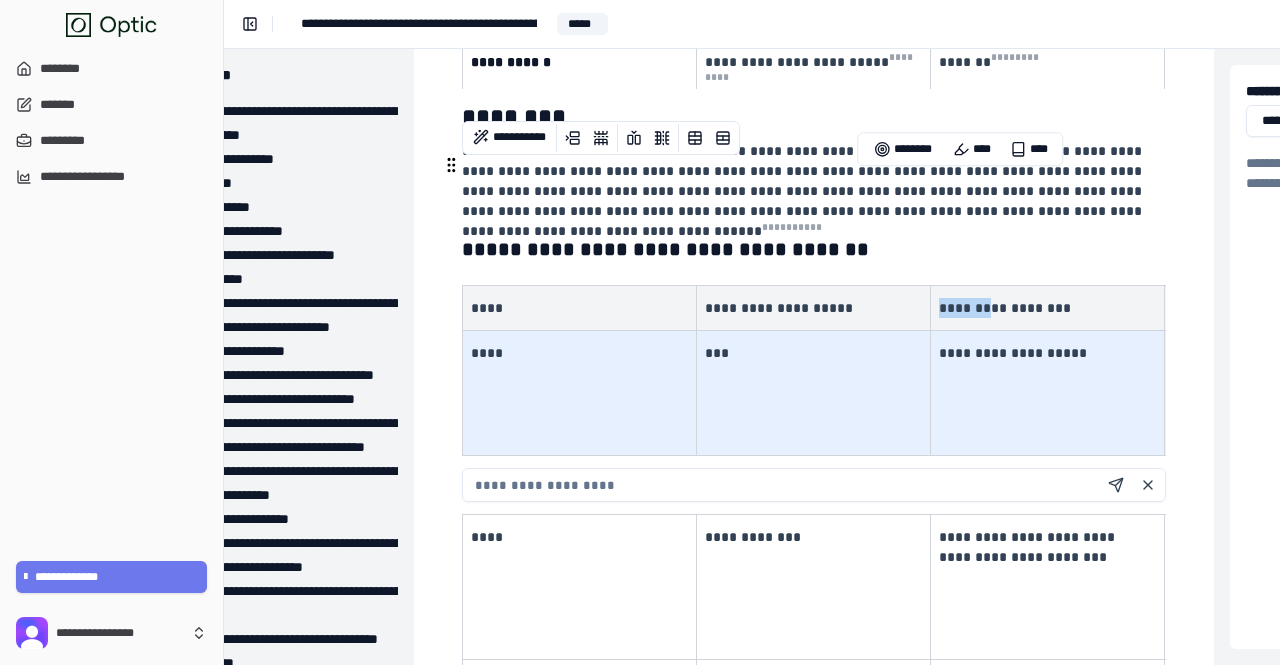 click at bounding box center (814, 485) 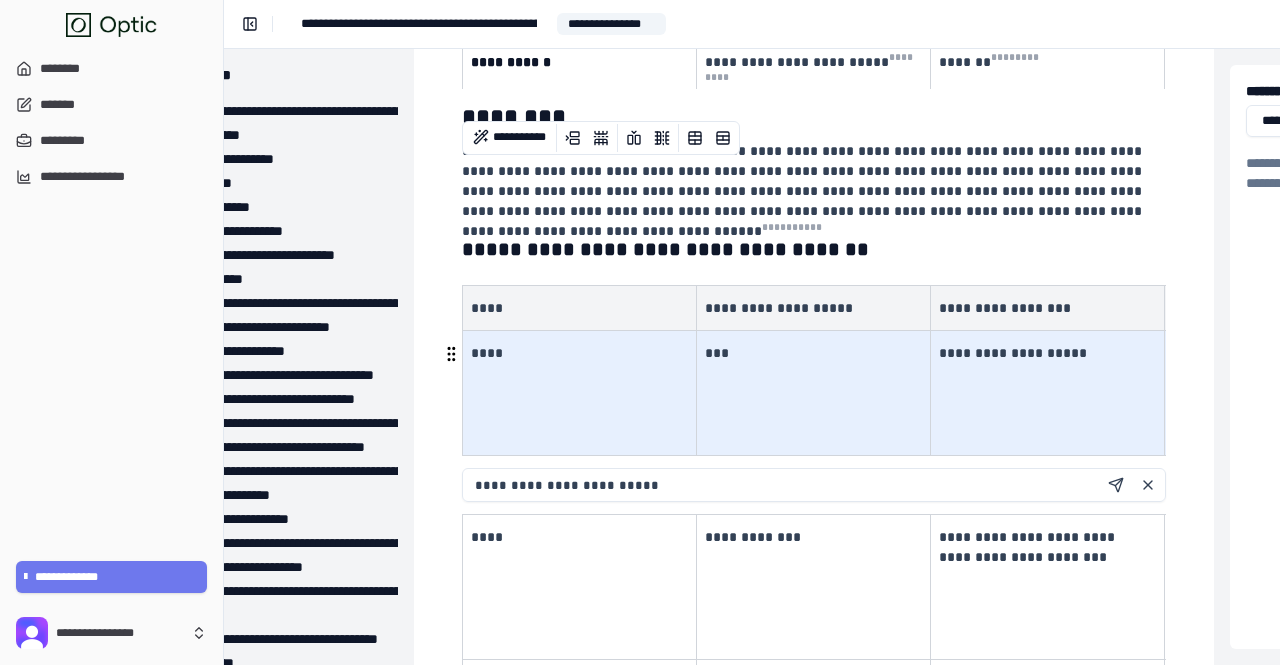 type on "**********" 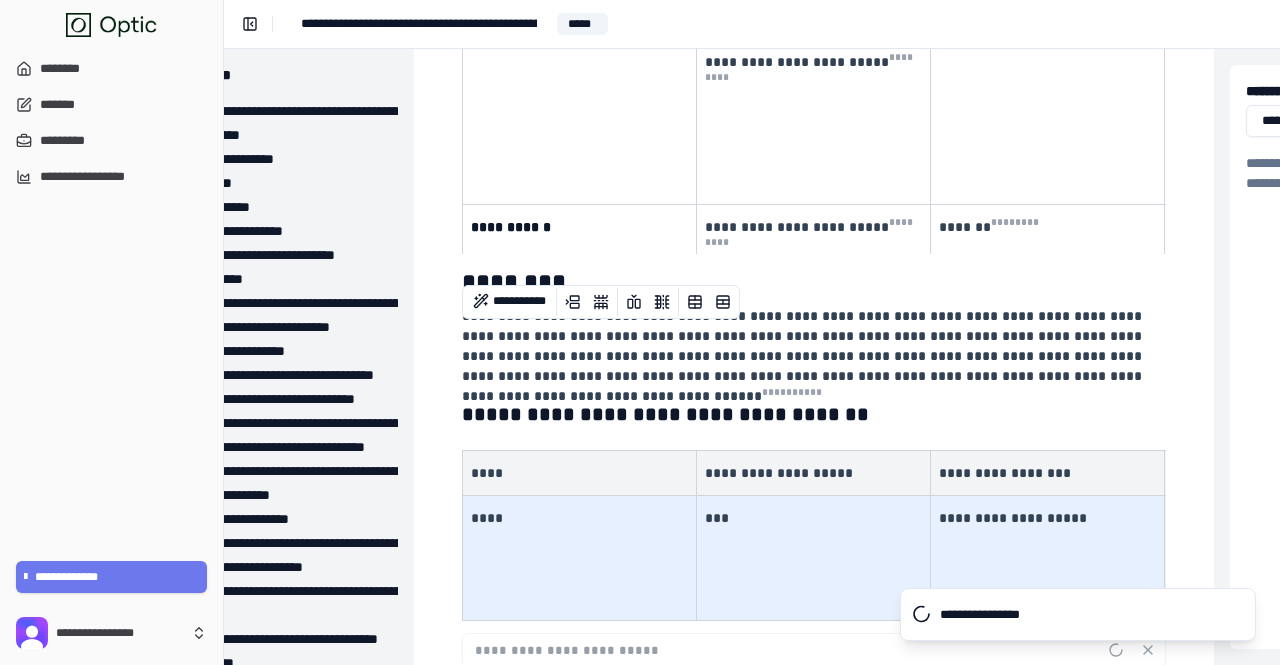 scroll, scrollTop: 10671, scrollLeft: 122, axis: both 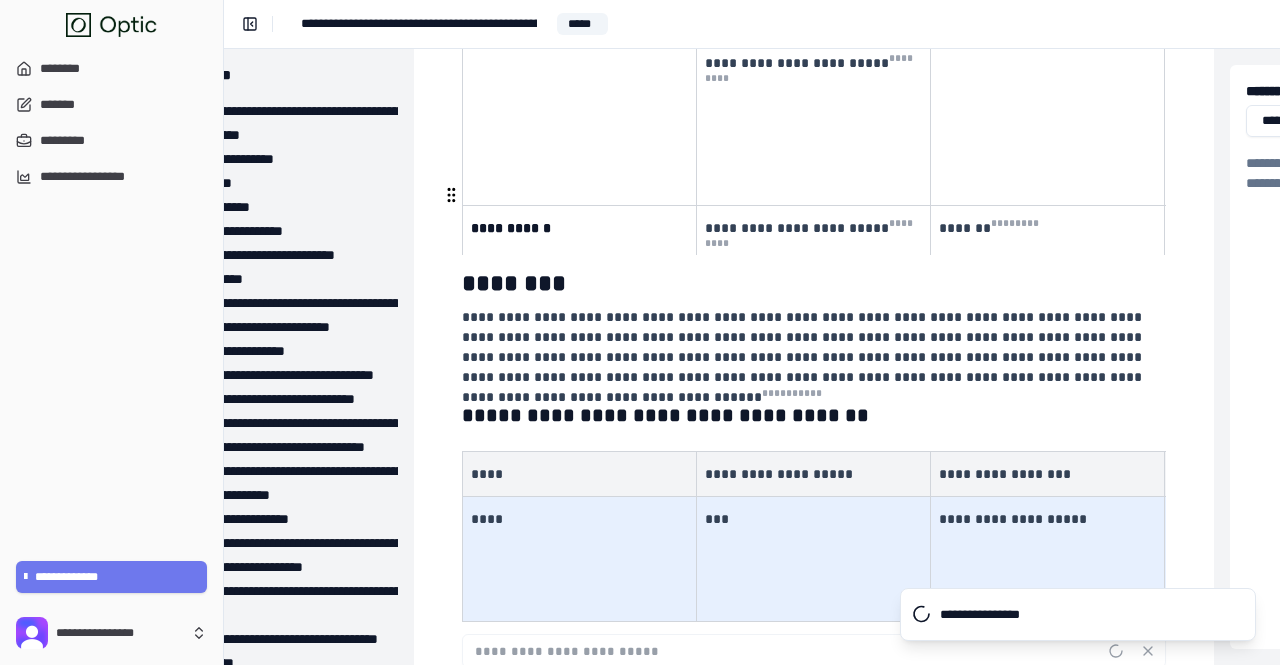 drag, startPoint x: 754, startPoint y: 215, endPoint x: 698, endPoint y: 208, distance: 56.435802 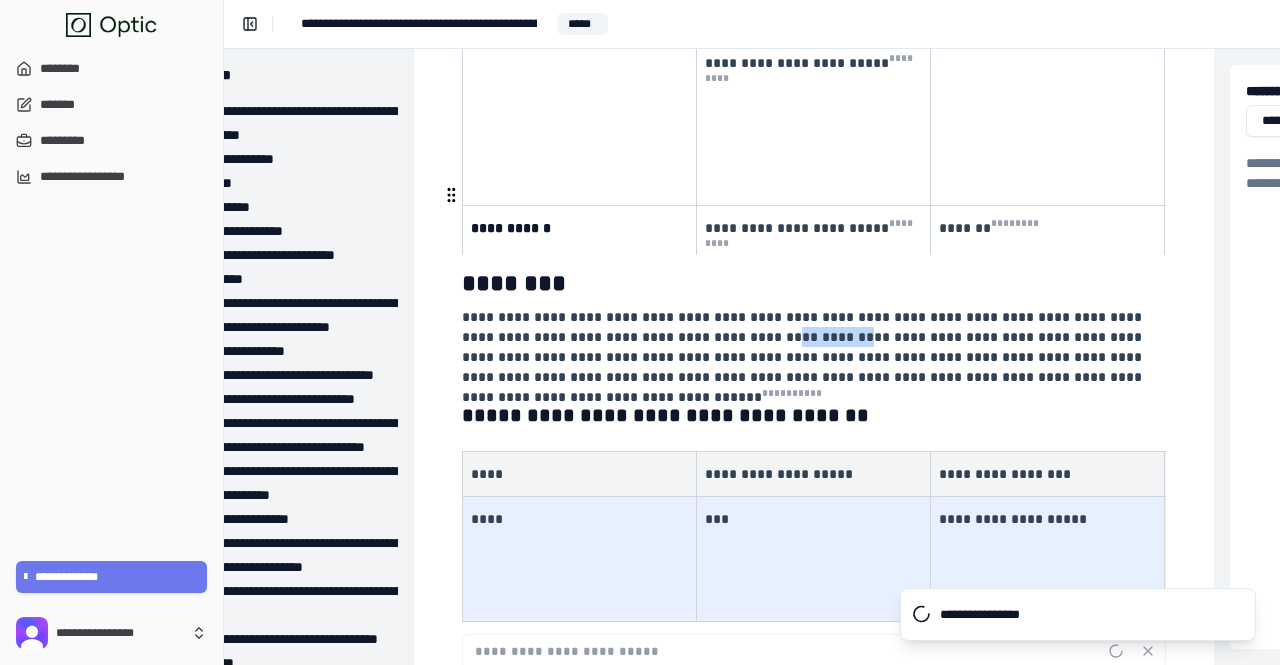 click on "**********" at bounding box center (812, 347) 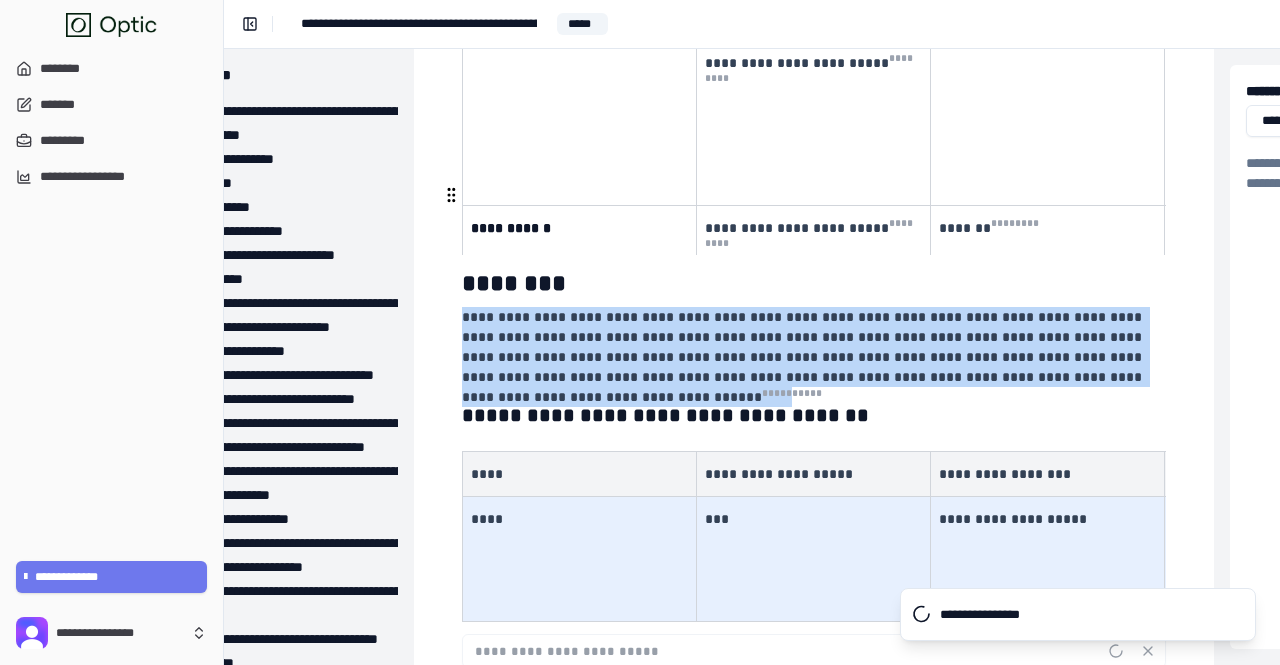 click on "**********" at bounding box center [812, 347] 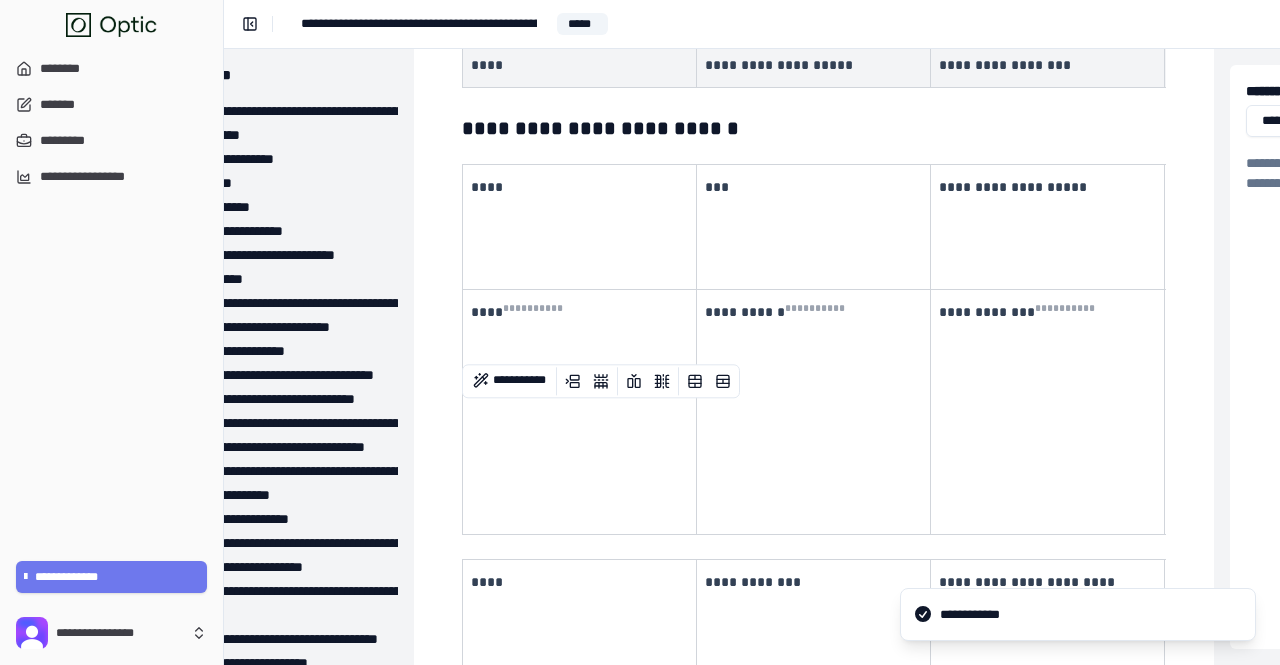 scroll, scrollTop: 11085, scrollLeft: 122, axis: both 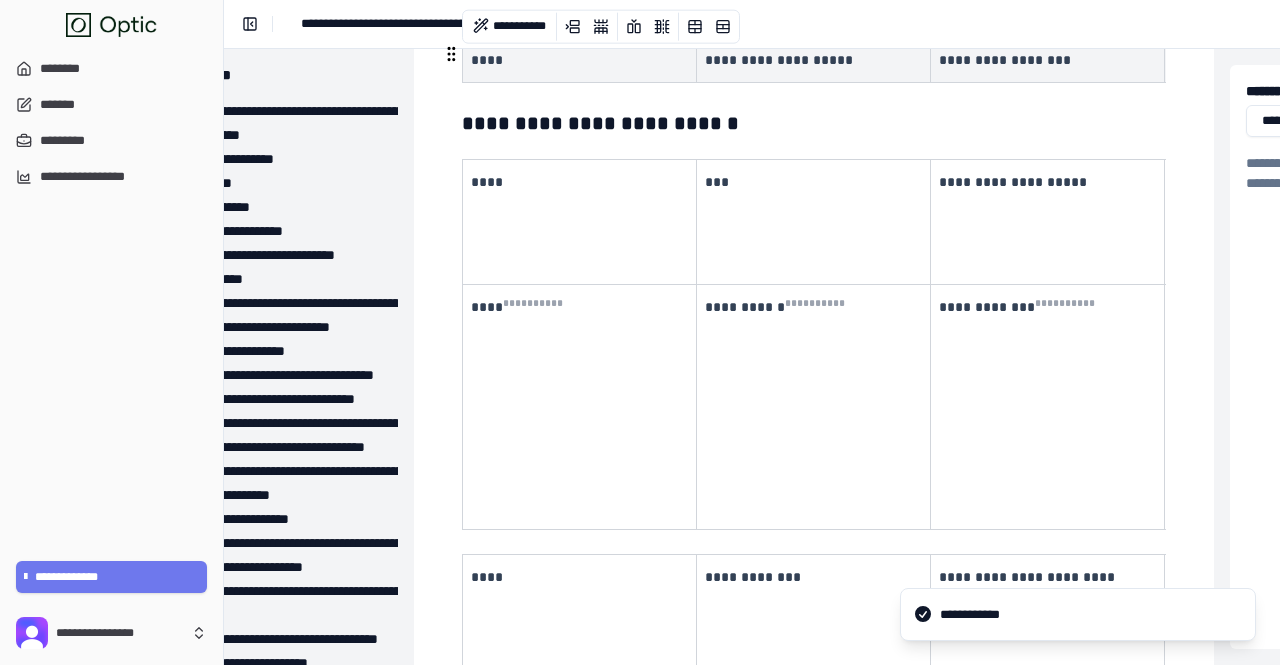 click on "**********" at bounding box center (1048, 407) 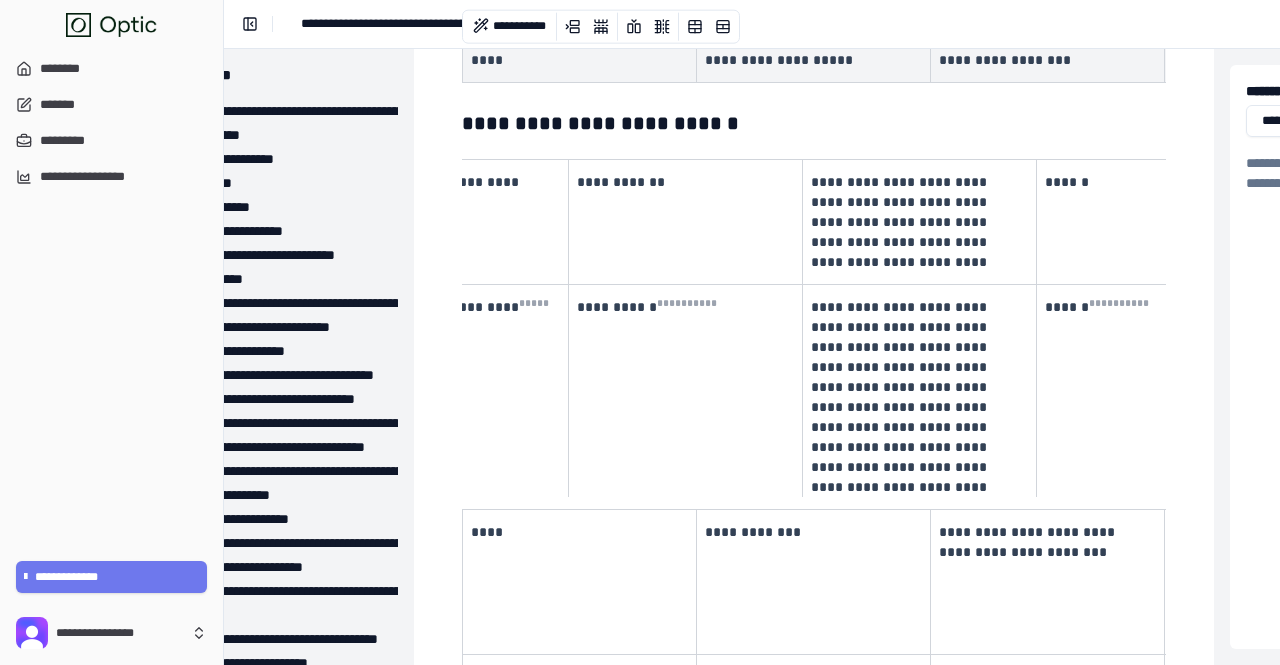 scroll, scrollTop: 0, scrollLeft: 822, axis: horizontal 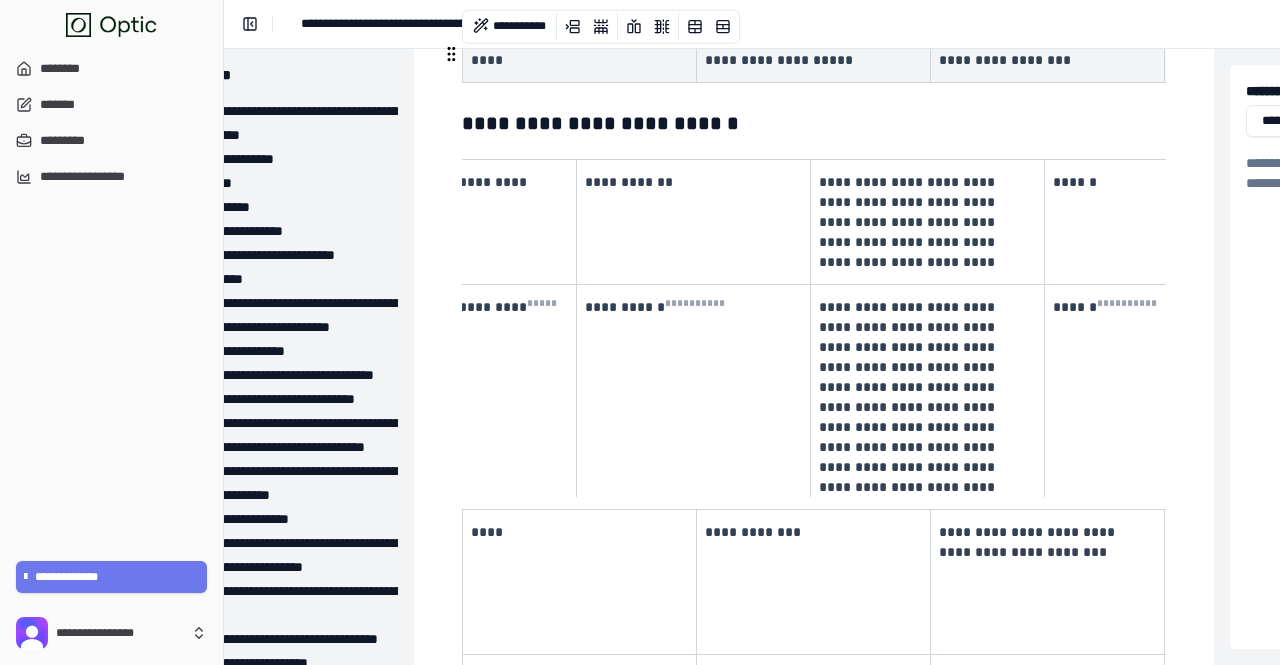 click on "**********" at bounding box center [909, 407] 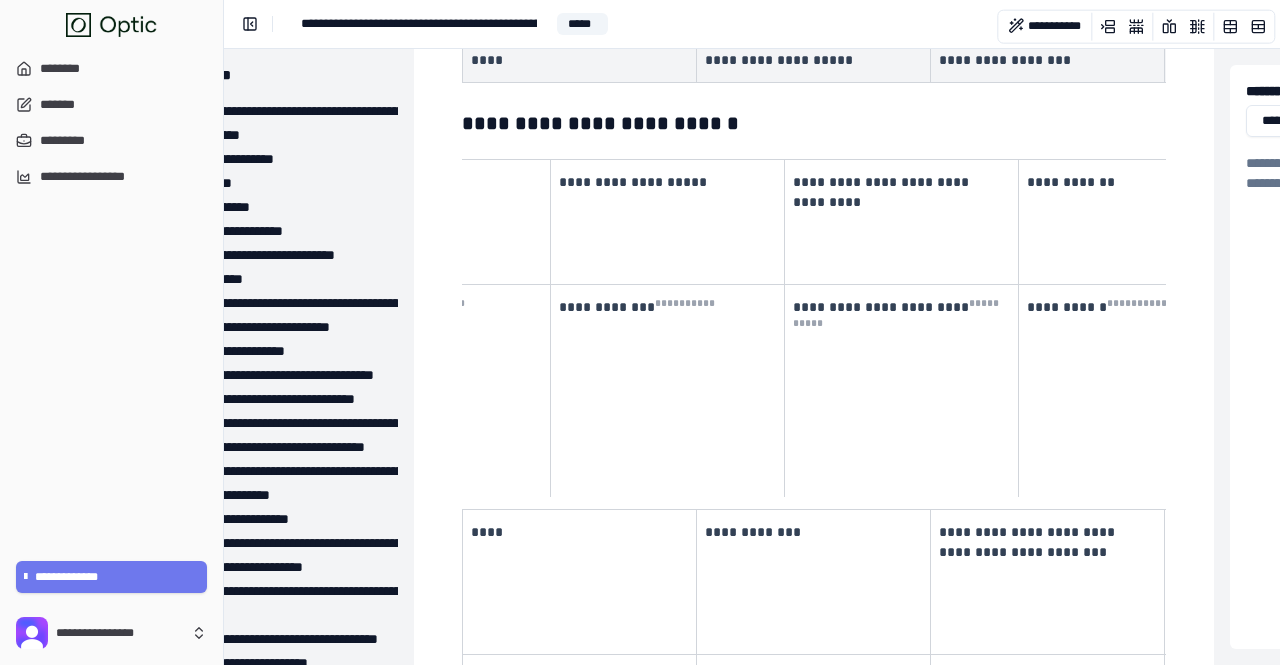 scroll, scrollTop: 0, scrollLeft: 220, axis: horizontal 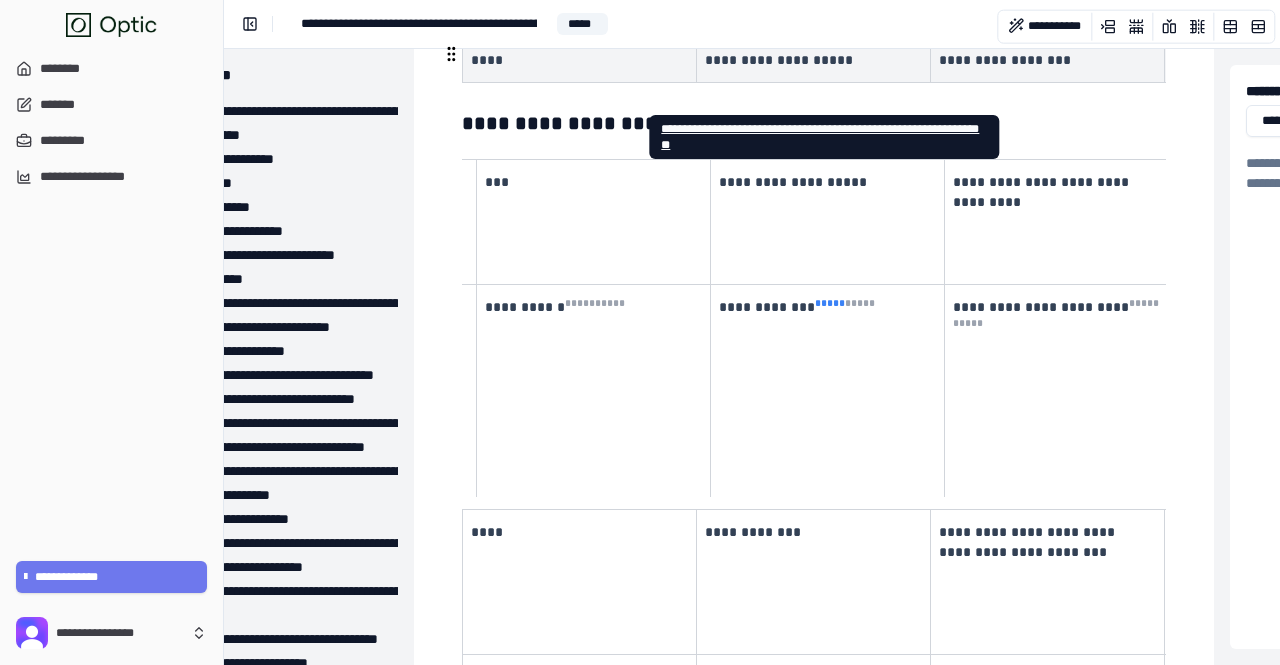 click on "* *** *" at bounding box center [830, 303] 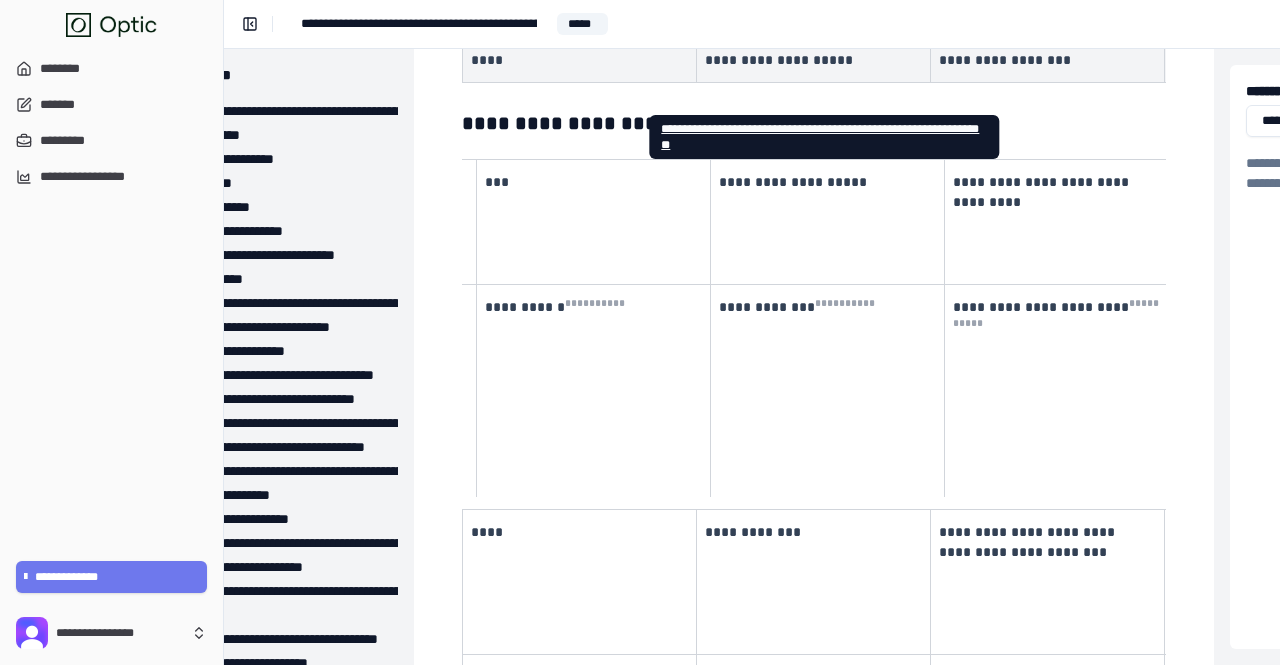 click on "**********" at bounding box center (820, 137) 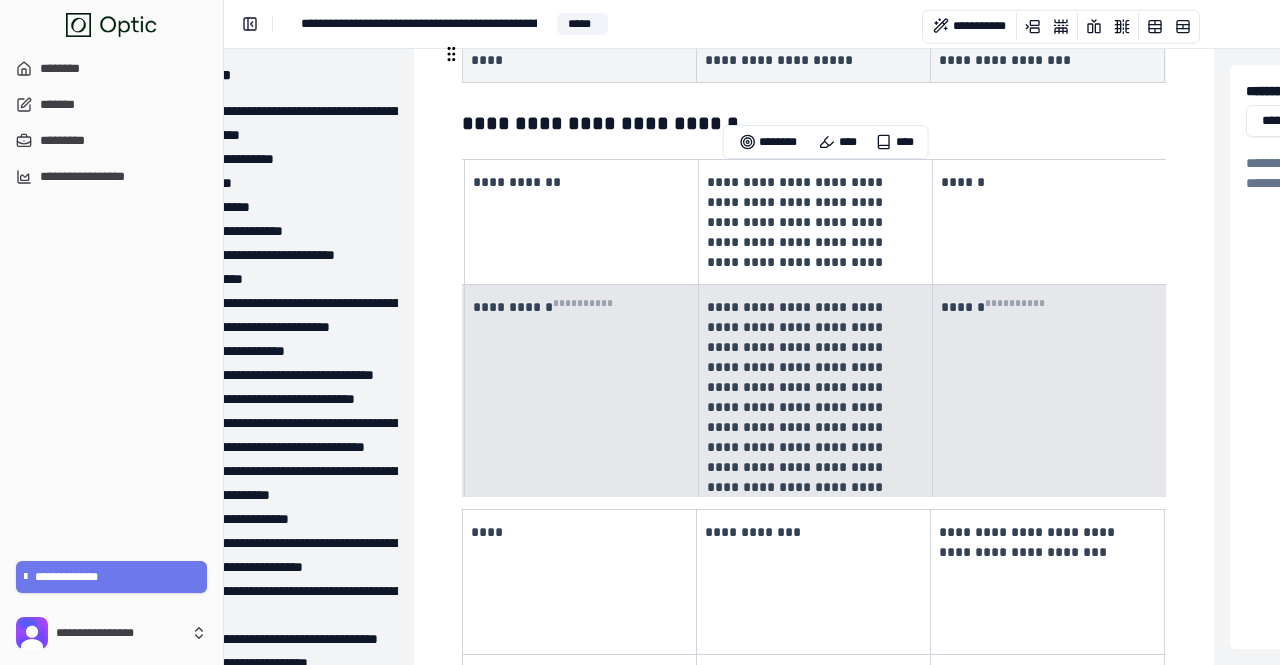 scroll, scrollTop: 0, scrollLeft: 934, axis: horizontal 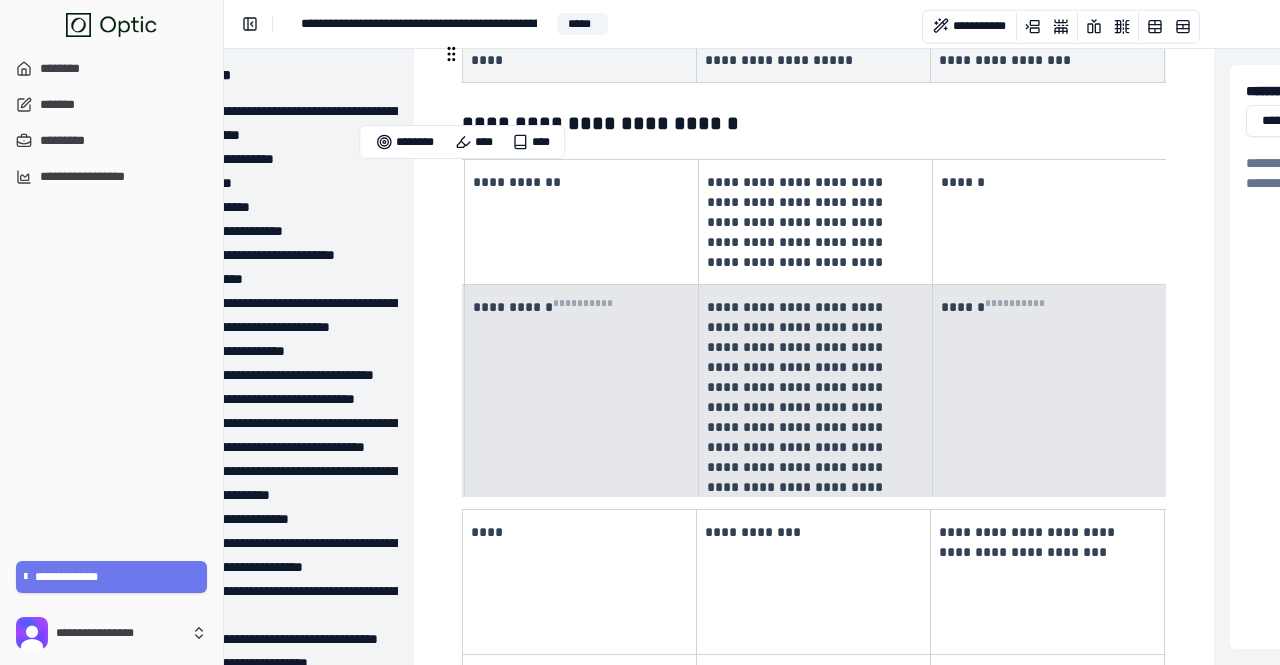 drag, startPoint x: 662, startPoint y: 245, endPoint x: 1052, endPoint y: 256, distance: 390.1551 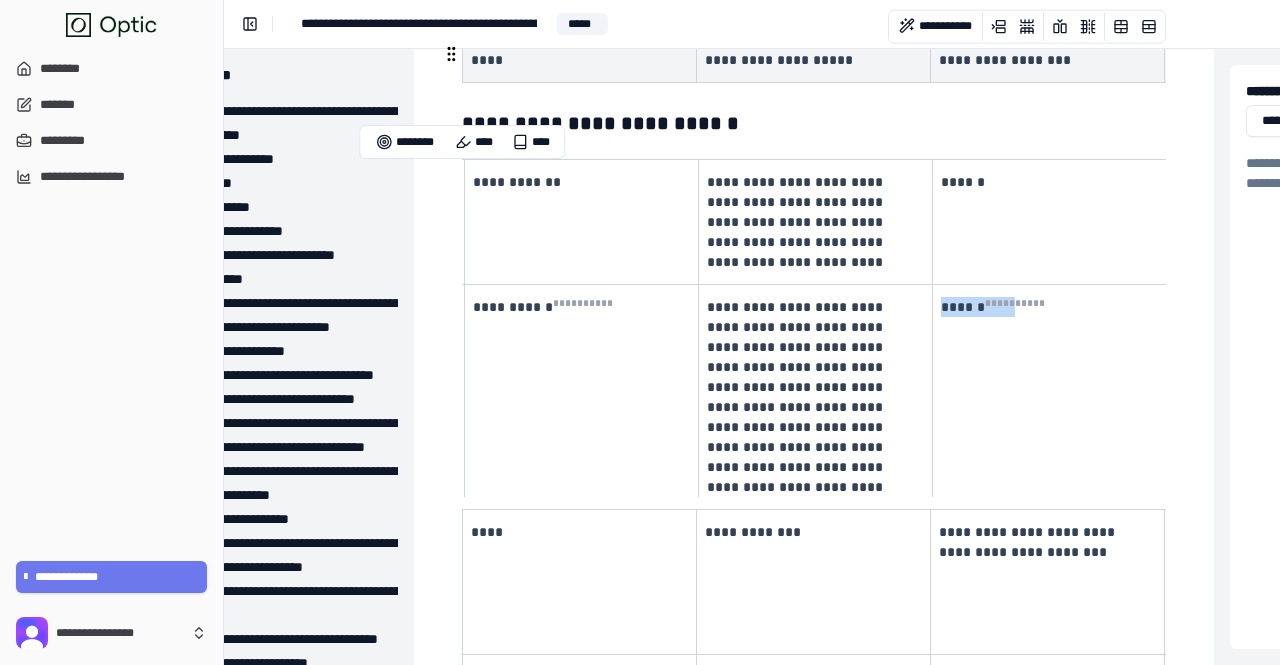 click on "****** * *** * * *** *" at bounding box center [1050, 407] 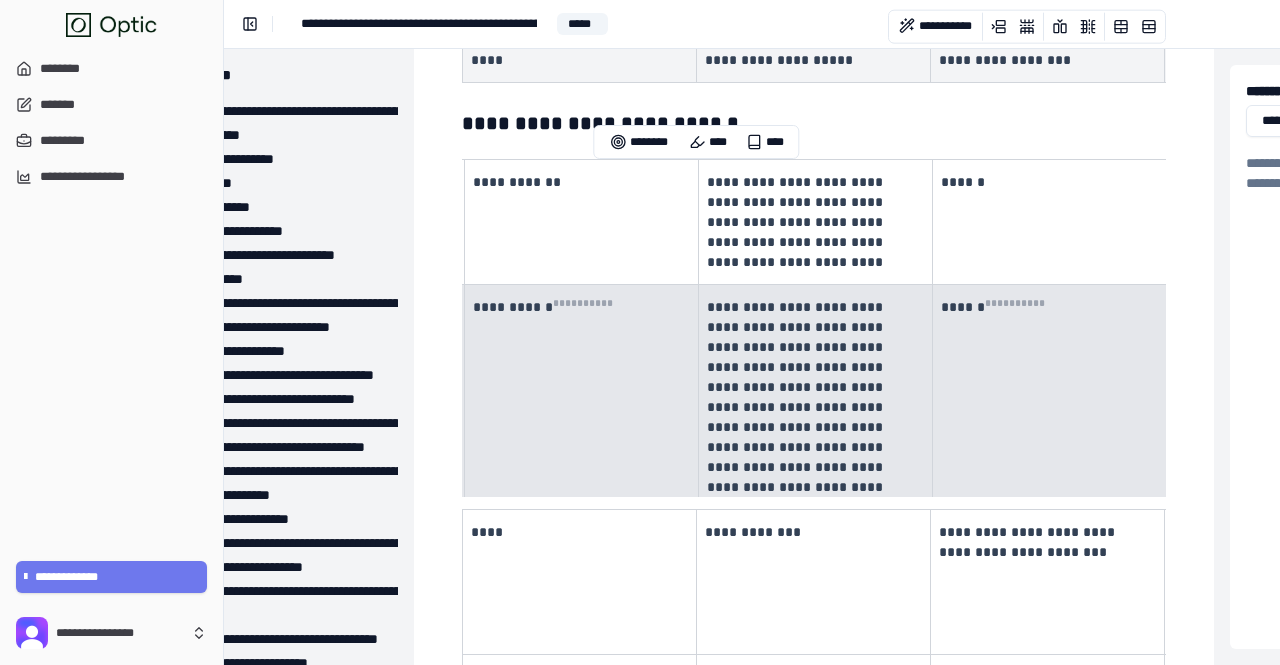 drag, startPoint x: 1100, startPoint y: 217, endPoint x: 304, endPoint y: 197, distance: 796.2512 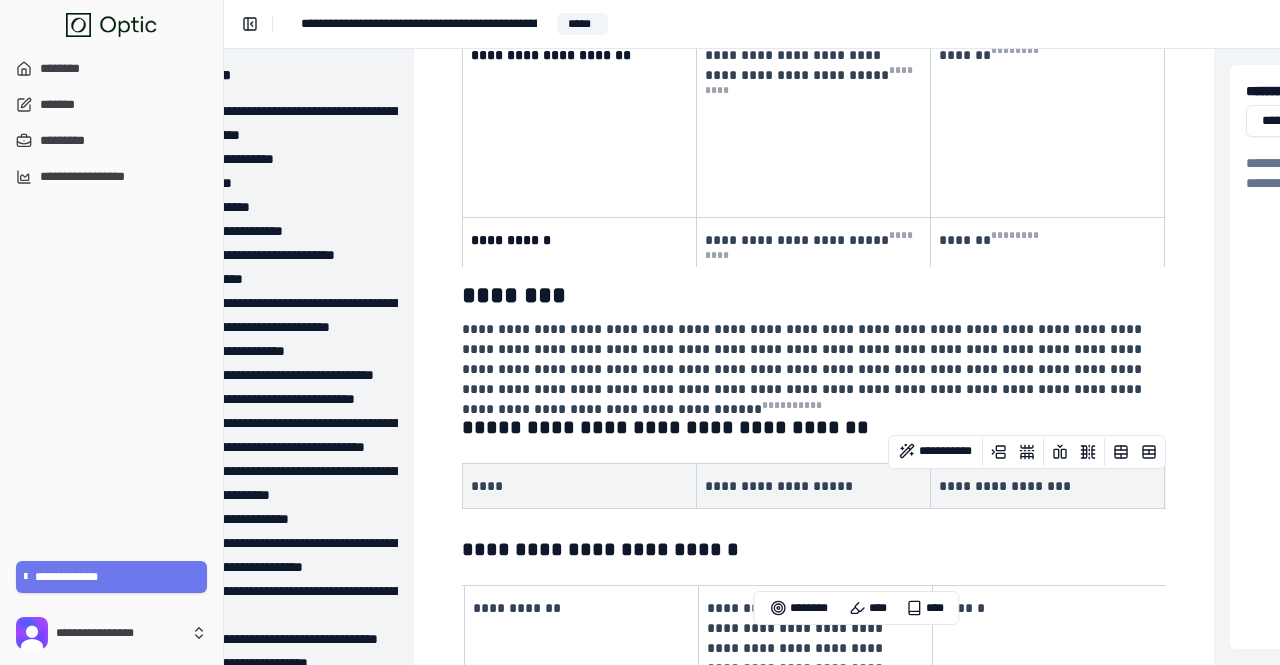 scroll, scrollTop: 10657, scrollLeft: 122, axis: both 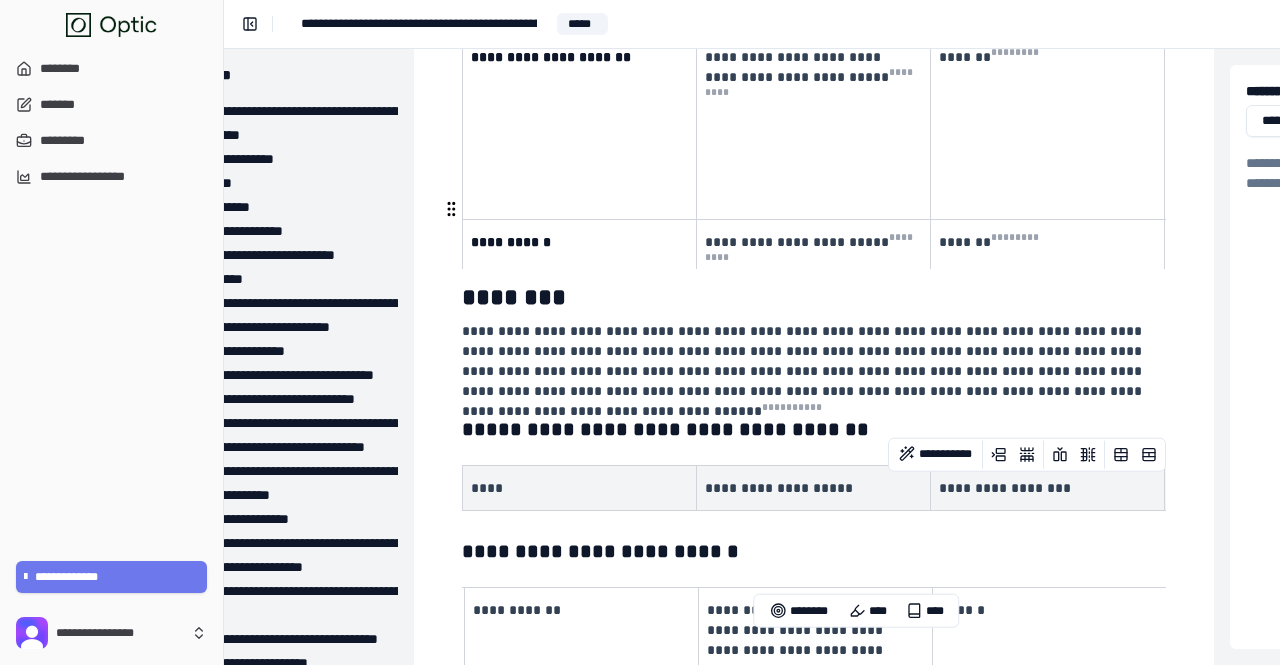 click on "**********" at bounding box center (812, 361) 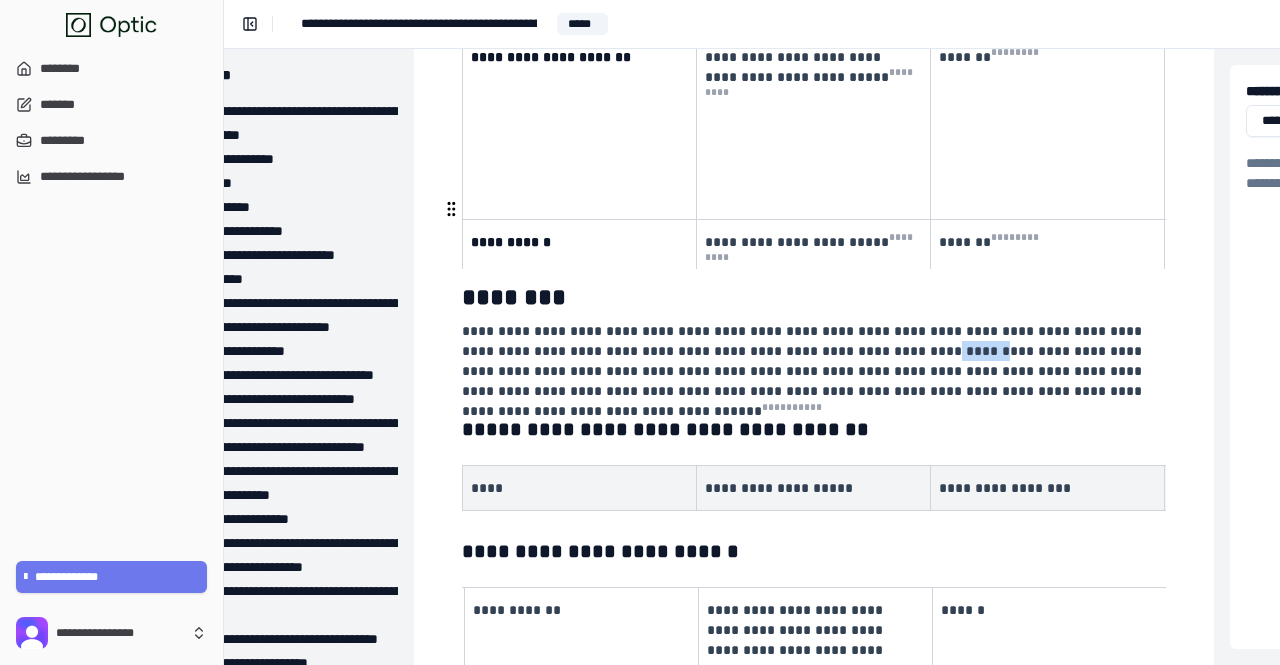 click on "**********" at bounding box center [812, 361] 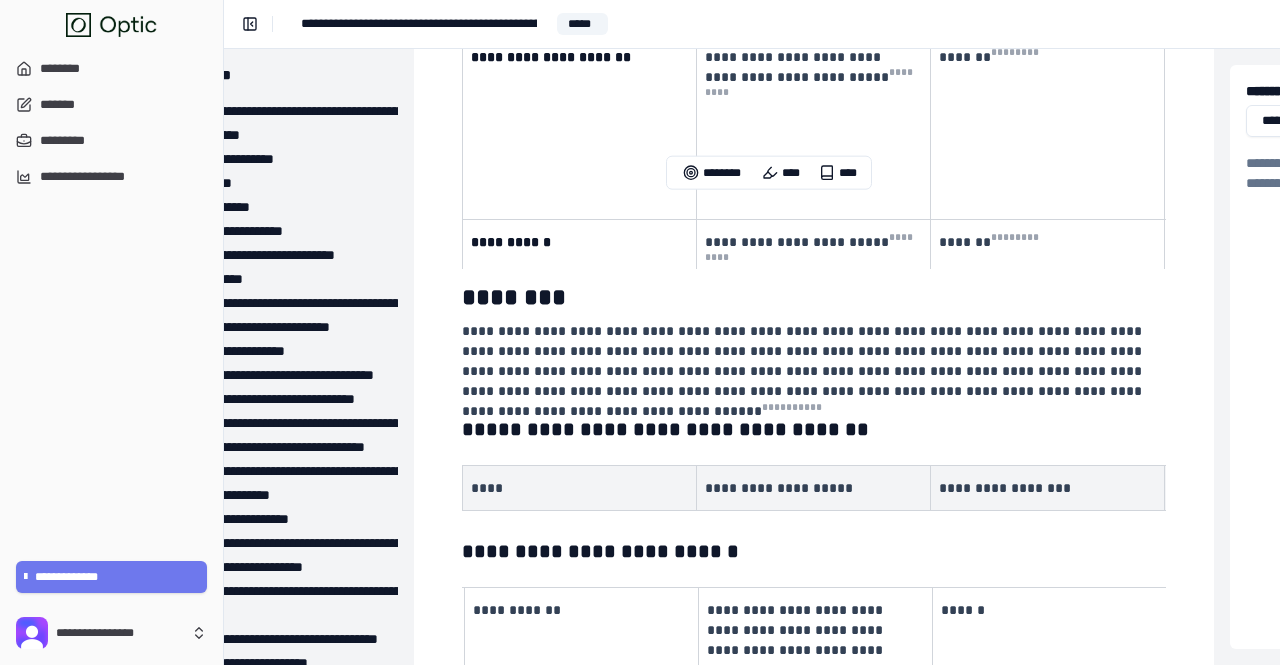 click on "**********" at bounding box center [814, 7335] 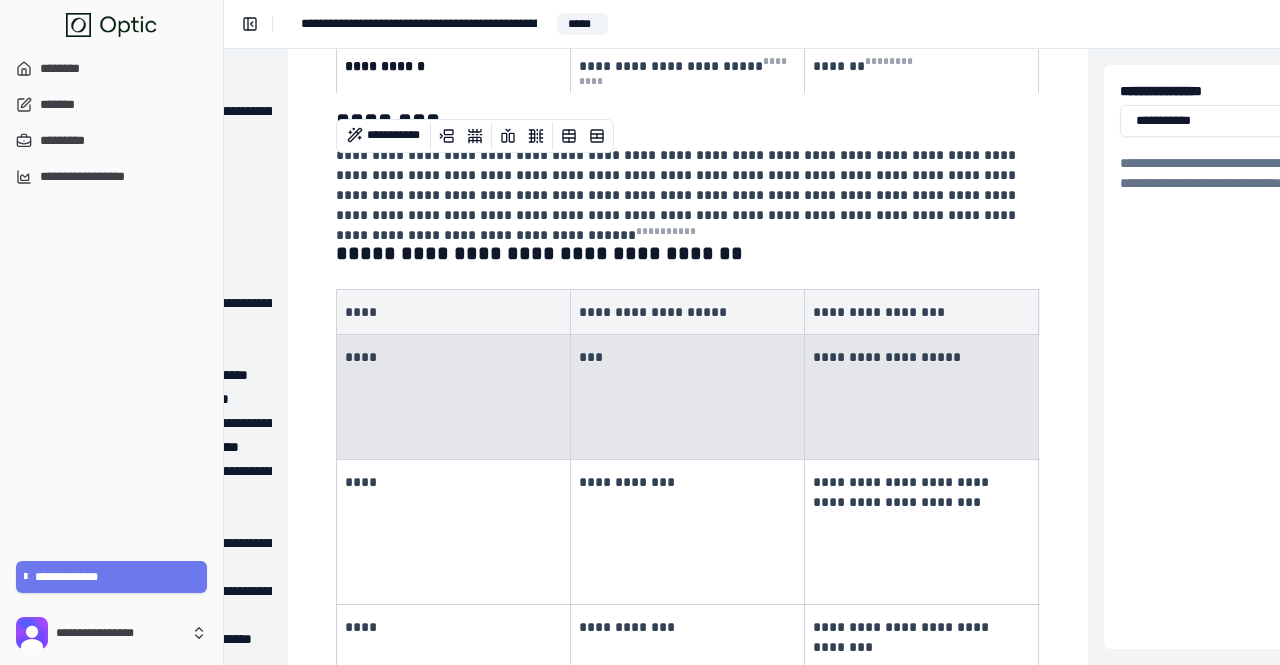 scroll, scrollTop: 10840, scrollLeft: 248, axis: both 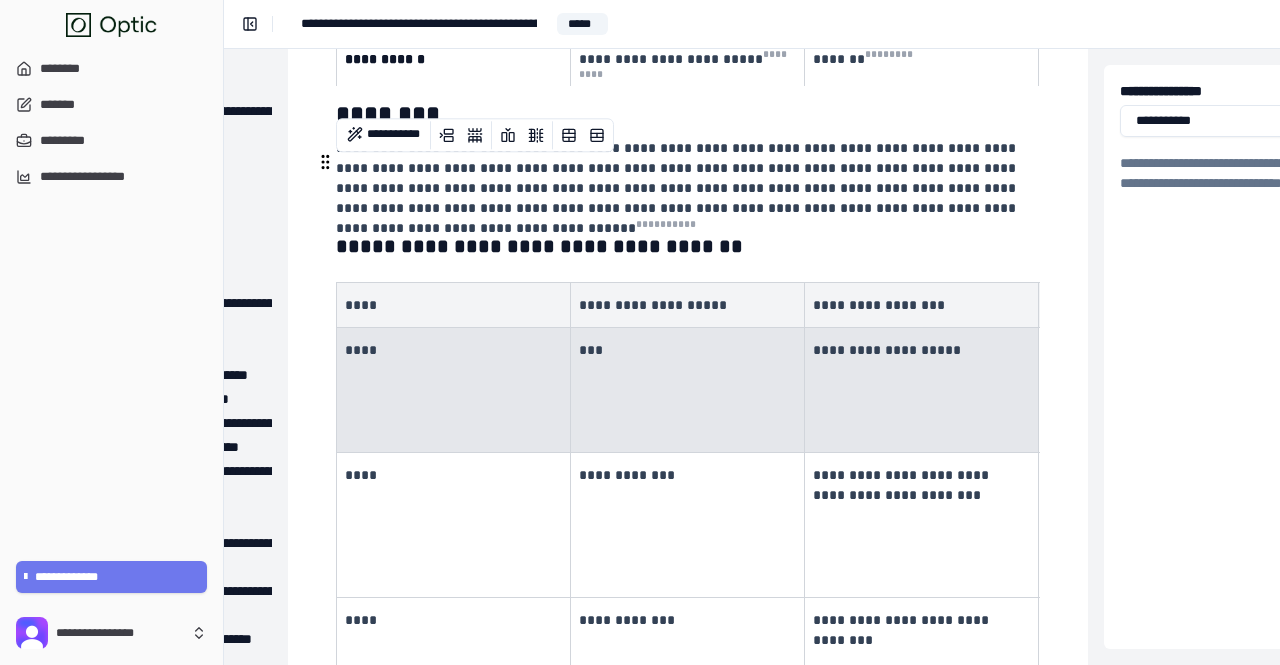 click on "**********" at bounding box center [922, 390] 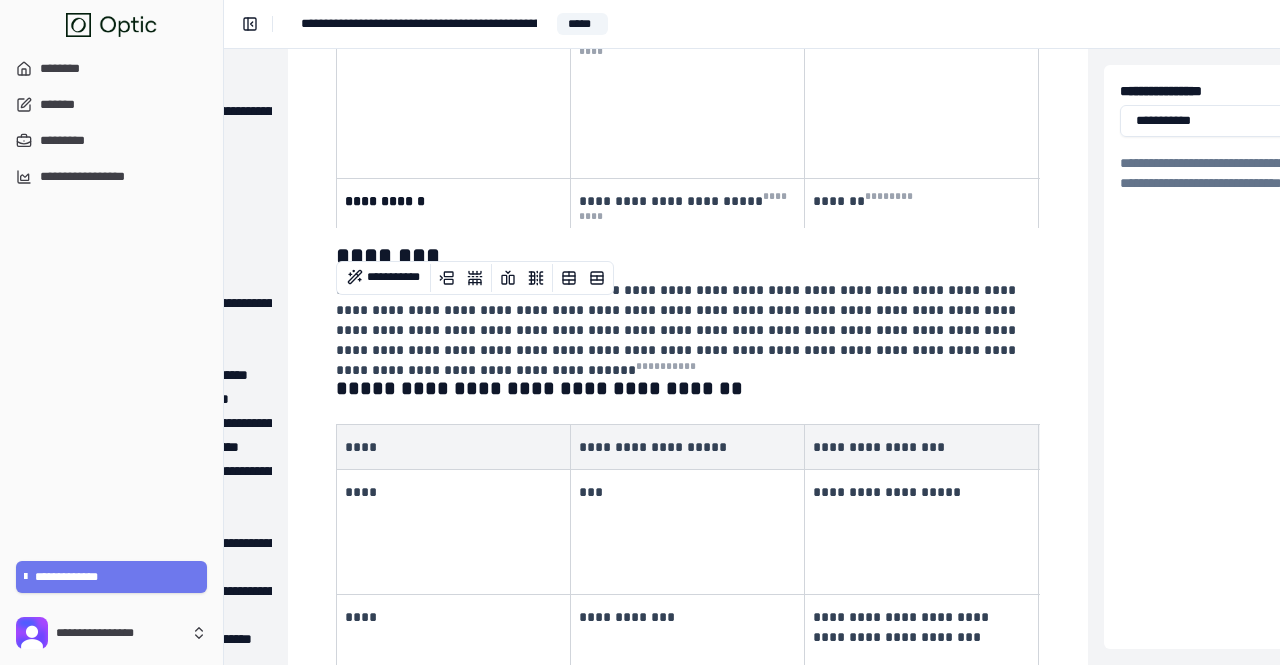 scroll, scrollTop: 10697, scrollLeft: 248, axis: both 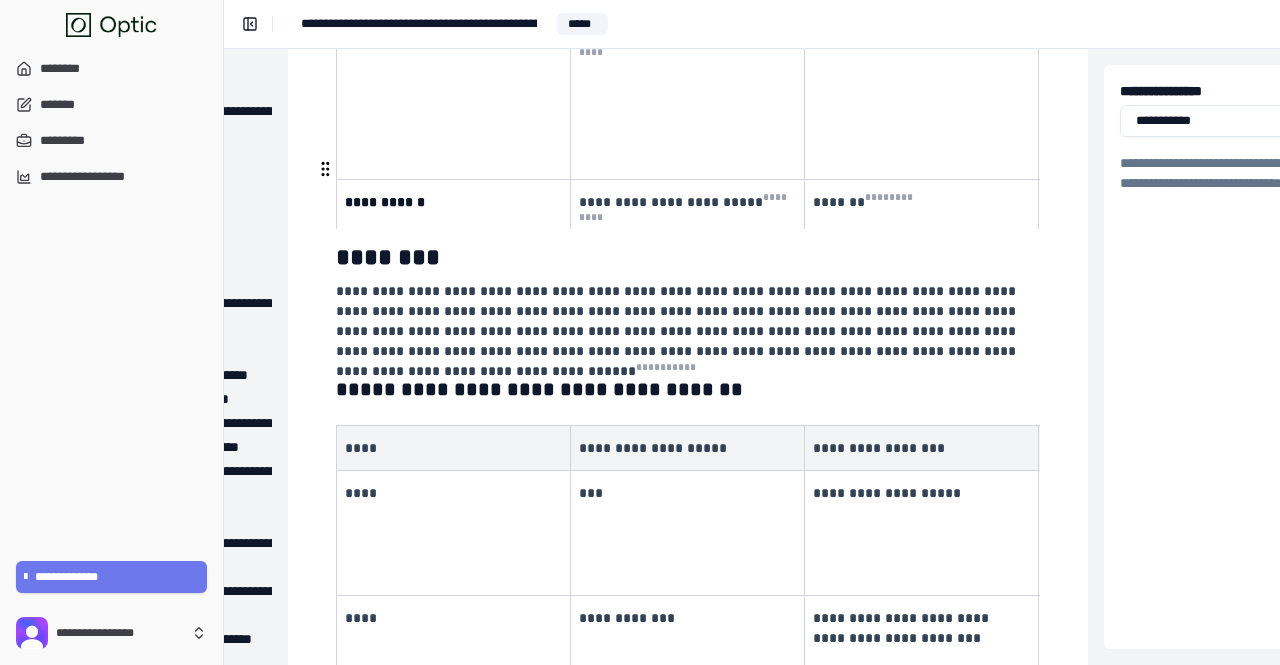 click on "**********" at bounding box center [686, 321] 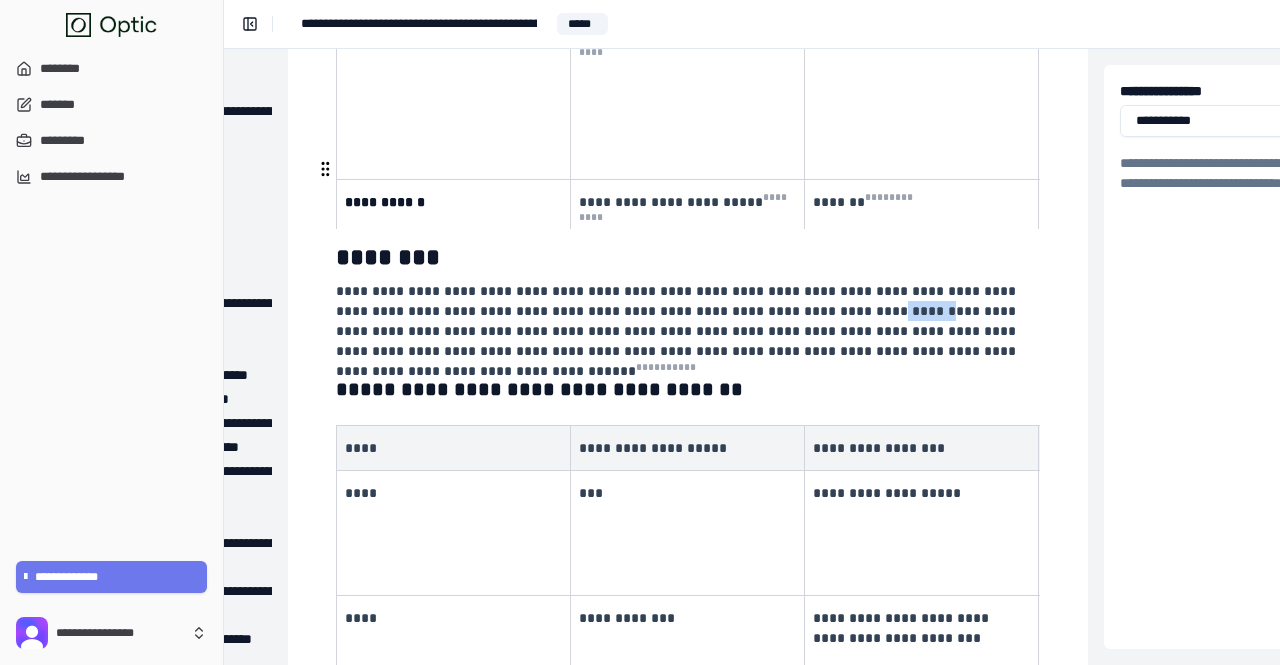 click on "**********" at bounding box center (686, 321) 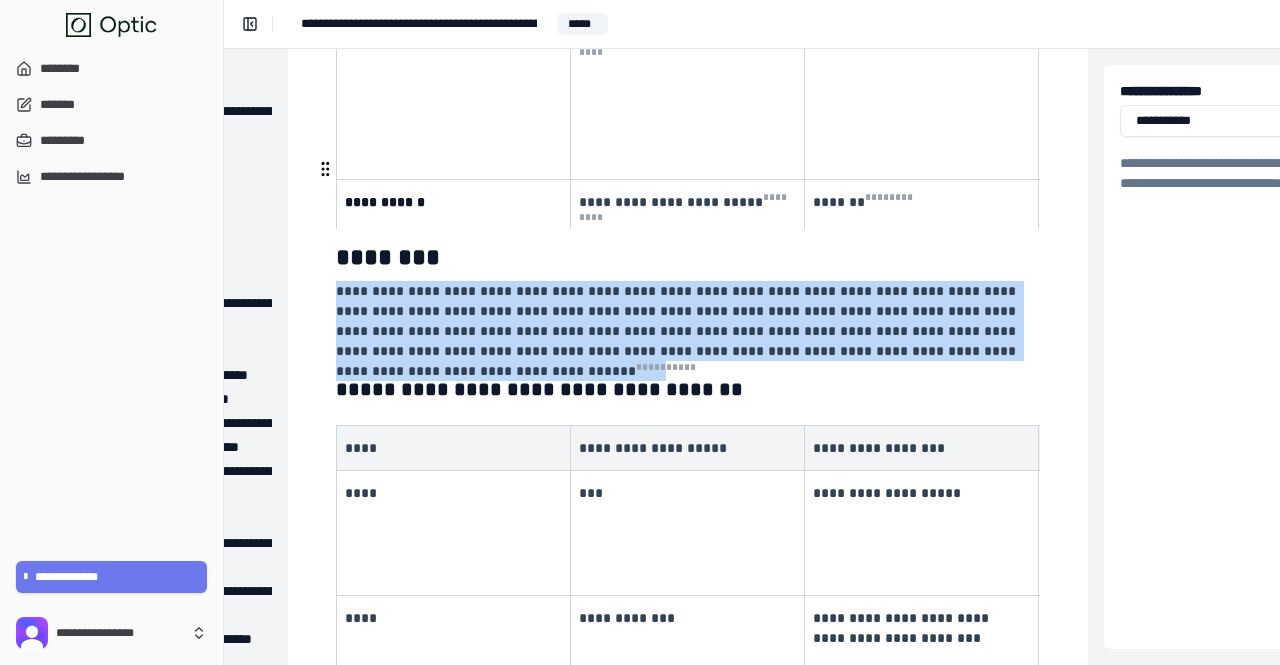 click on "**********" at bounding box center (686, 321) 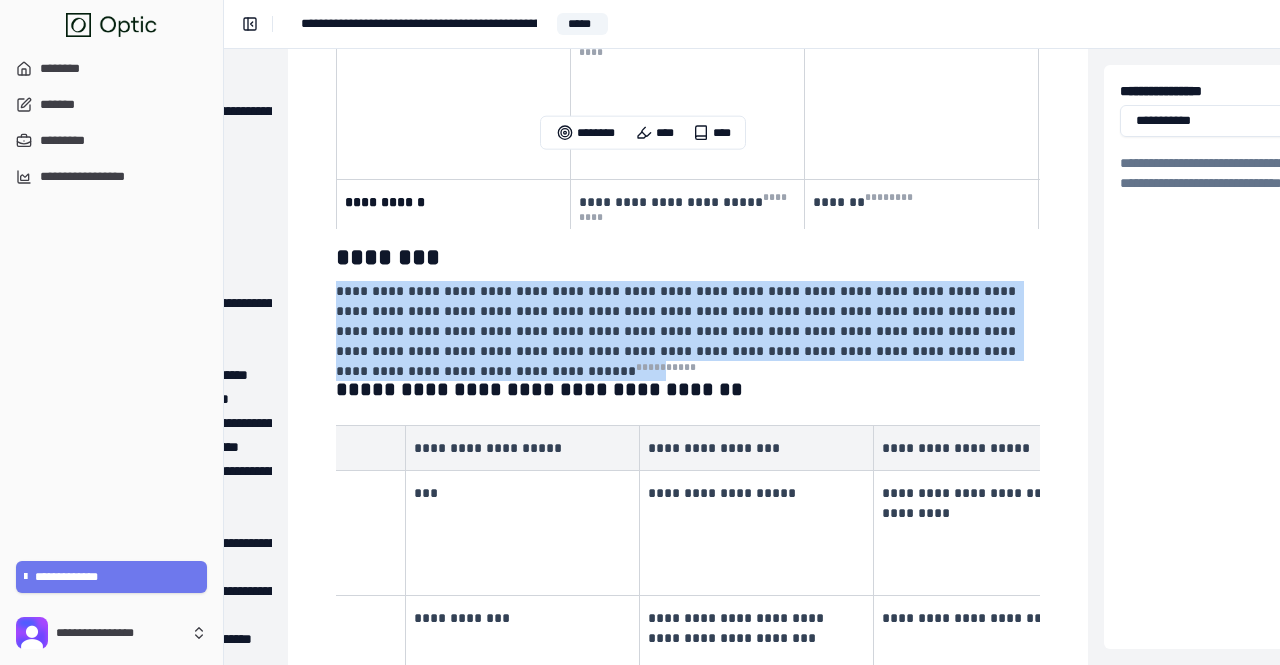 scroll, scrollTop: 0, scrollLeft: 0, axis: both 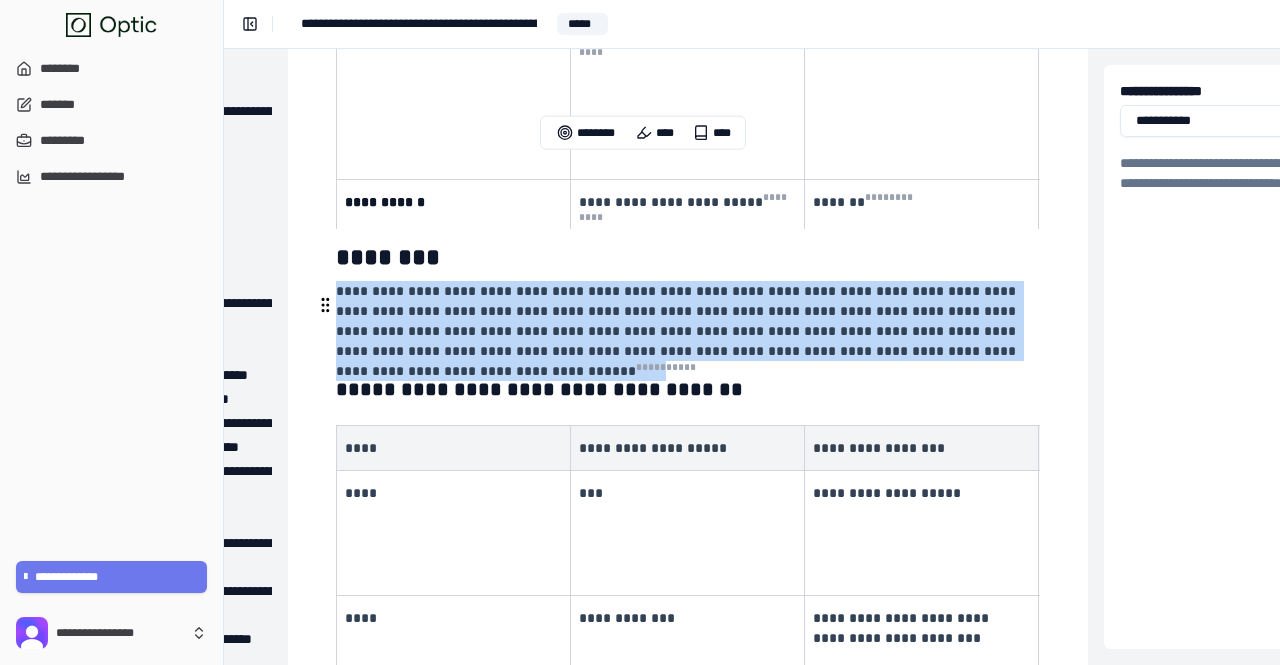 click on "****" at bounding box center (454, 533) 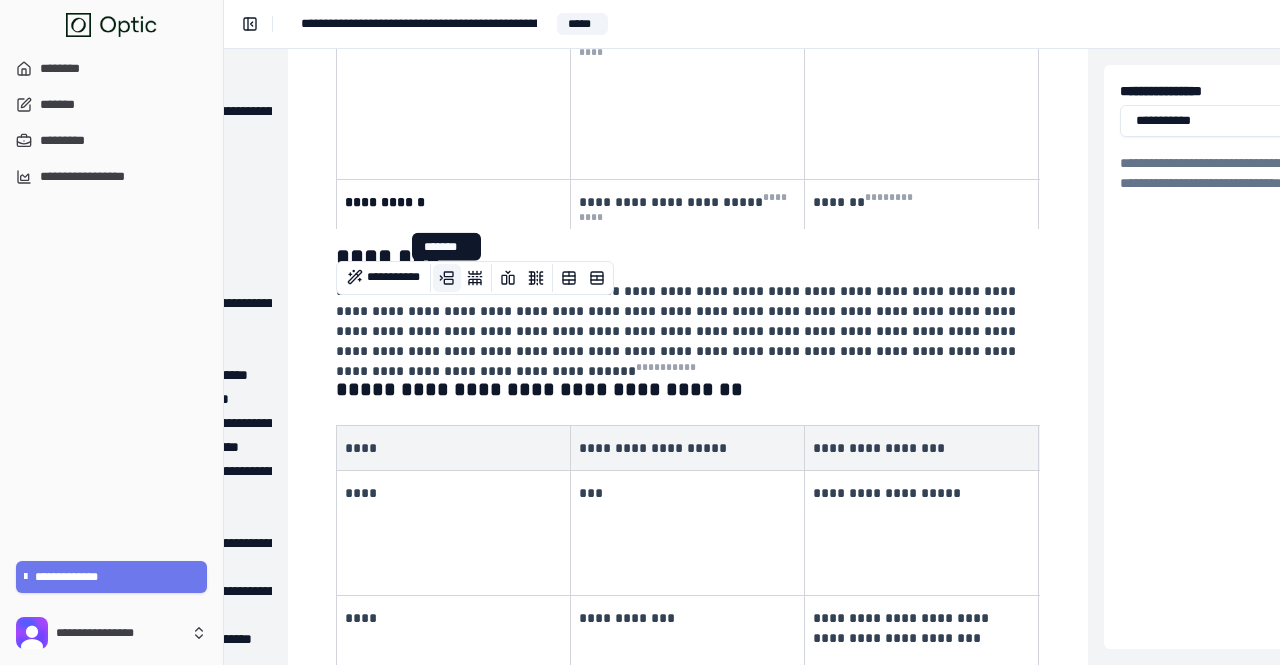 click at bounding box center [447, 278] 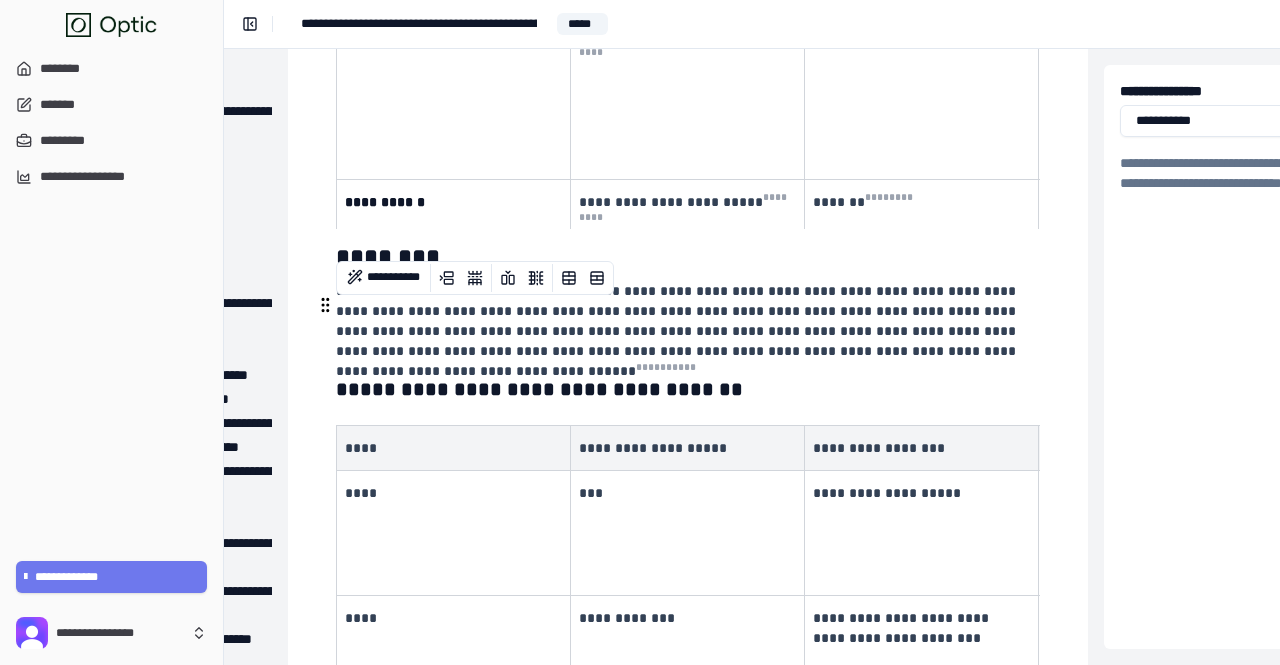 click on "****" at bounding box center [451, 448] 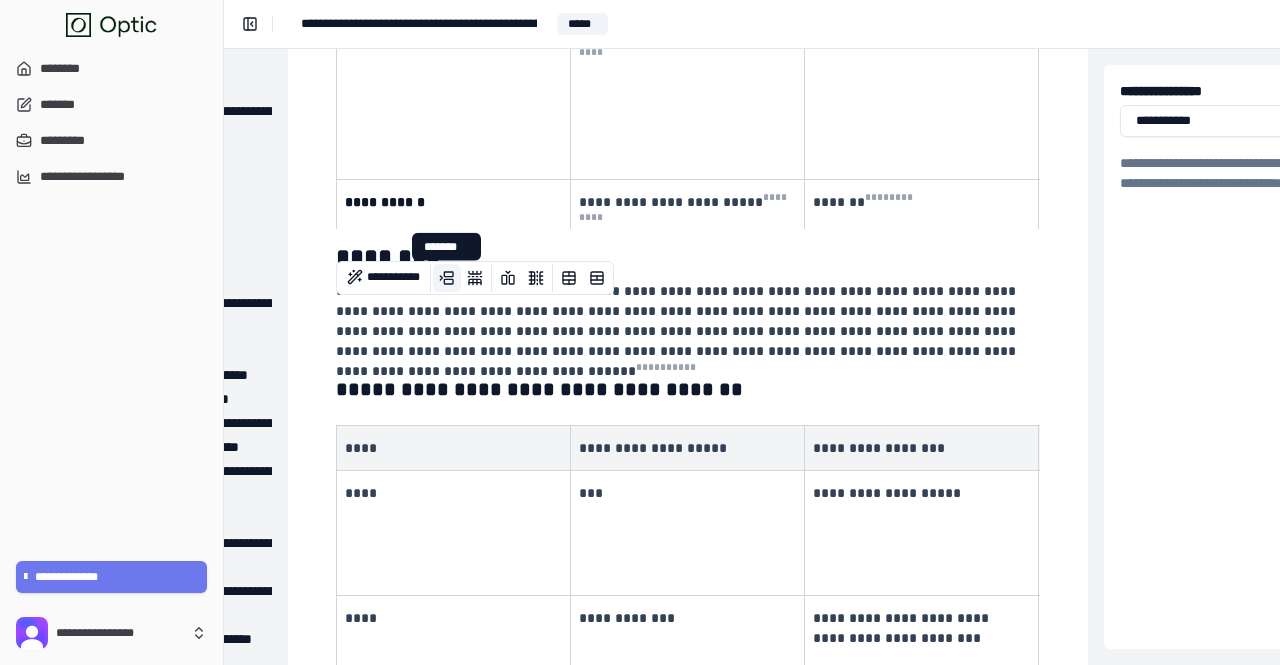 click at bounding box center (447, 278) 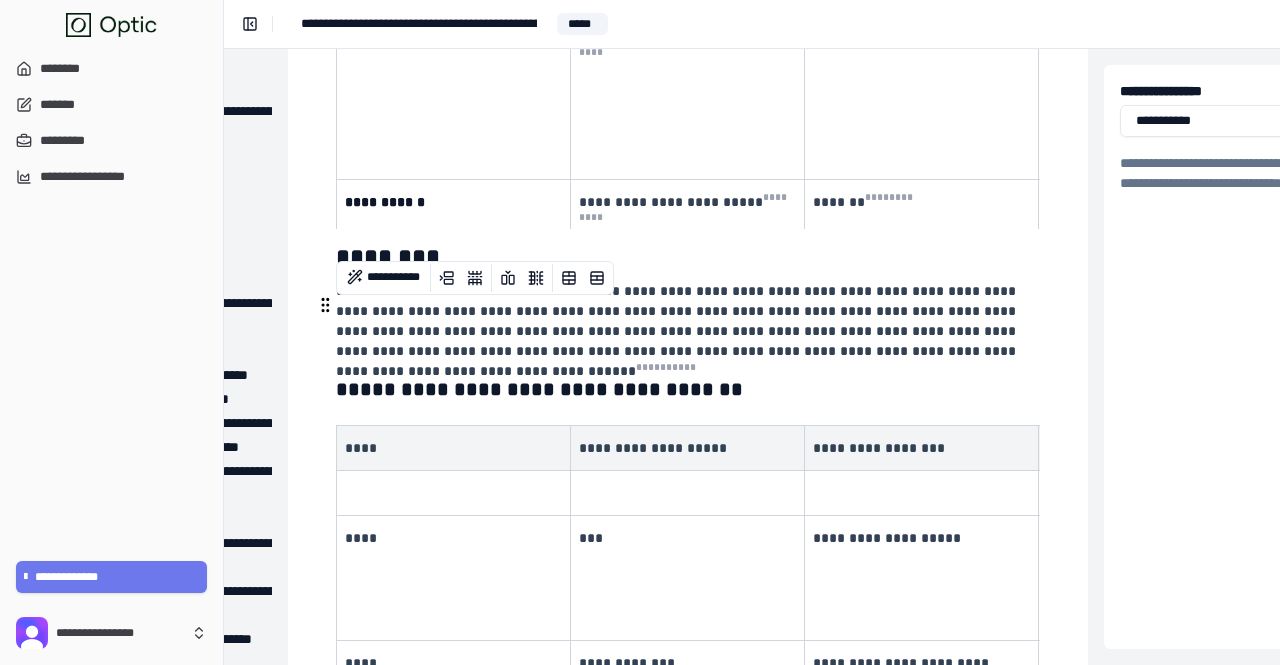 click at bounding box center [451, 493] 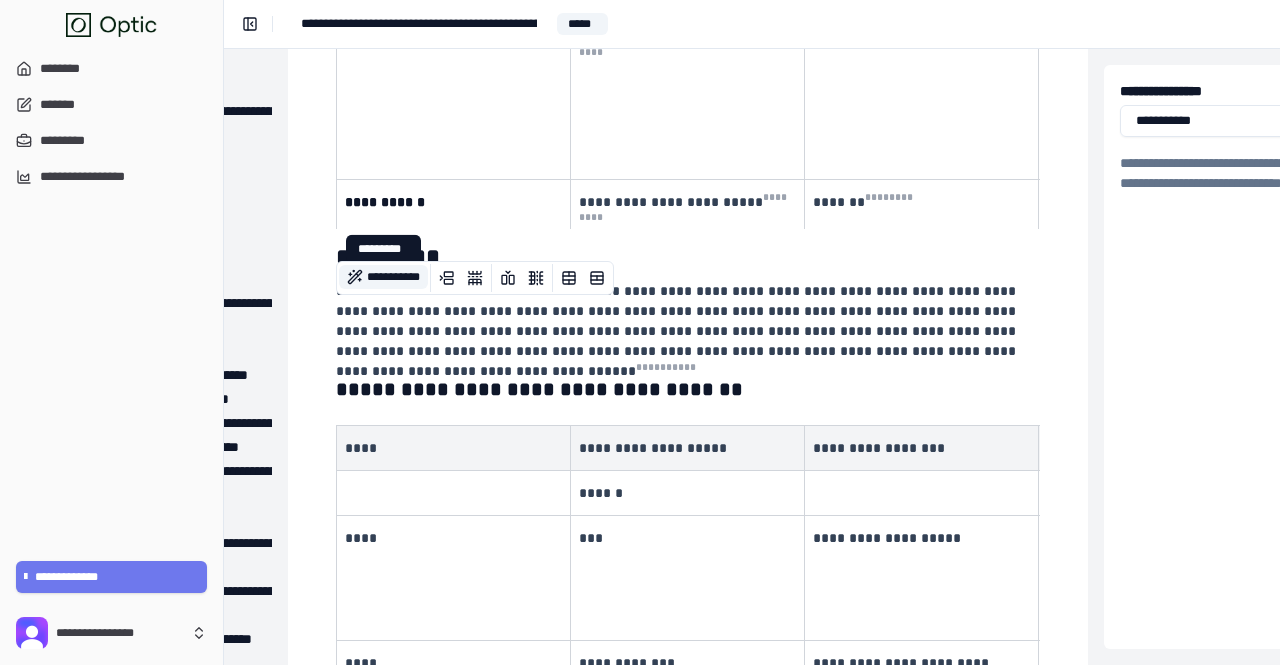 click on "**********" at bounding box center (383, 277) 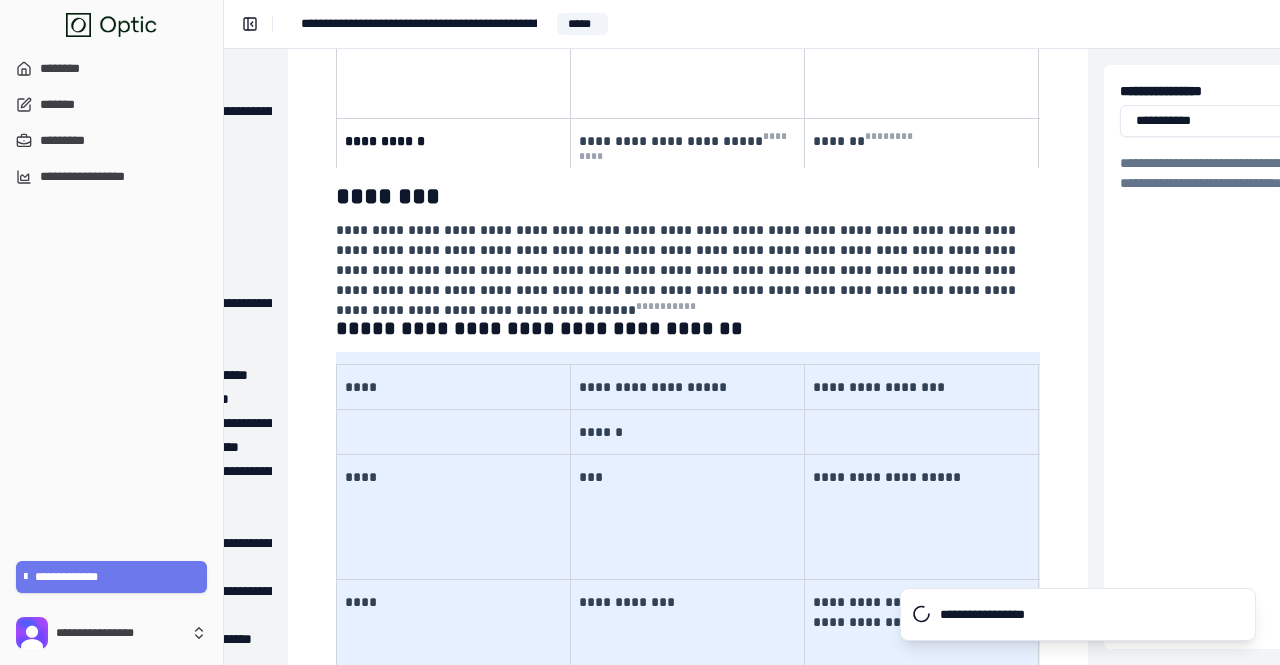 scroll, scrollTop: 10753, scrollLeft: 248, axis: both 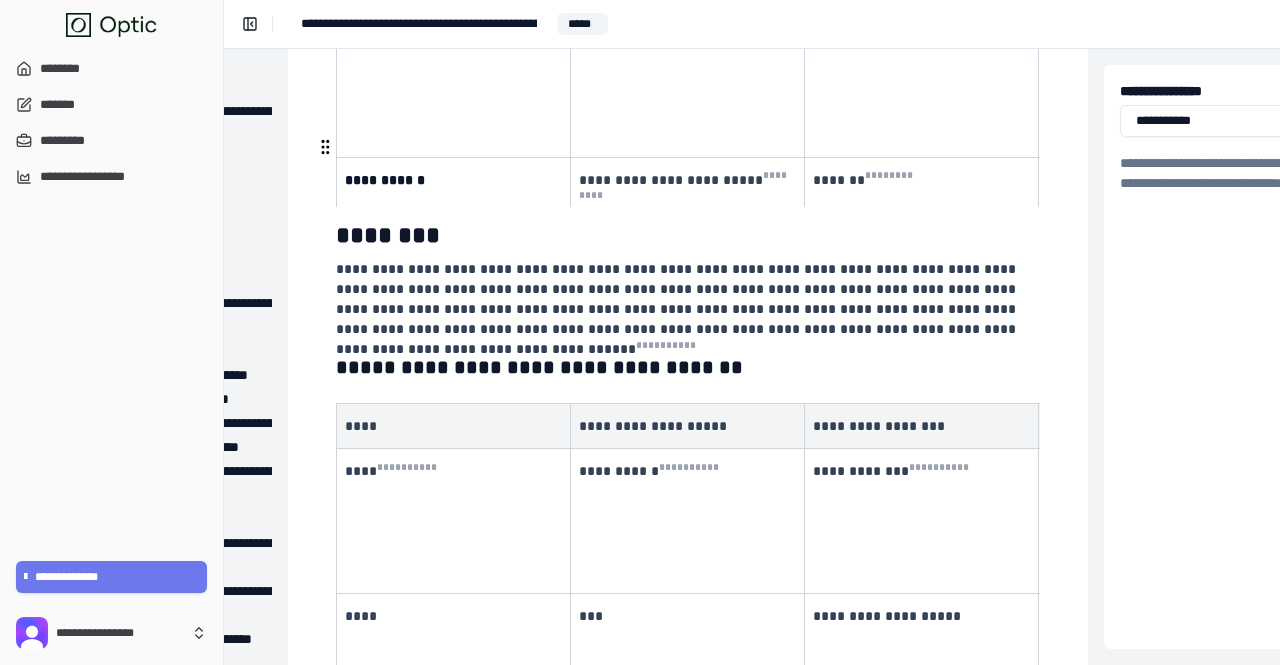 click on "**********" at bounding box center (686, 299) 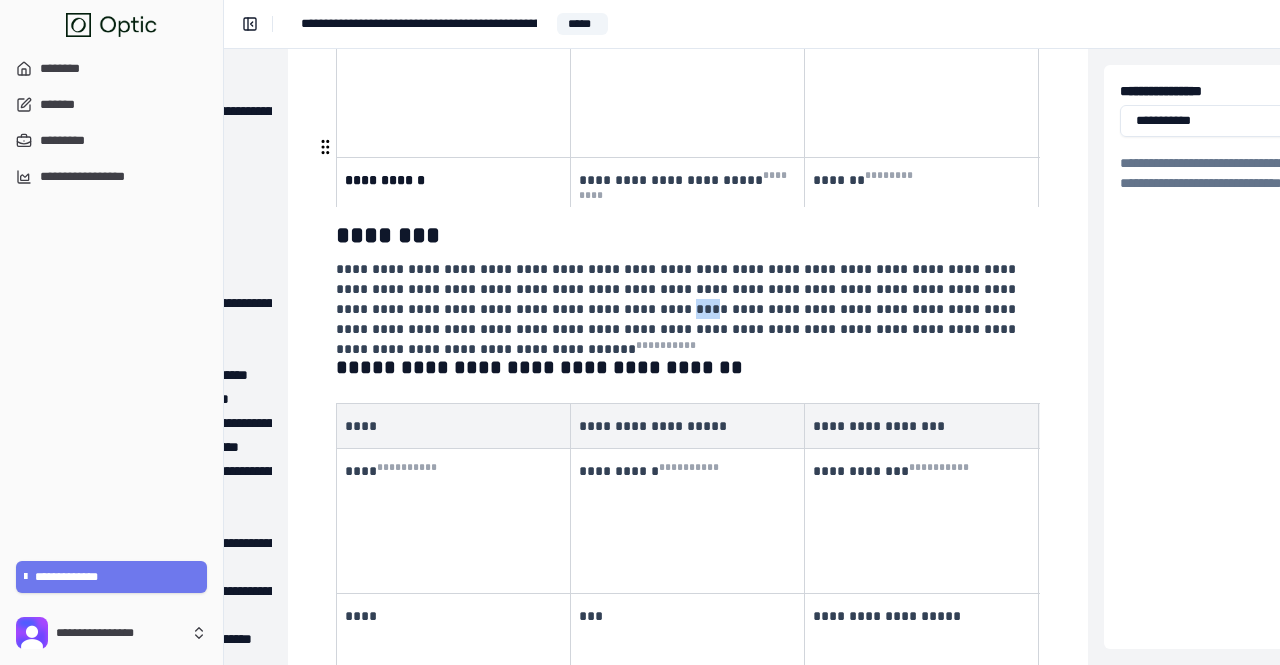 click on "**********" at bounding box center [686, 299] 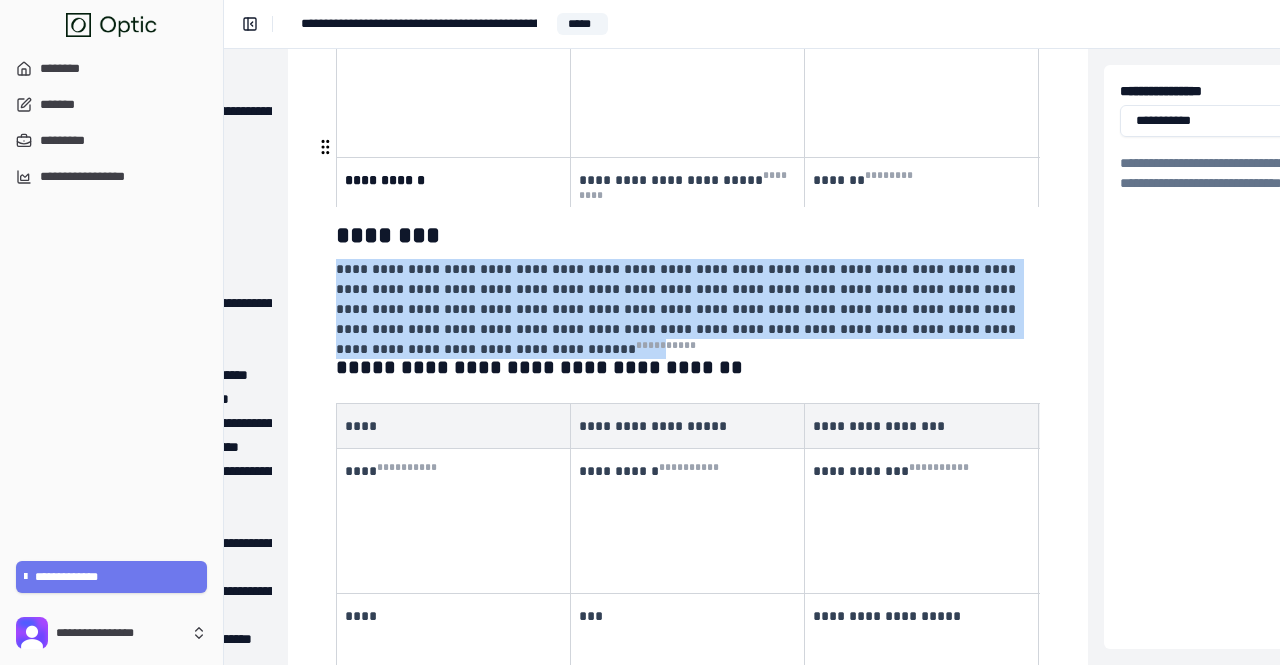 click on "**********" at bounding box center [686, 299] 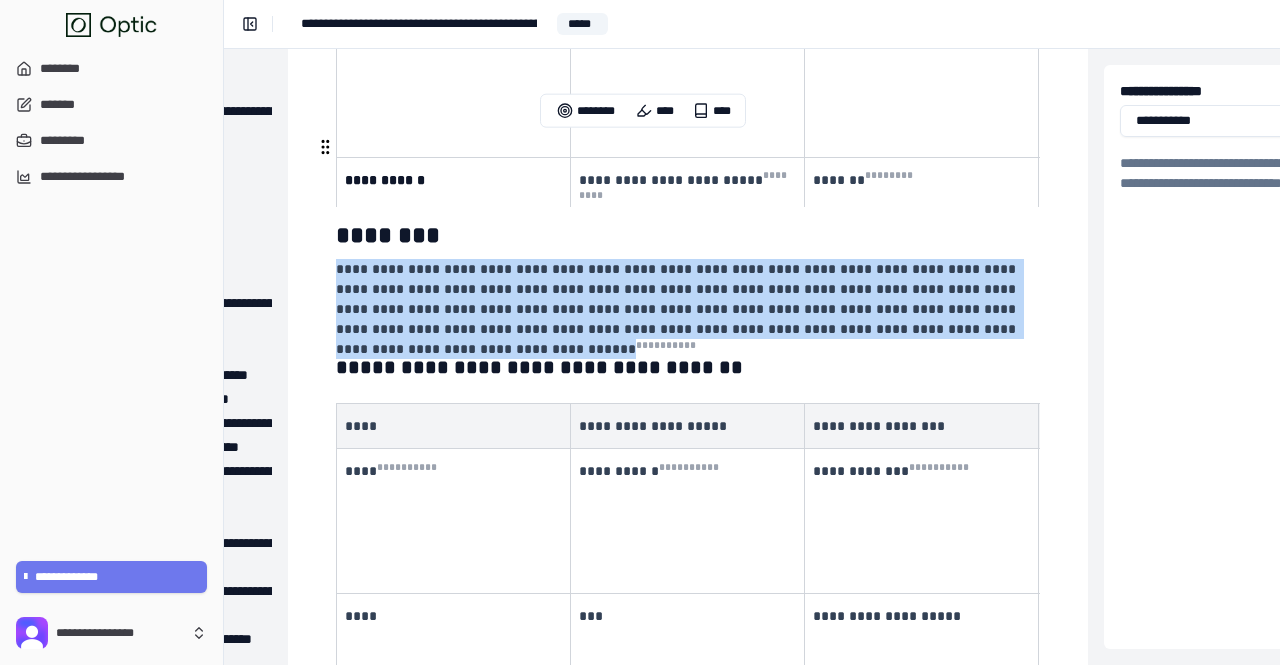click on "**********" at bounding box center (686, 299) 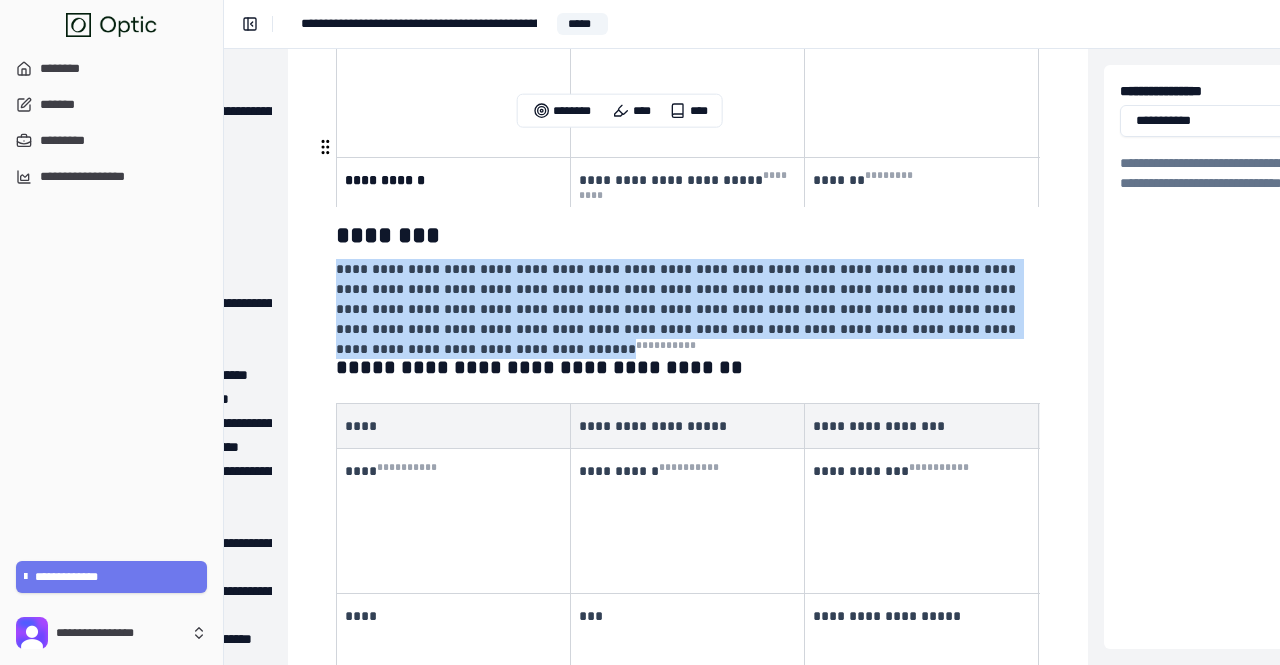 click on "**********" at bounding box center (686, 299) 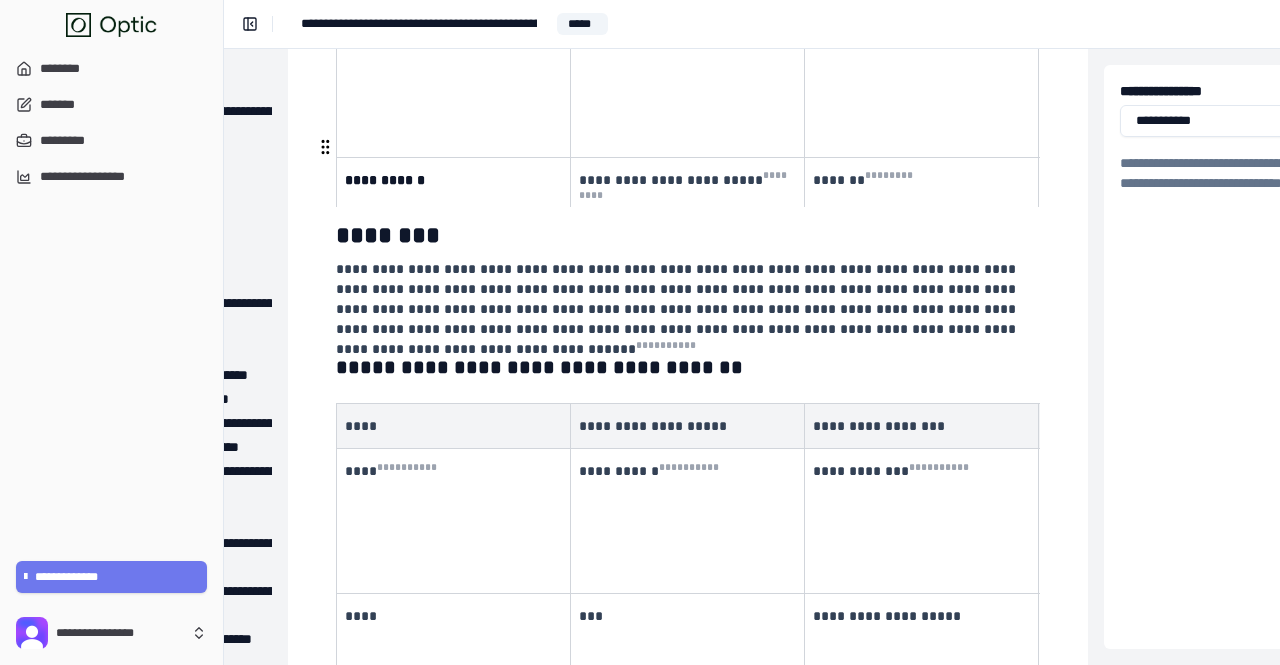 click on "**********" at bounding box center [686, 299] 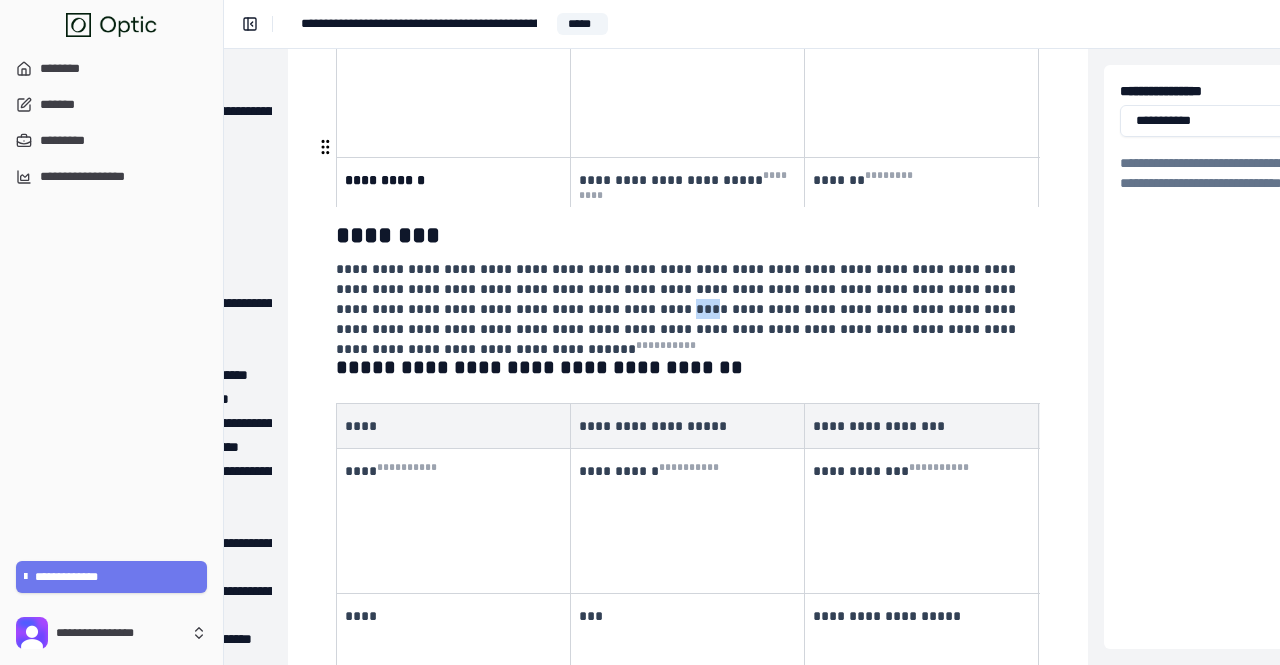 click on "**********" at bounding box center (686, 299) 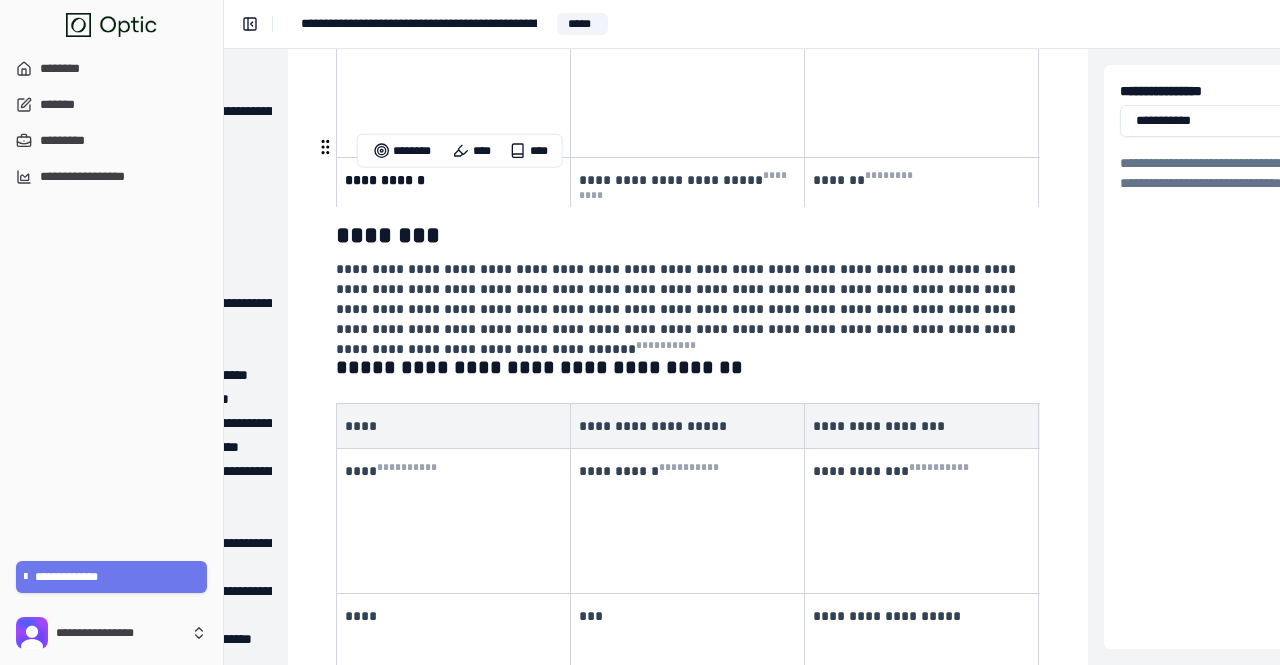 click on "**********" at bounding box center (686, 299) 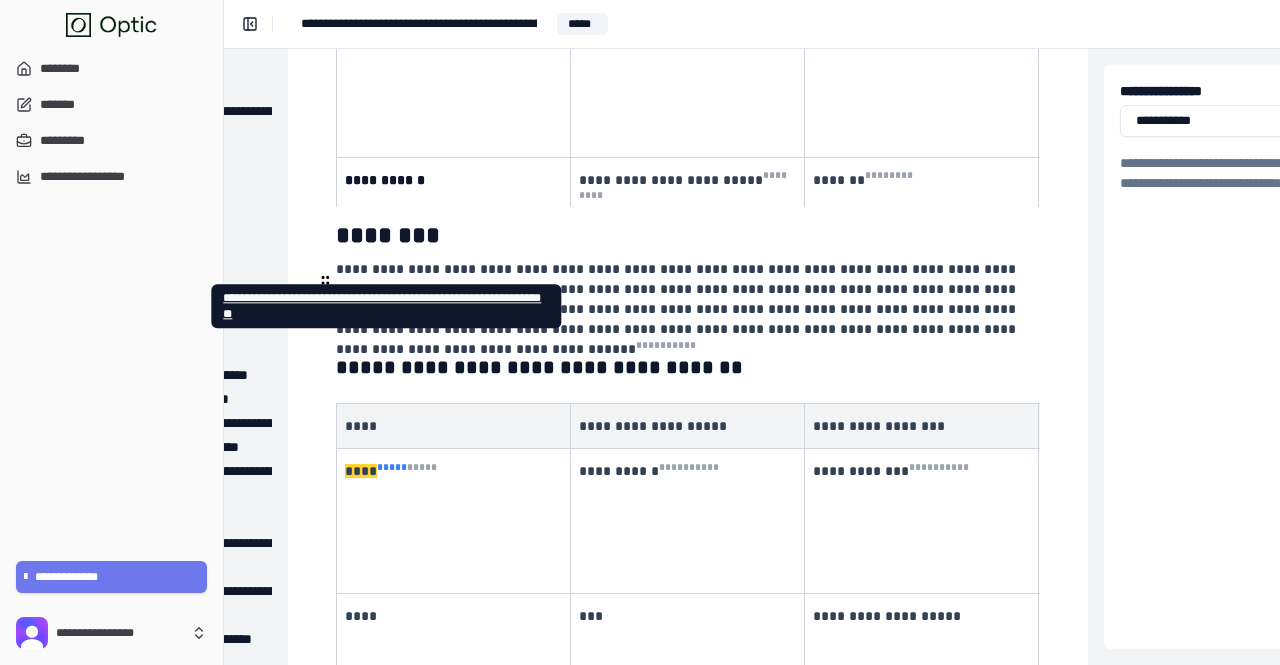 click on "* *** *" at bounding box center [392, 467] 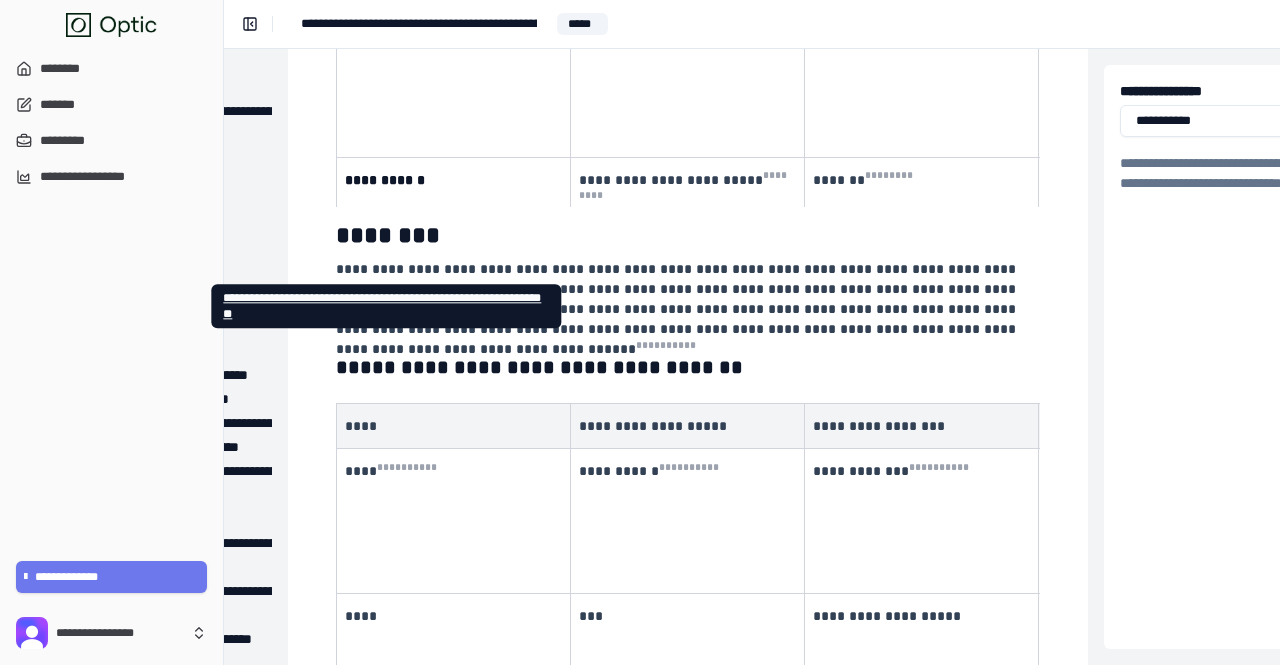 click on "**********" at bounding box center (382, 306) 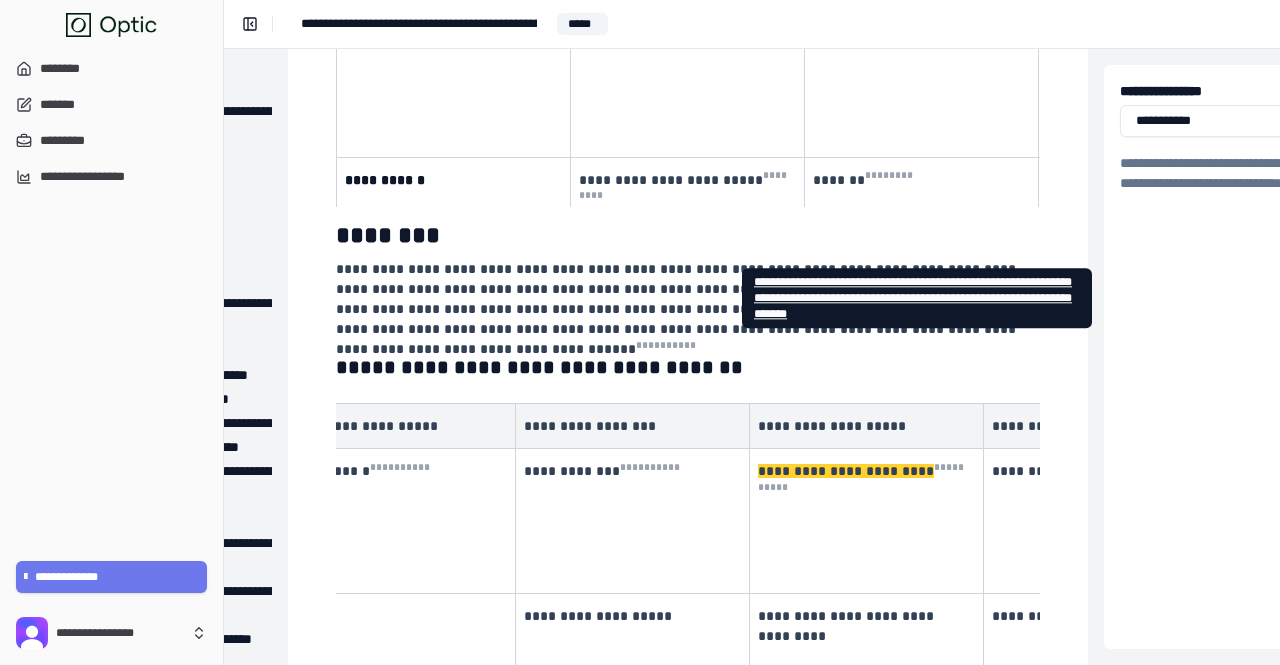 scroll, scrollTop: 0, scrollLeft: 290, axis: horizontal 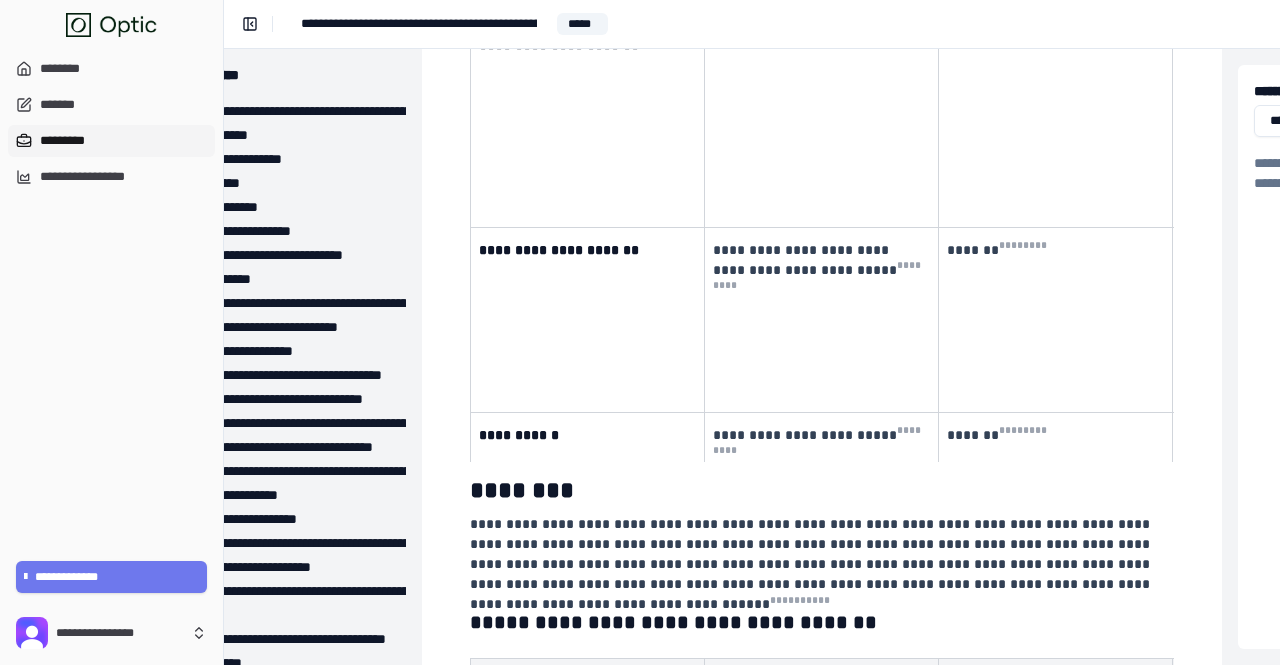 click on "*********" at bounding box center (111, 141) 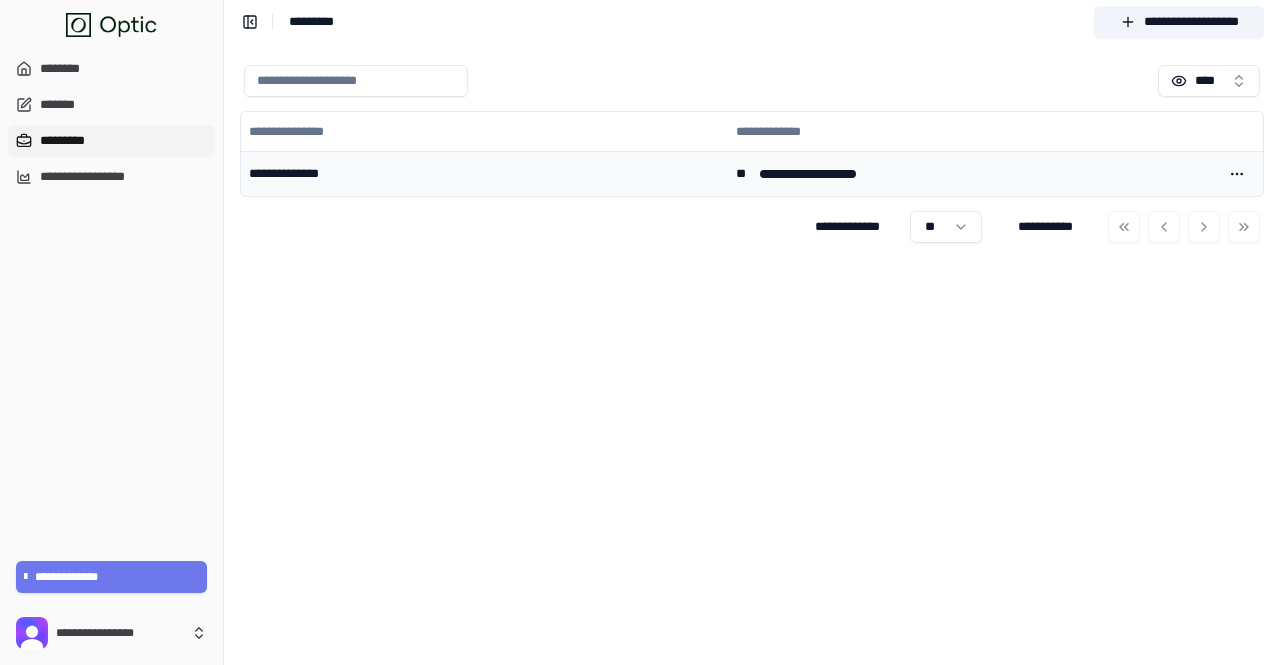 click on "**********" at bounding box center [484, 174] 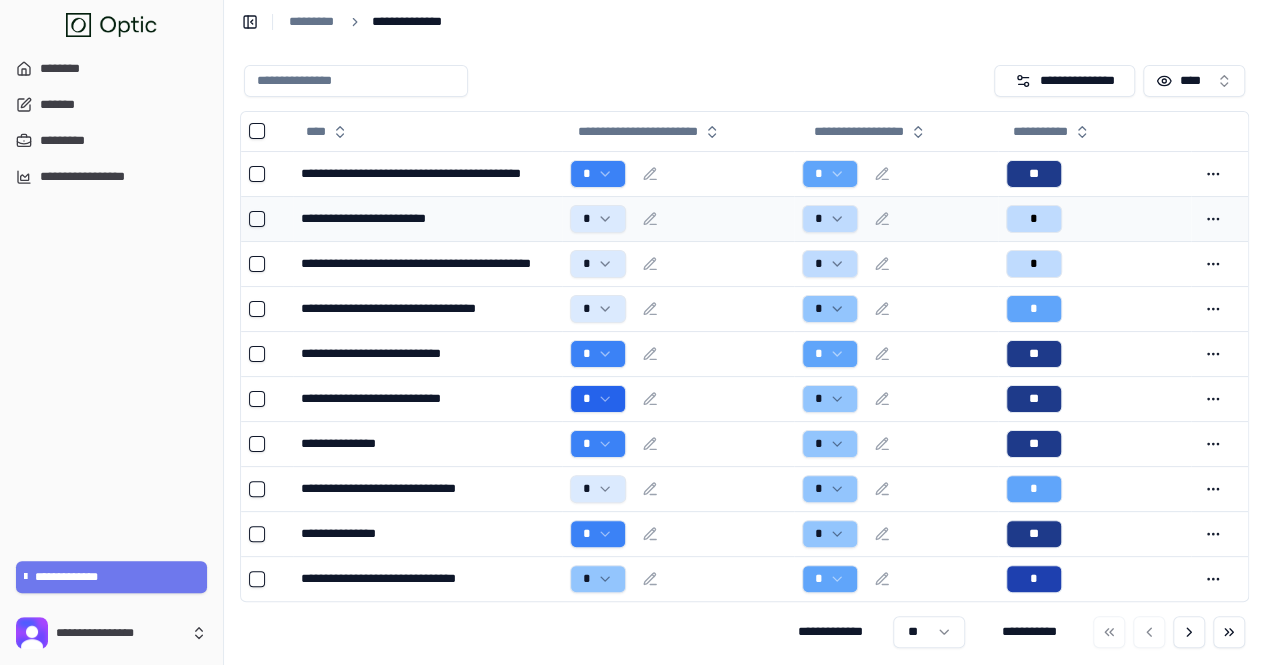 scroll, scrollTop: 34, scrollLeft: 0, axis: vertical 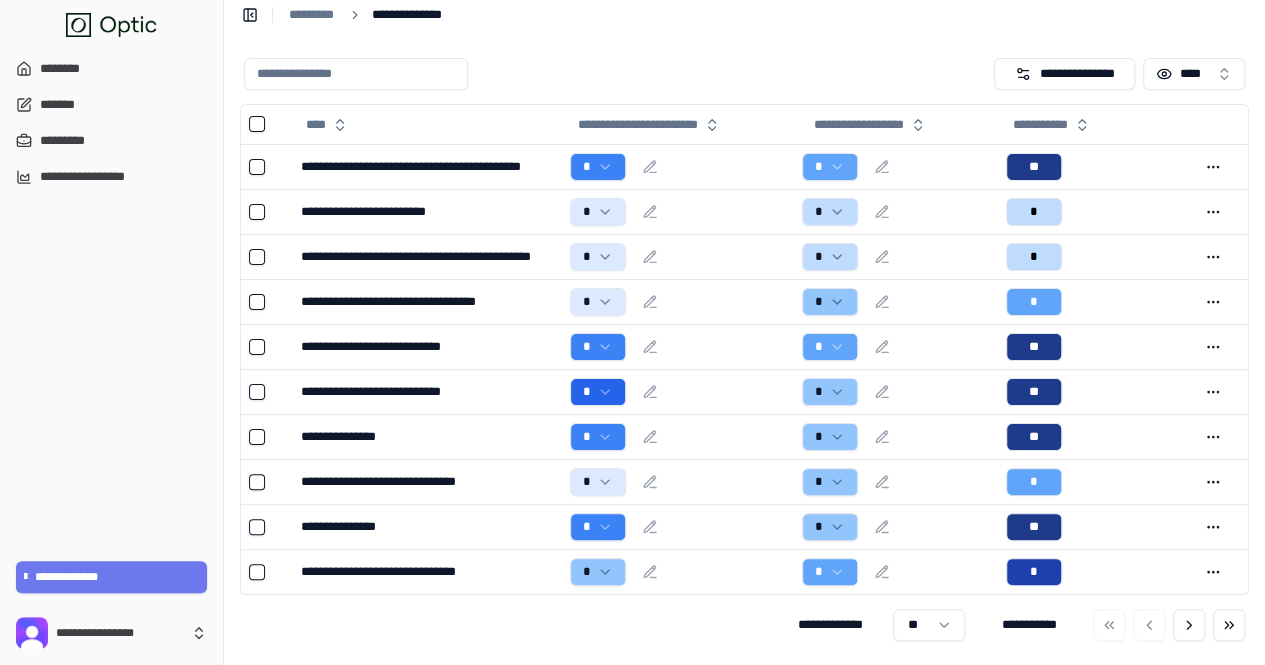 click on "**********" at bounding box center [632, 329] 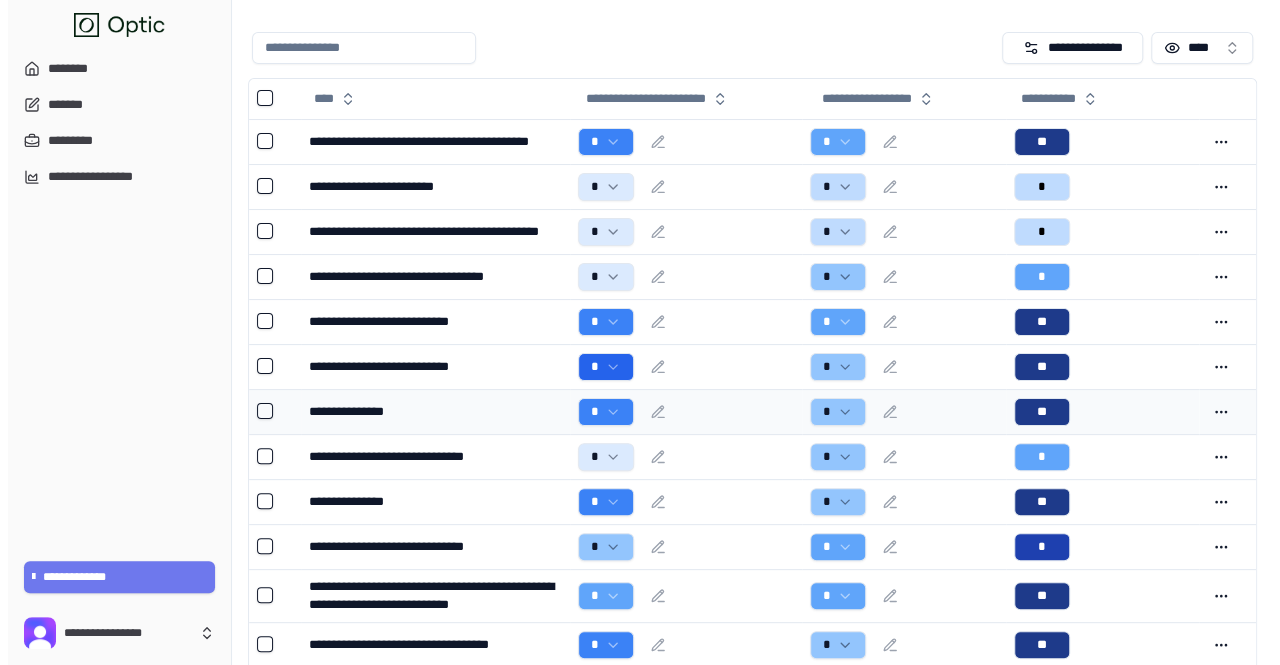scroll, scrollTop: 0, scrollLeft: 0, axis: both 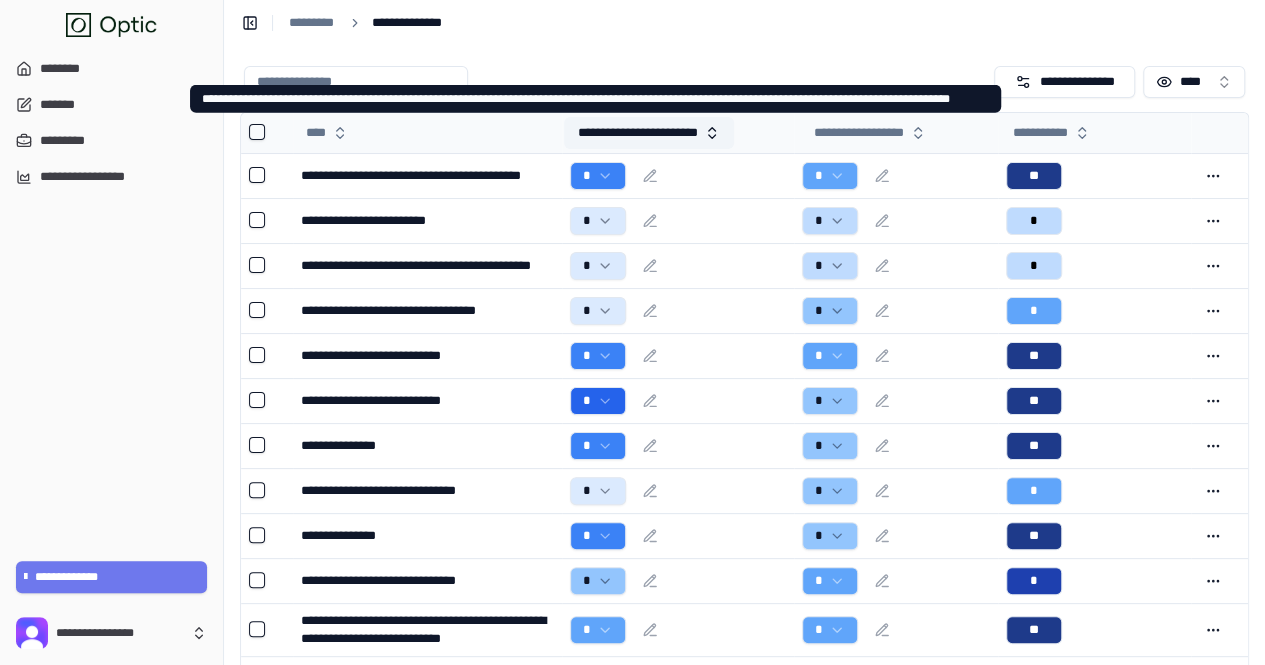 click on "**********" at bounding box center [649, 133] 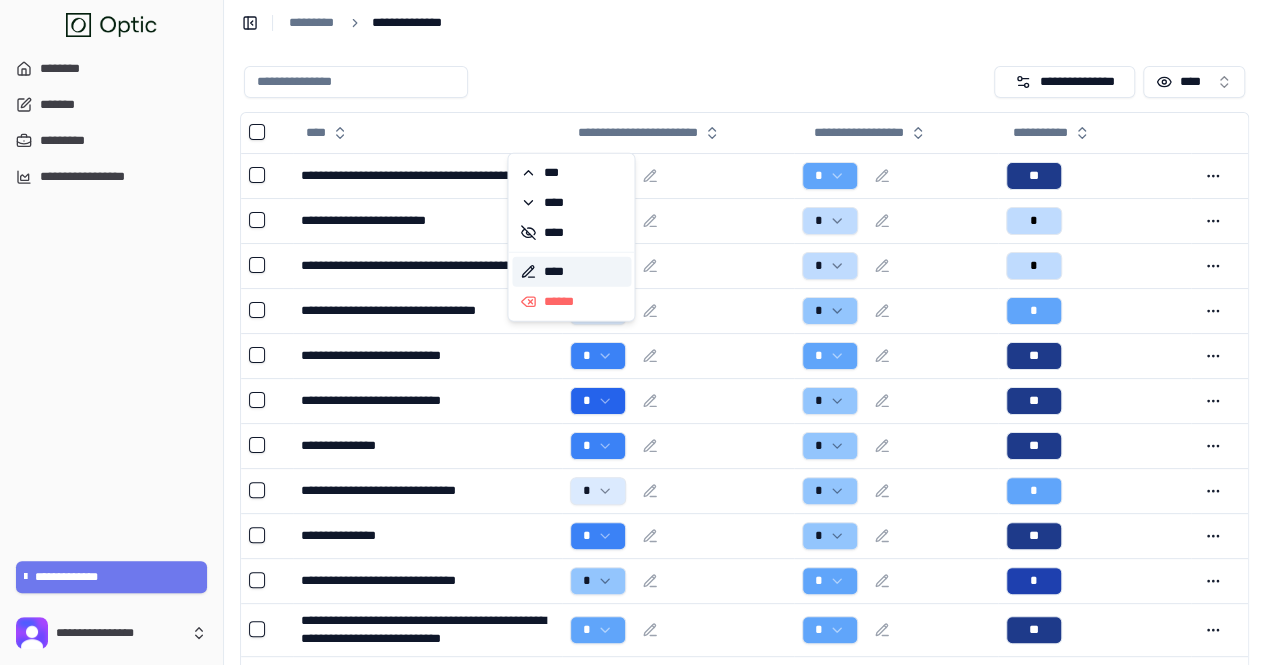 click on "****" at bounding box center [571, 272] 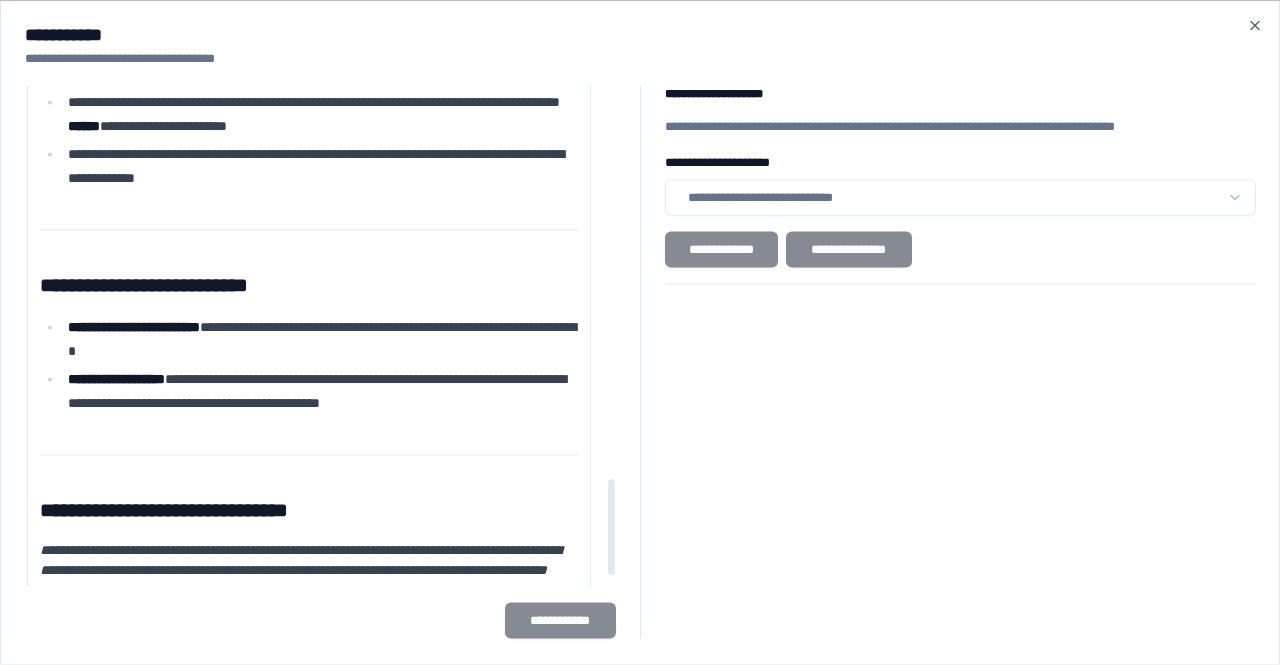 scroll, scrollTop: 2114, scrollLeft: 0, axis: vertical 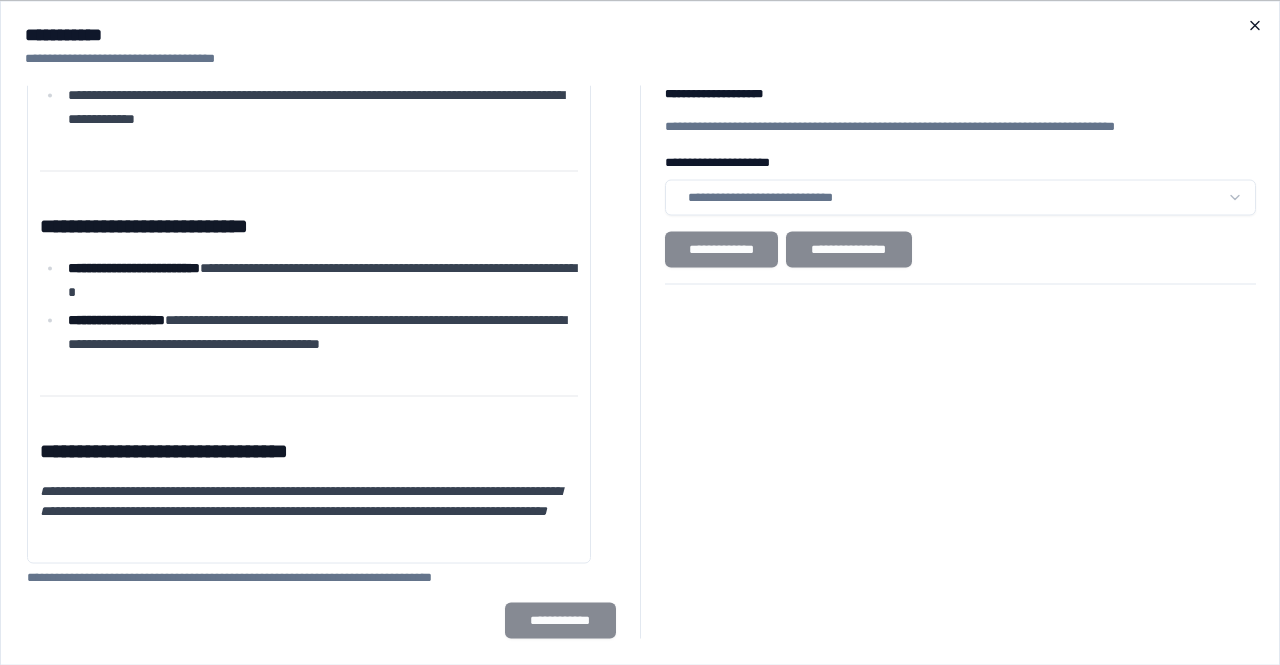 click 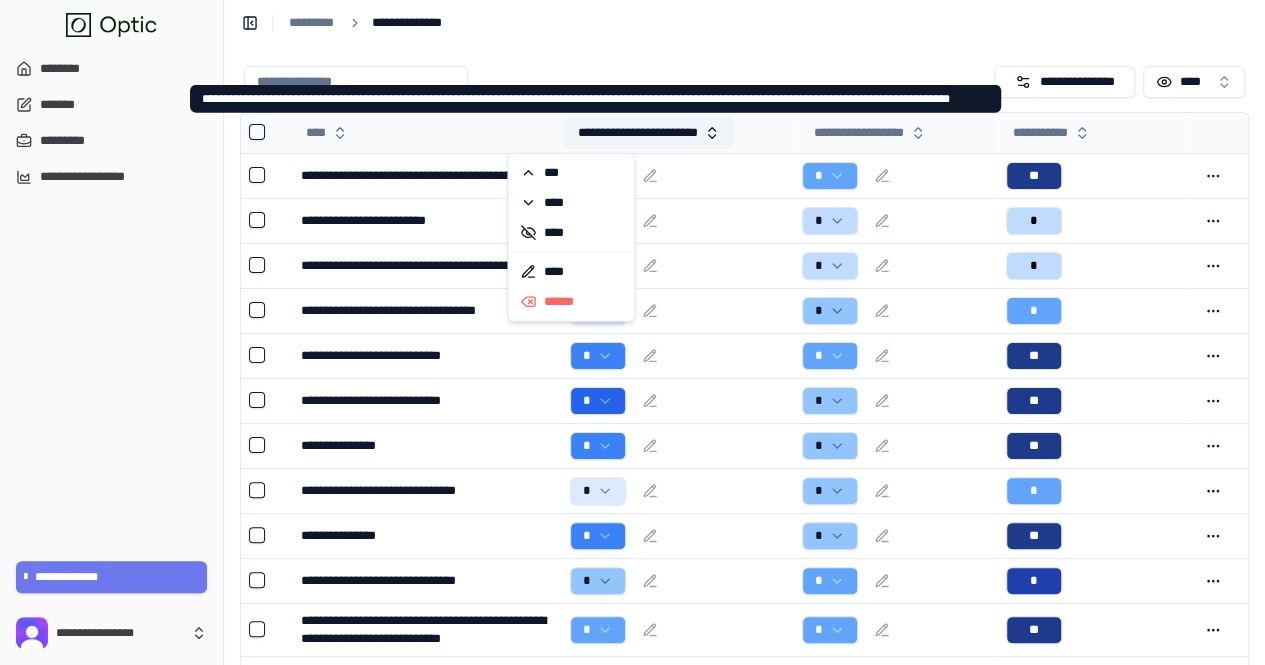 click on "**********" at bounding box center [649, 133] 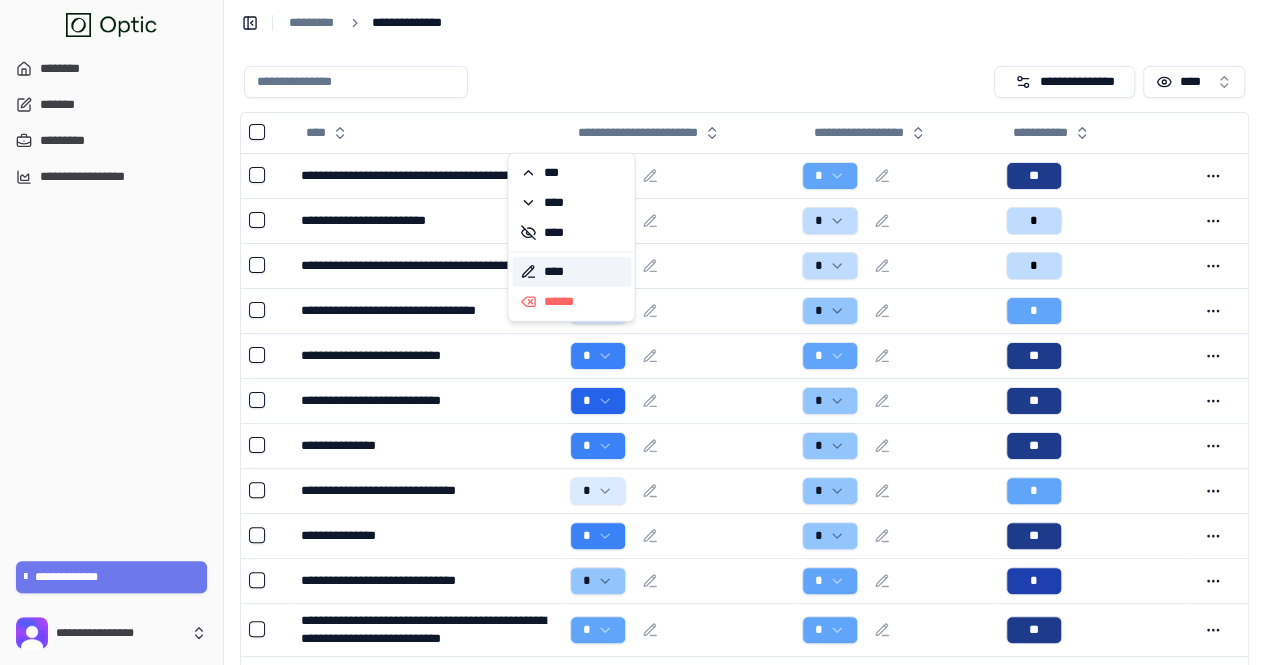click on "****" at bounding box center (571, 272) 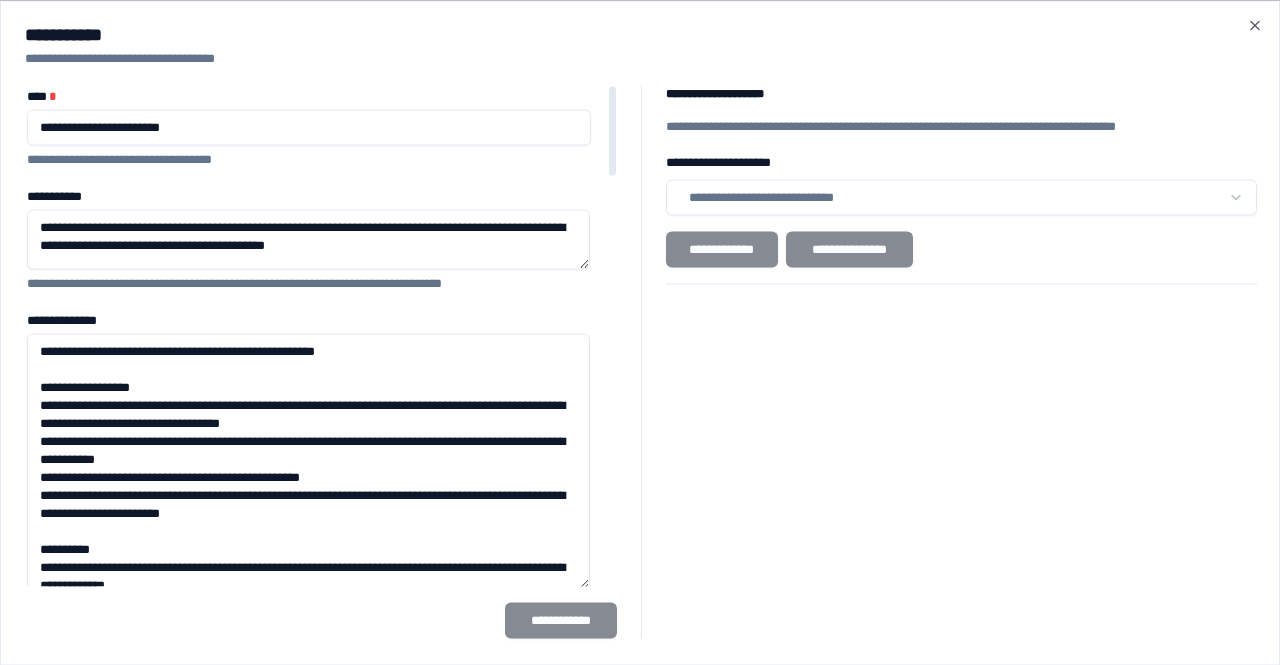 drag, startPoint x: 586, startPoint y: 387, endPoint x: 542, endPoint y: 592, distance: 209.6688 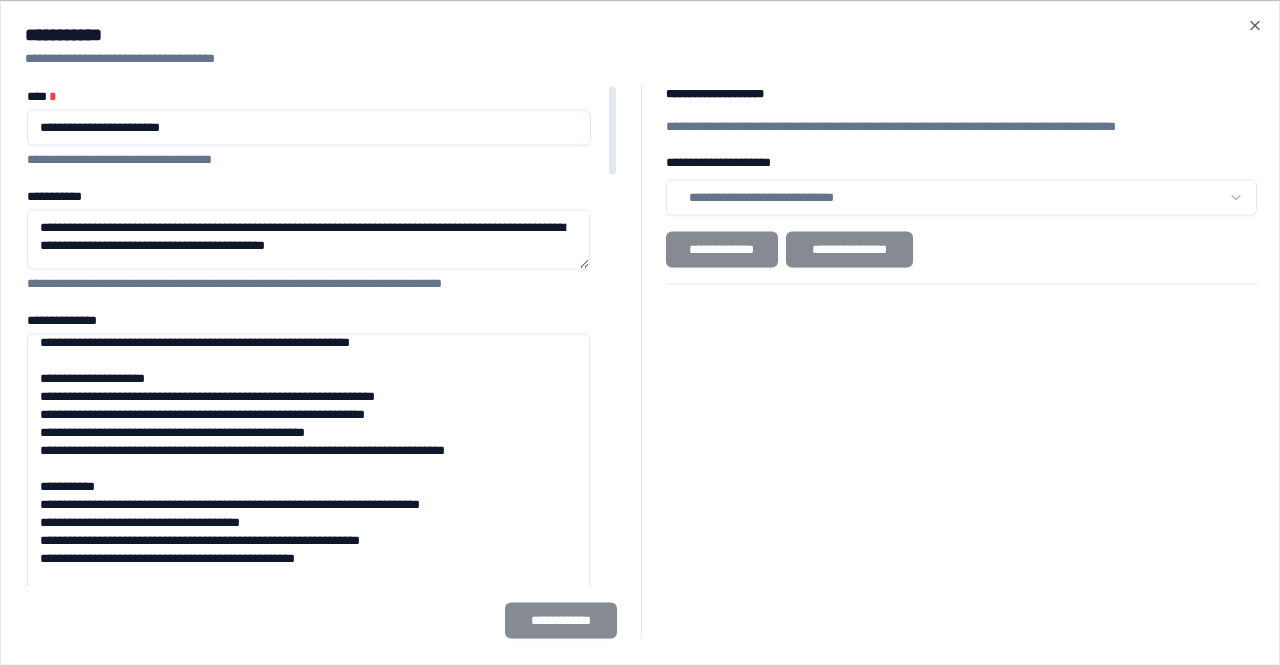 scroll, scrollTop: 418, scrollLeft: 0, axis: vertical 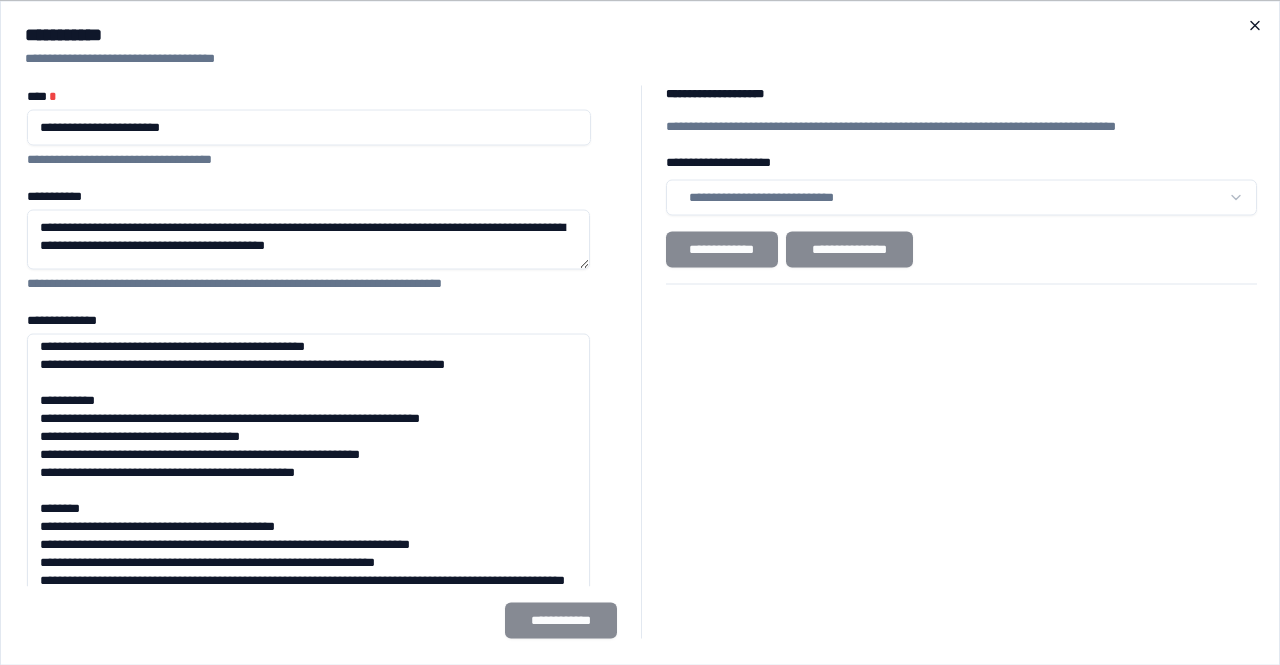 click 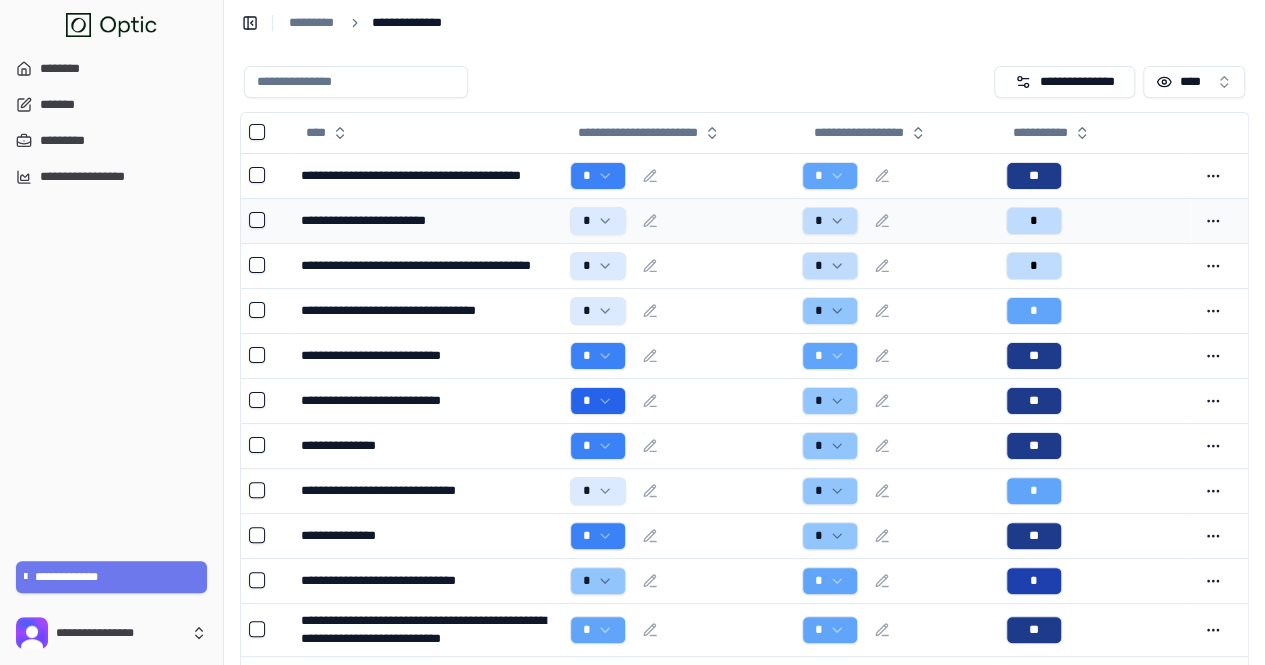 click on "**********" at bounding box center (427, 220) 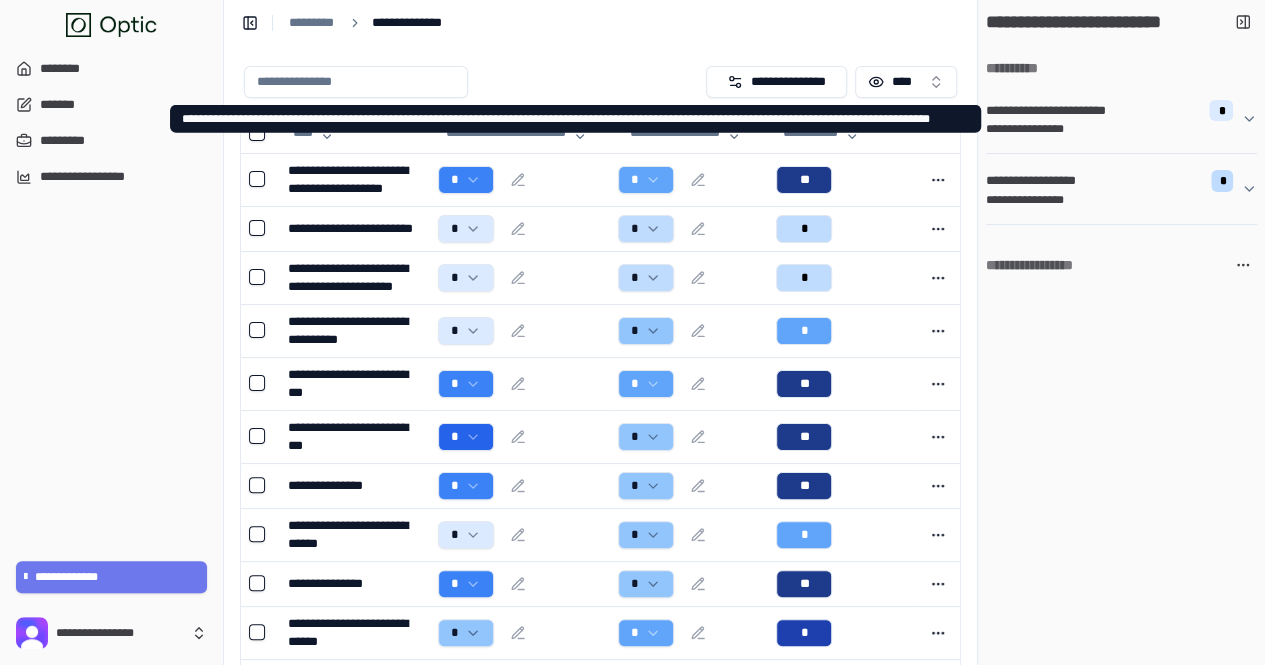 click on "**********" at bounding box center [1113, 110] 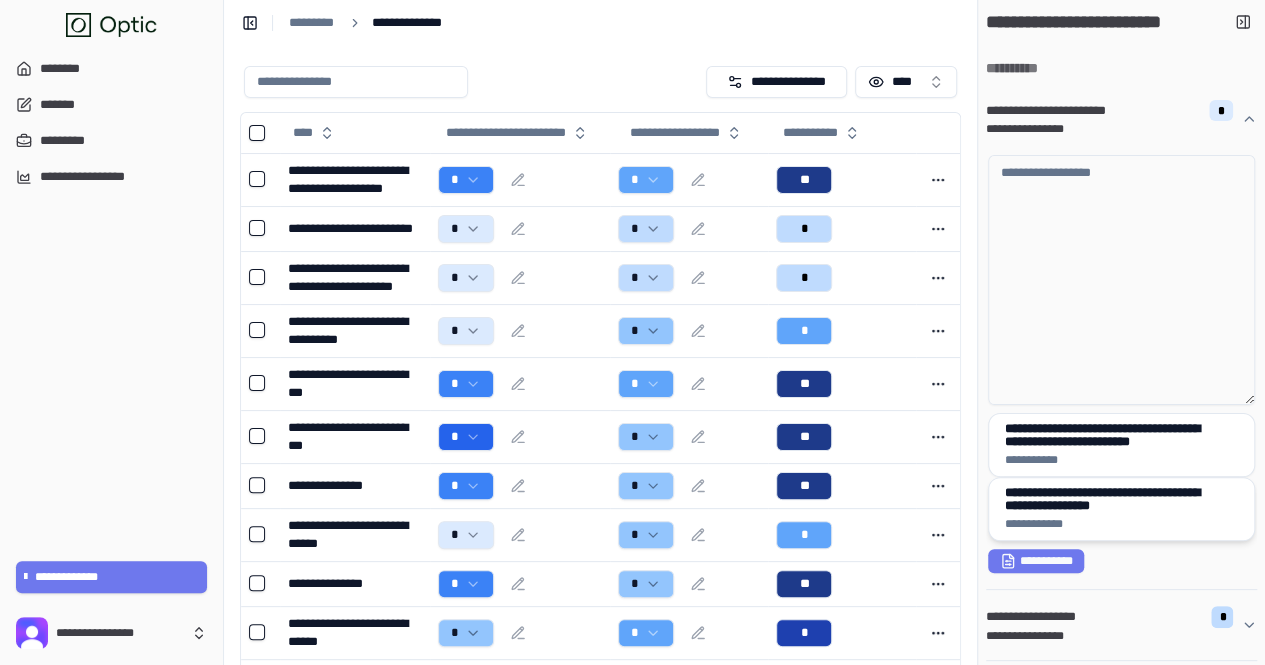 click on "**********" at bounding box center (1114, 499) 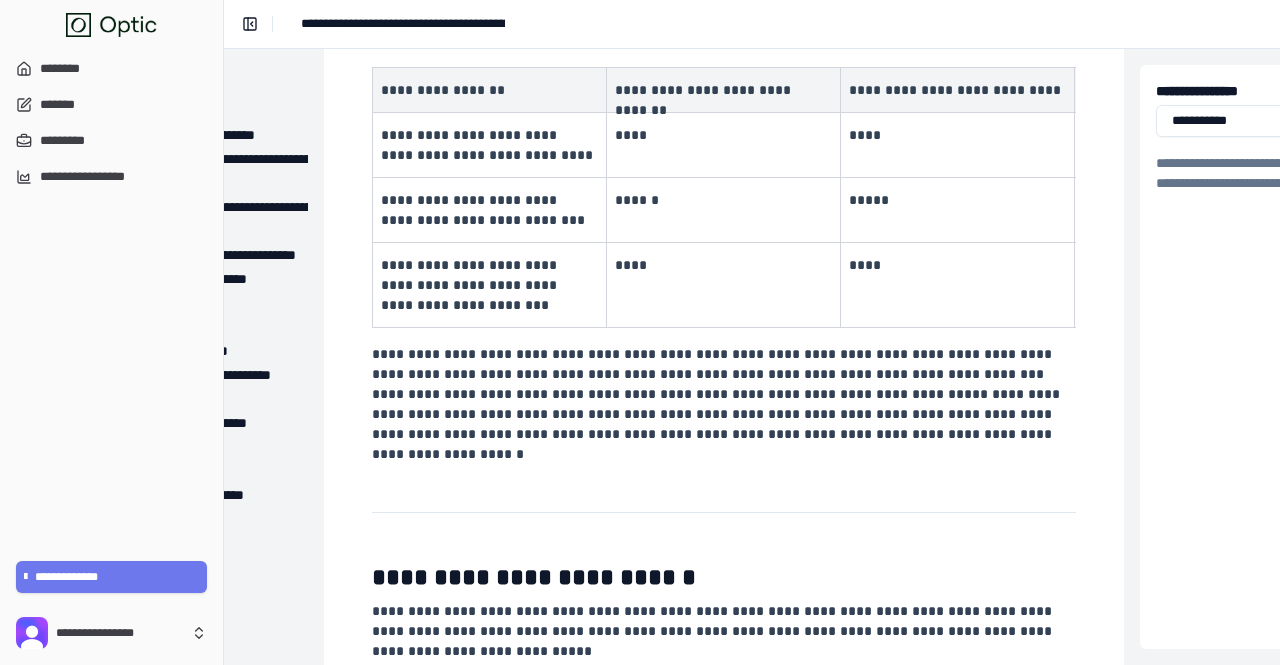 scroll, scrollTop: 349, scrollLeft: 212, axis: both 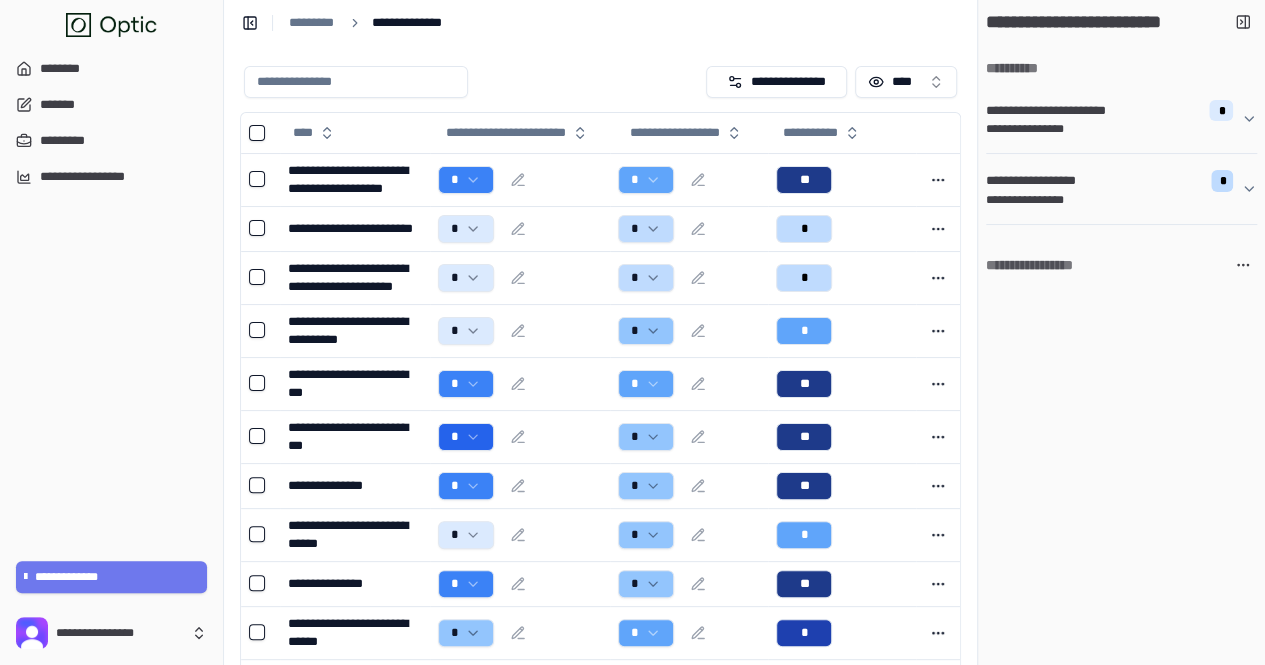 click on "**********" at bounding box center [1121, 118] 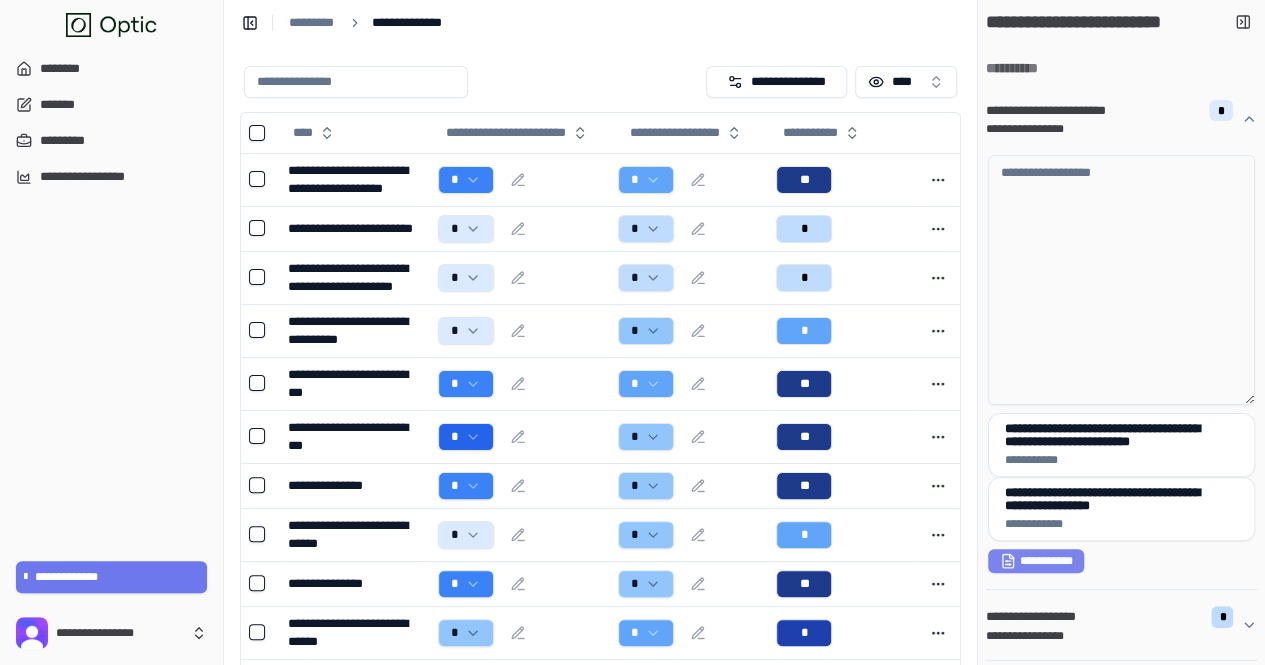 click on "**********" at bounding box center (1036, 561) 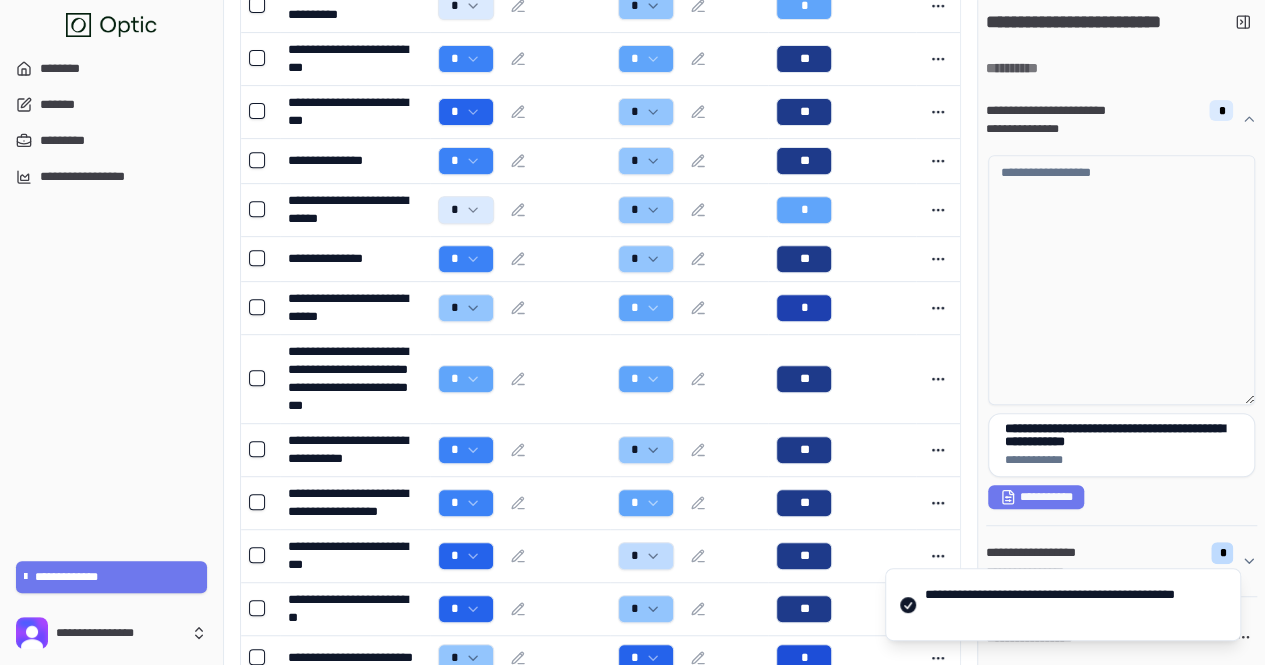 scroll, scrollTop: 326, scrollLeft: 0, axis: vertical 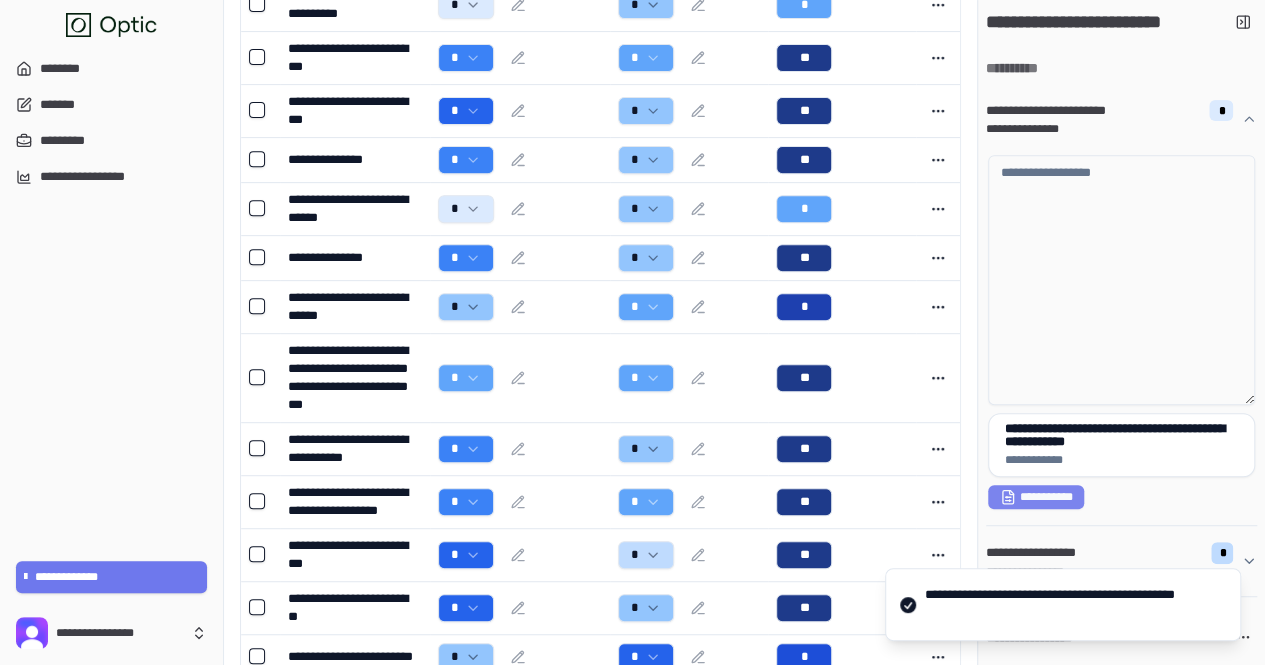 click on "**********" at bounding box center (1036, 497) 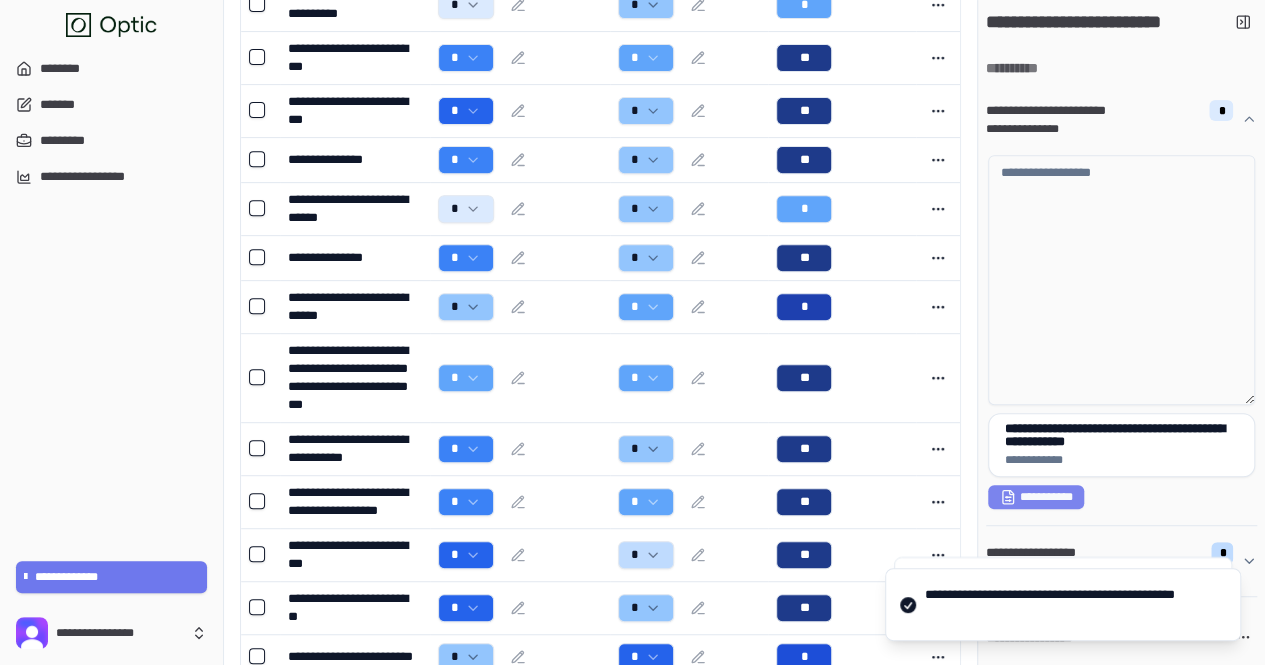 click on "**********" at bounding box center (1036, 497) 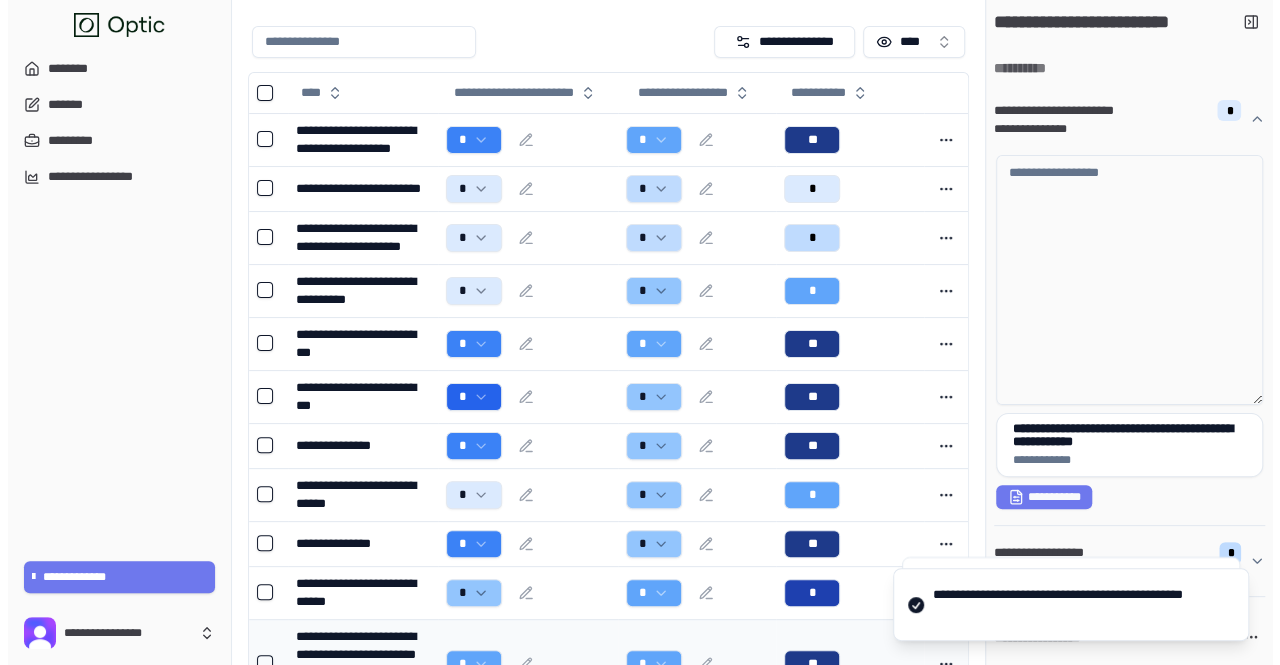 scroll, scrollTop: 0, scrollLeft: 0, axis: both 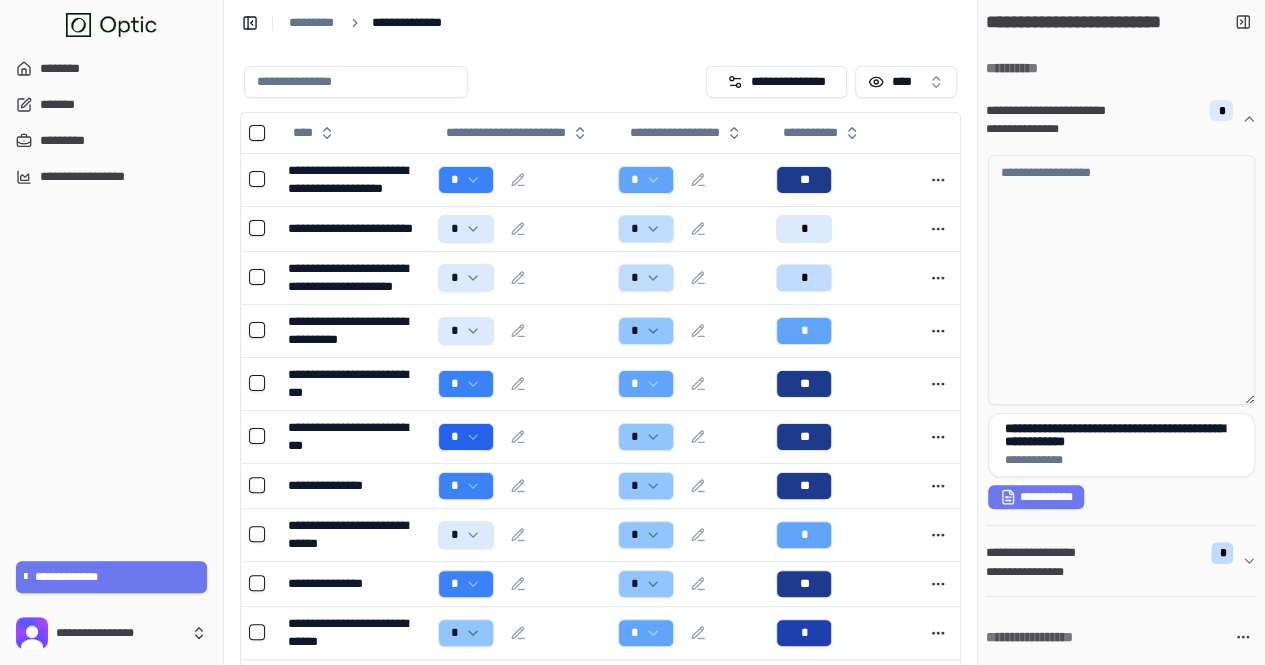 click at bounding box center (356, 82) 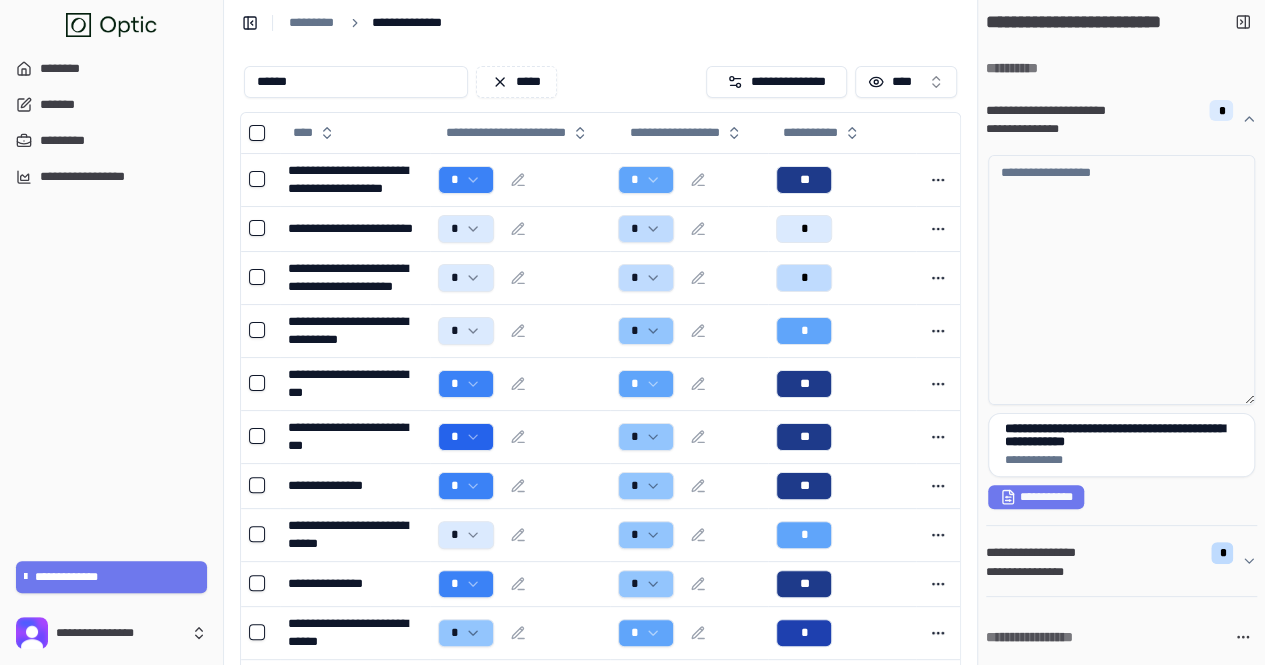 type on "******" 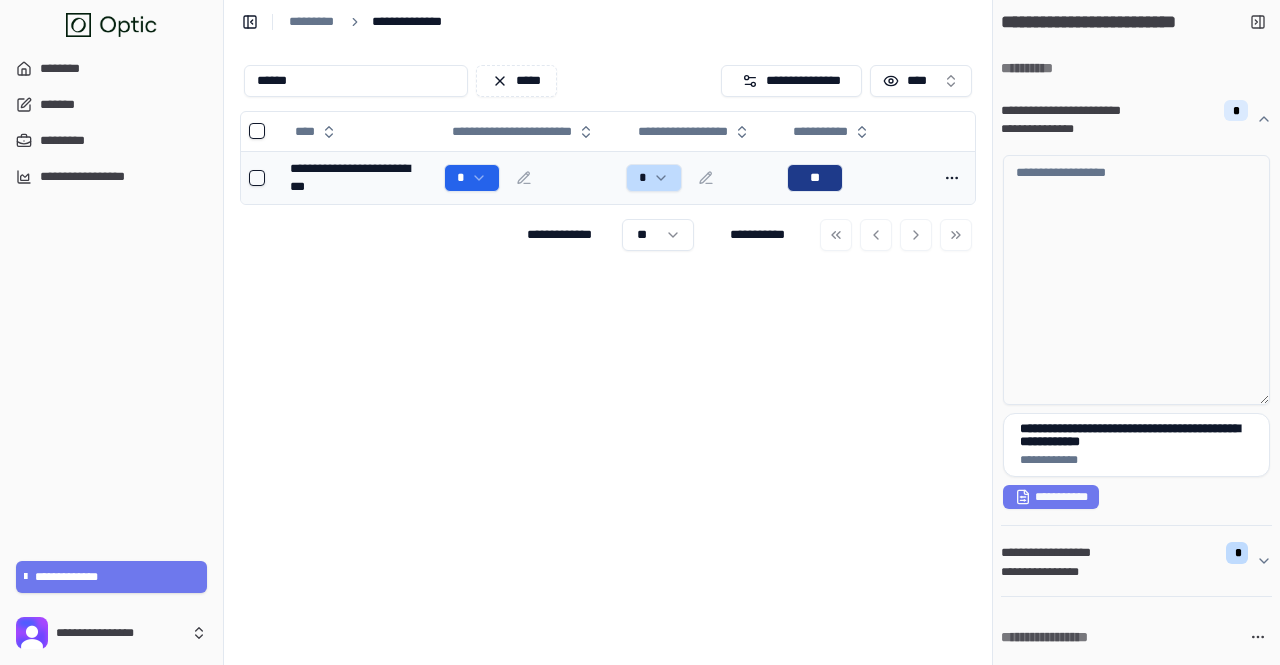 click on "*" at bounding box center [698, 178] 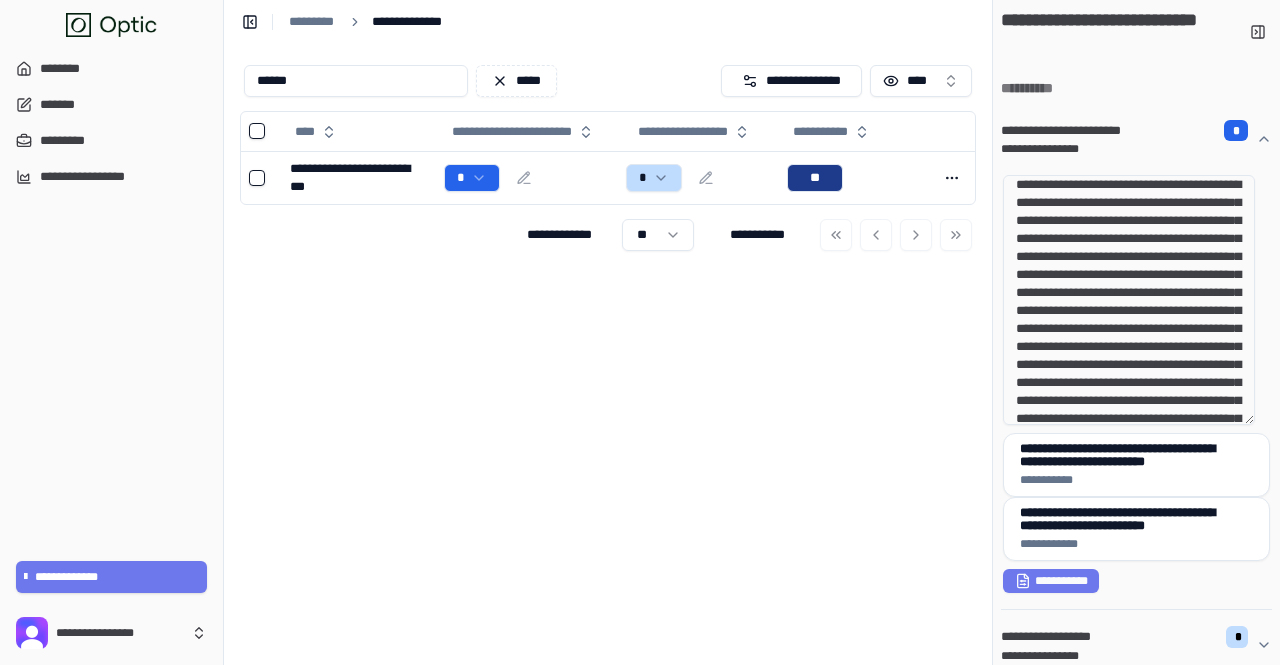 scroll, scrollTop: 0, scrollLeft: 0, axis: both 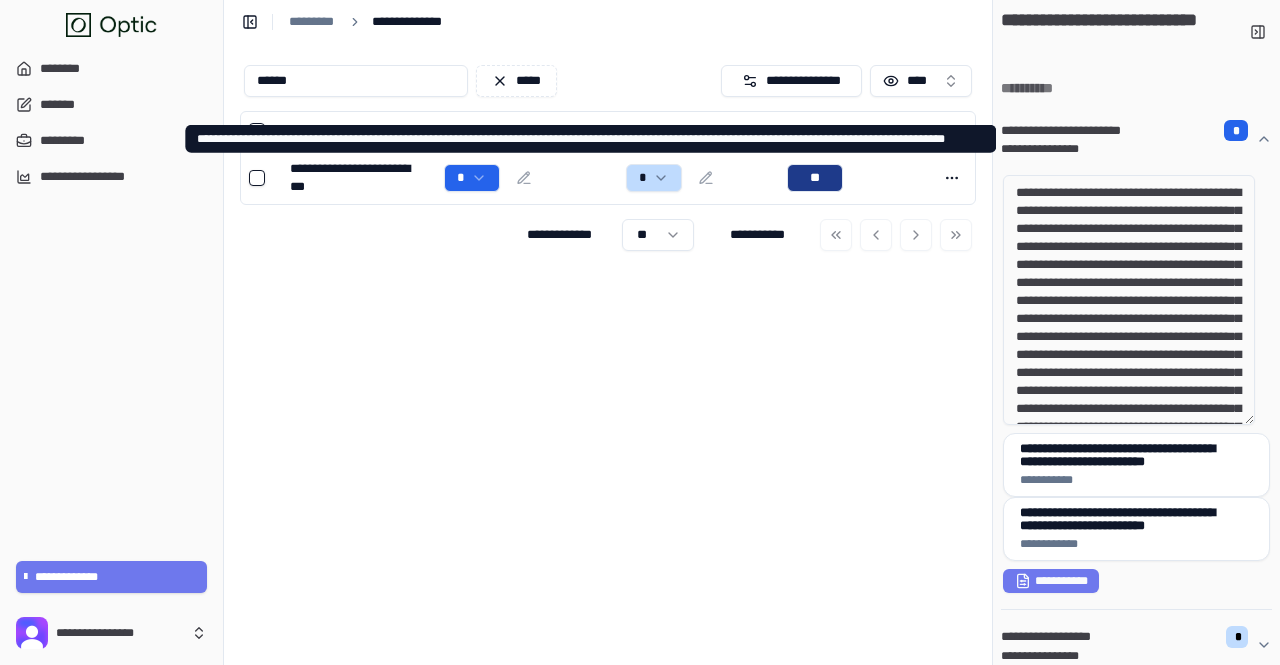 click on "**********" at bounding box center [1067, 131] 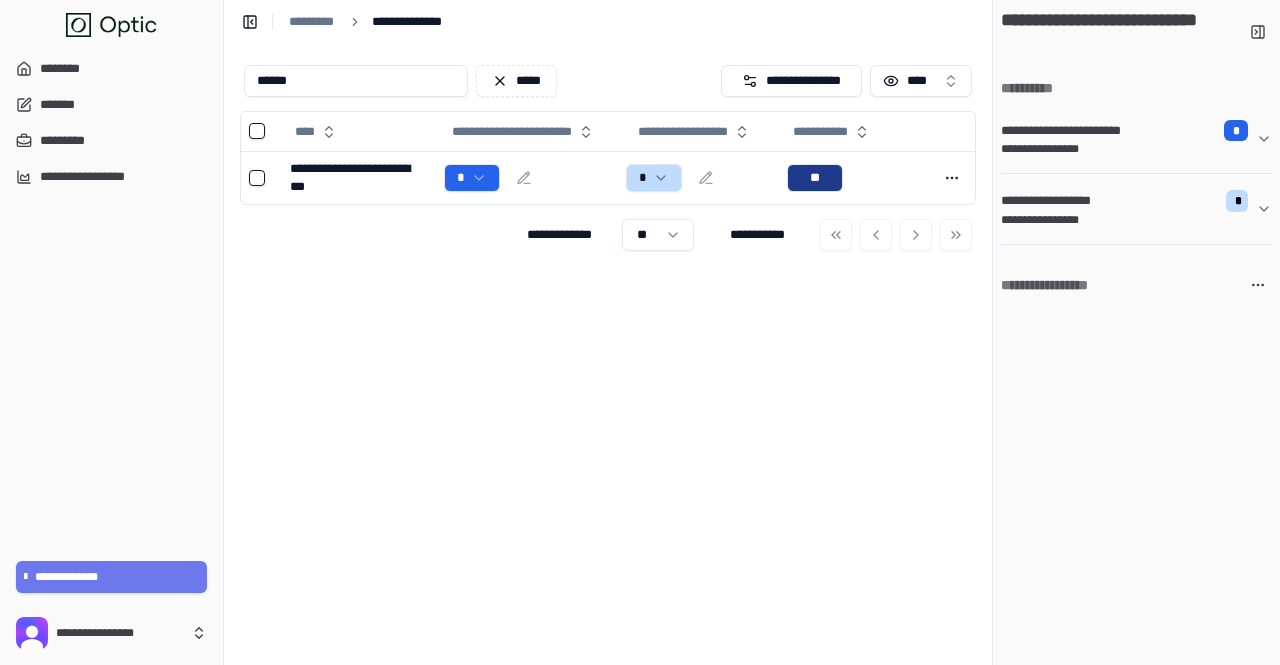 click on "**********" at bounding box center [1067, 131] 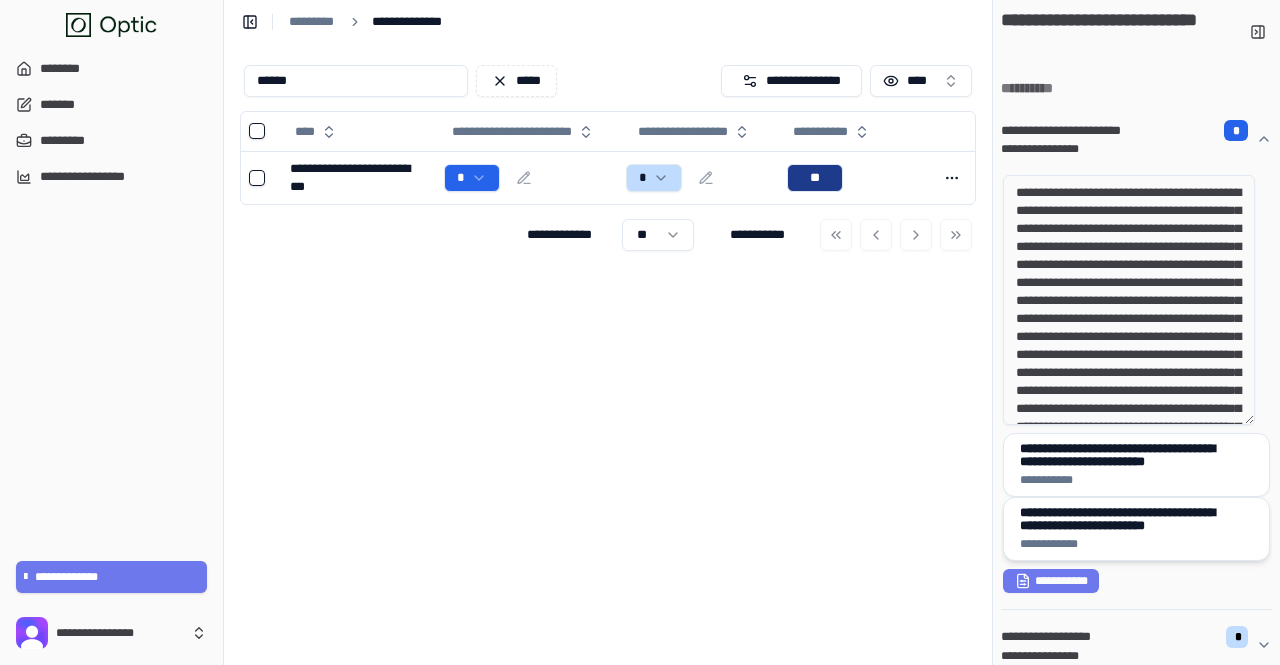 click on "**********" at bounding box center (1129, 519) 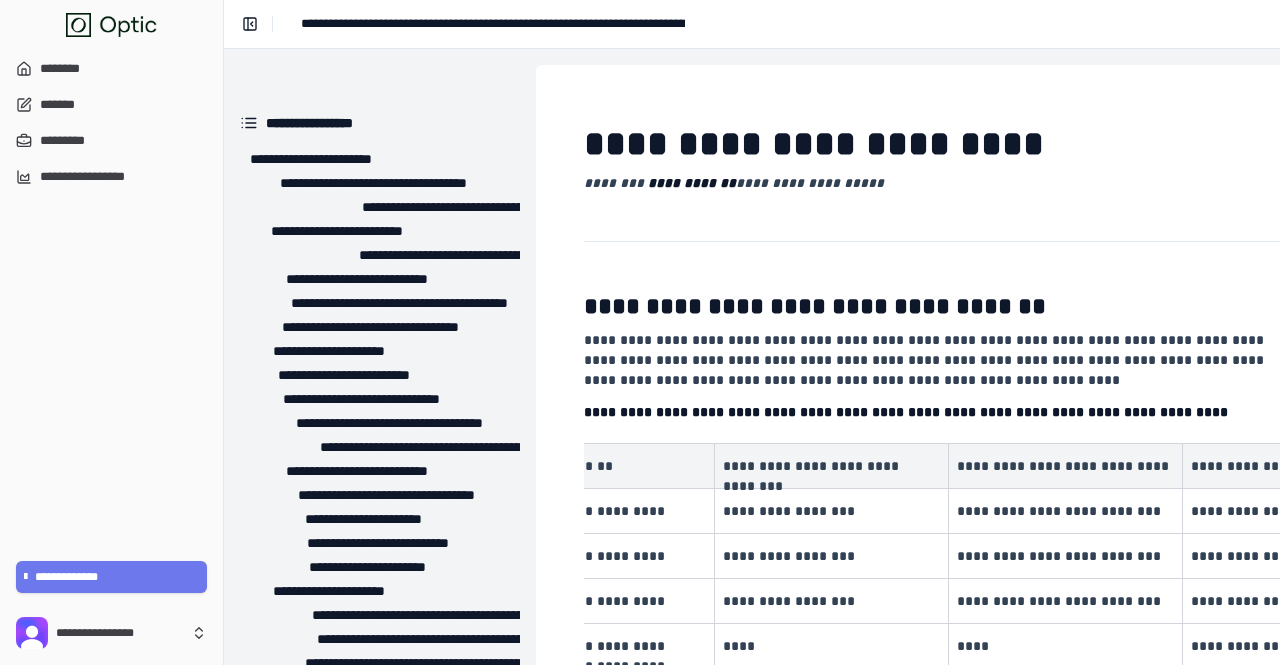 scroll, scrollTop: 0, scrollLeft: 114, axis: horizontal 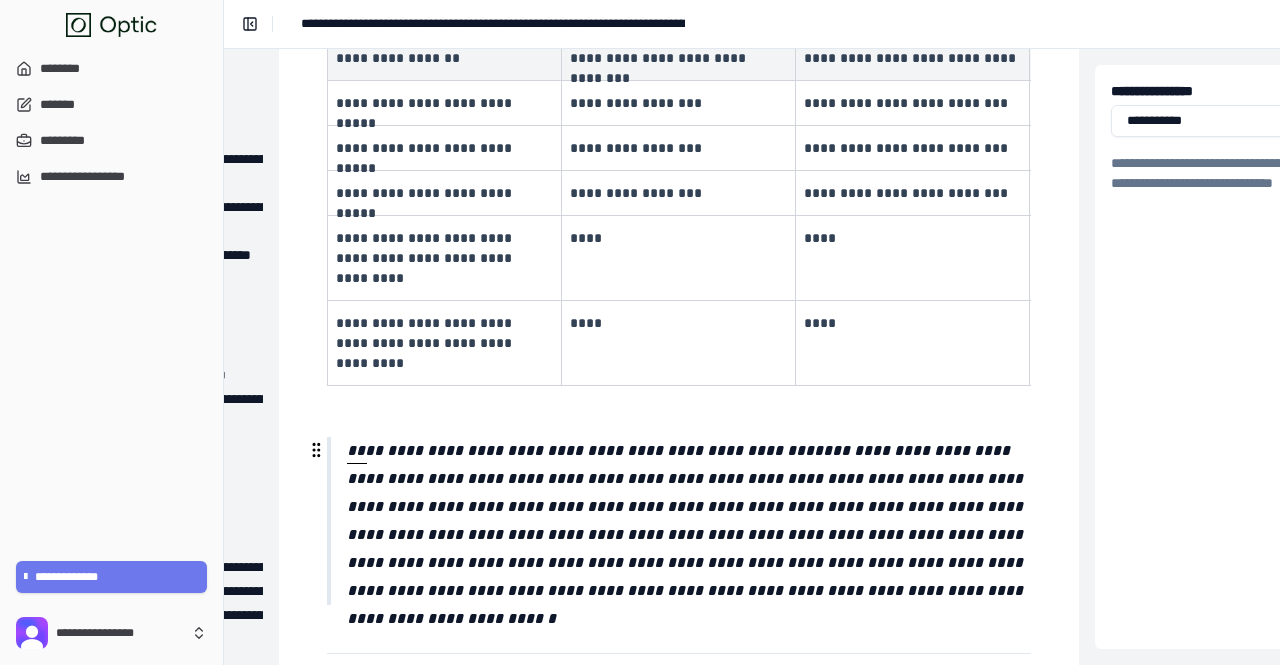 click on "**********" at bounding box center [679, 521] 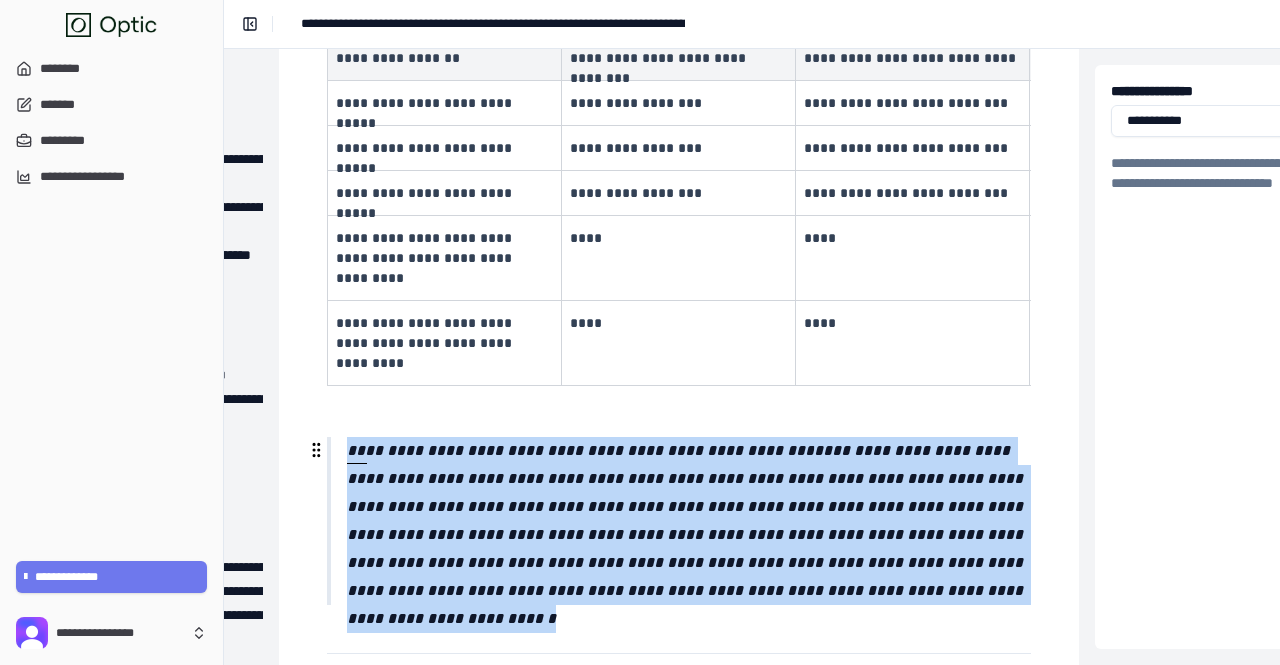 click on "**********" at bounding box center (679, 521) 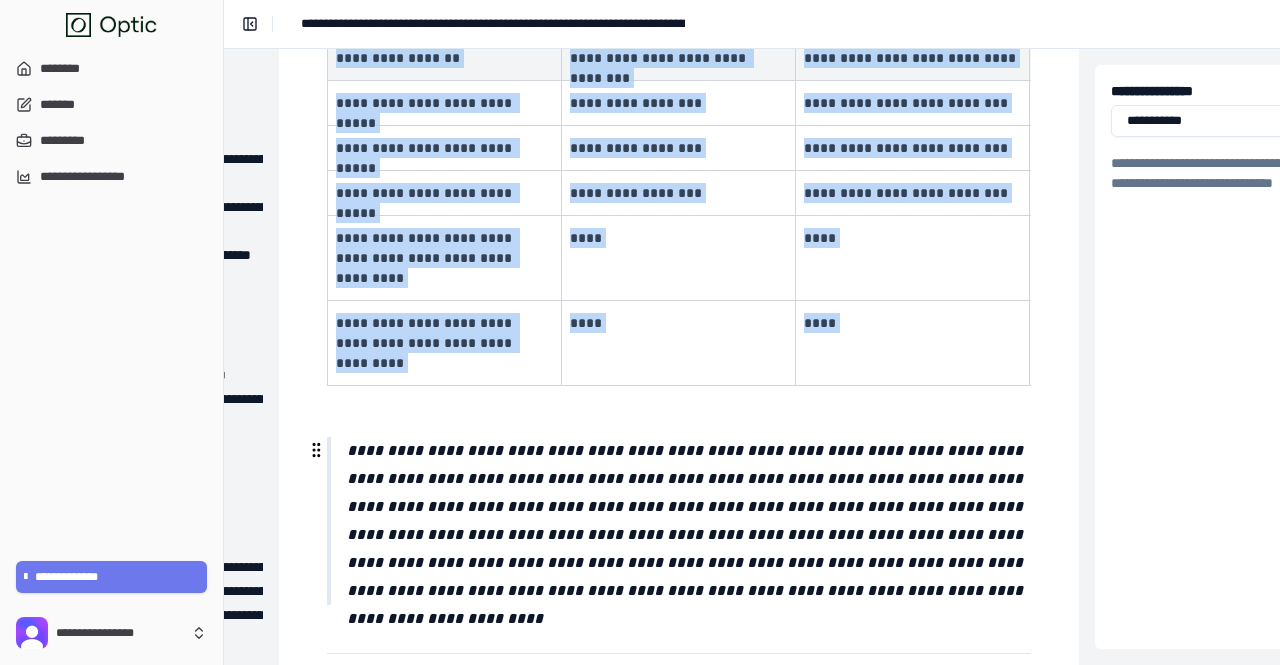 click on "**********" at bounding box center (679, 521) 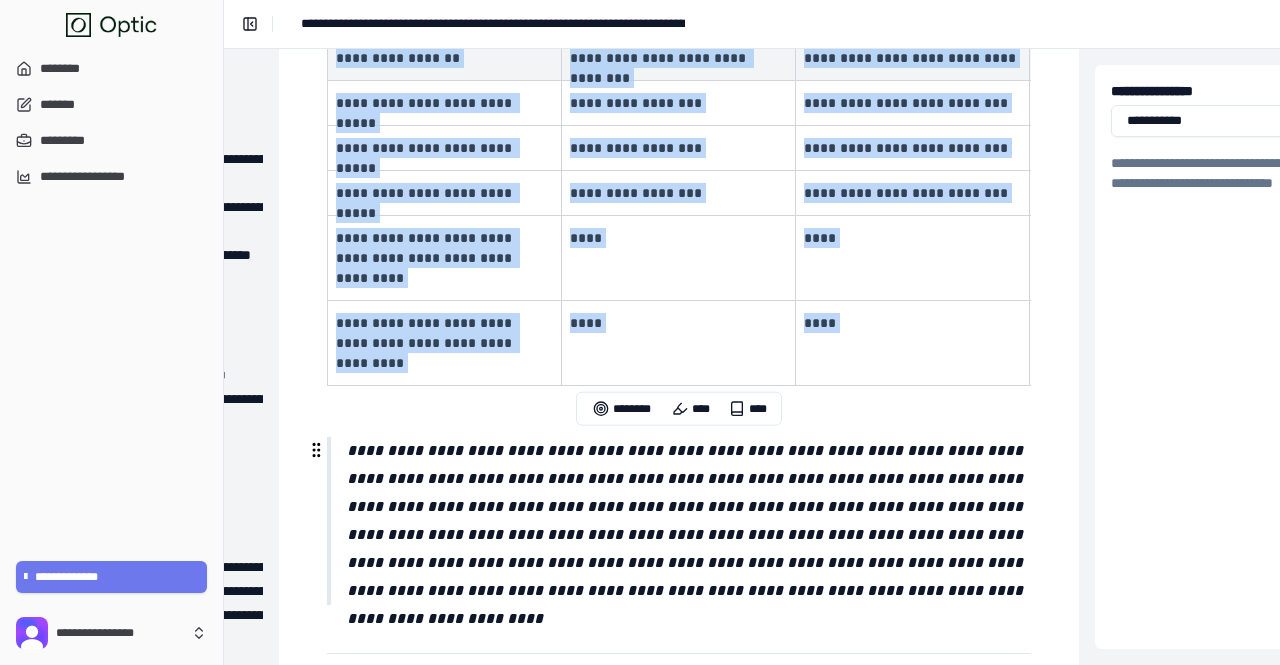 click on "**********" at bounding box center [679, 521] 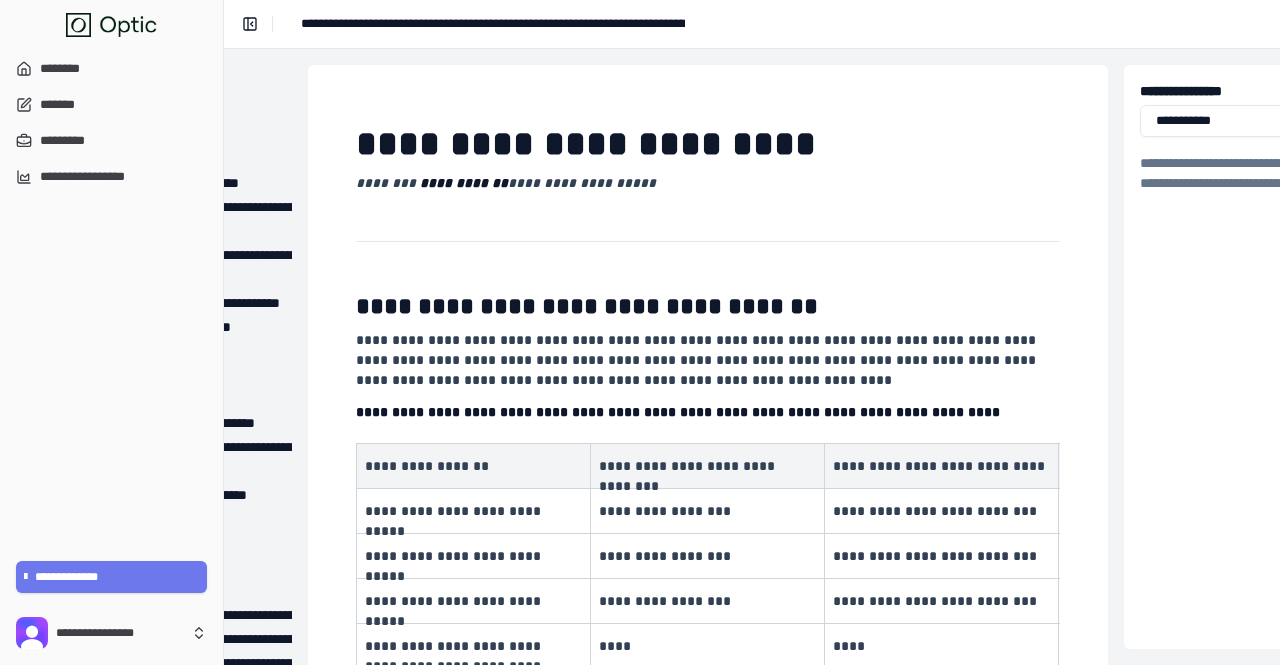 scroll, scrollTop: 0, scrollLeft: 227, axis: horizontal 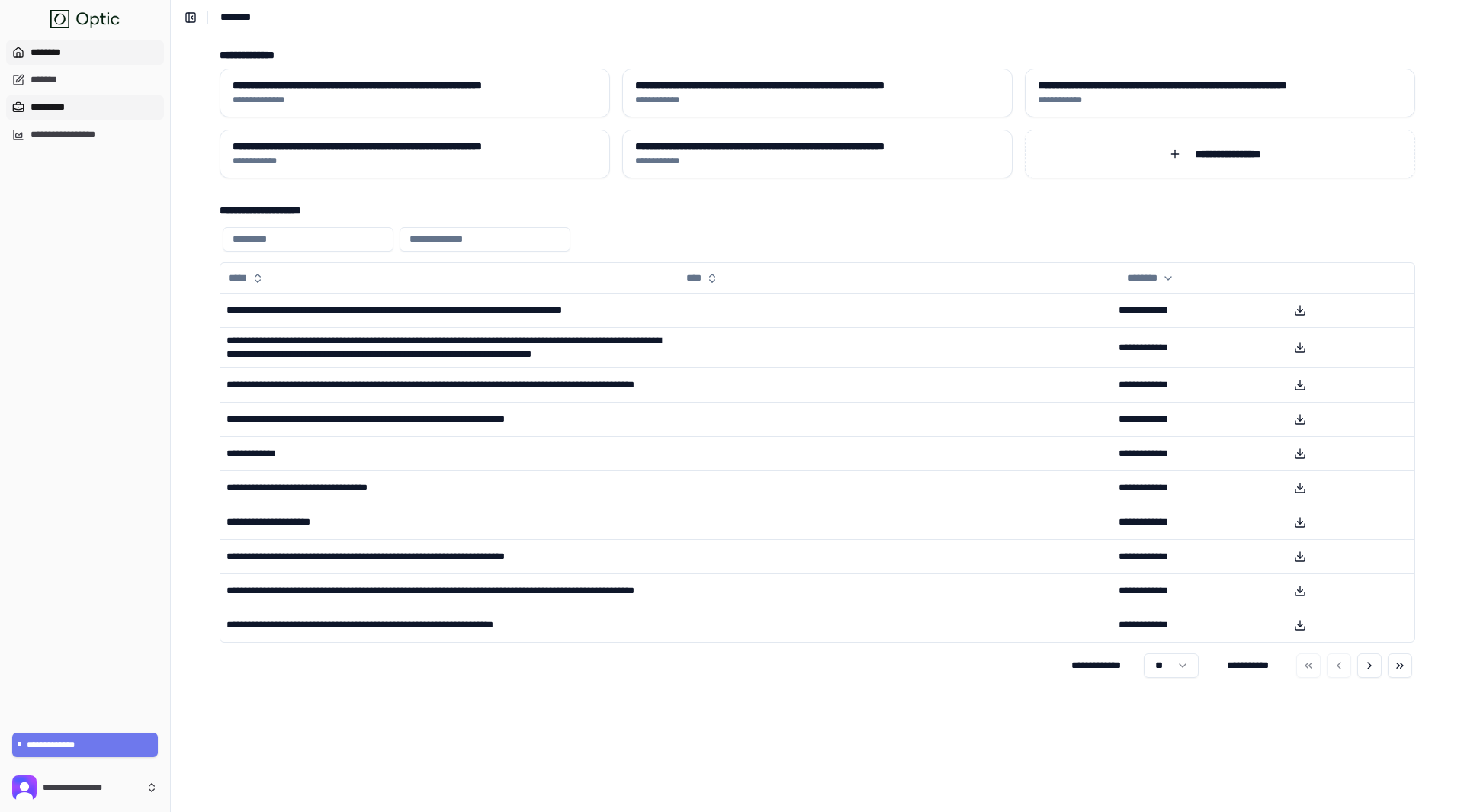 click on "*********" at bounding box center [85, 108] 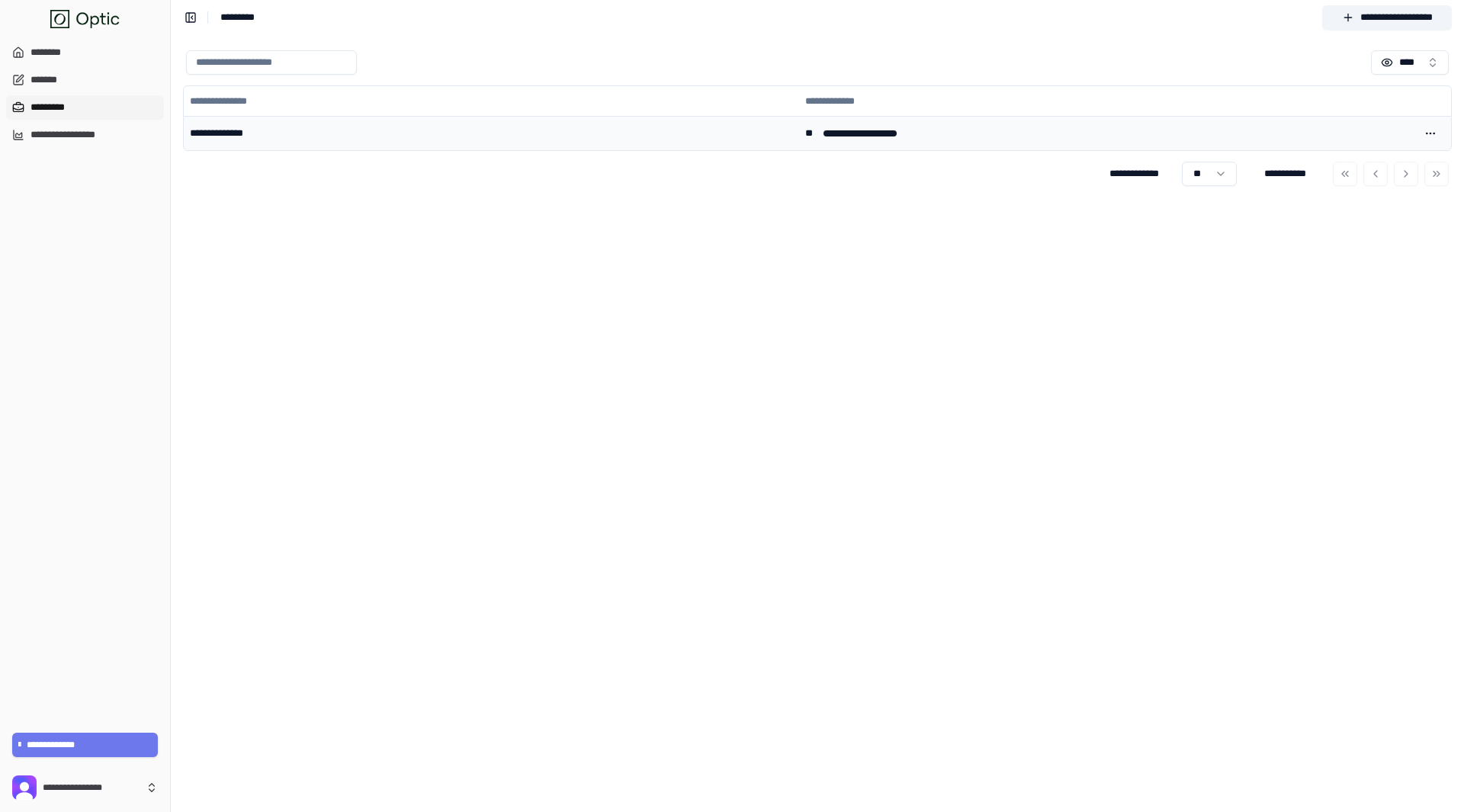 click on "**********" at bounding box center (491, 133) 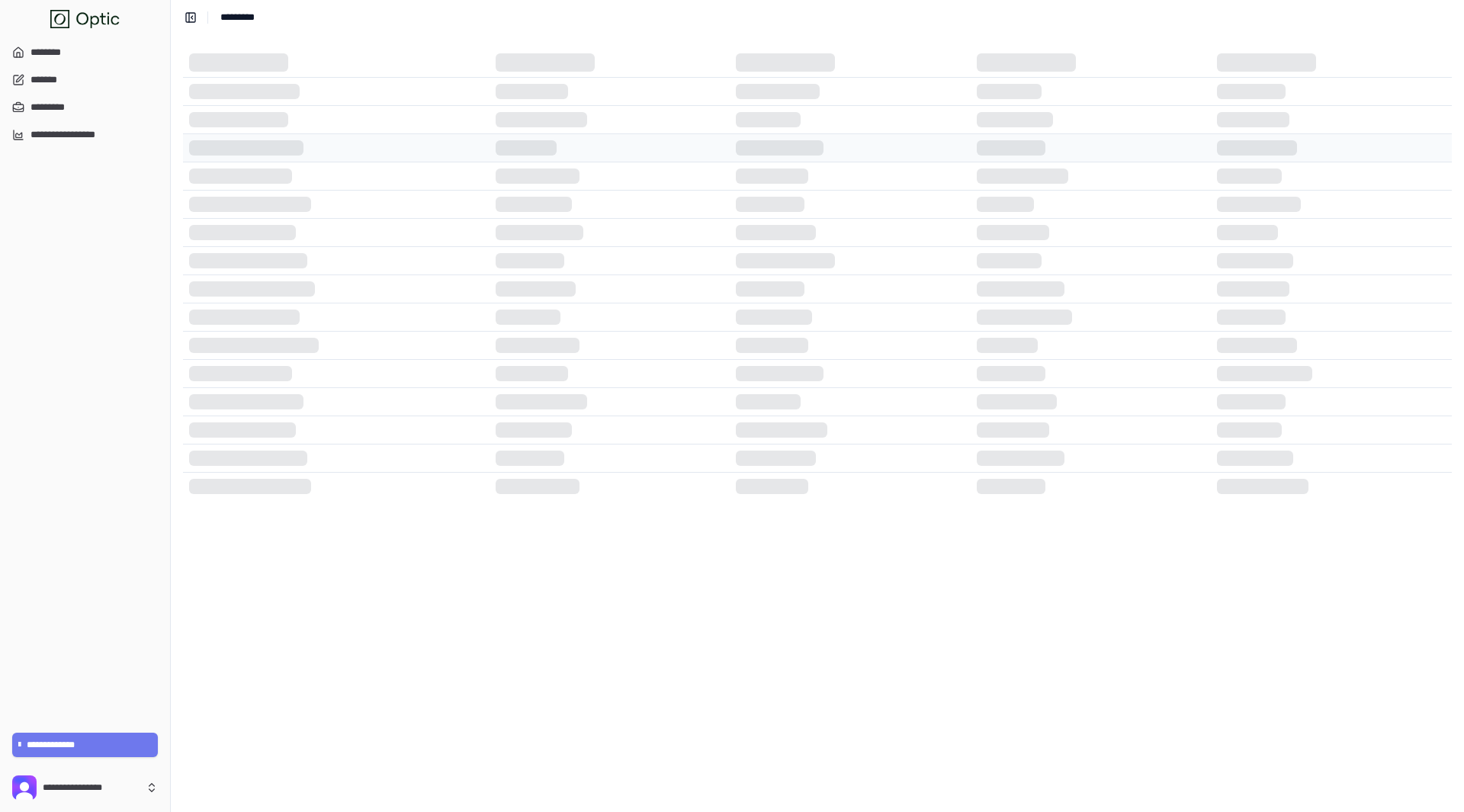 click at bounding box center [336, 120] 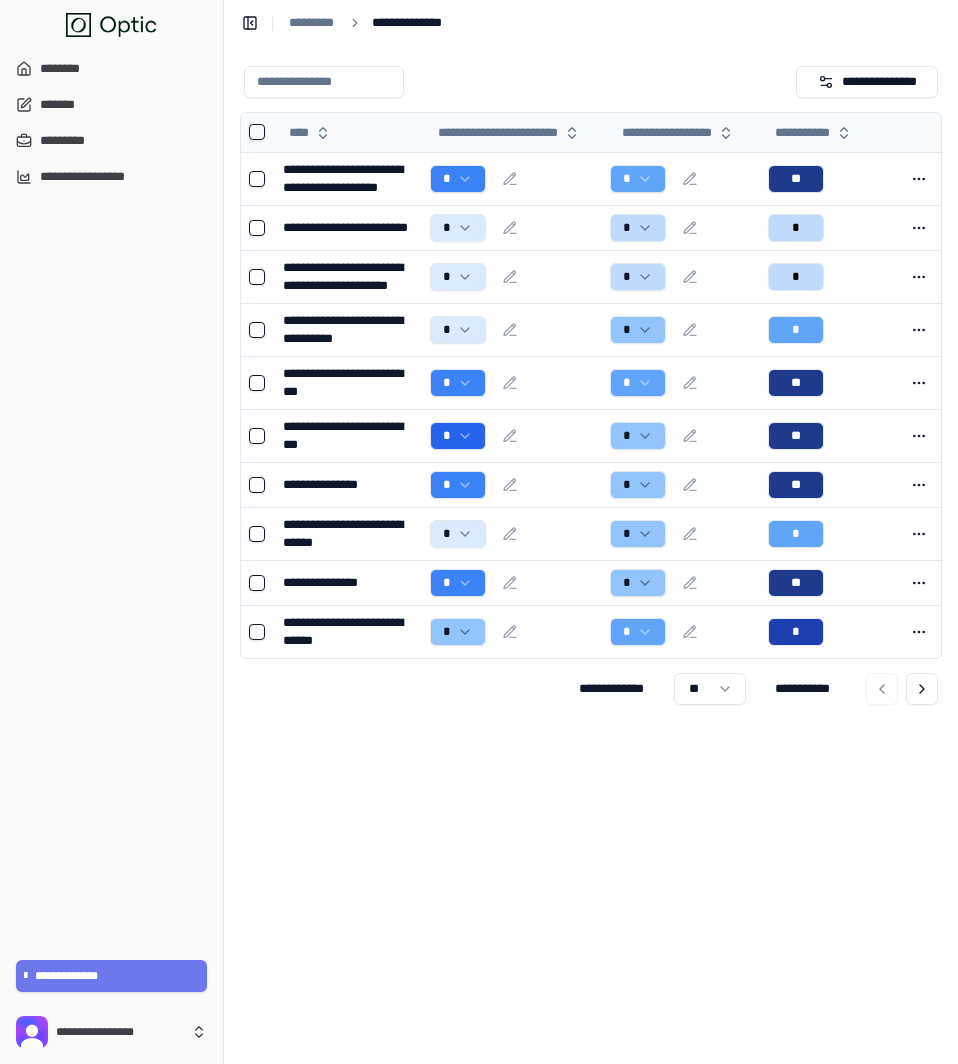 click at bounding box center [257, 132] 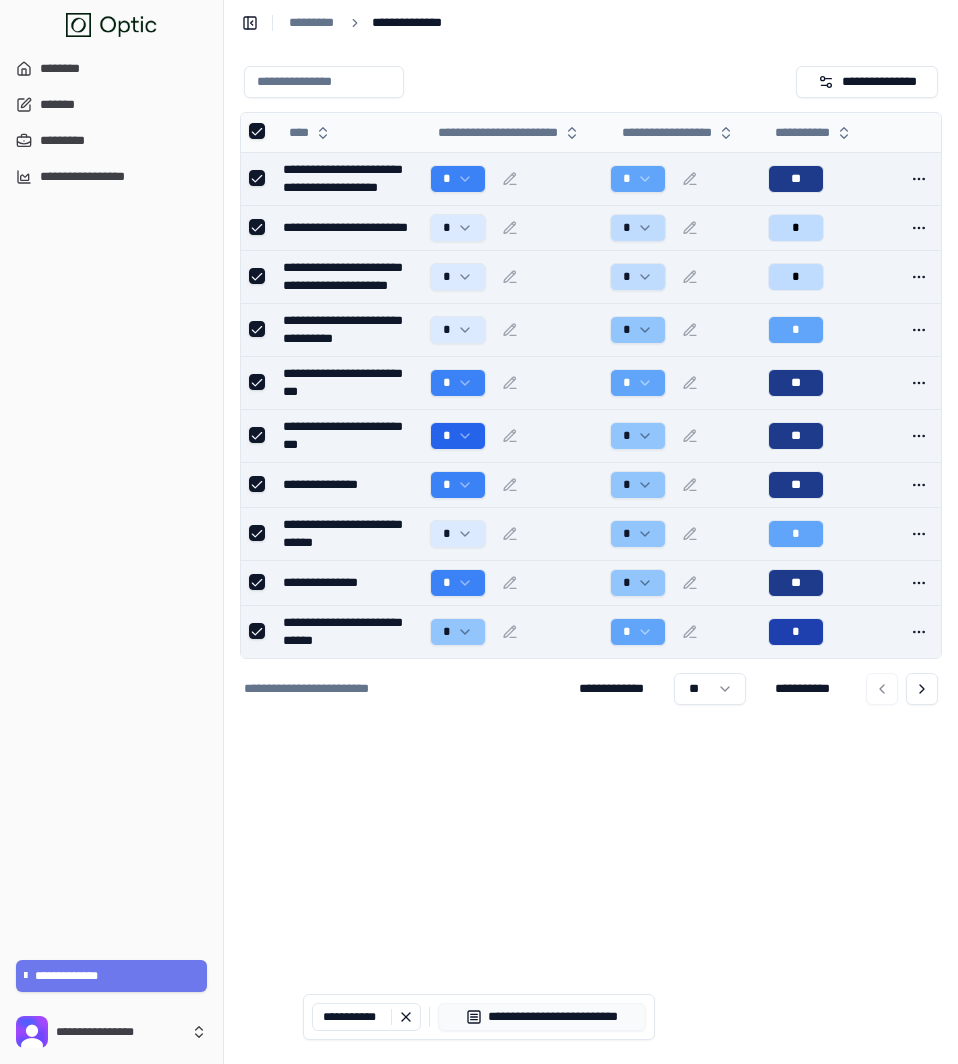 drag, startPoint x: 310, startPoint y: 180, endPoint x: 288, endPoint y: 232, distance: 56.462376 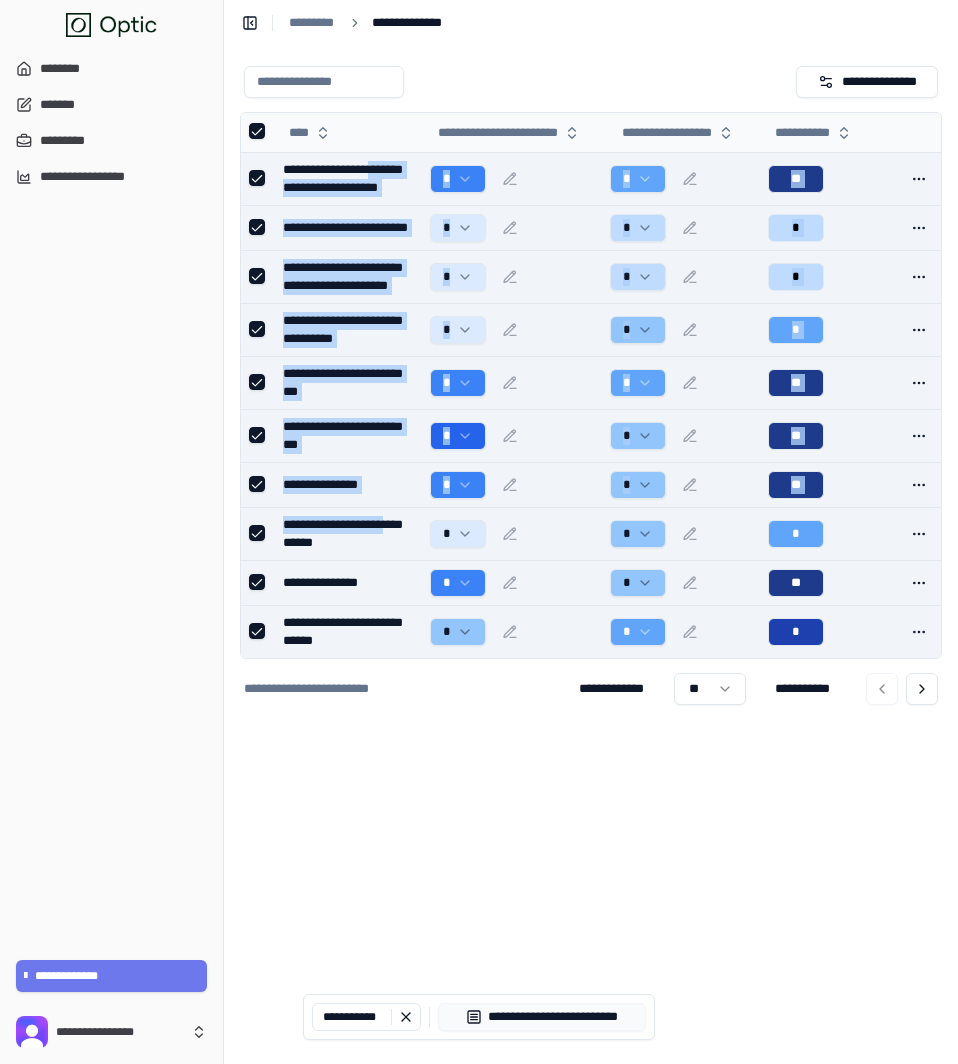 drag, startPoint x: 344, startPoint y: 182, endPoint x: 348, endPoint y: 548, distance: 366.02185 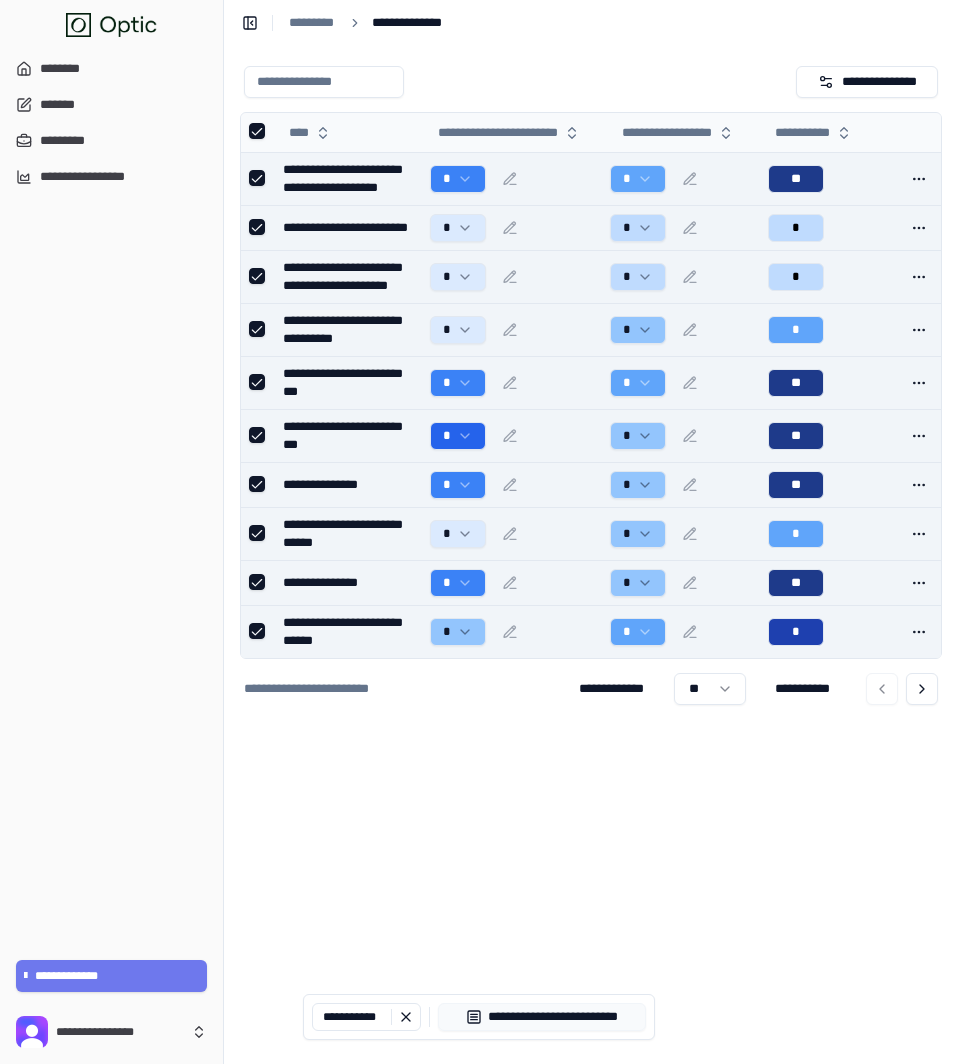 click on "**********" at bounding box center (348, 179) 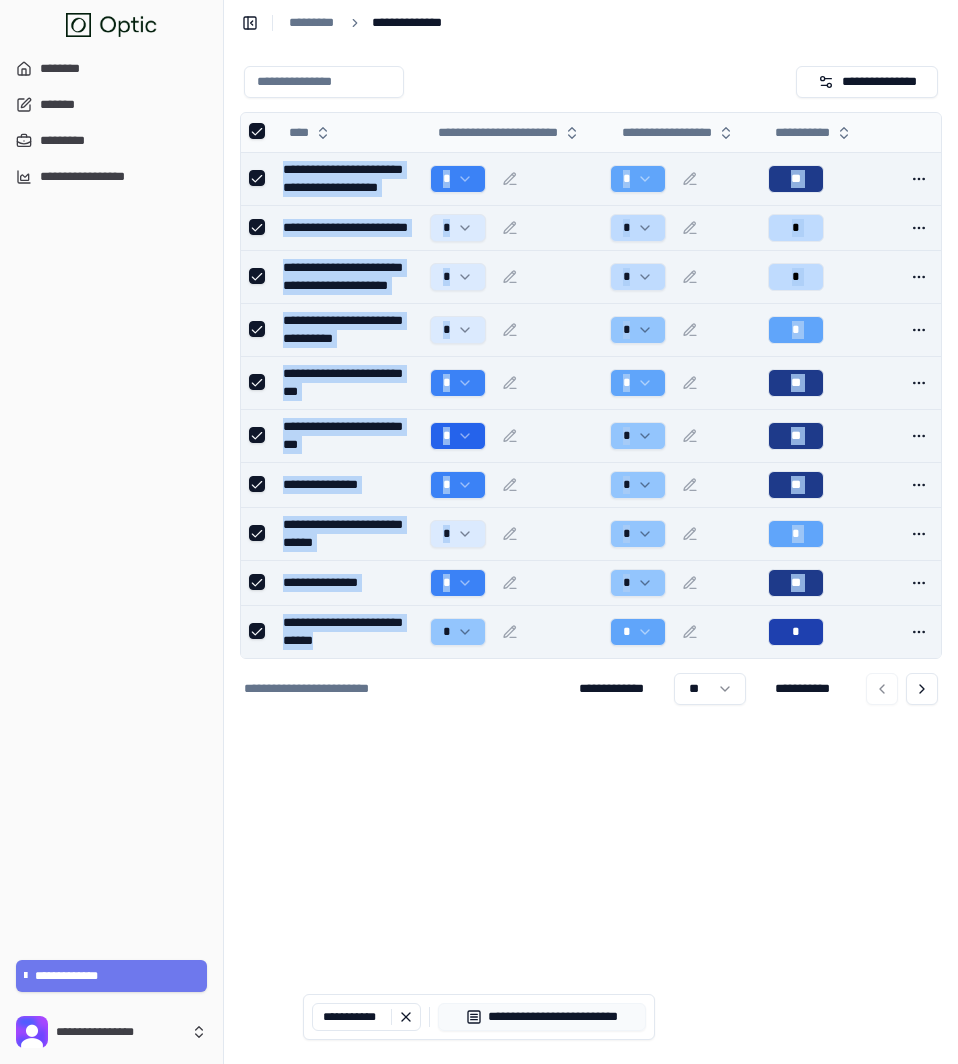 drag, startPoint x: 286, startPoint y: 165, endPoint x: 386, endPoint y: 724, distance: 567.8741 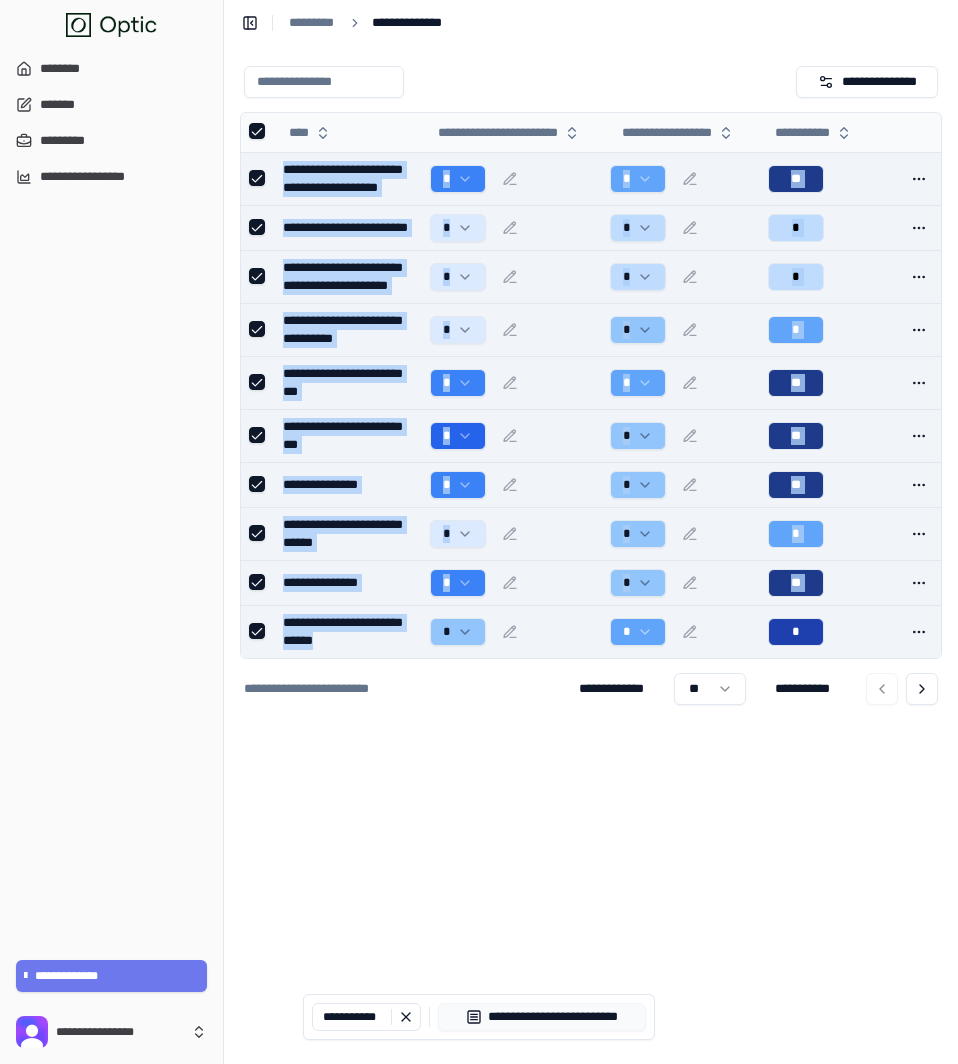 click on "**********" at bounding box center [479, 532] 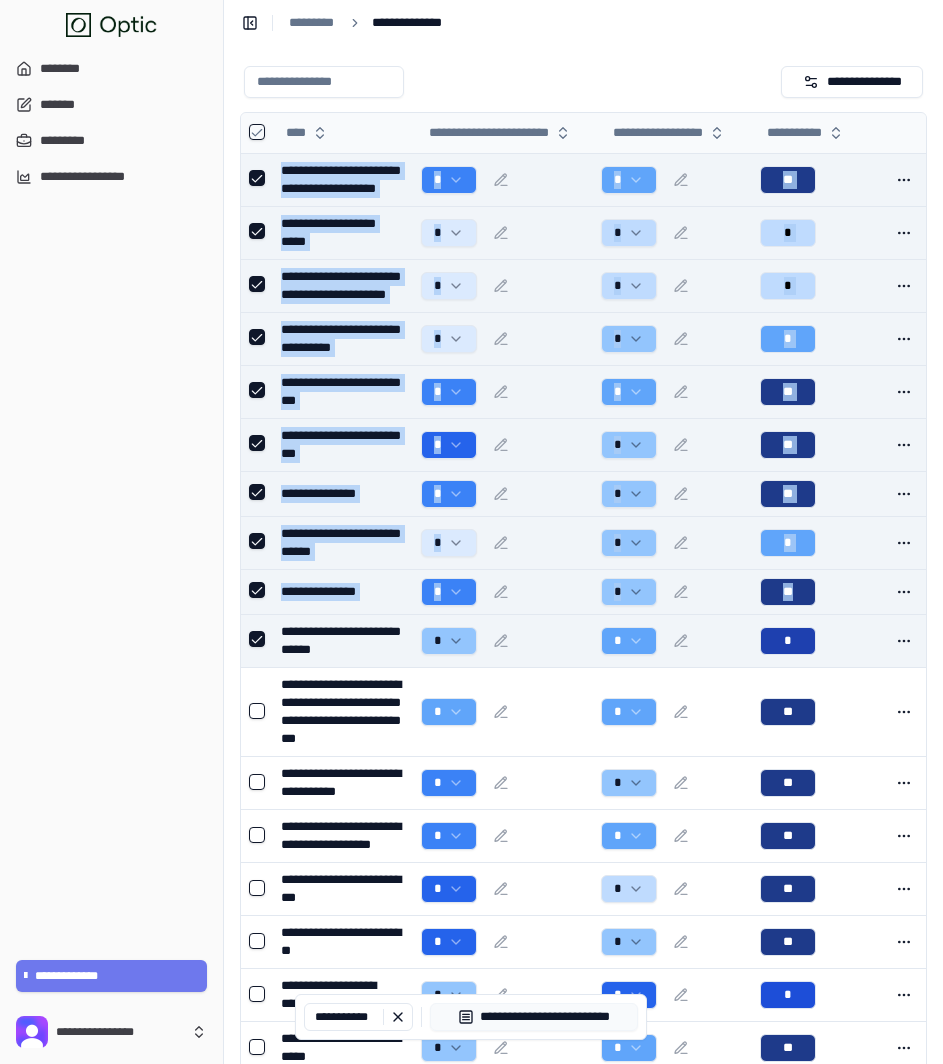 click on "**********" at bounding box center [343, 179] 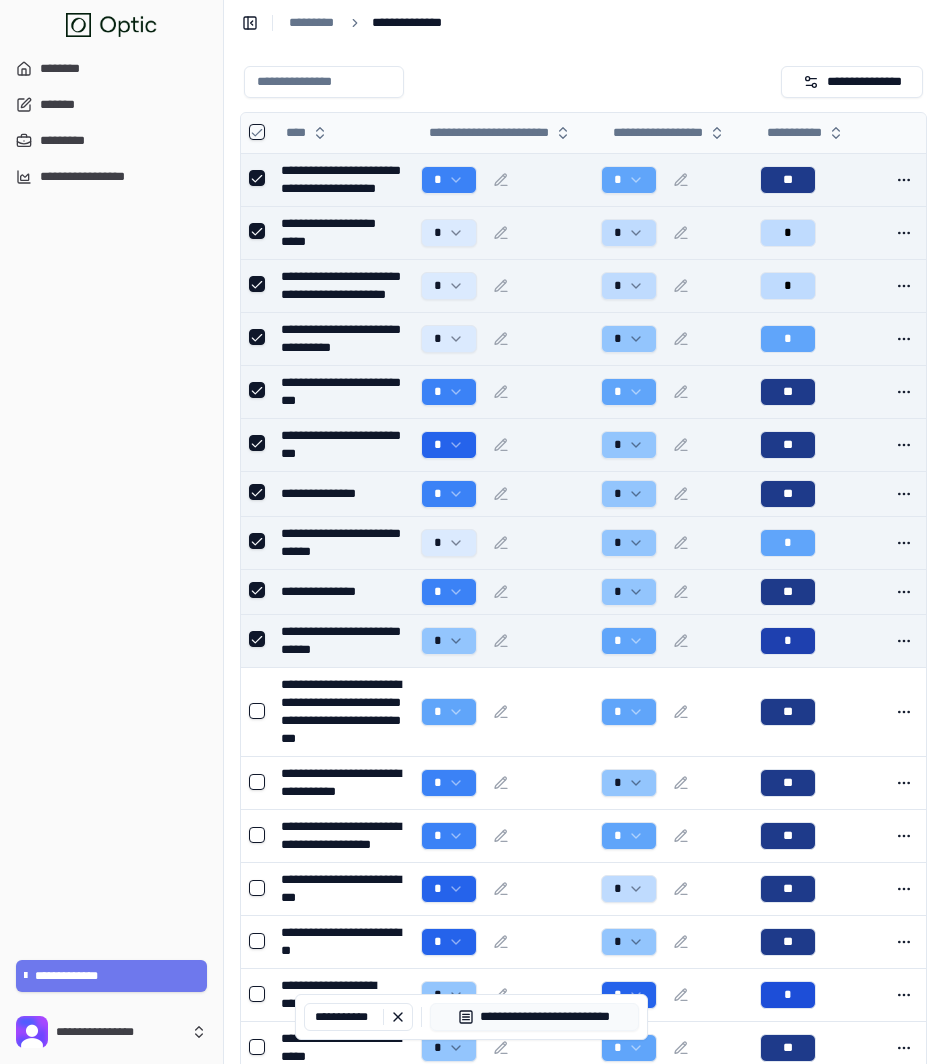 click at bounding box center [257, 132] 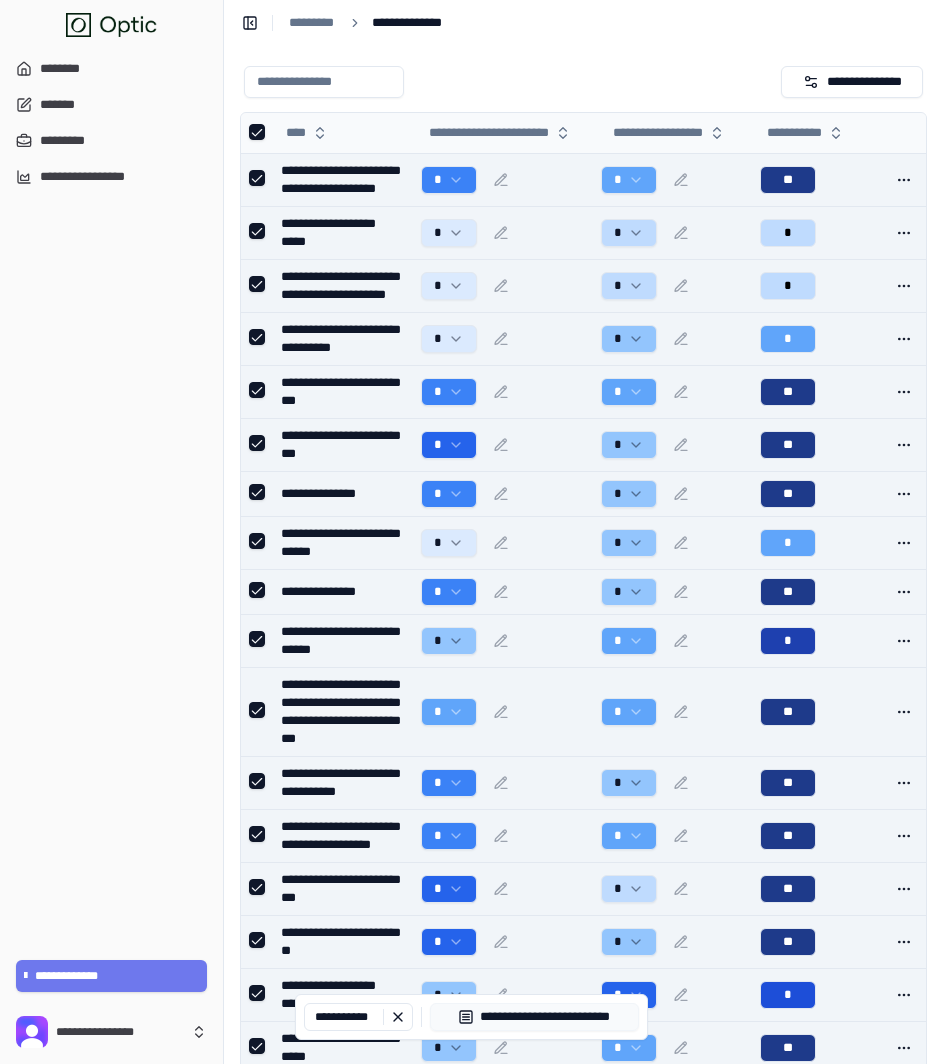 click at bounding box center (257, 132) 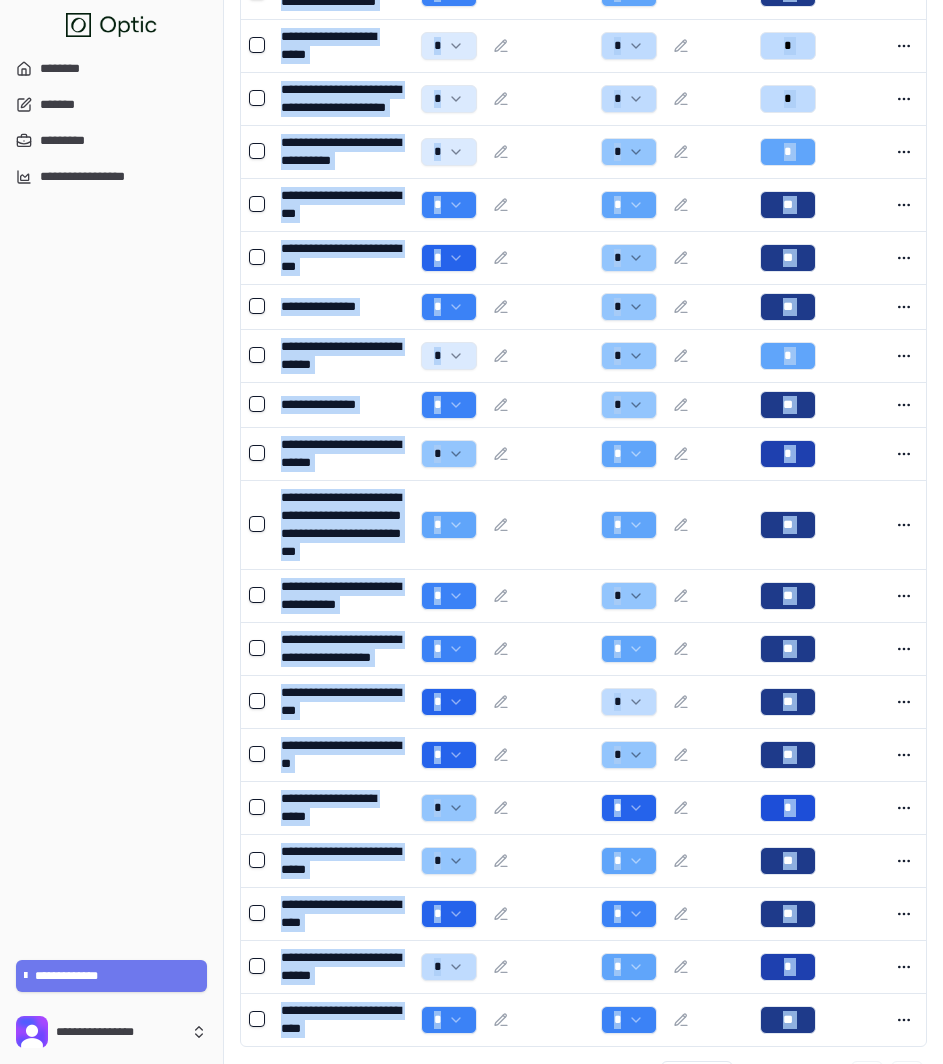 scroll, scrollTop: 400, scrollLeft: 0, axis: vertical 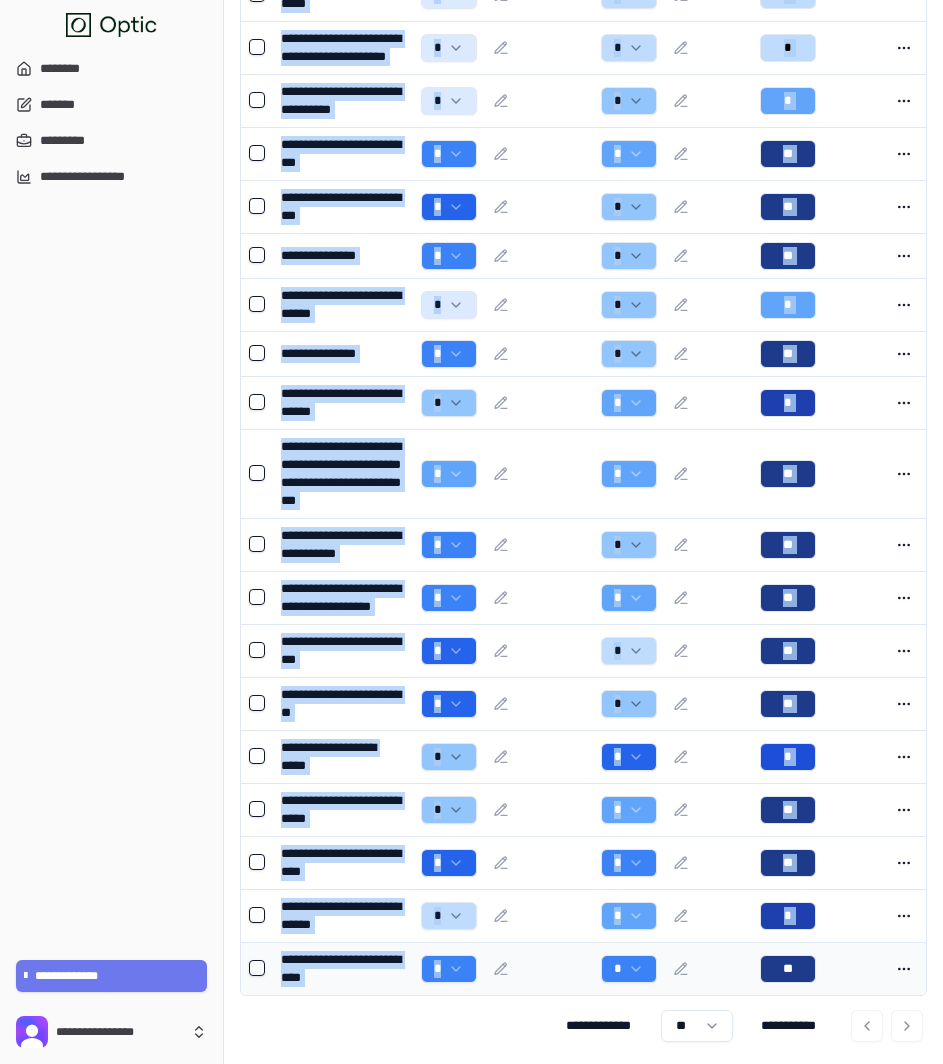 drag, startPoint x: 277, startPoint y: 160, endPoint x: 541, endPoint y: 987, distance: 868.1158 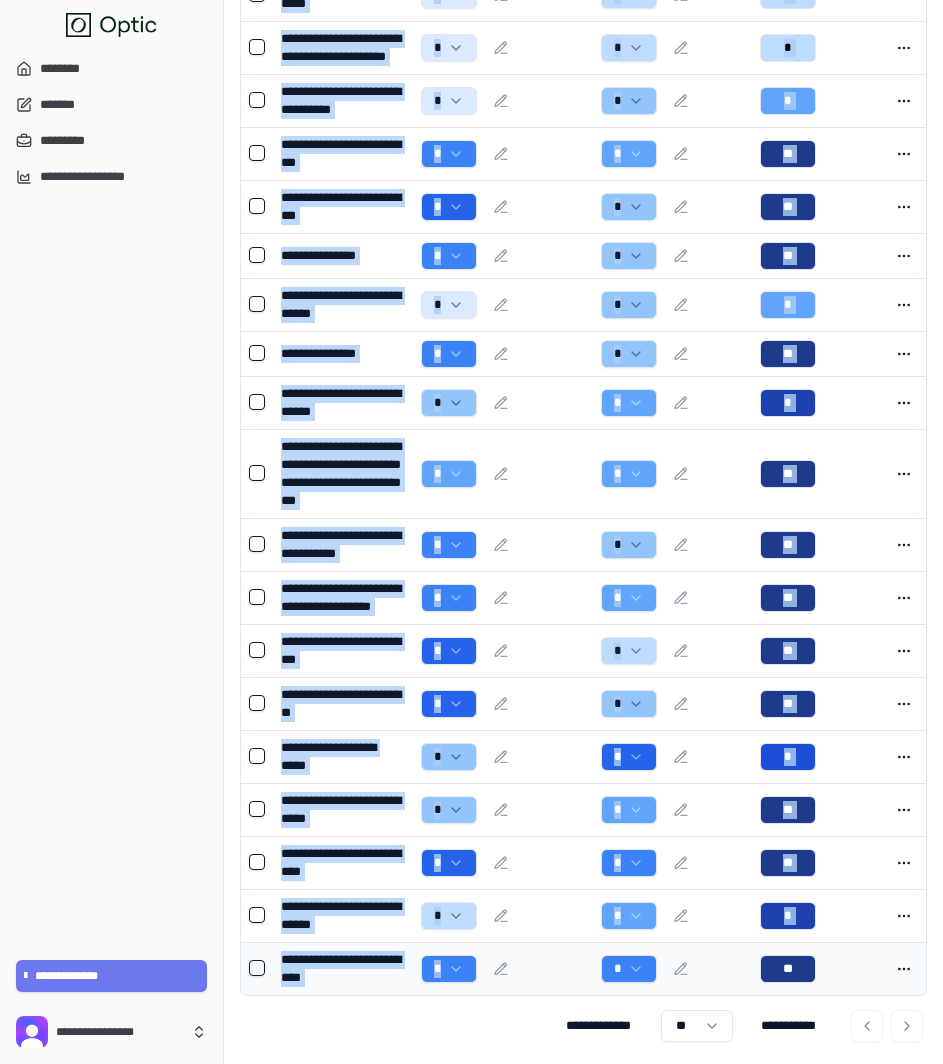click on "**********" at bounding box center [583, 455] 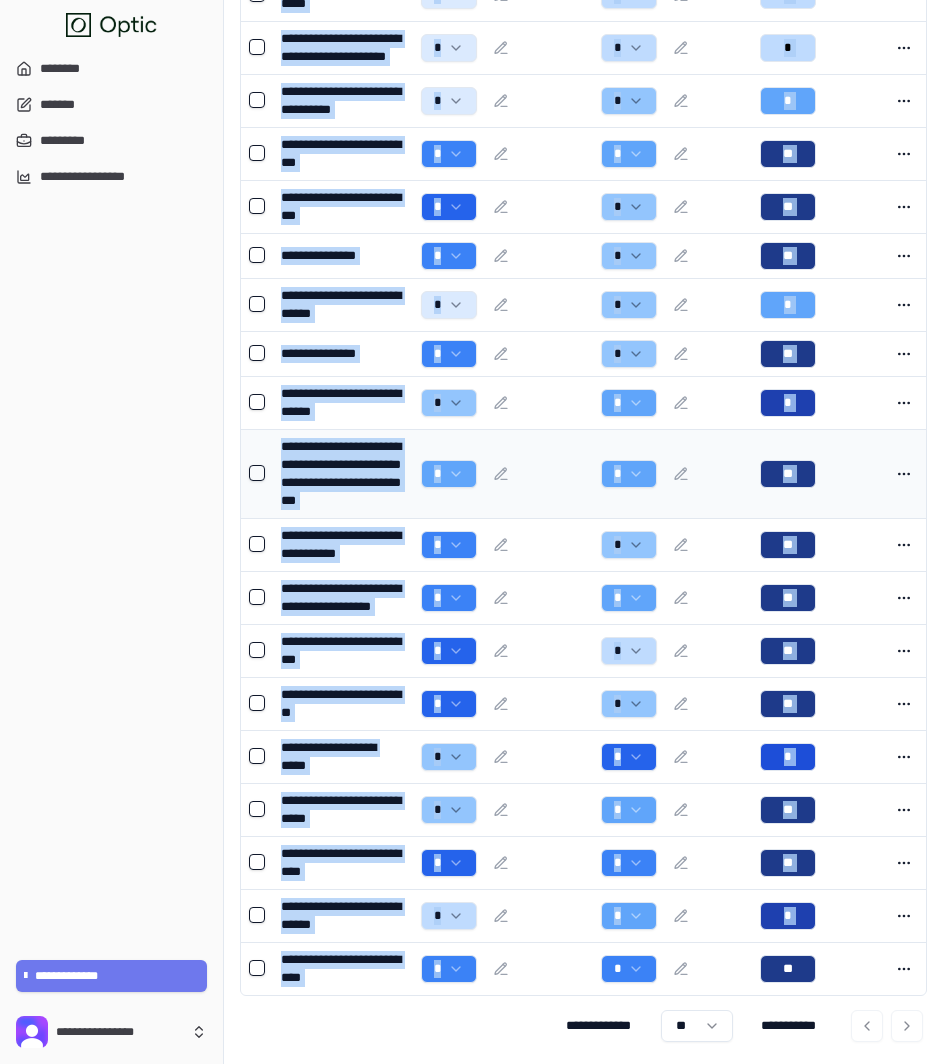 copy on "**********" 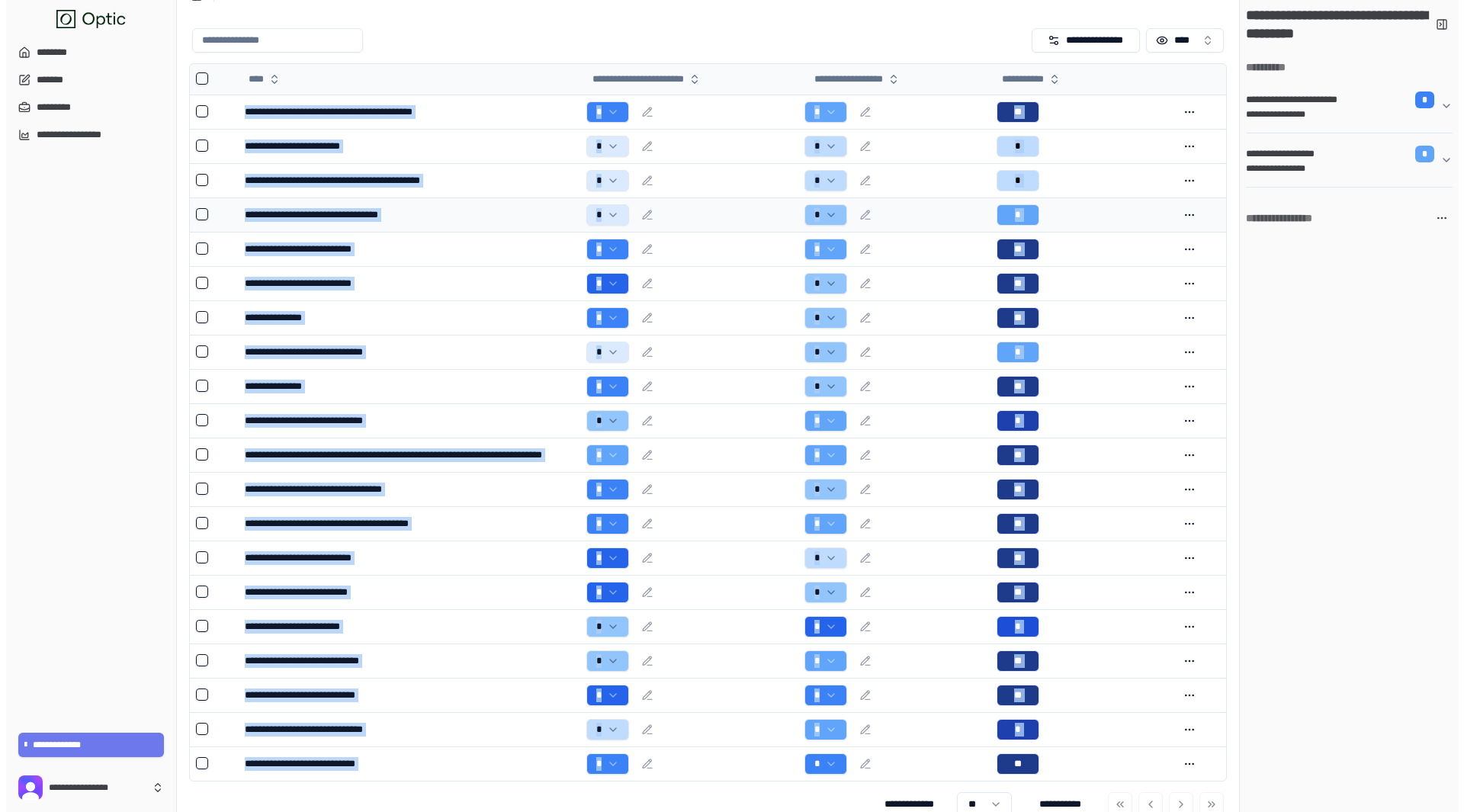 scroll, scrollTop: 0, scrollLeft: 0, axis: both 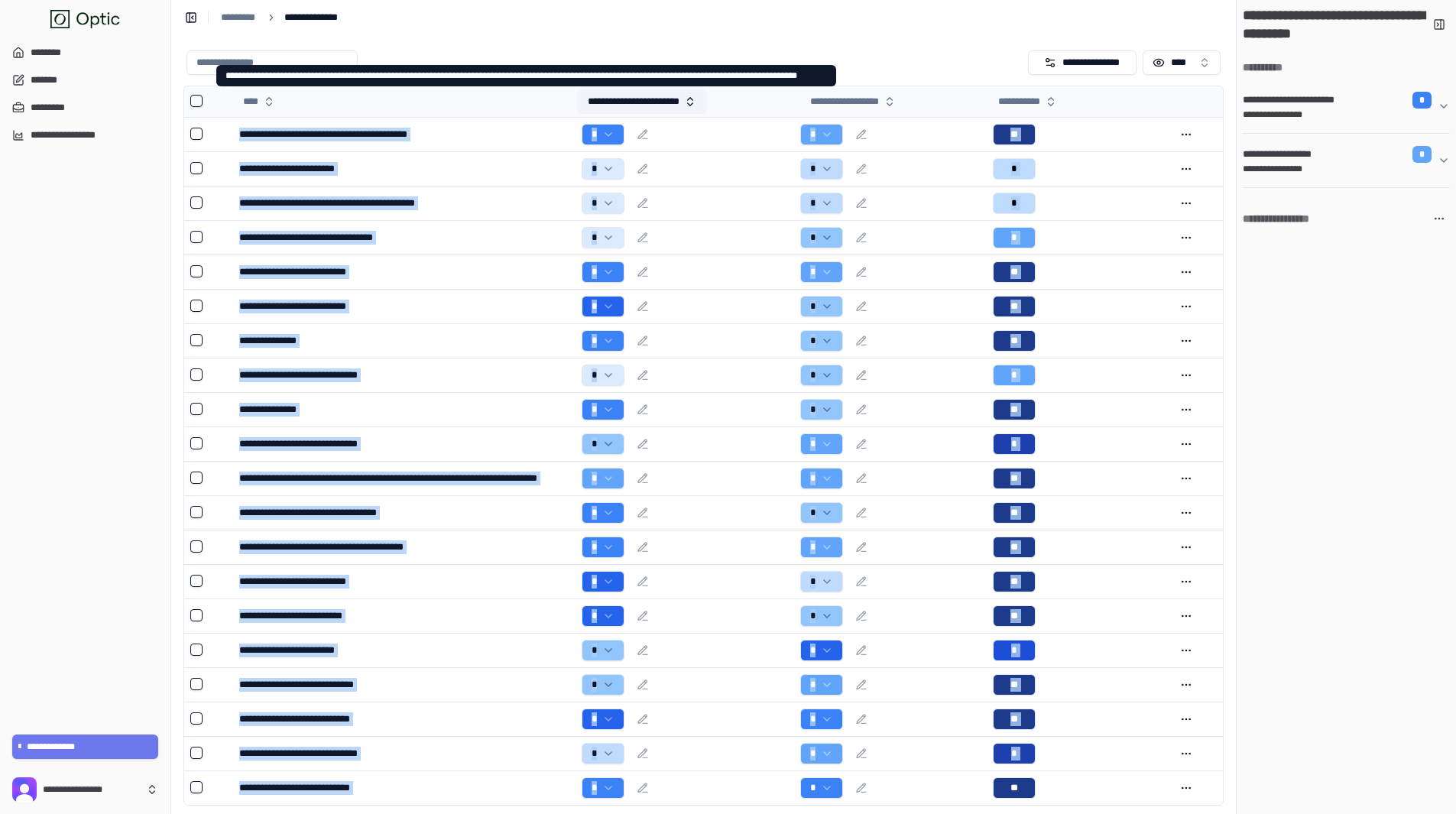 click on "**********" at bounding box center [642, 102] 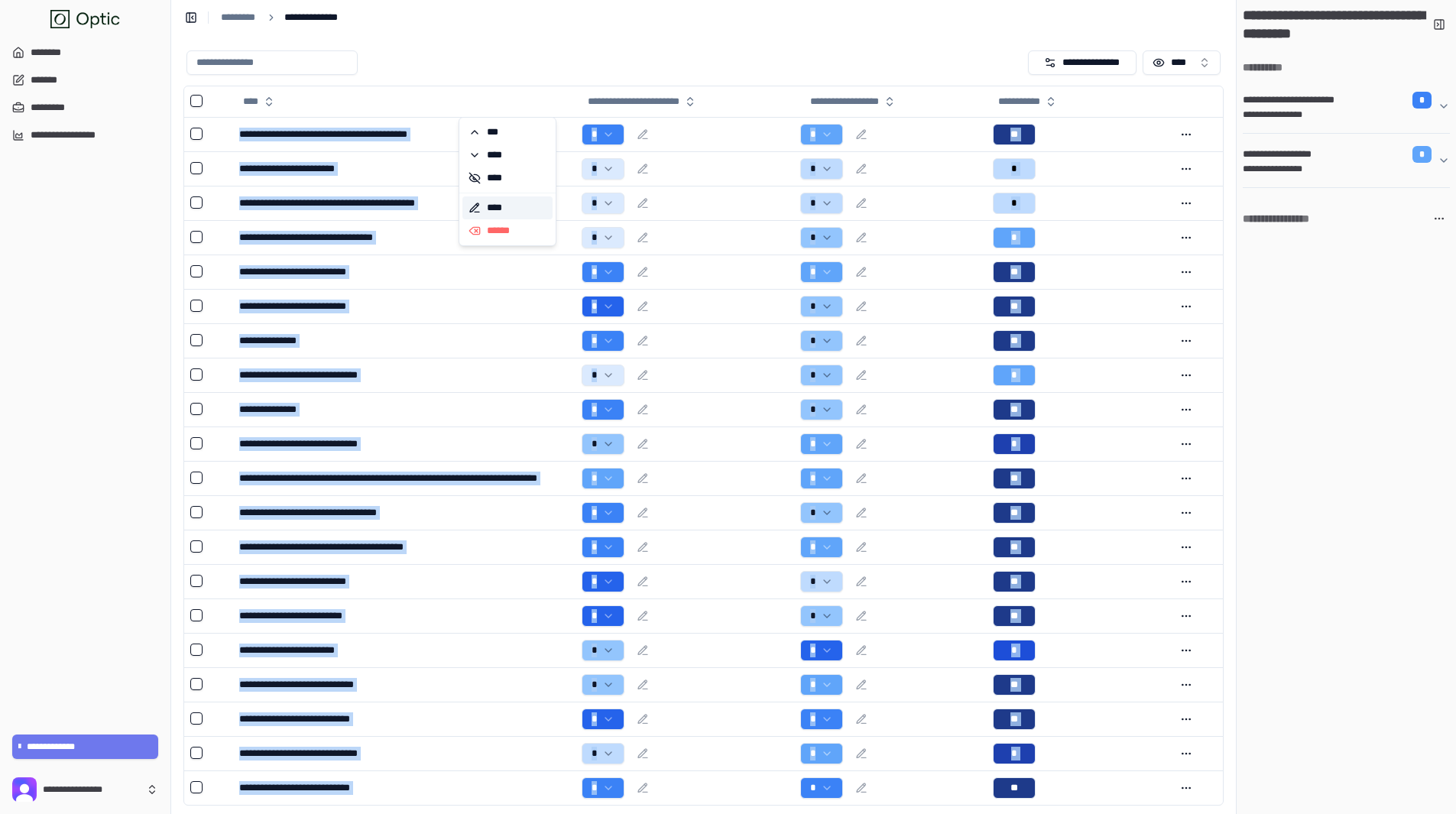 click on "****" at bounding box center (507, 208) 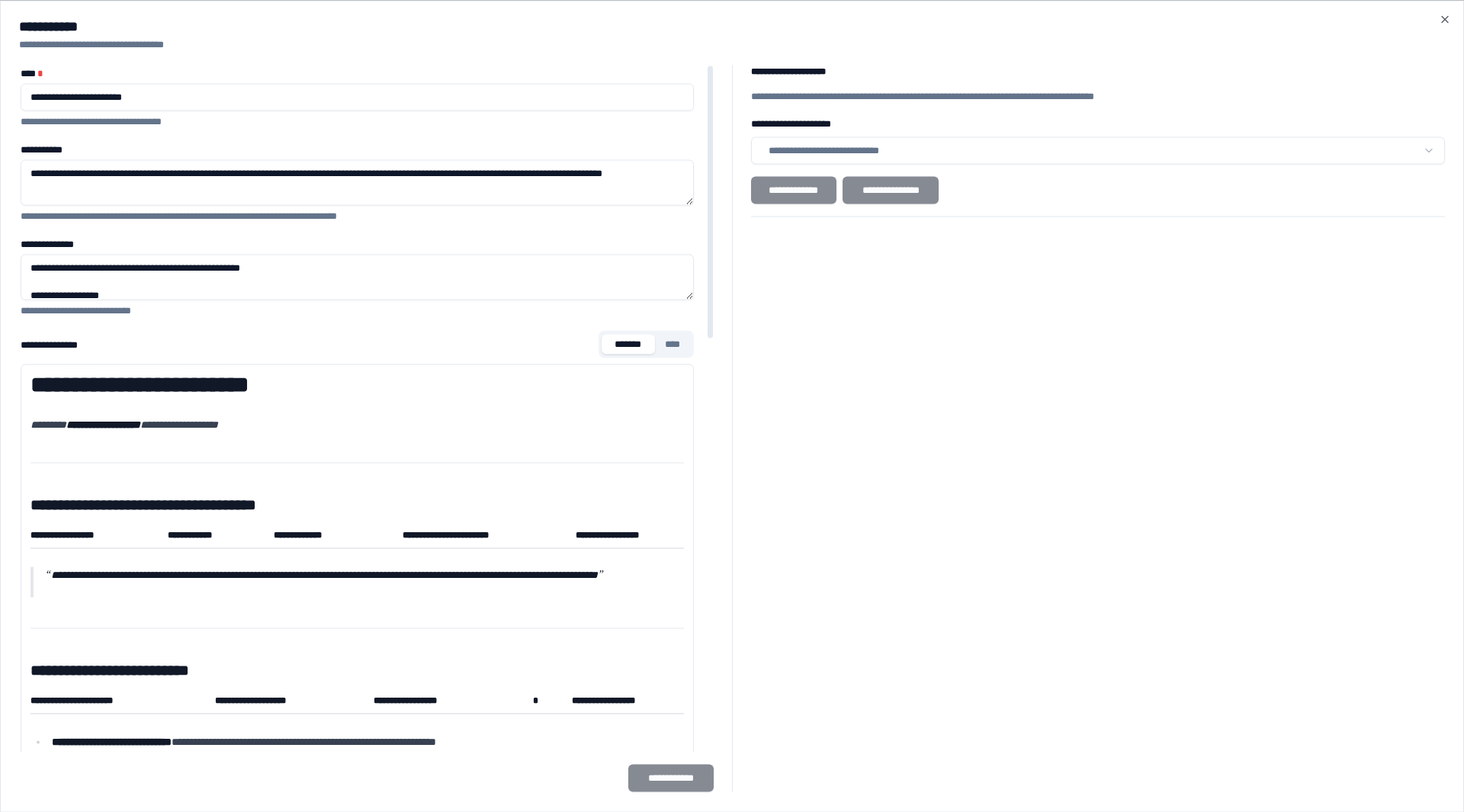 click on "**********" at bounding box center [124, 424] 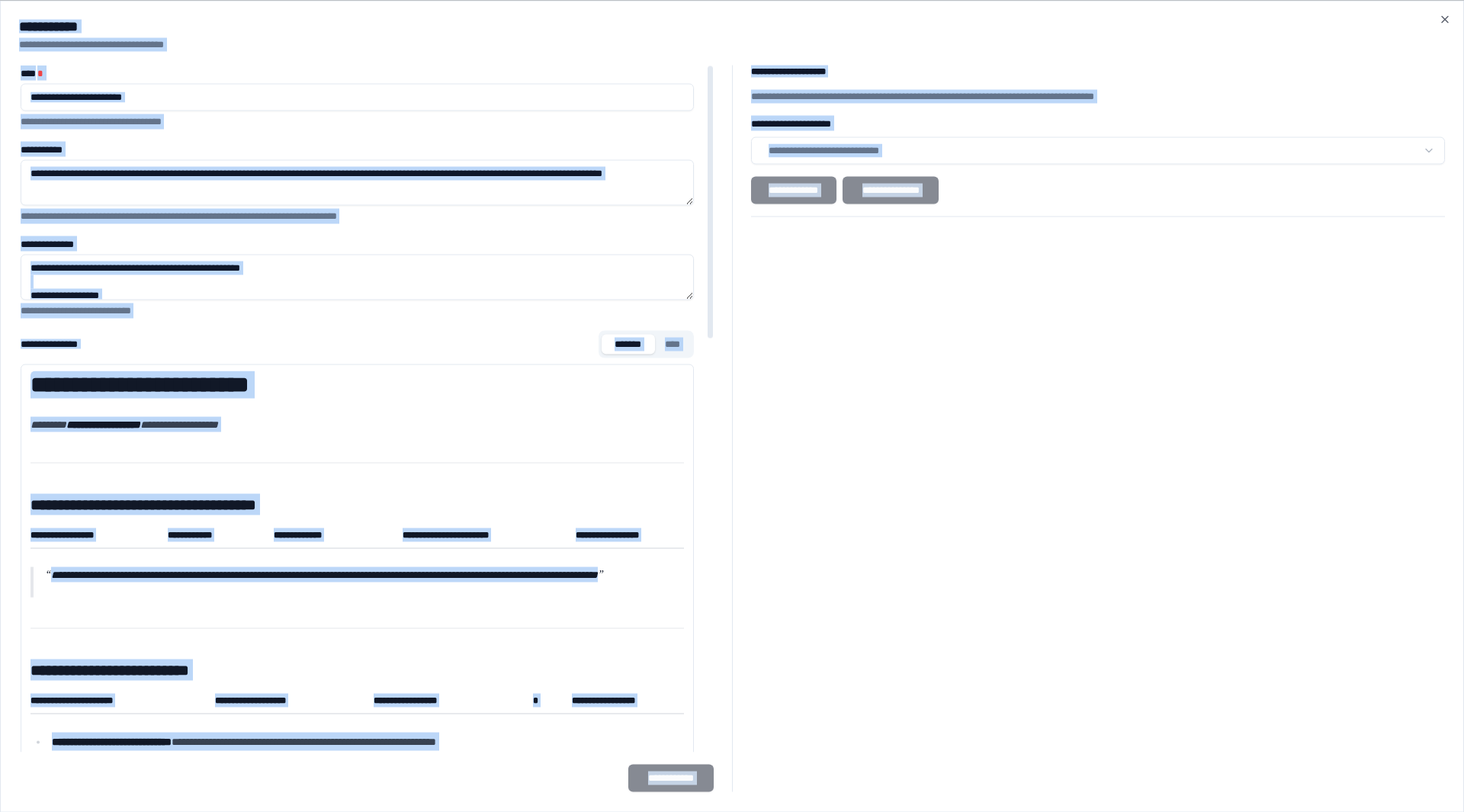 click on "**********" at bounding box center [357, 424] 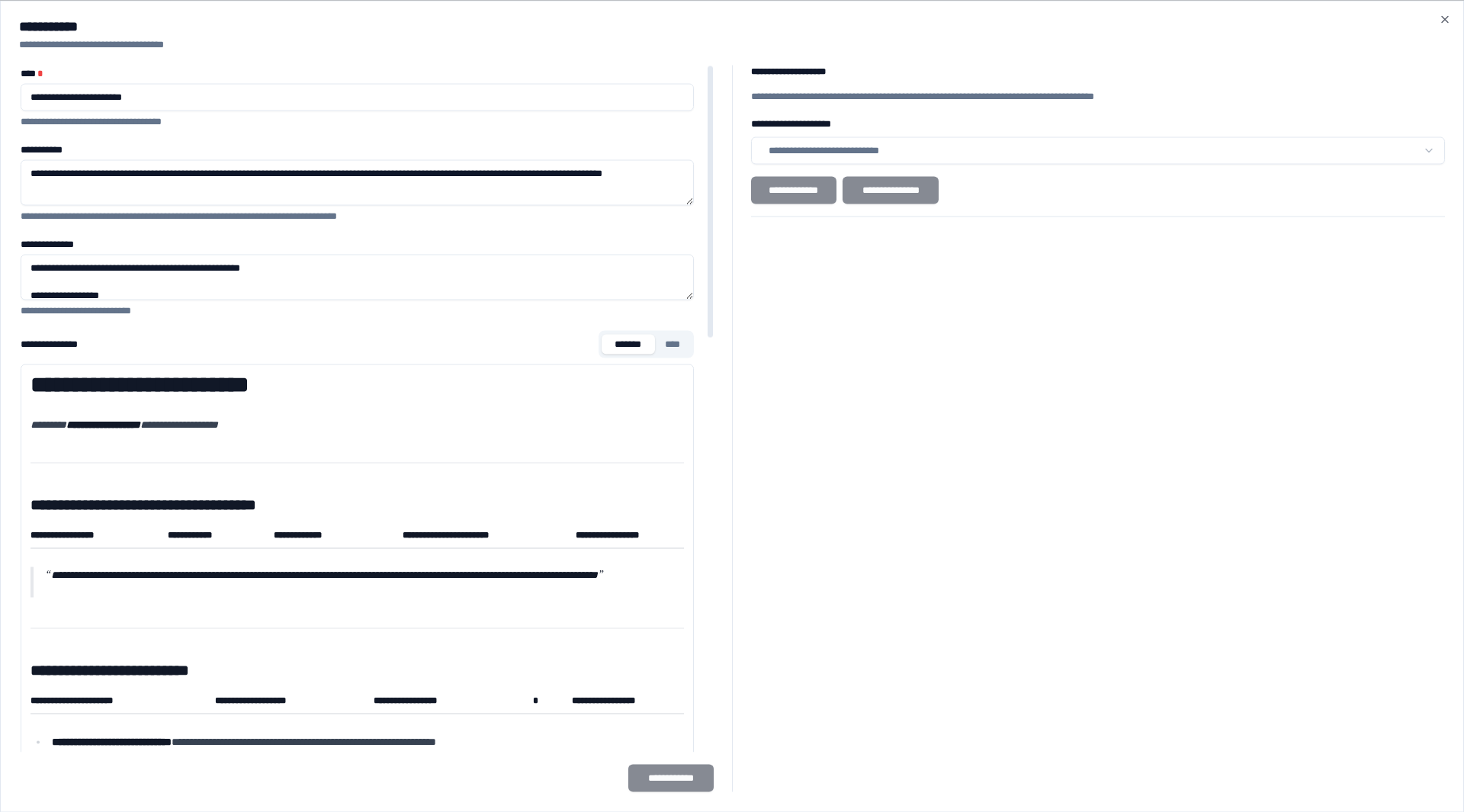 click on "****" at bounding box center [673, 344] 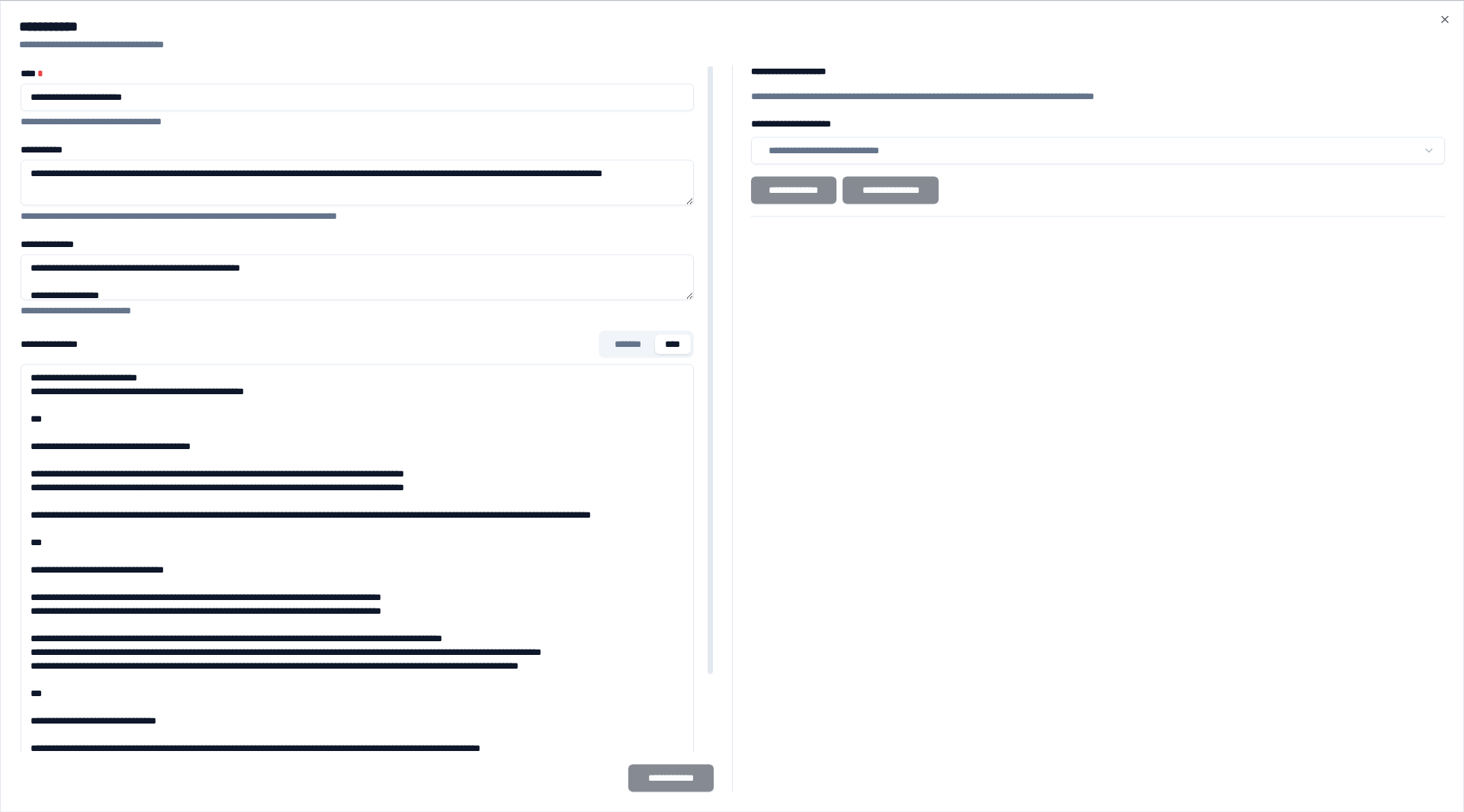 click on "**********" at bounding box center (357, 592) 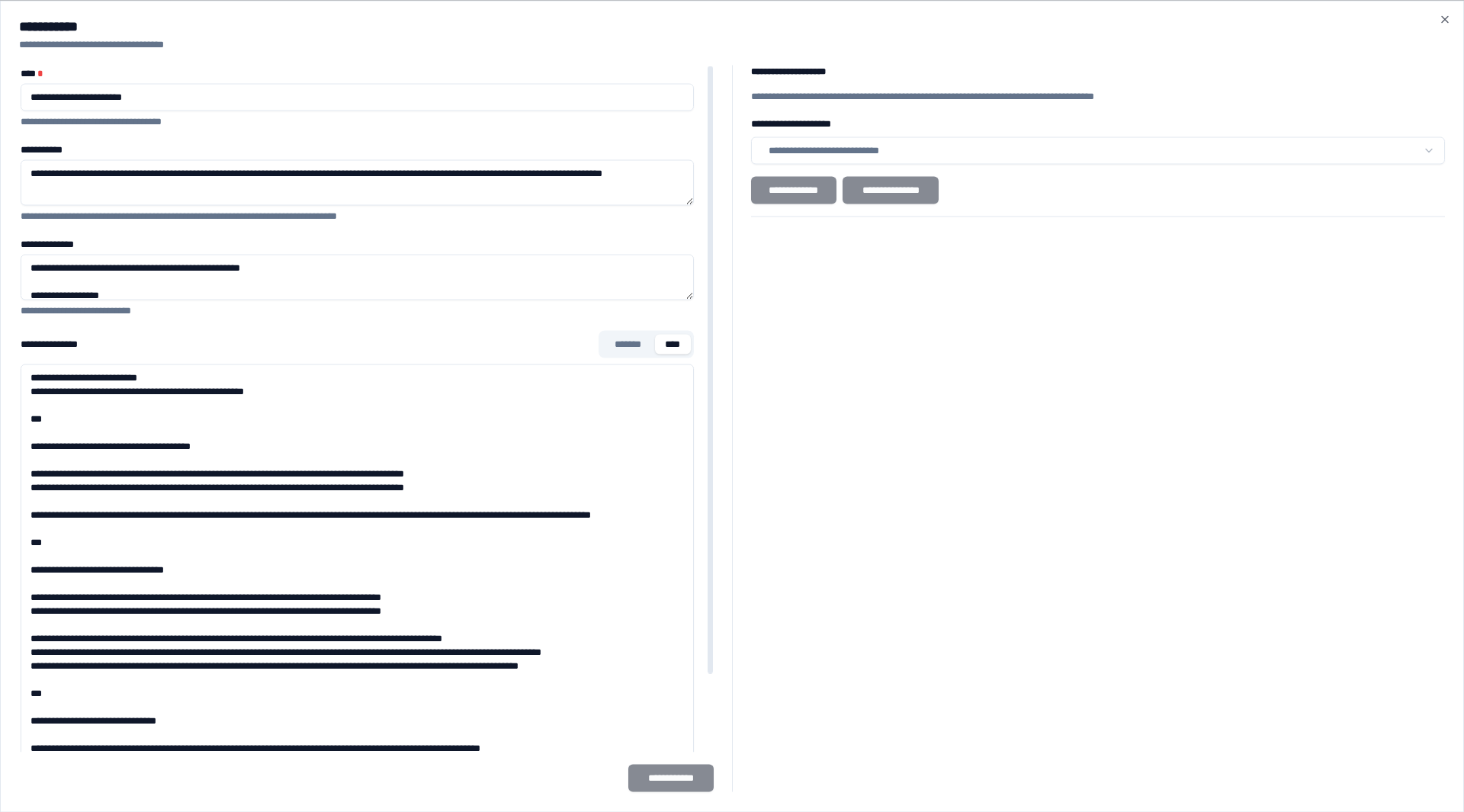 click on "**********" at bounding box center (357, 277) 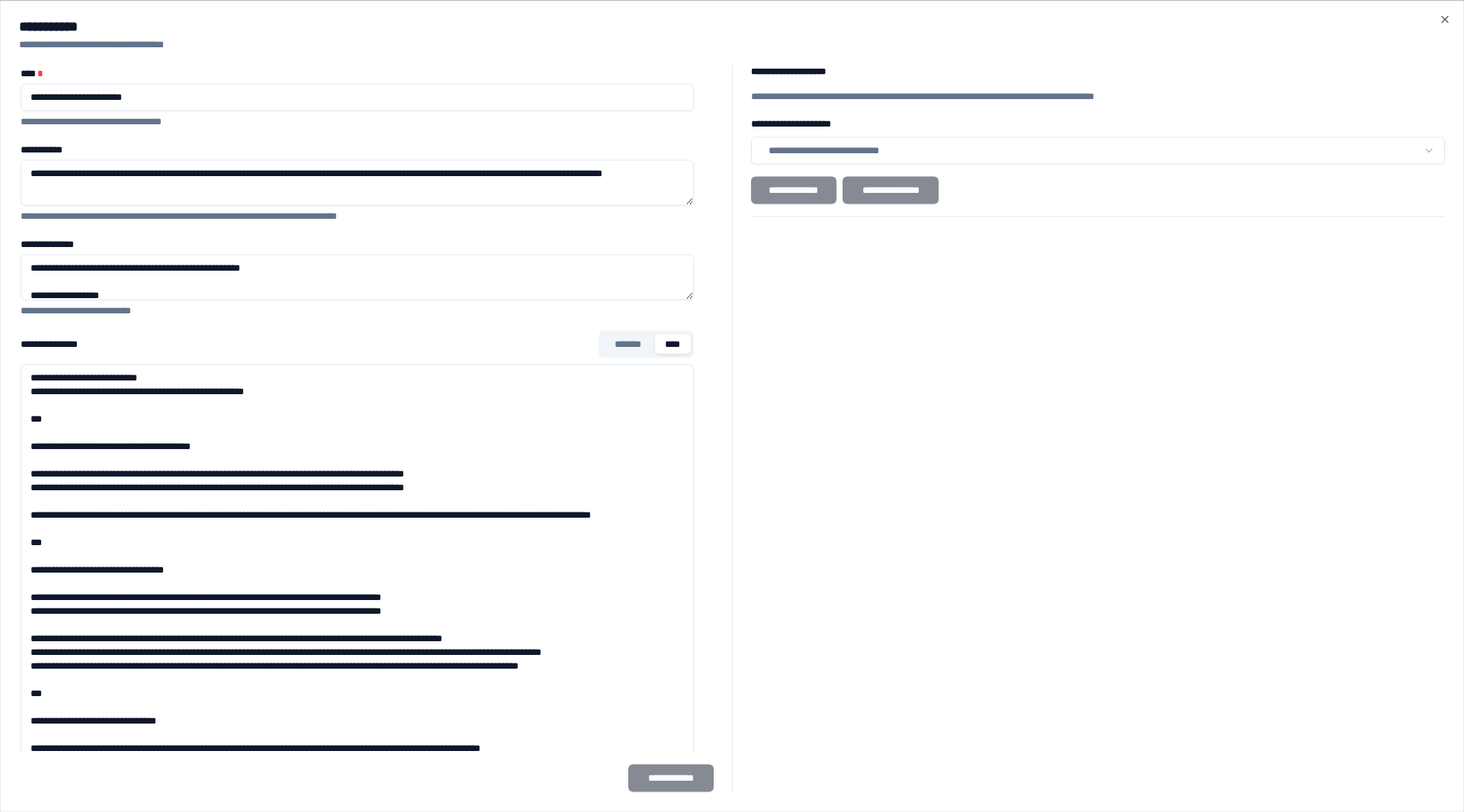 click on "**********" at bounding box center (732, 26) 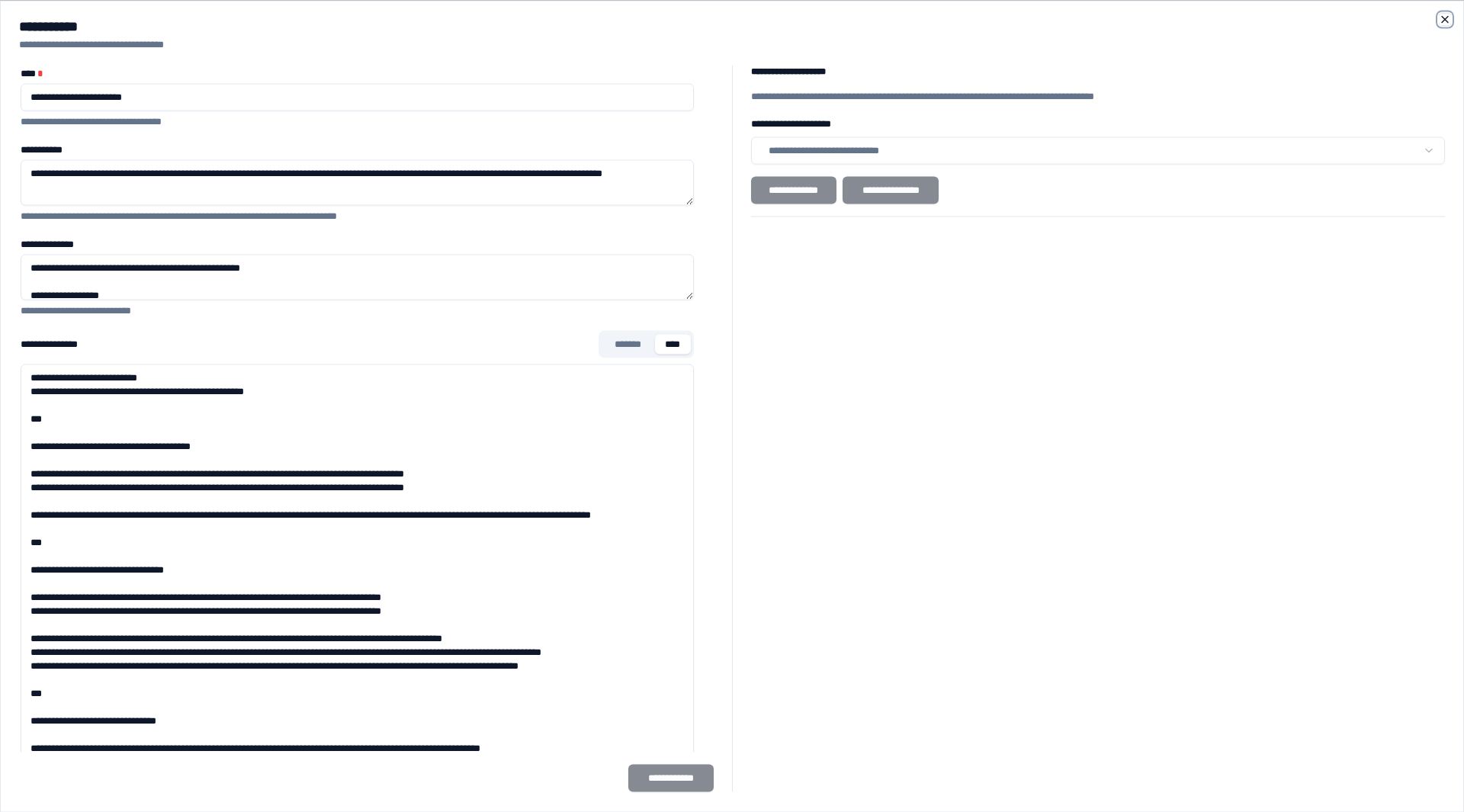 click 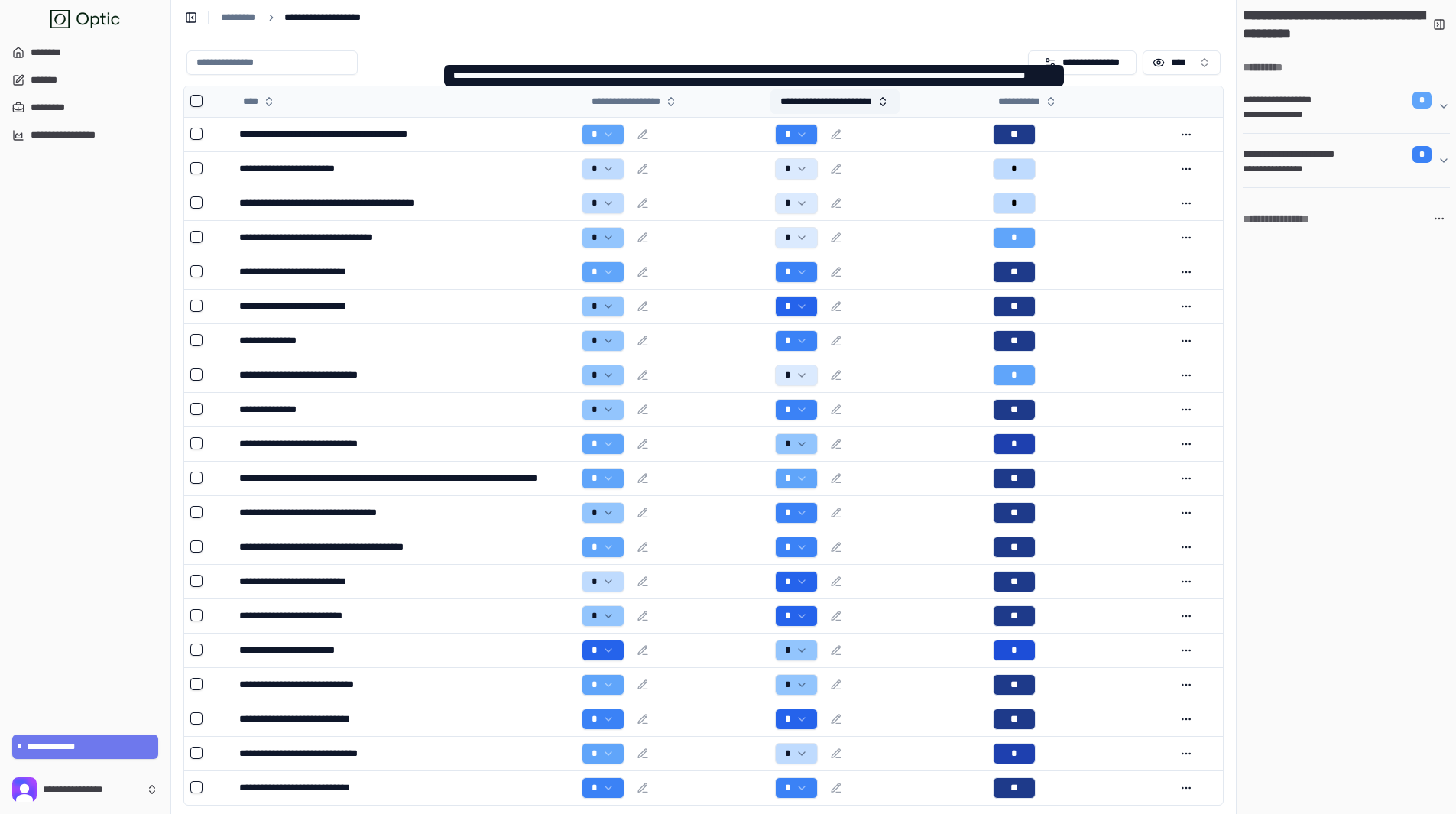 click on "**********" at bounding box center [835, 102] 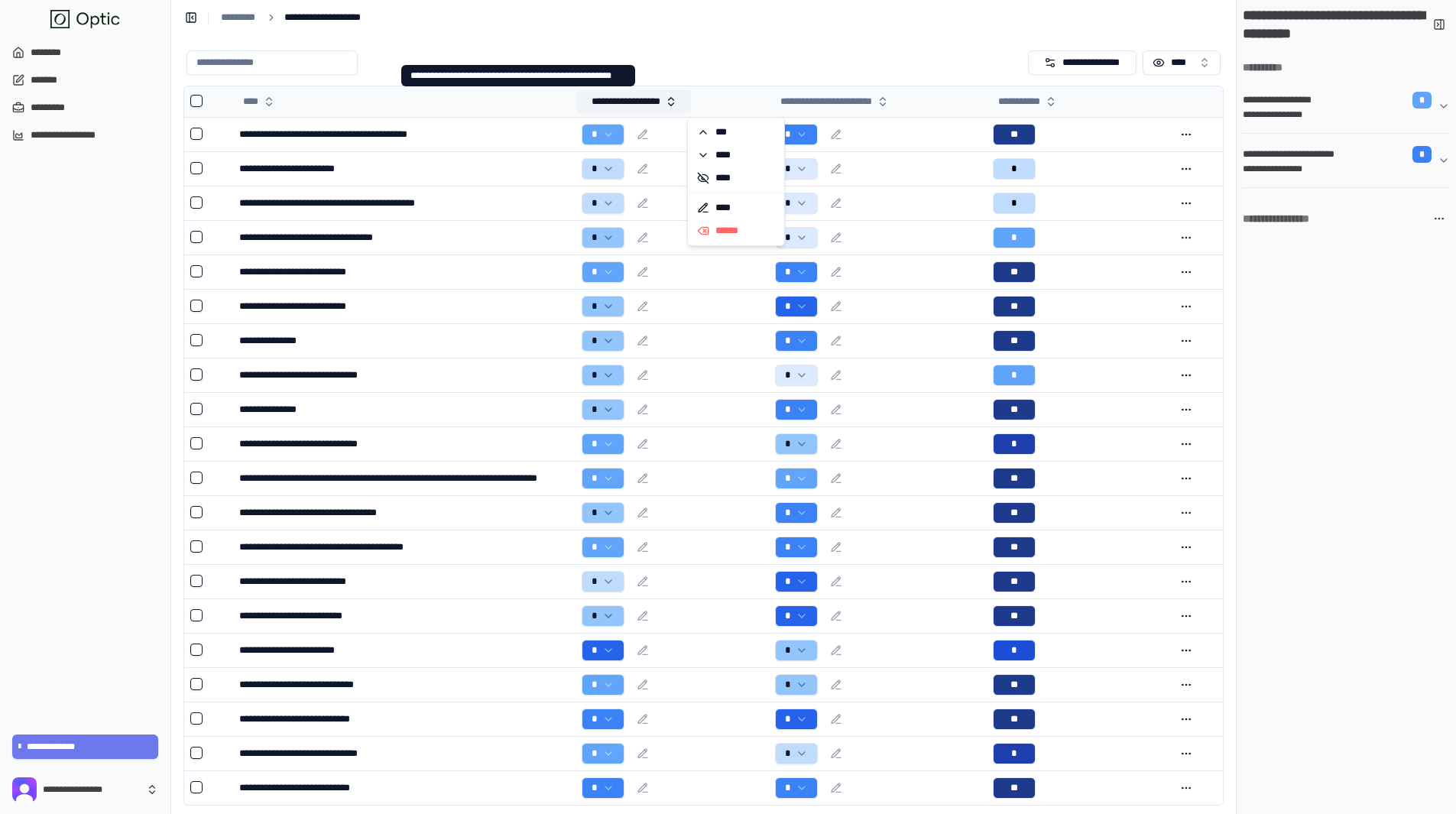 click on "**********" at bounding box center (634, 102) 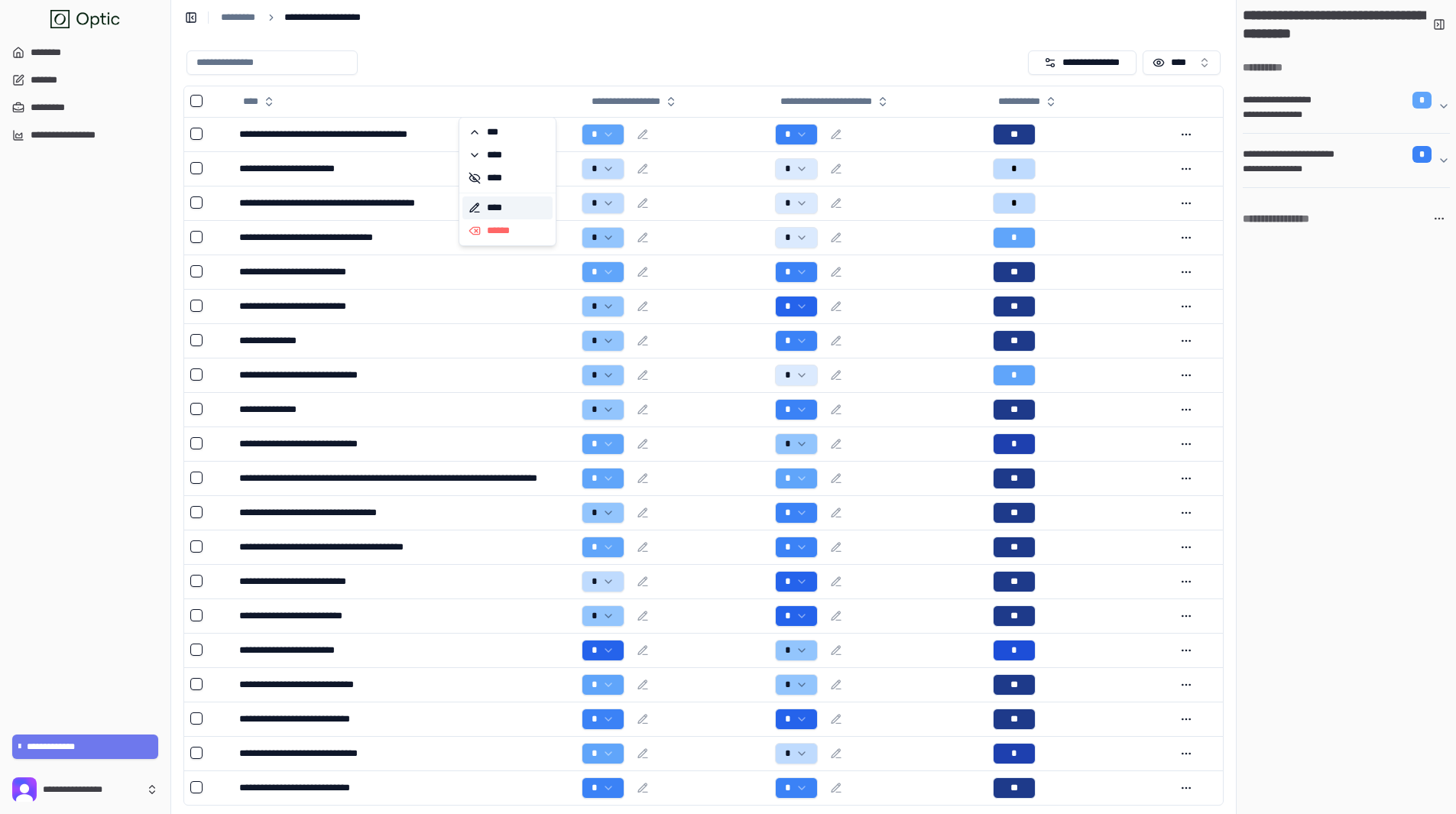 click on "****" at bounding box center (507, 208) 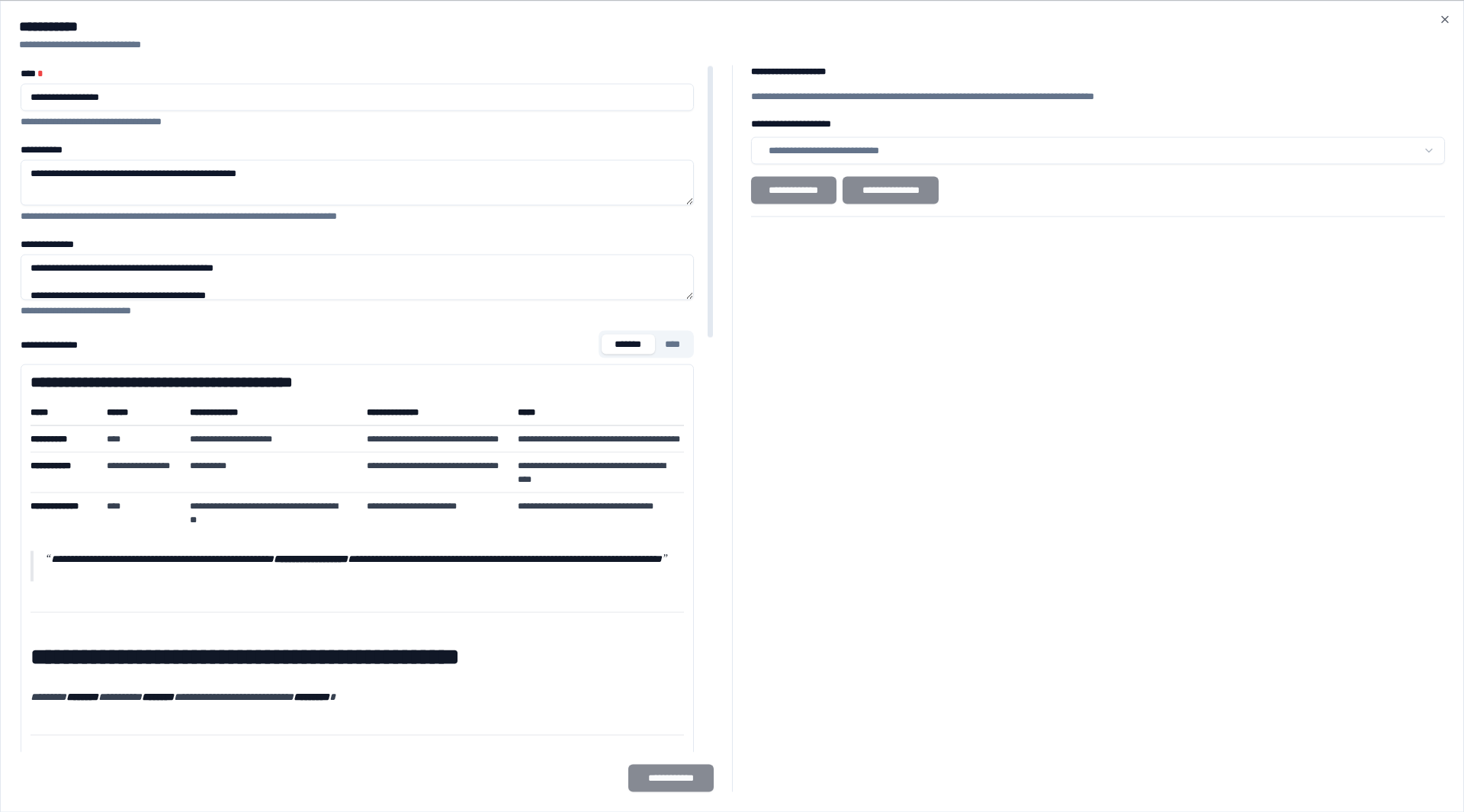 click on "**********" at bounding box center (357, 182) 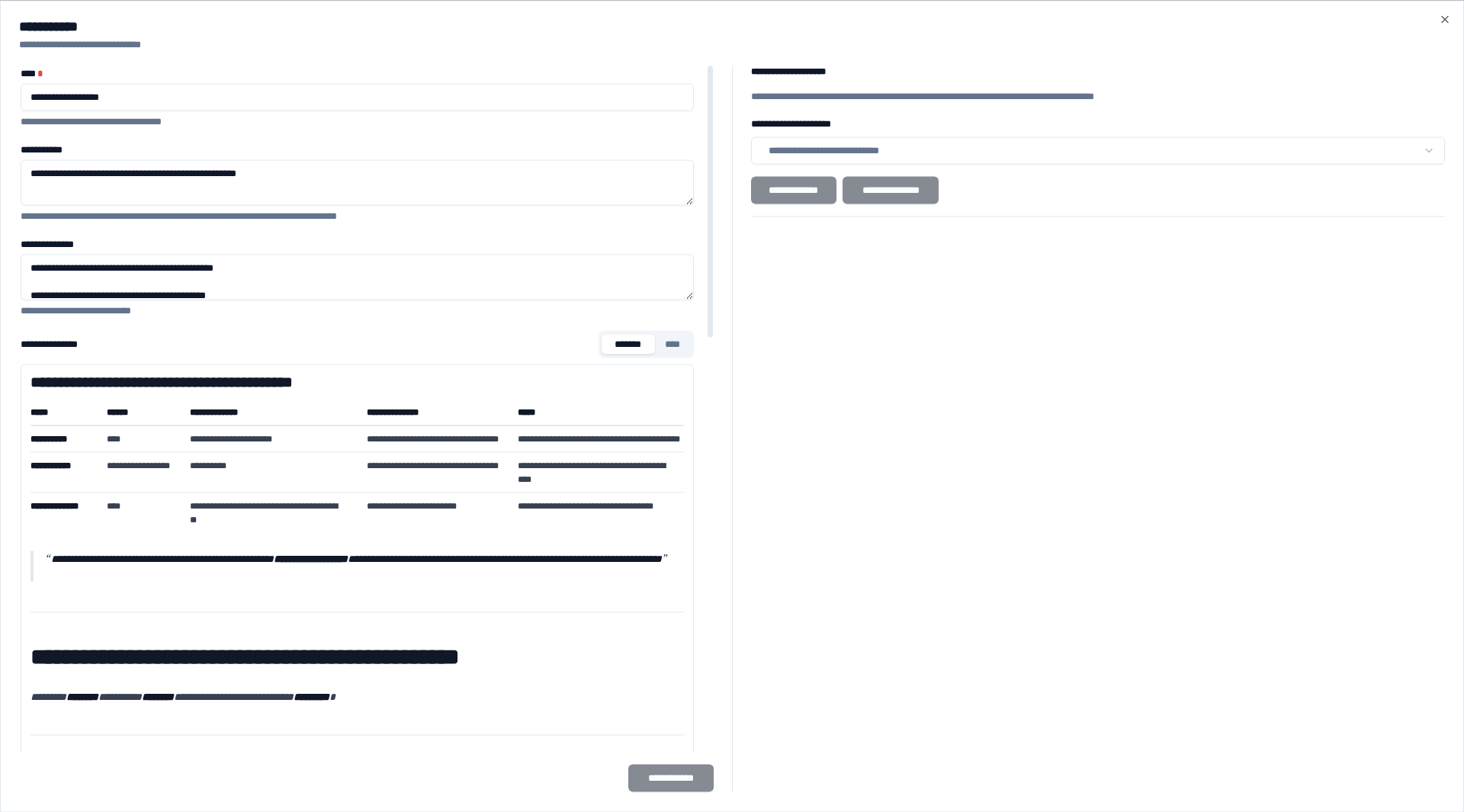 click on "**********" at bounding box center (357, 182) 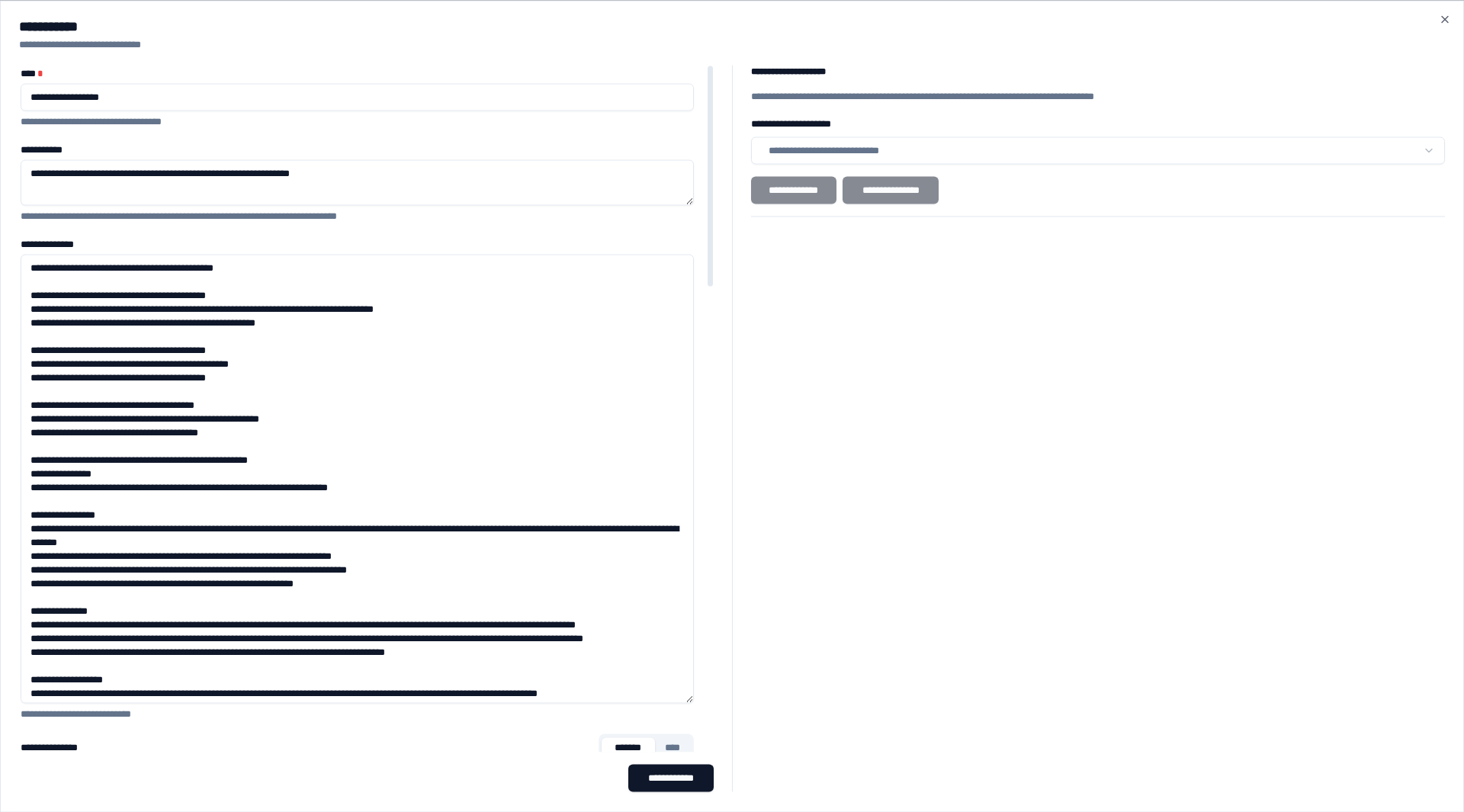 drag, startPoint x: 692, startPoint y: 295, endPoint x: 685, endPoint y: 695, distance: 400.061 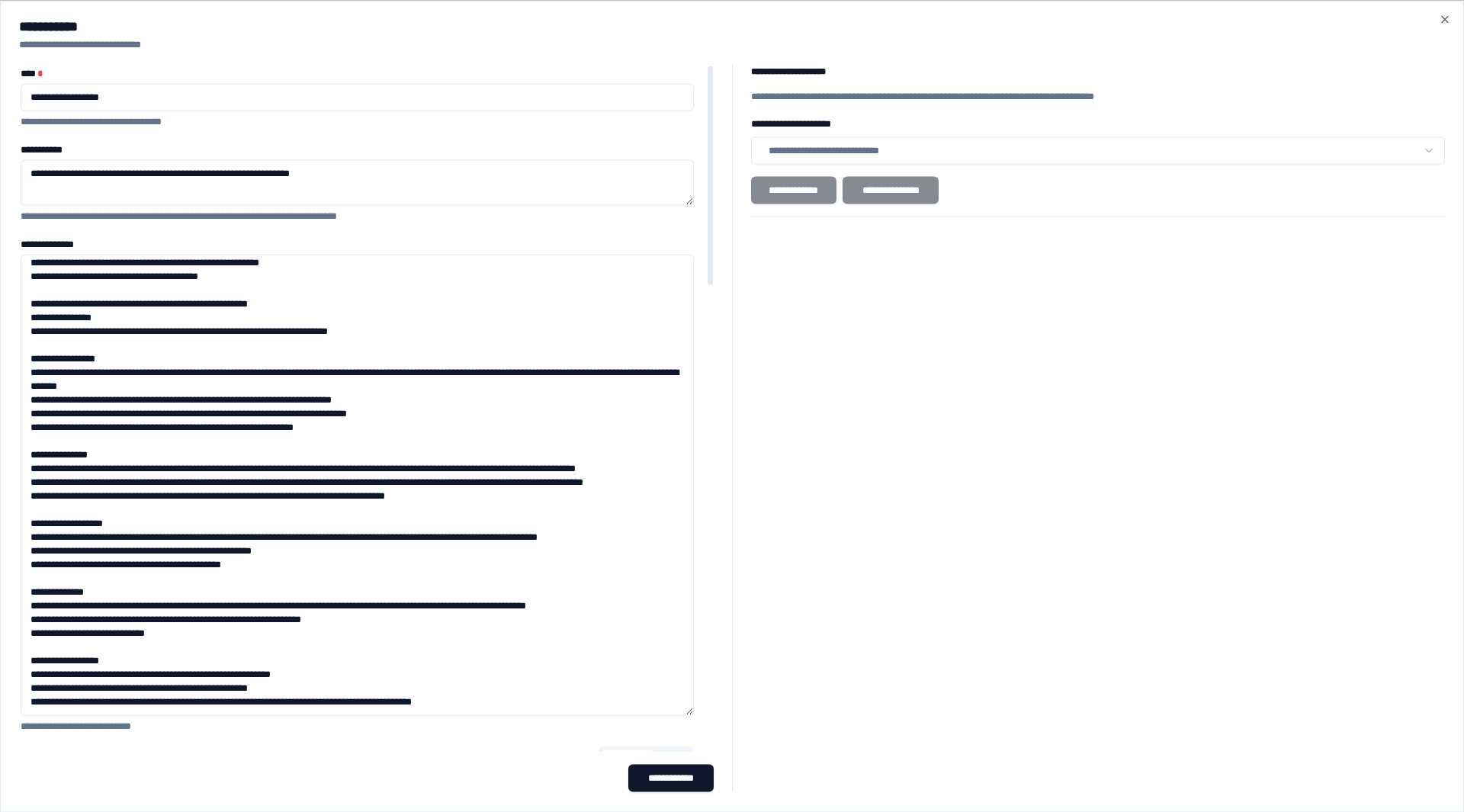 scroll, scrollTop: 170, scrollLeft: 0, axis: vertical 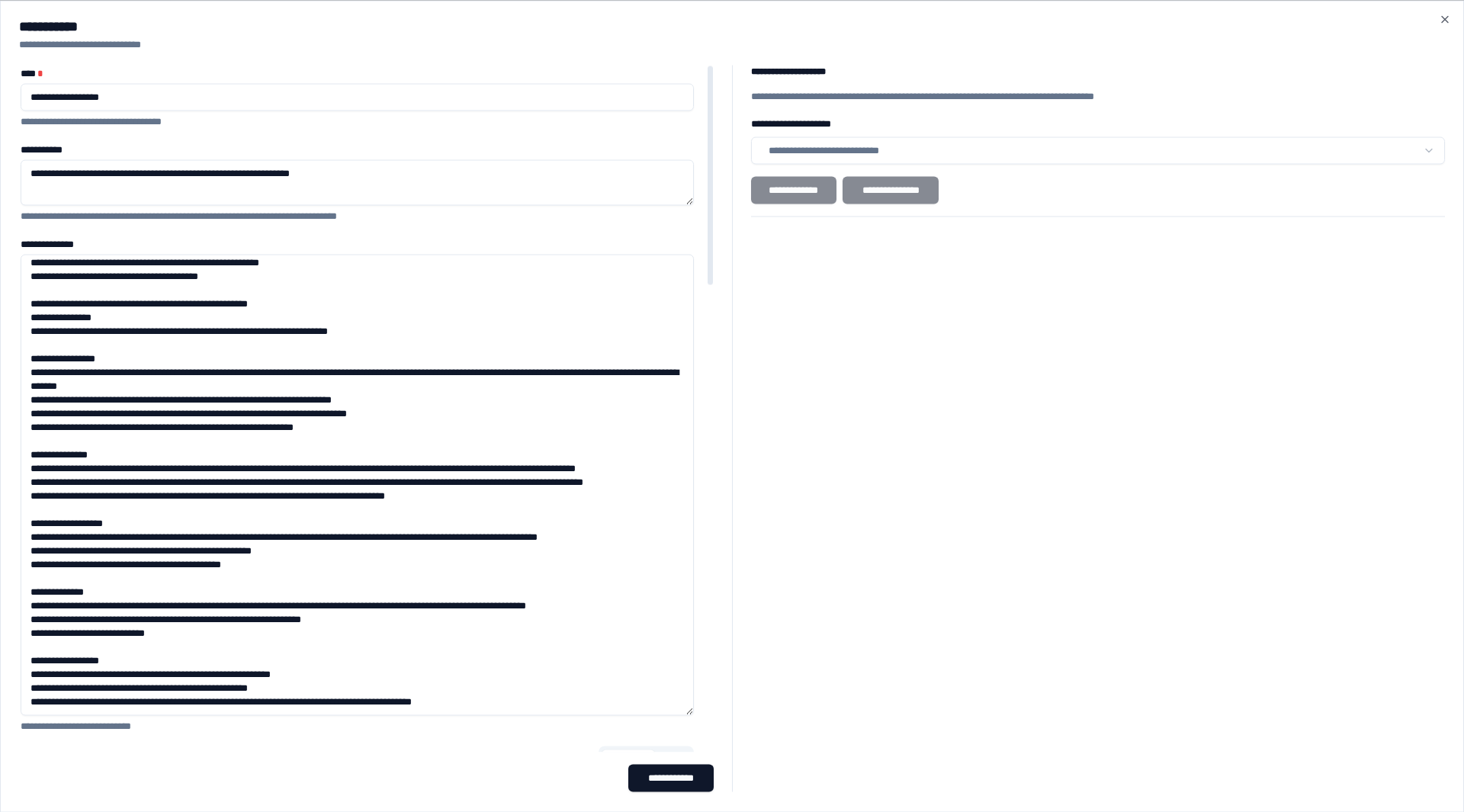 drag, startPoint x: 538, startPoint y: 687, endPoint x: 306, endPoint y: 444, distance: 335.96577 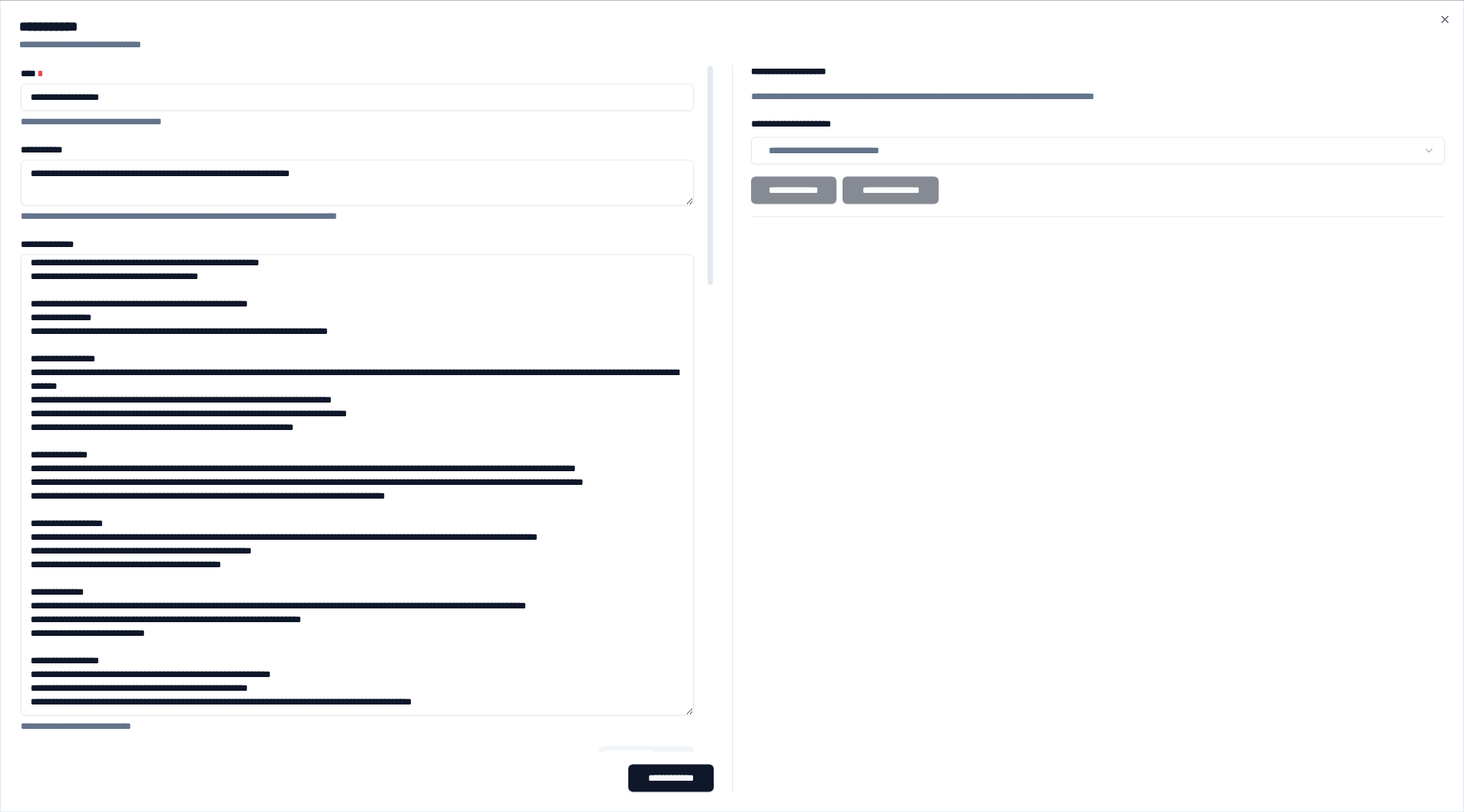 scroll, scrollTop: 170, scrollLeft: 0, axis: vertical 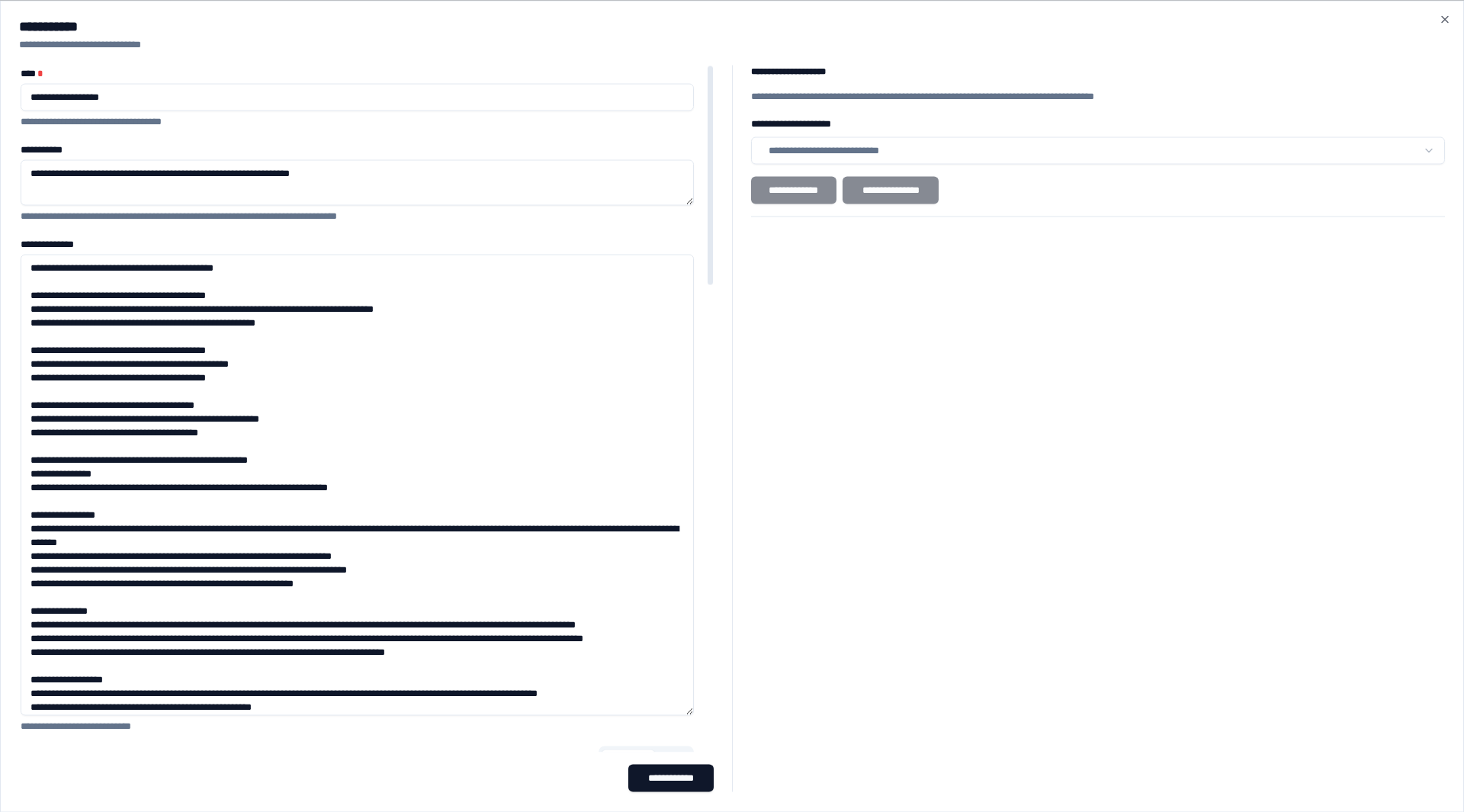 drag, startPoint x: 487, startPoint y: 706, endPoint x: 27, endPoint y: 262, distance: 639.3246 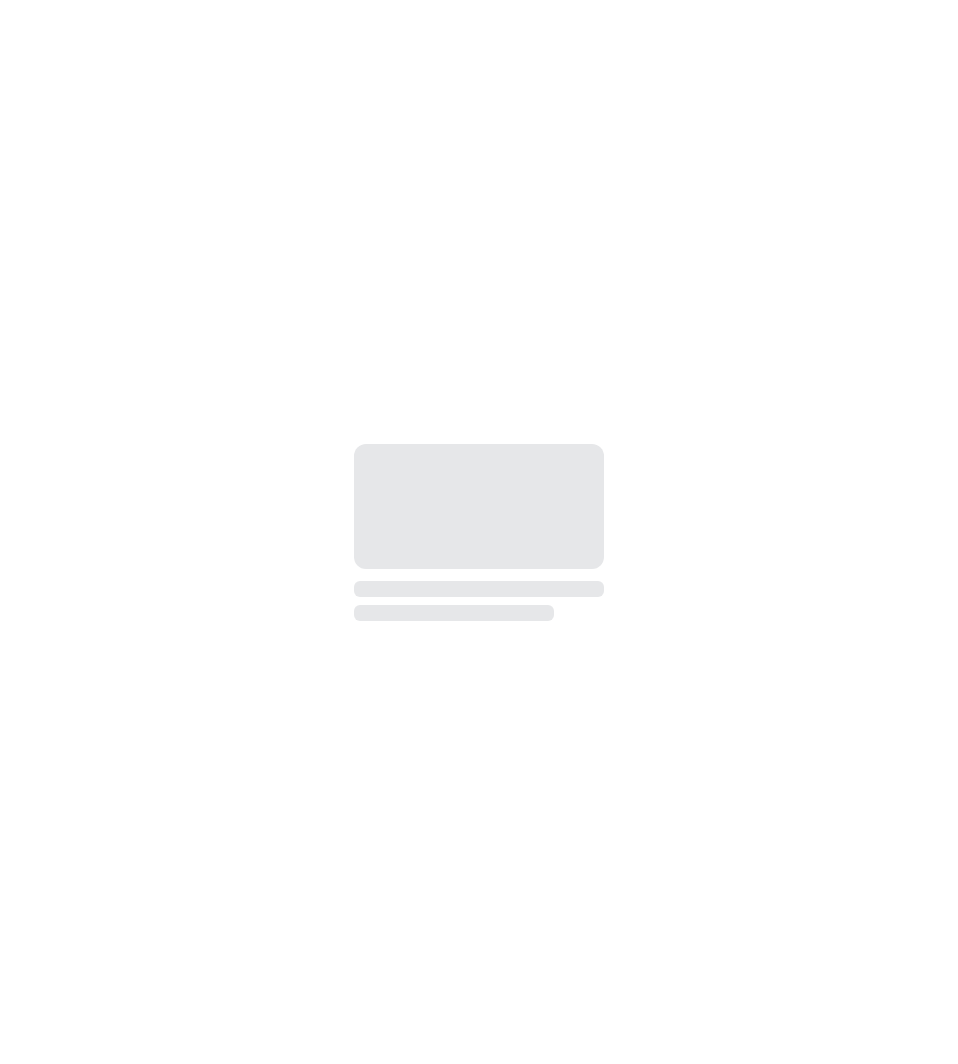 scroll, scrollTop: 0, scrollLeft: 0, axis: both 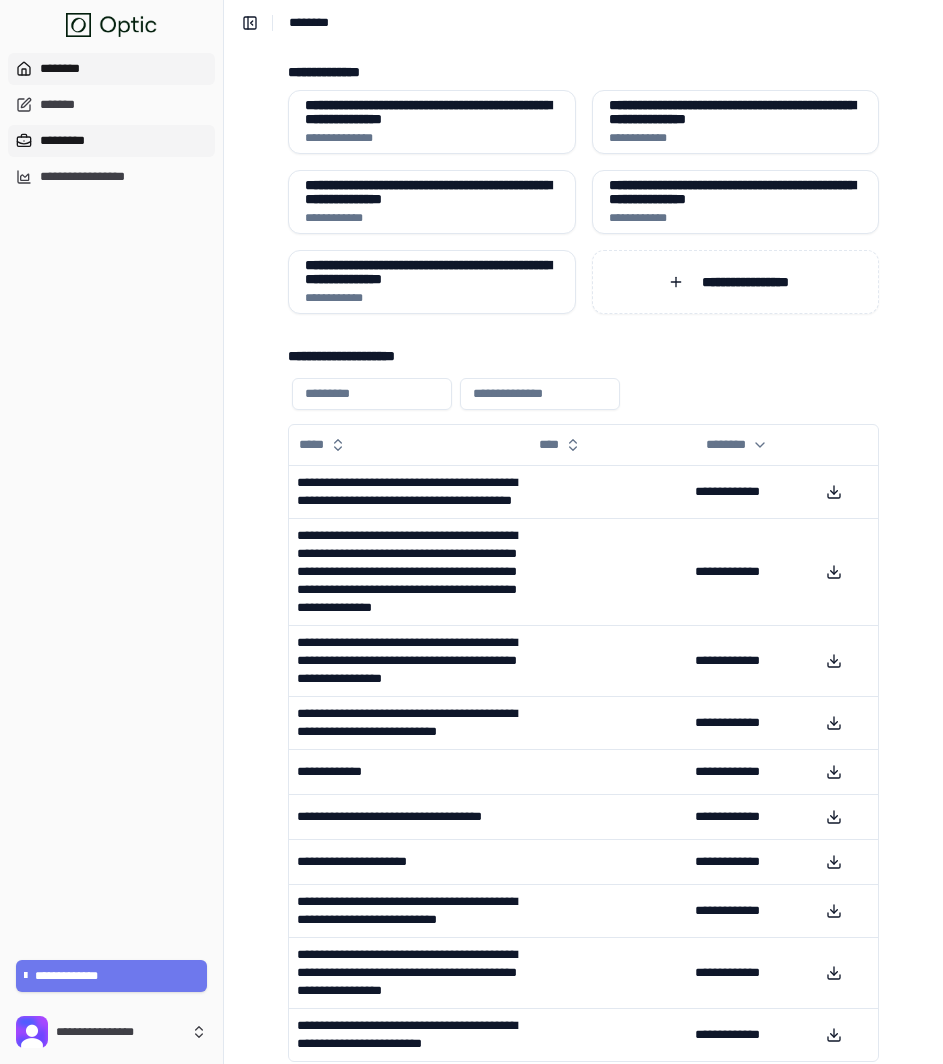 click on "*********" at bounding box center (111, 141) 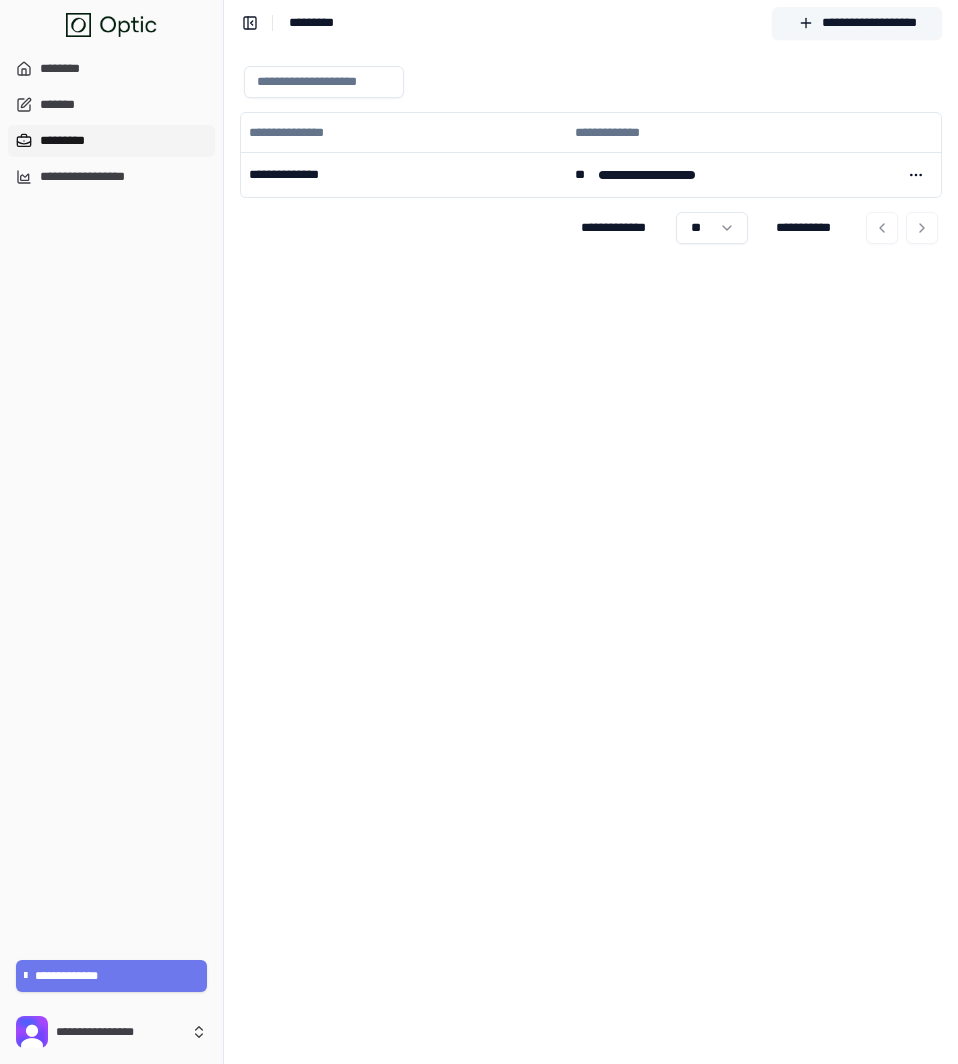 click on "**********" at bounding box center [857, 23] 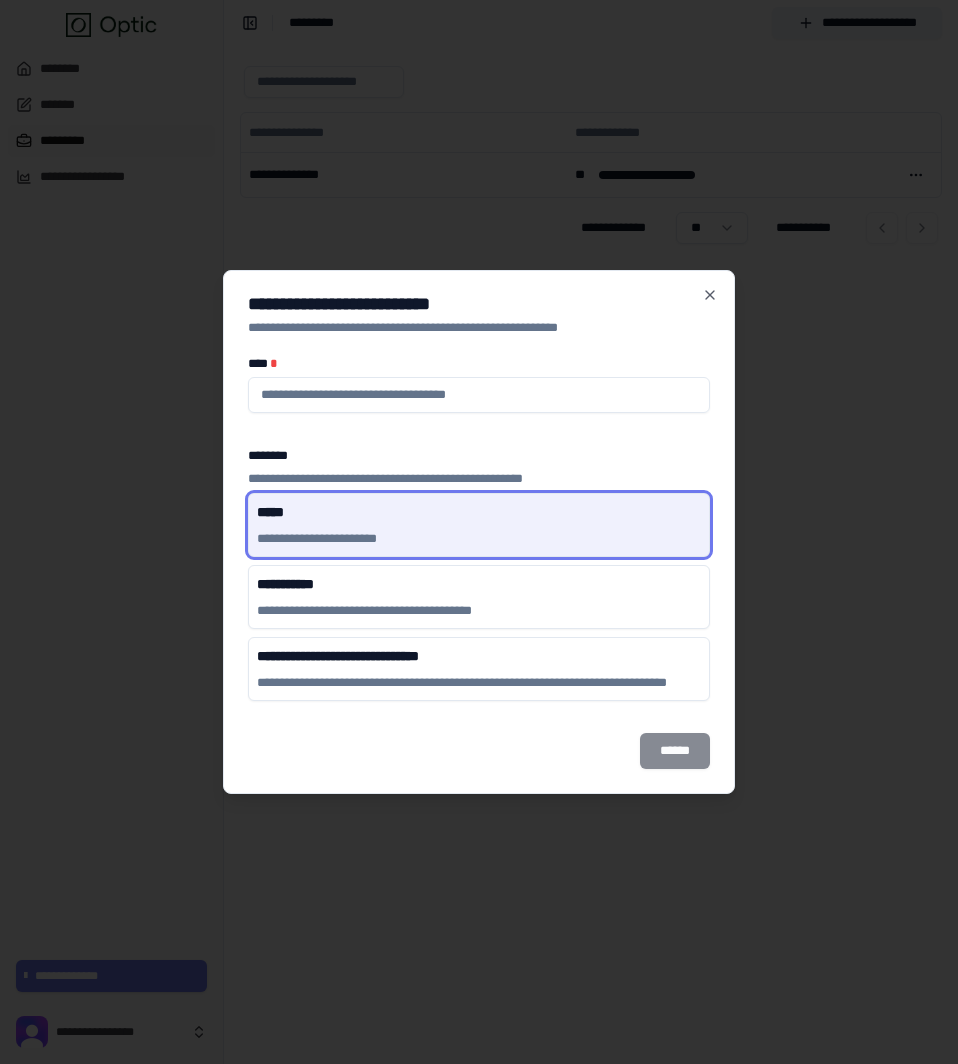 click at bounding box center [479, 395] 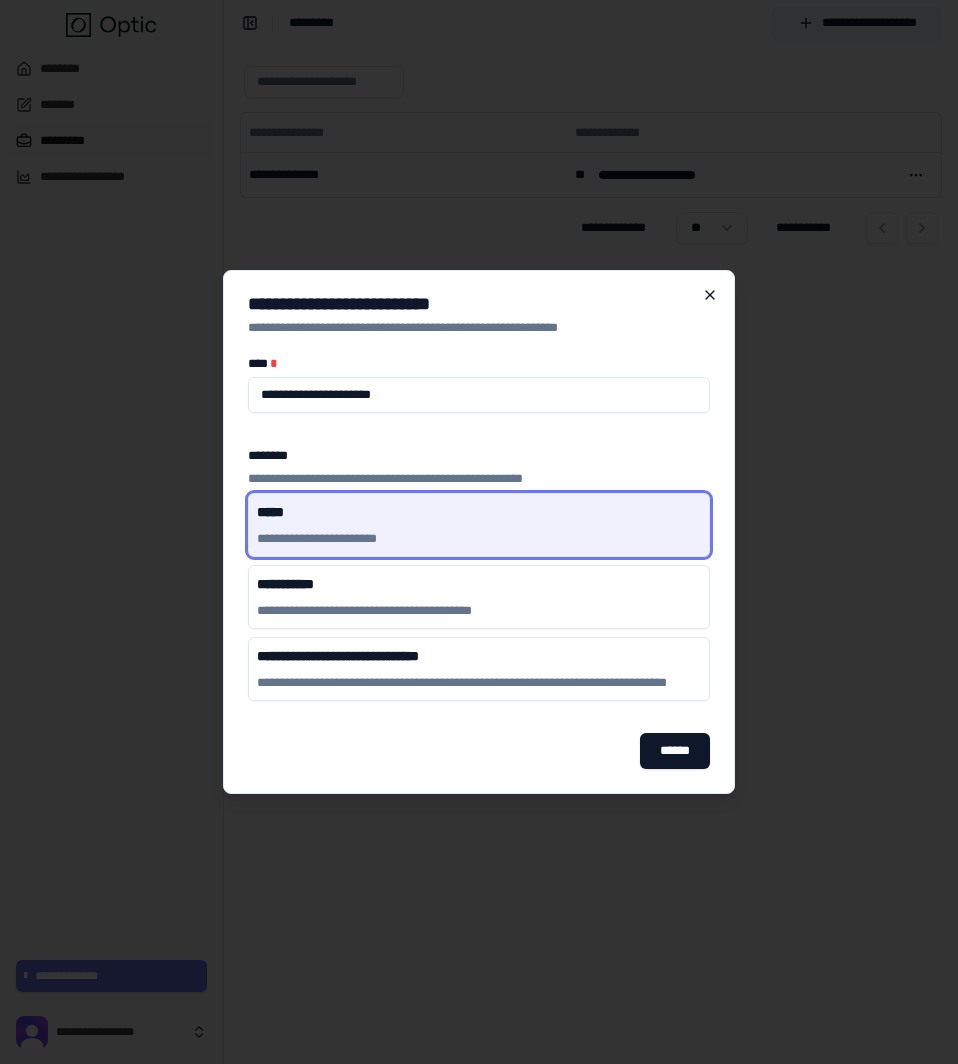 type on "**********" 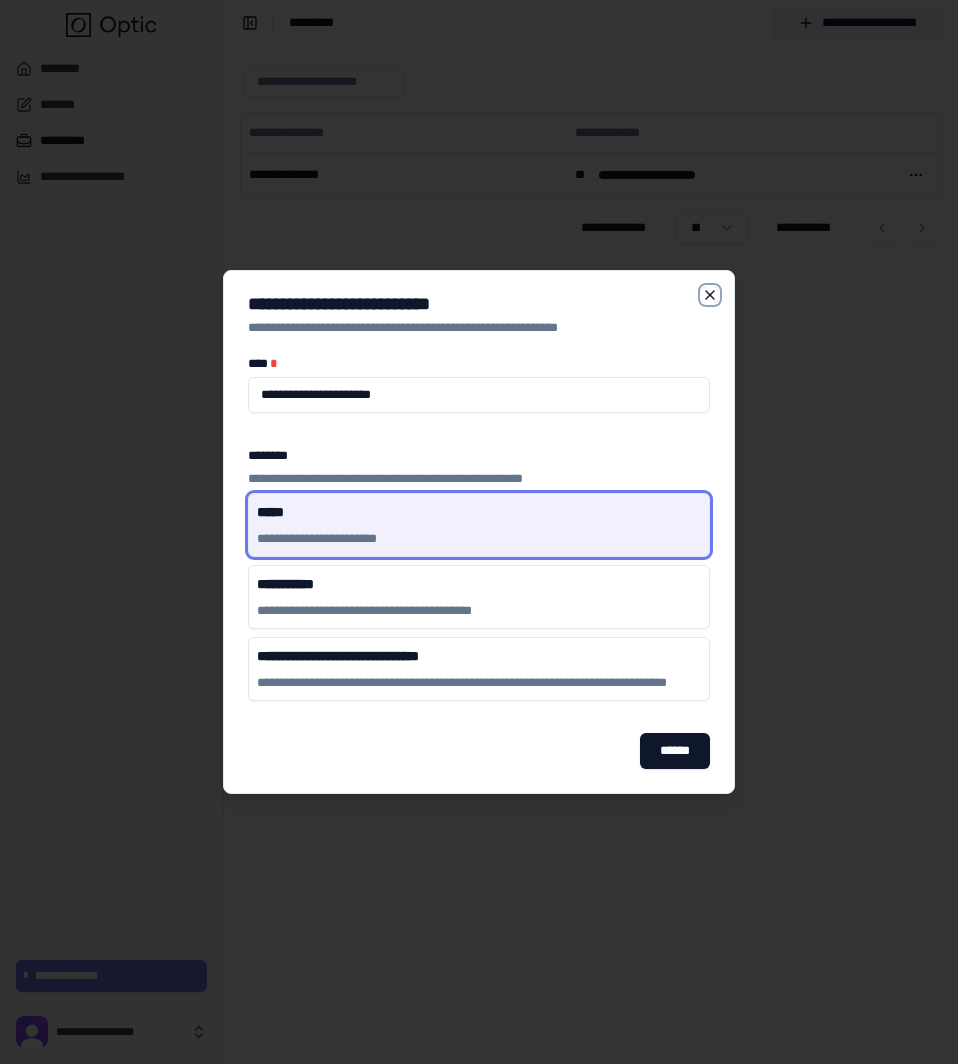 click 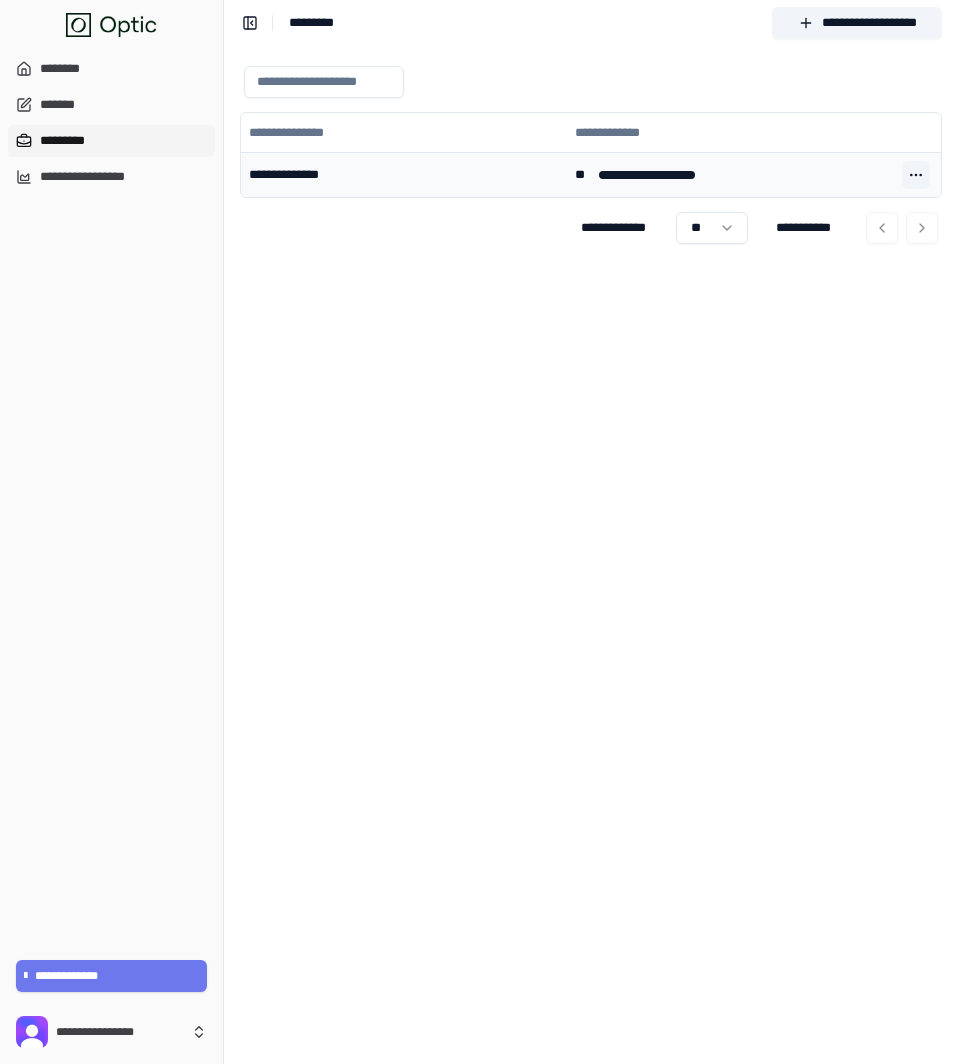 click at bounding box center [916, 175] 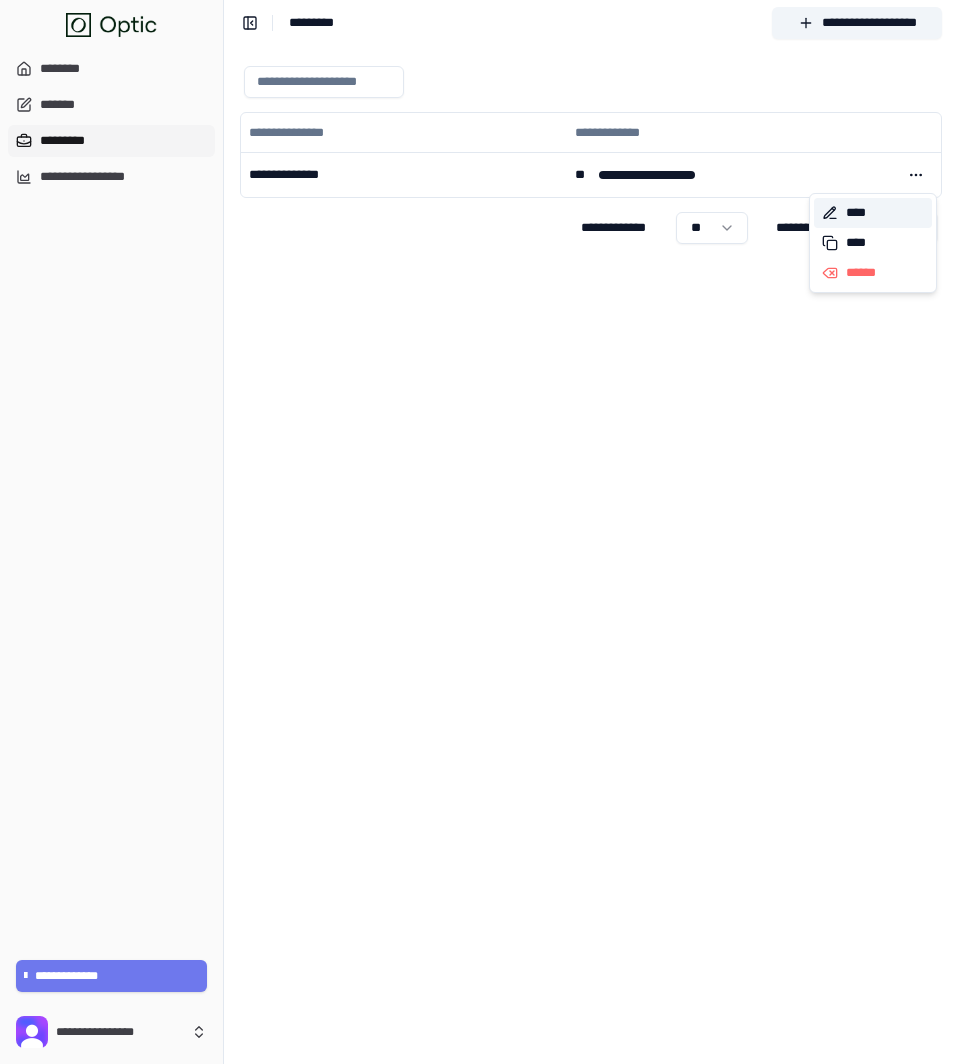 click on "****" at bounding box center (873, 213) 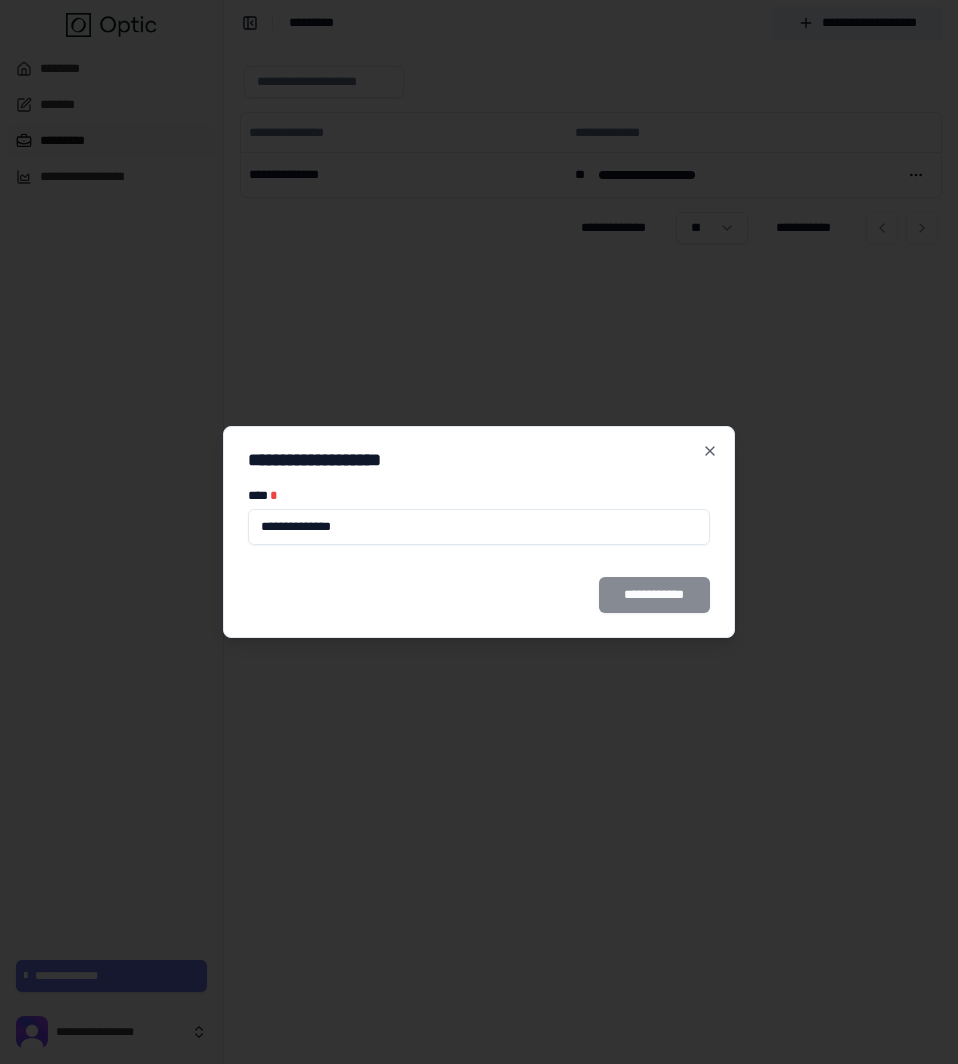 click on "**********" at bounding box center [479, 527] 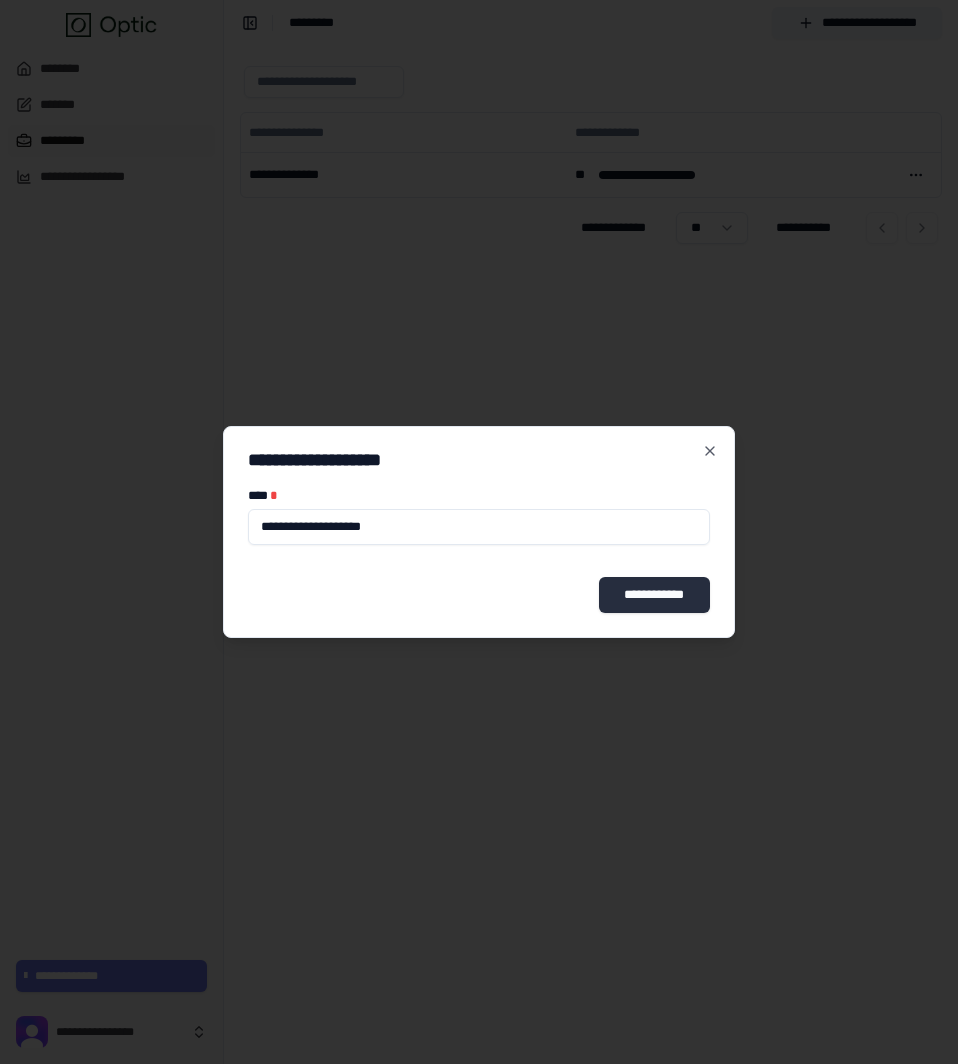 type on "**********" 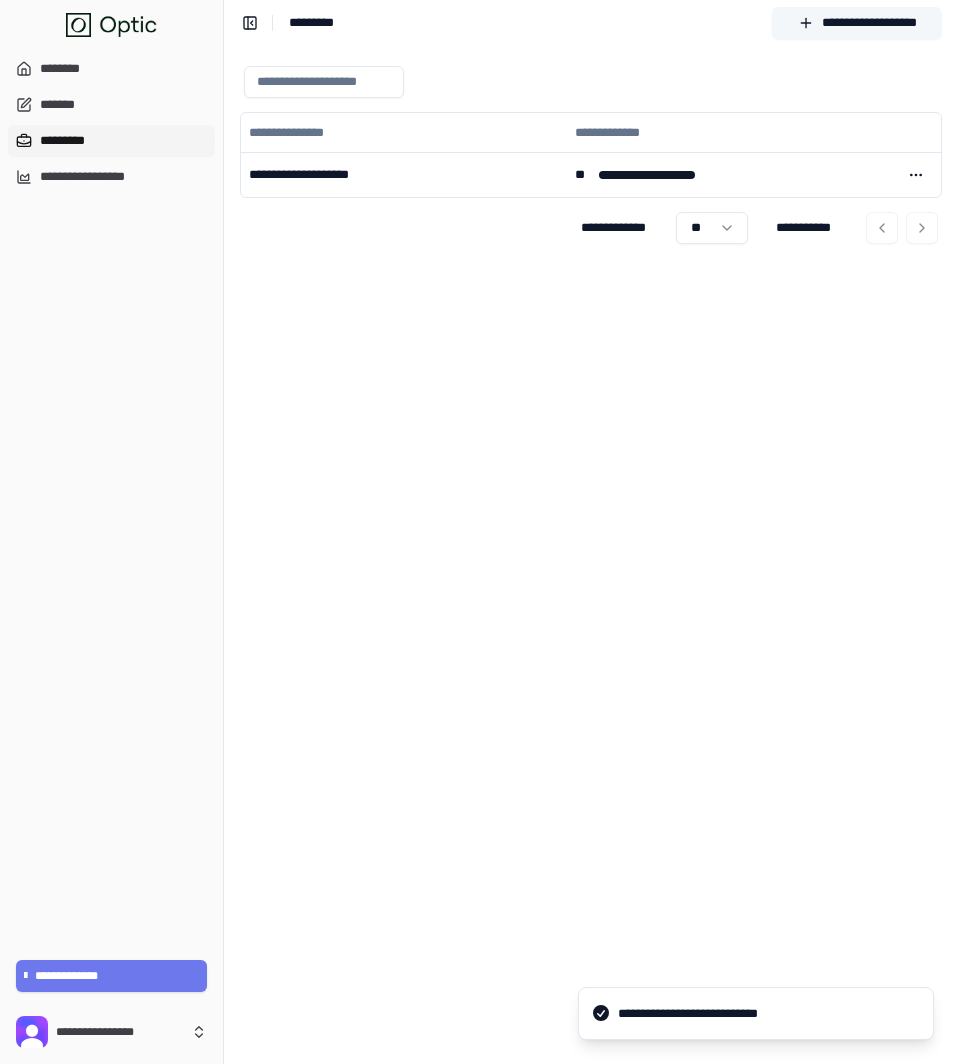 click on "**********" at bounding box center [857, 23] 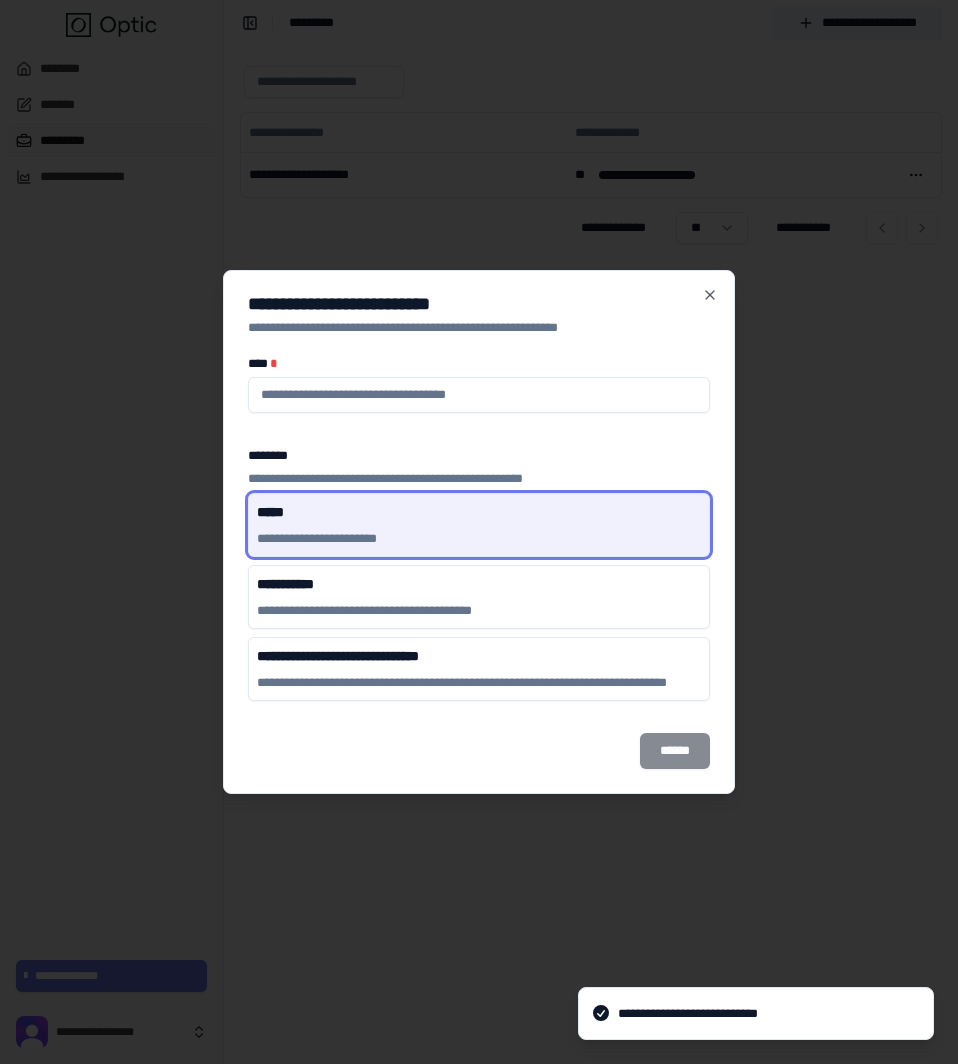 click at bounding box center (479, 395) 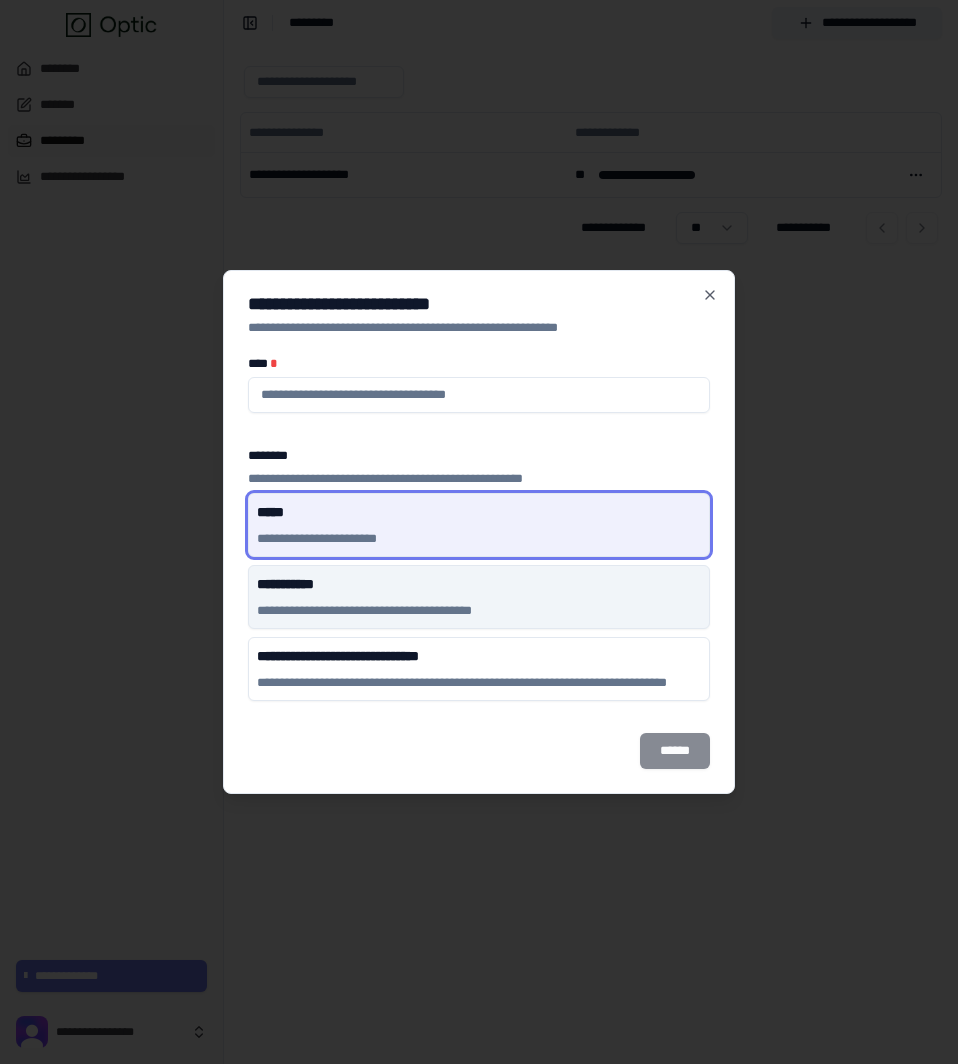 click on "**********" at bounding box center [479, 611] 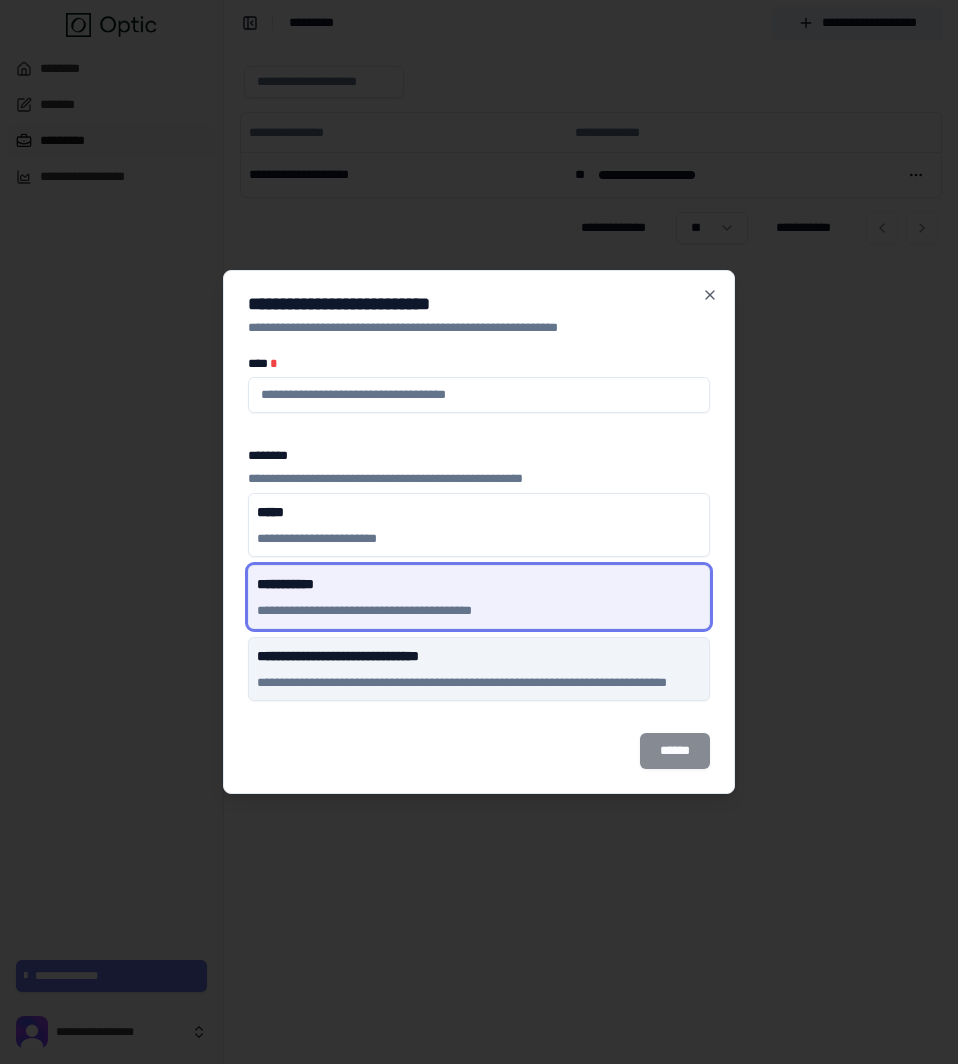 click on "**********" at bounding box center (479, 656) 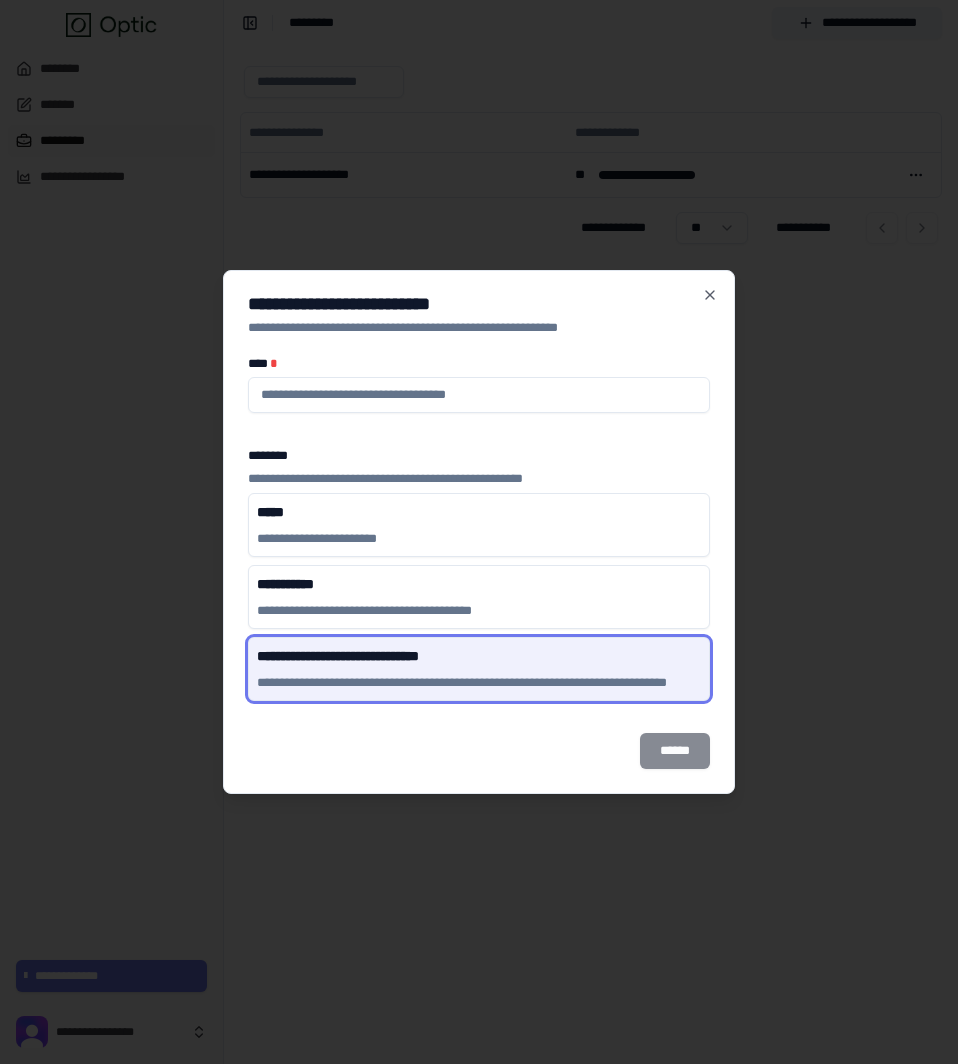 click at bounding box center (479, 395) 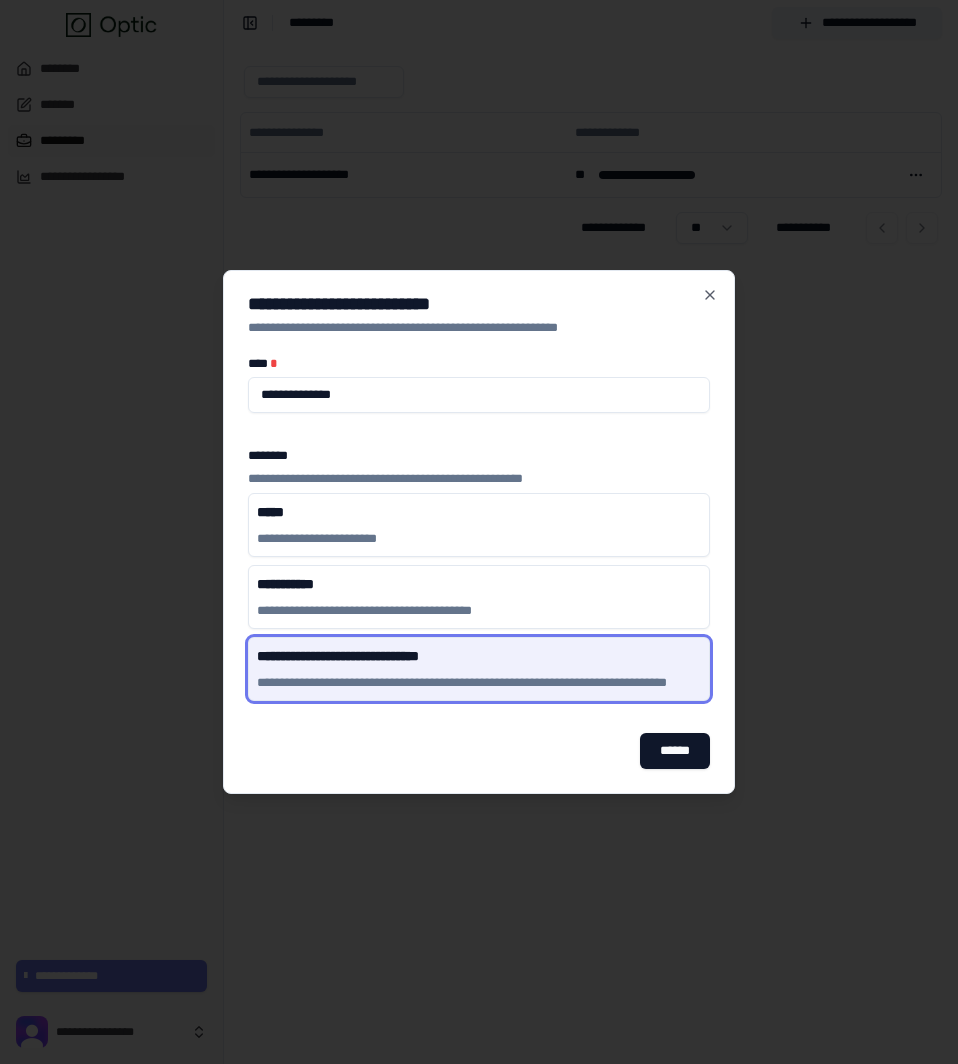 type on "**********" 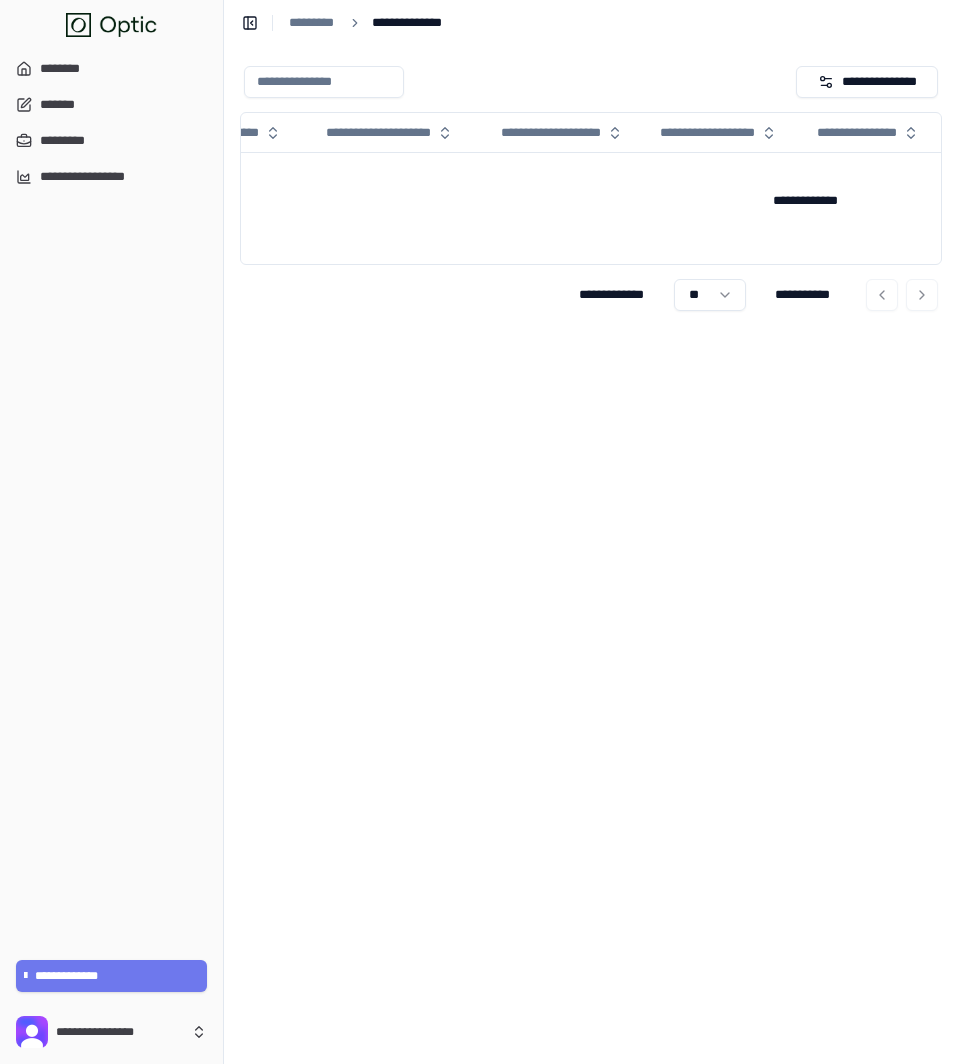 scroll, scrollTop: 0, scrollLeft: 0, axis: both 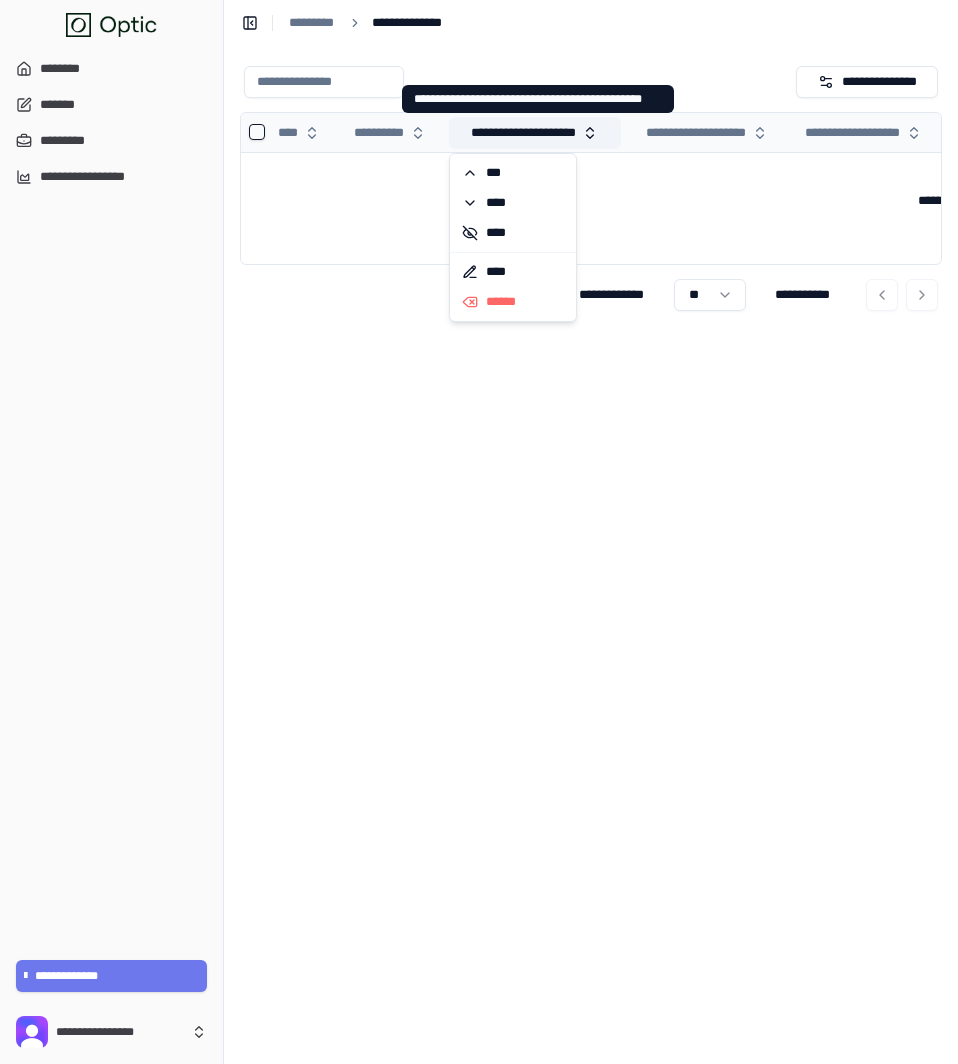 click on "**********" at bounding box center [535, 133] 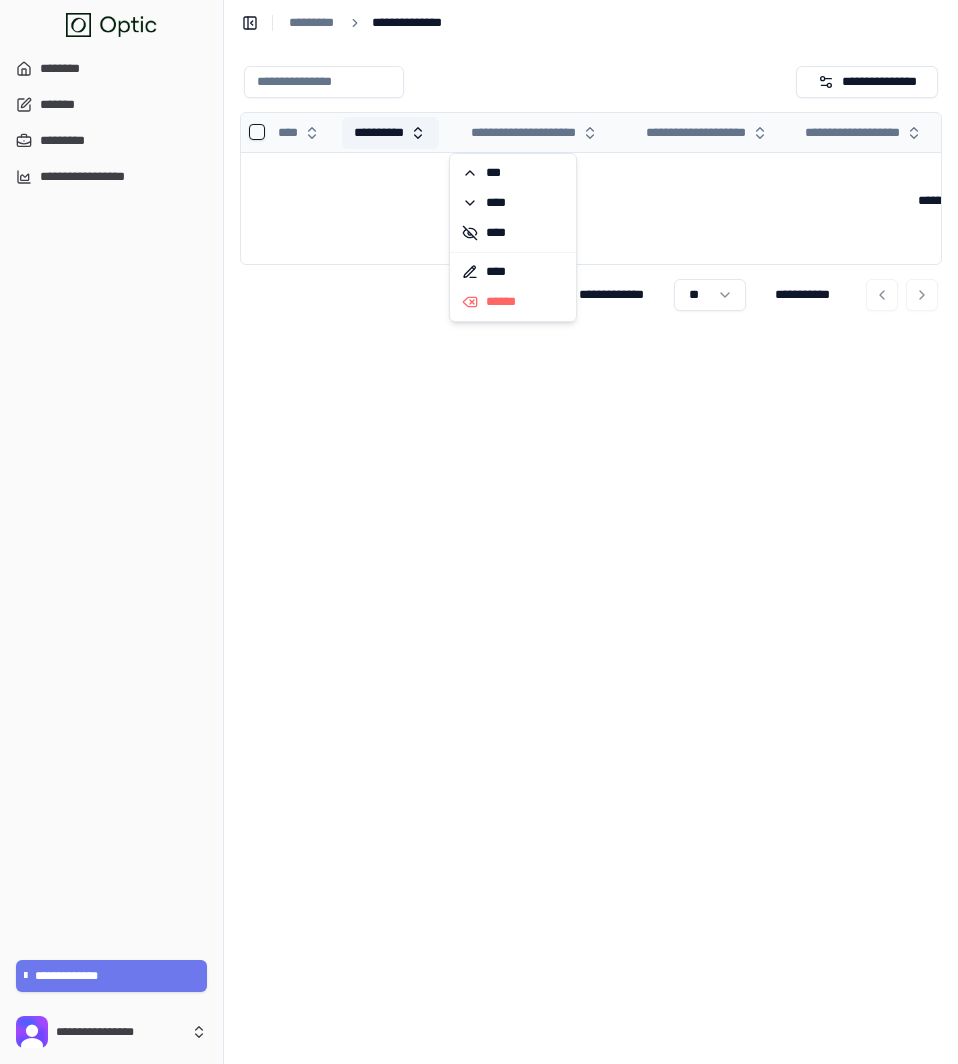 click on "**********" at bounding box center (390, 133) 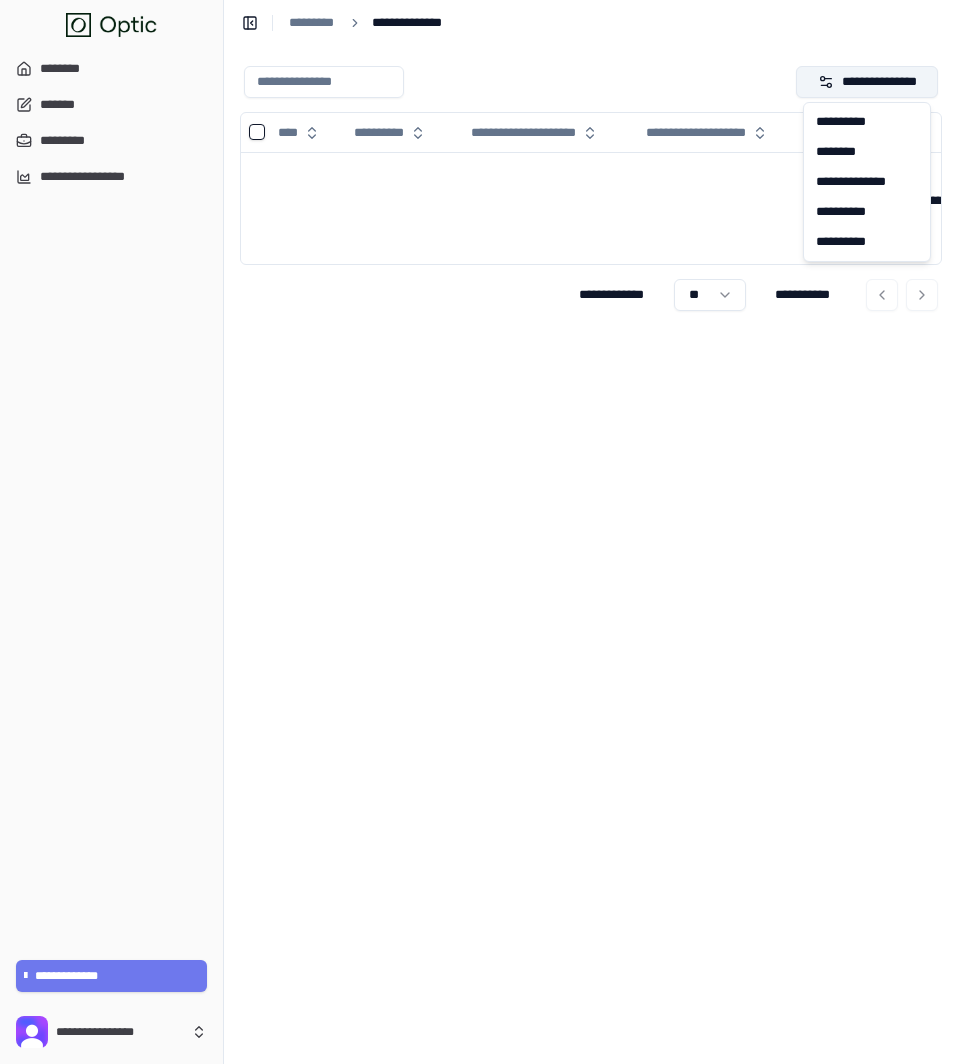 click on "**********" at bounding box center (867, 82) 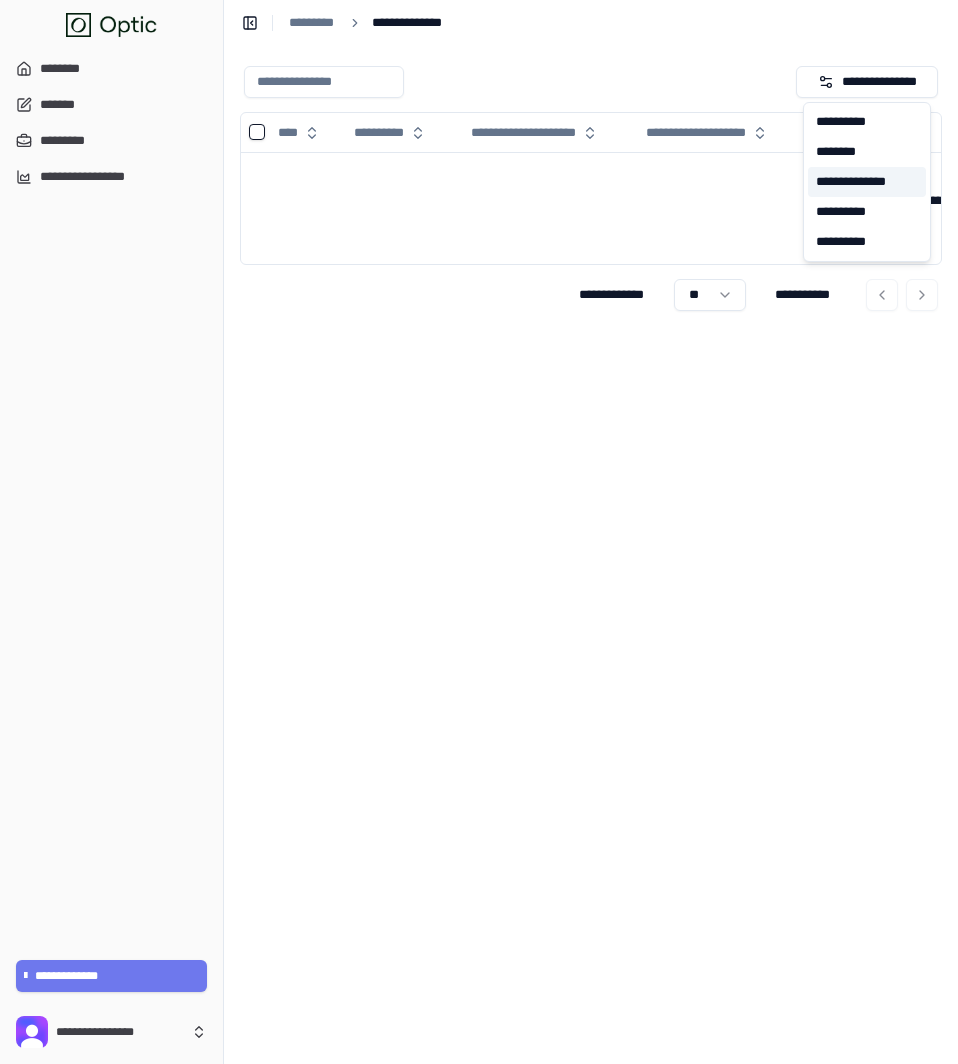 click on "**********" at bounding box center [867, 182] 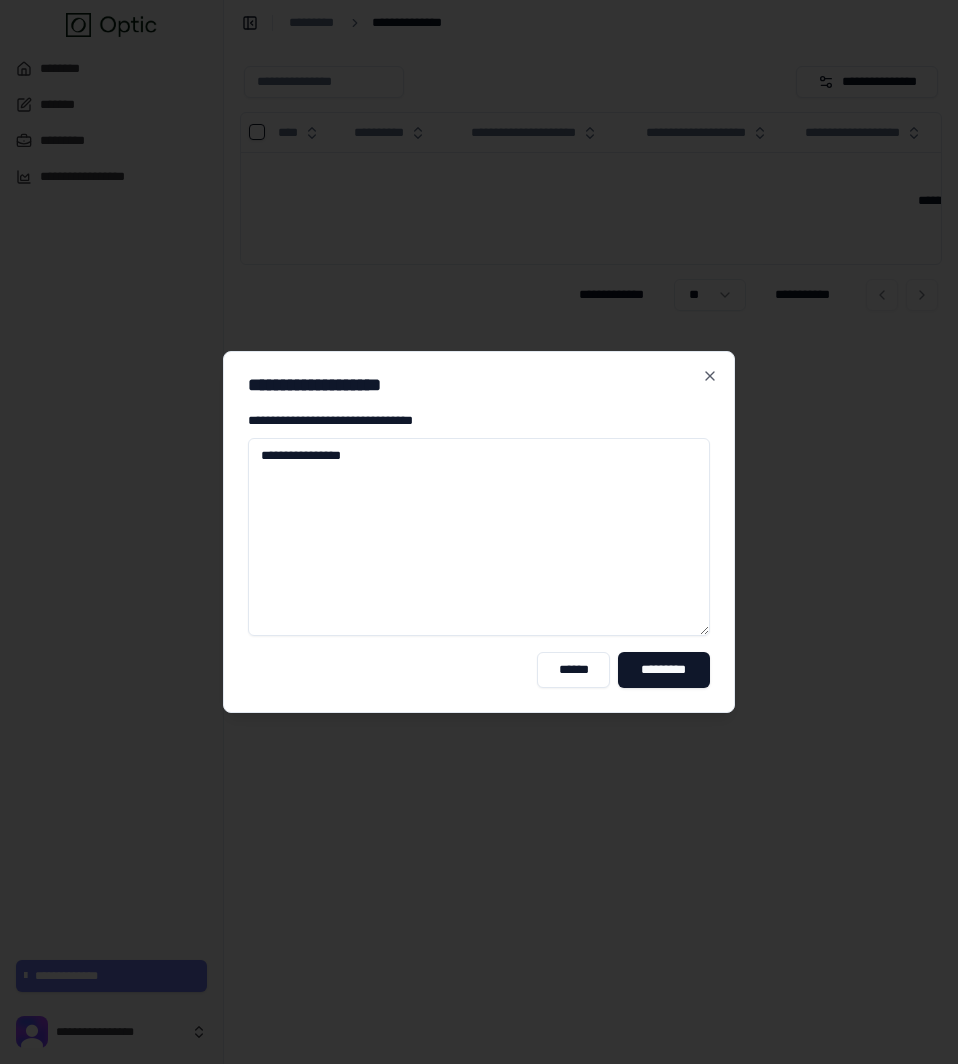 drag, startPoint x: 383, startPoint y: 459, endPoint x: 130, endPoint y: 454, distance: 253.04941 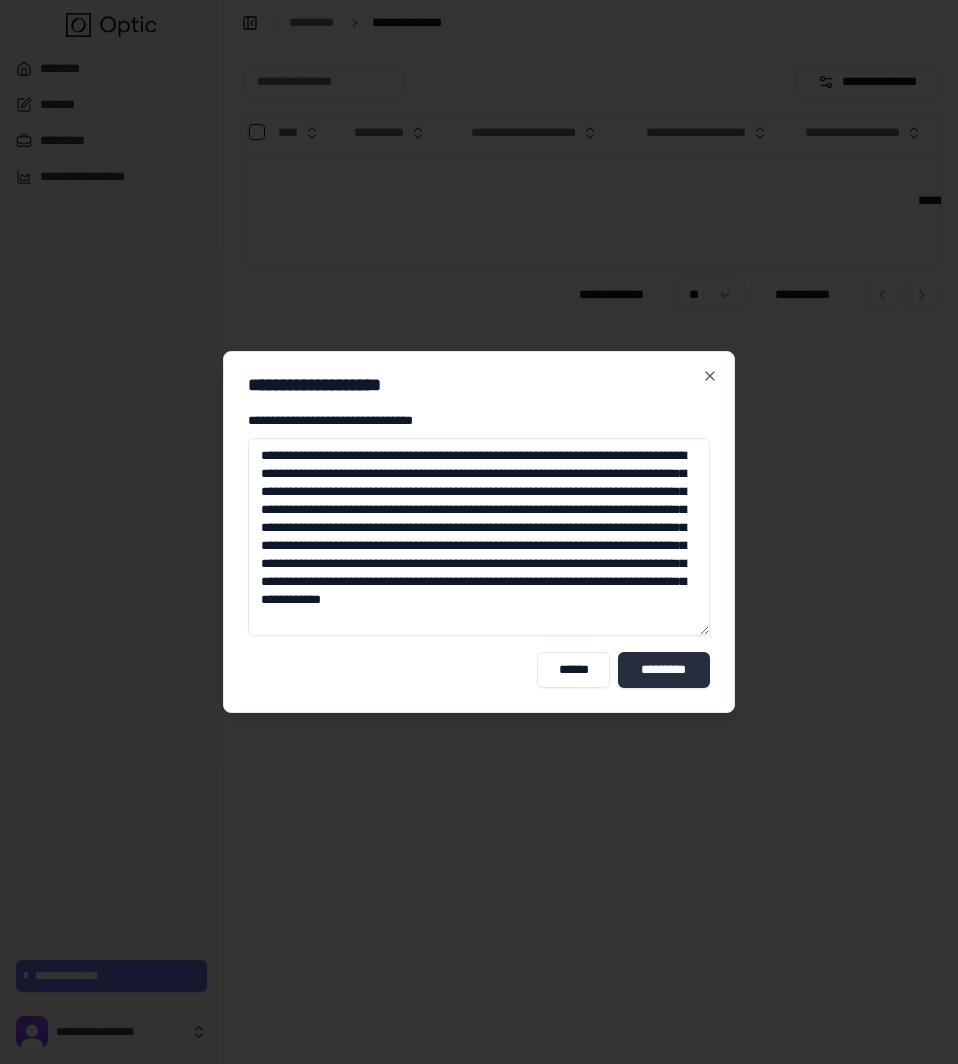 type on "**********" 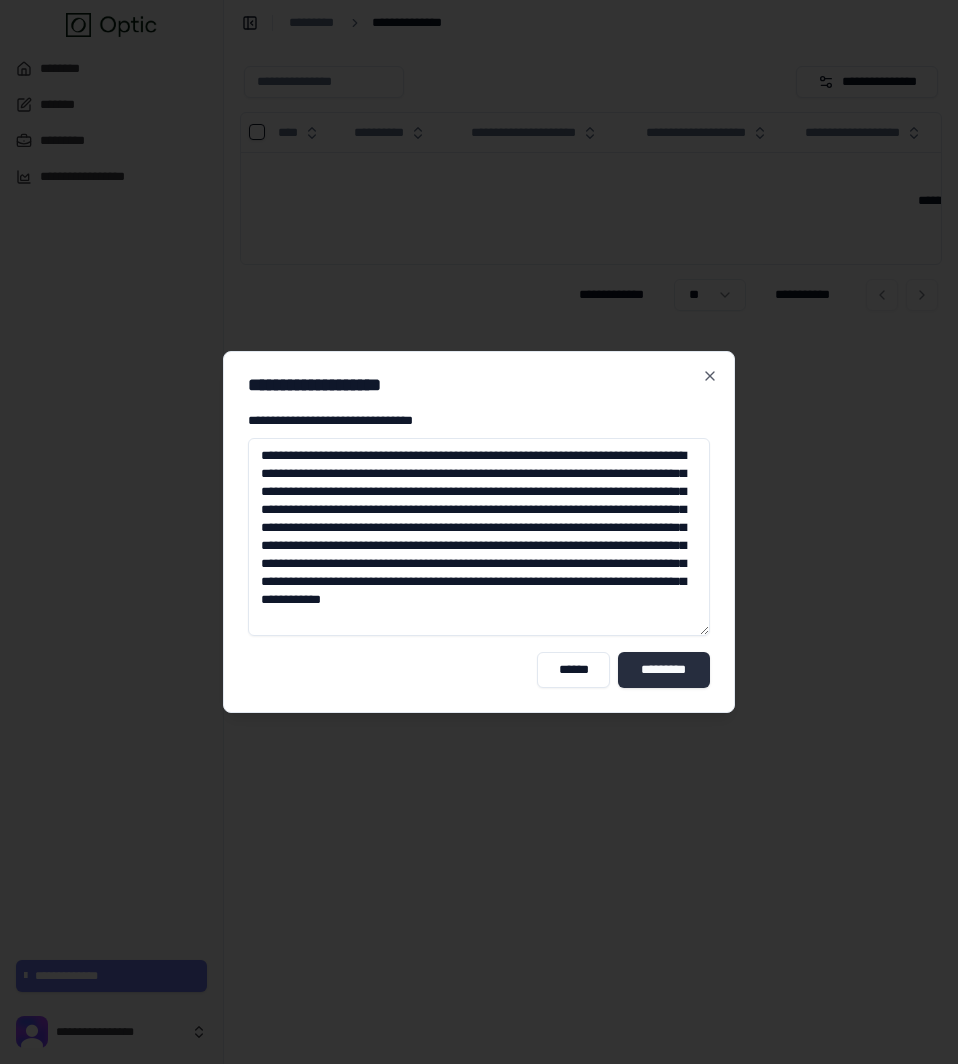 click on "*********" at bounding box center [664, 670] 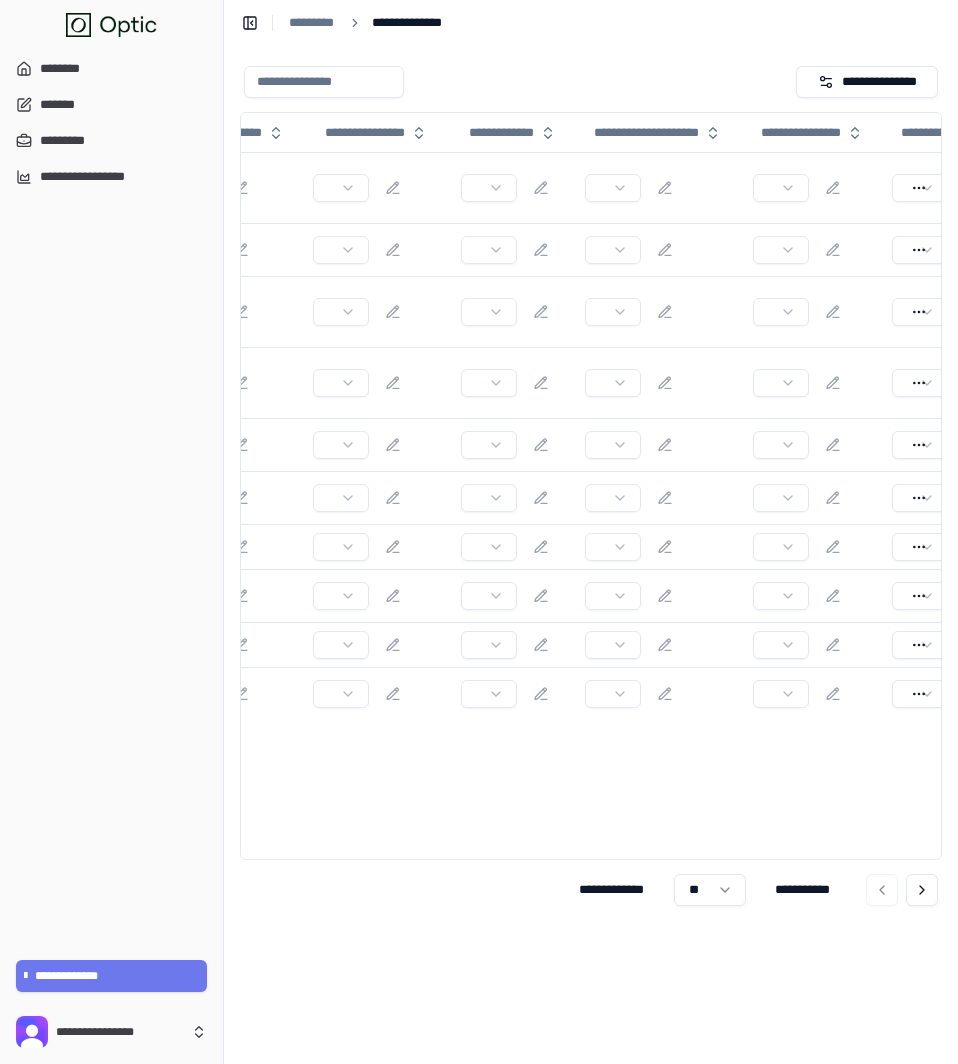 scroll, scrollTop: 0, scrollLeft: 775, axis: horizontal 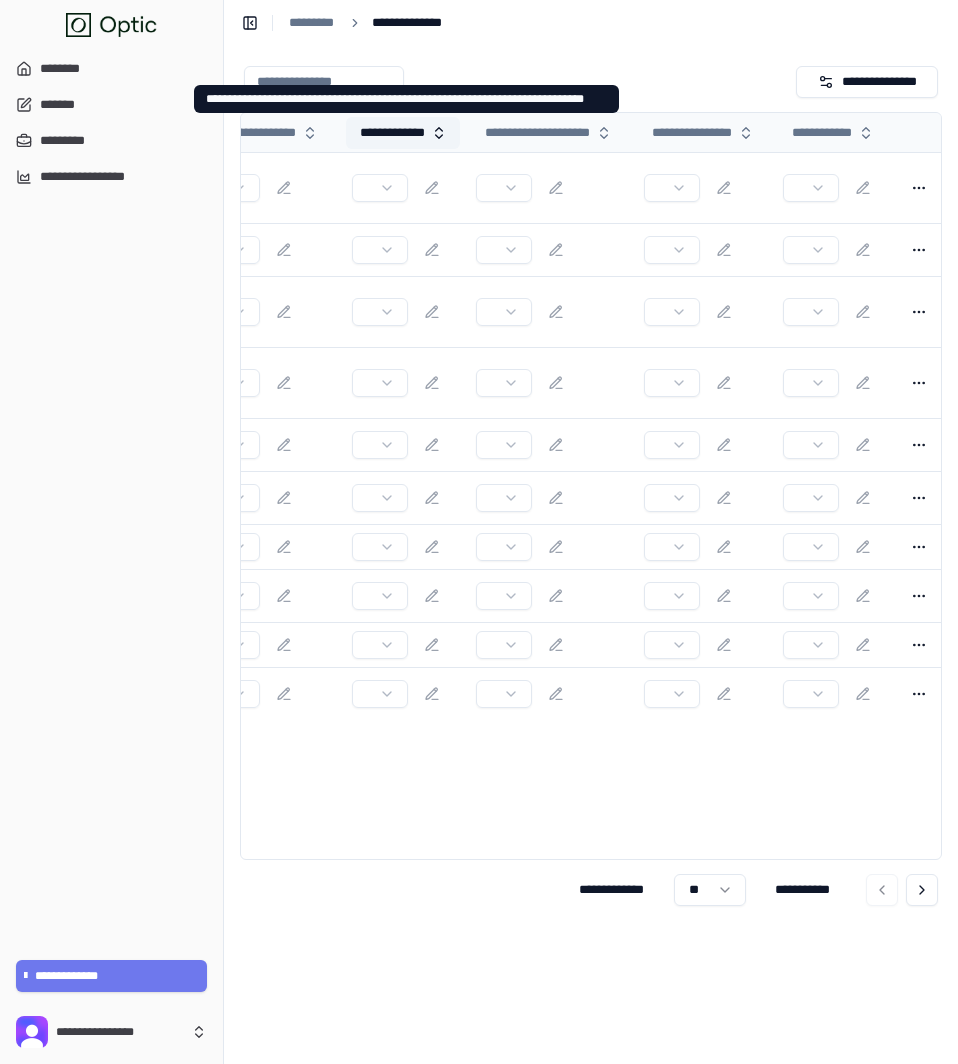 click on "**********" at bounding box center [403, 133] 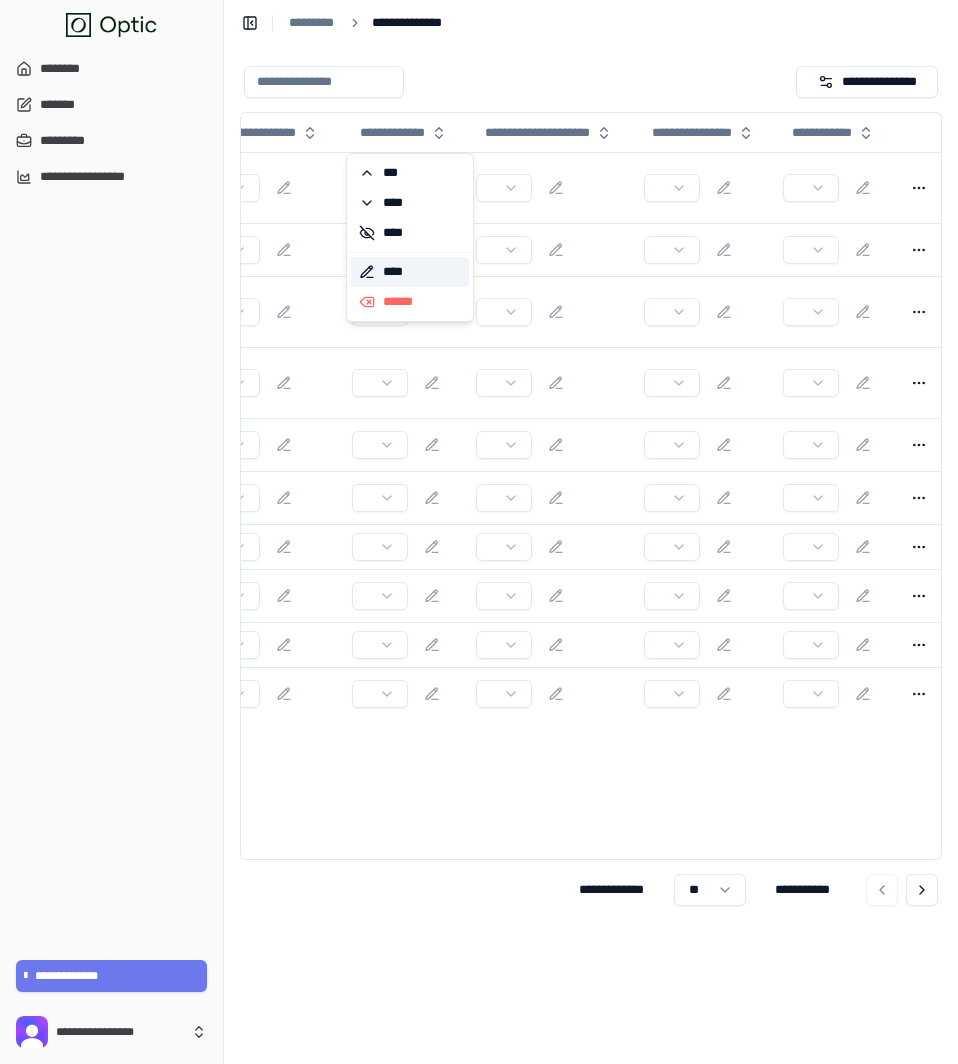click on "****" at bounding box center [410, 272] 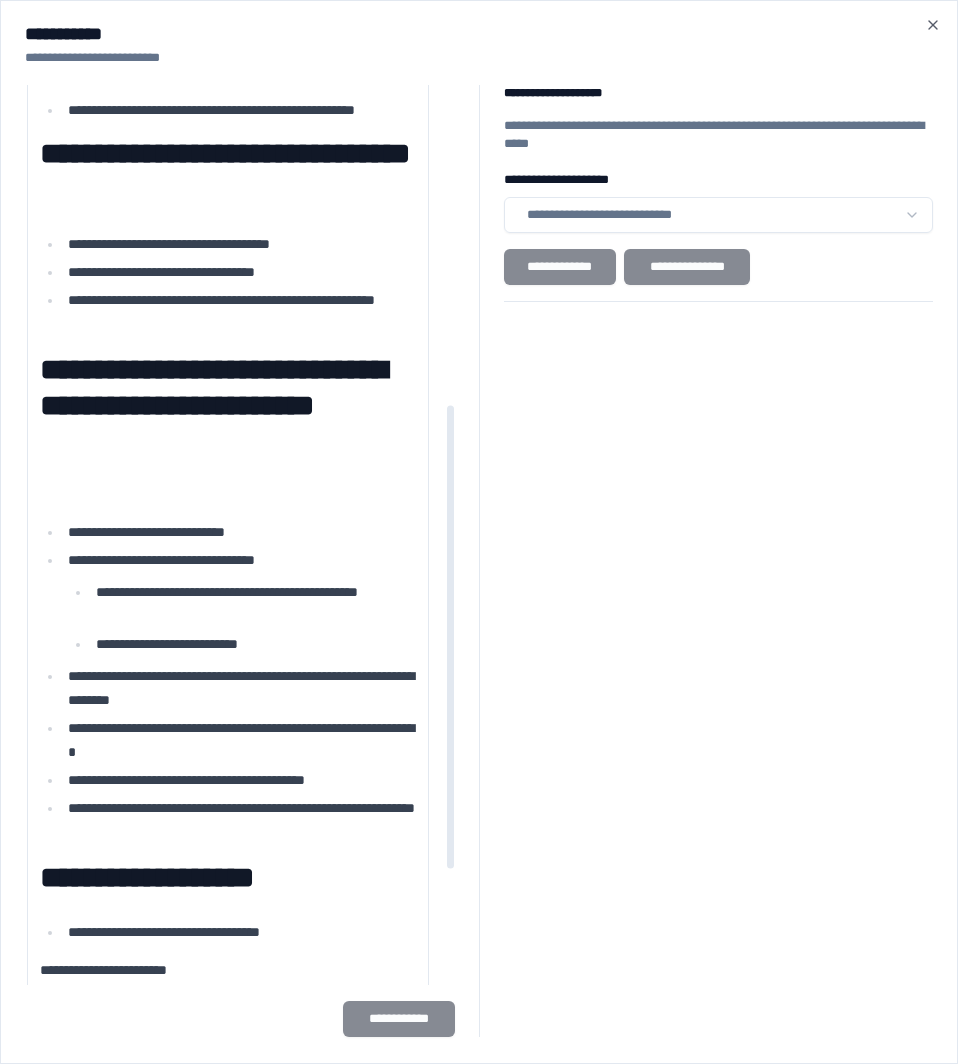 scroll, scrollTop: 846, scrollLeft: 0, axis: vertical 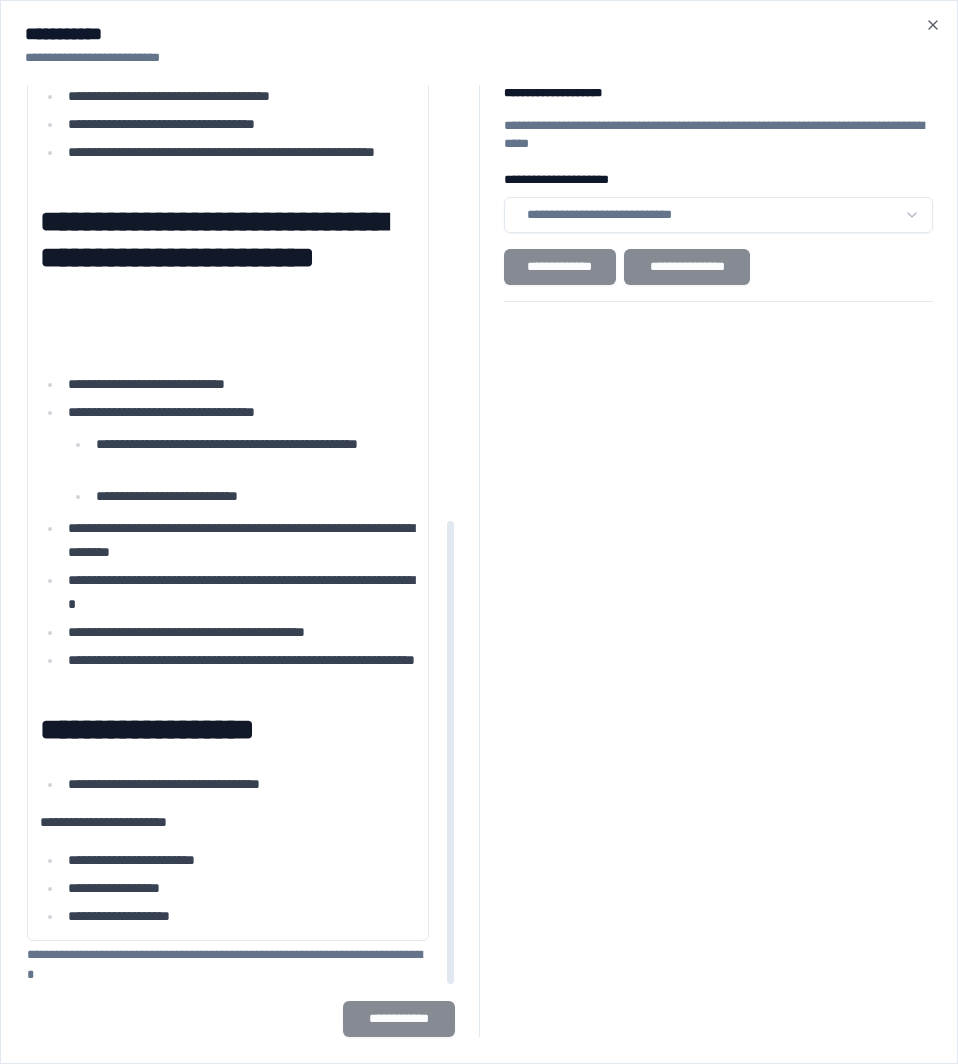 click on "**********" at bounding box center [479, 532] 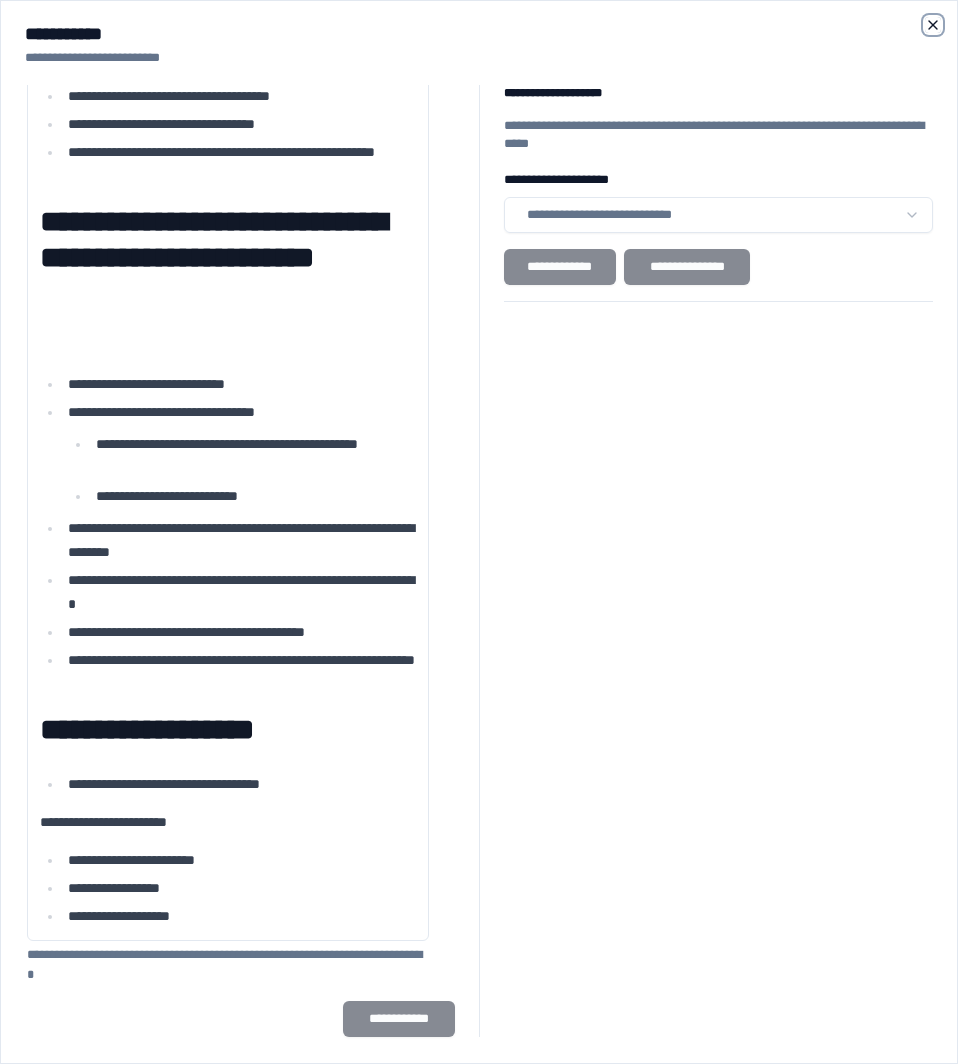 click 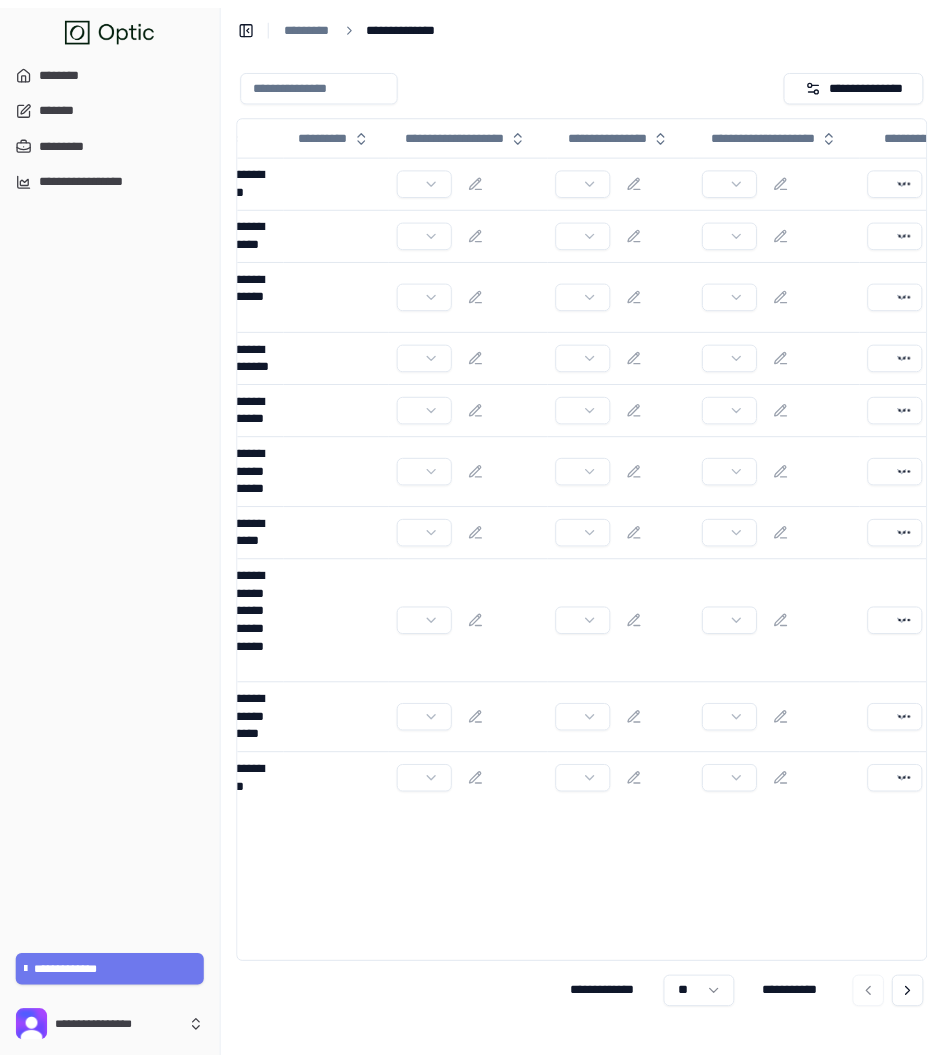 scroll, scrollTop: 0, scrollLeft: 0, axis: both 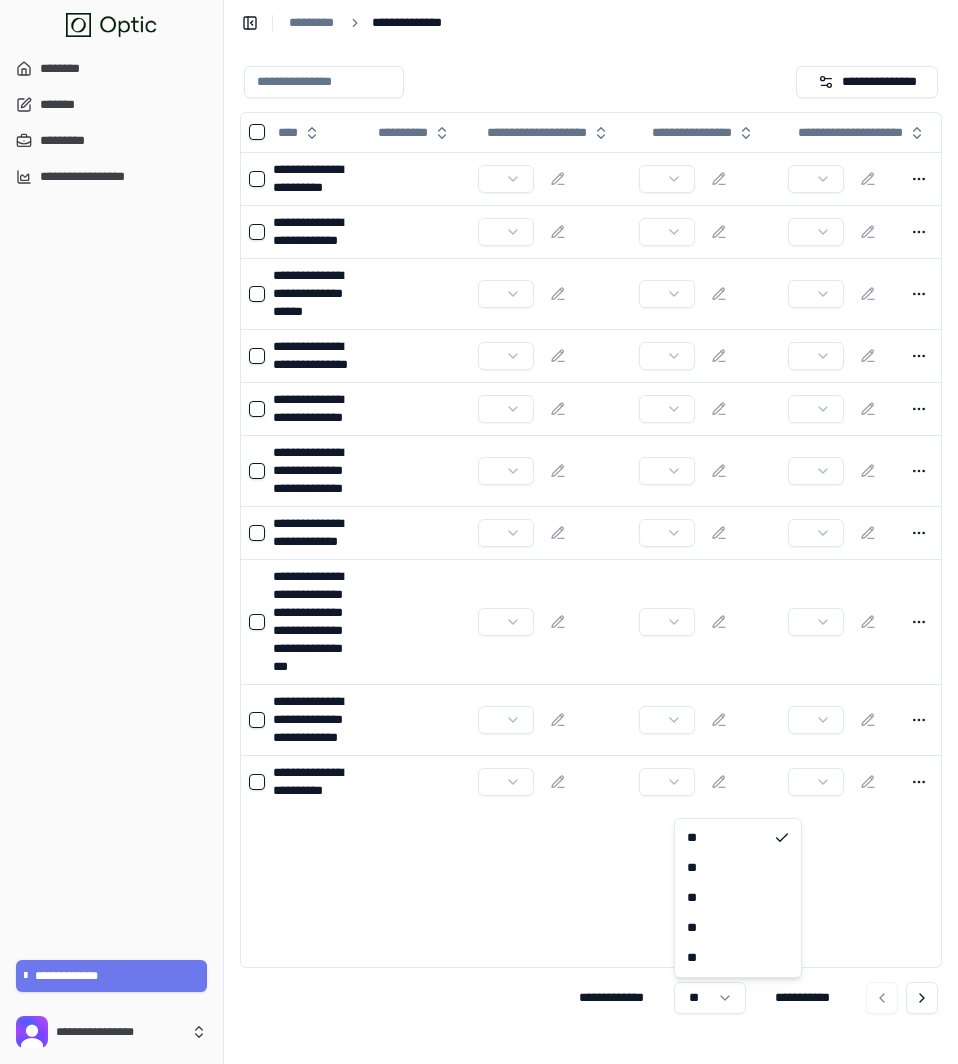 click on "**********" at bounding box center (479, 532) 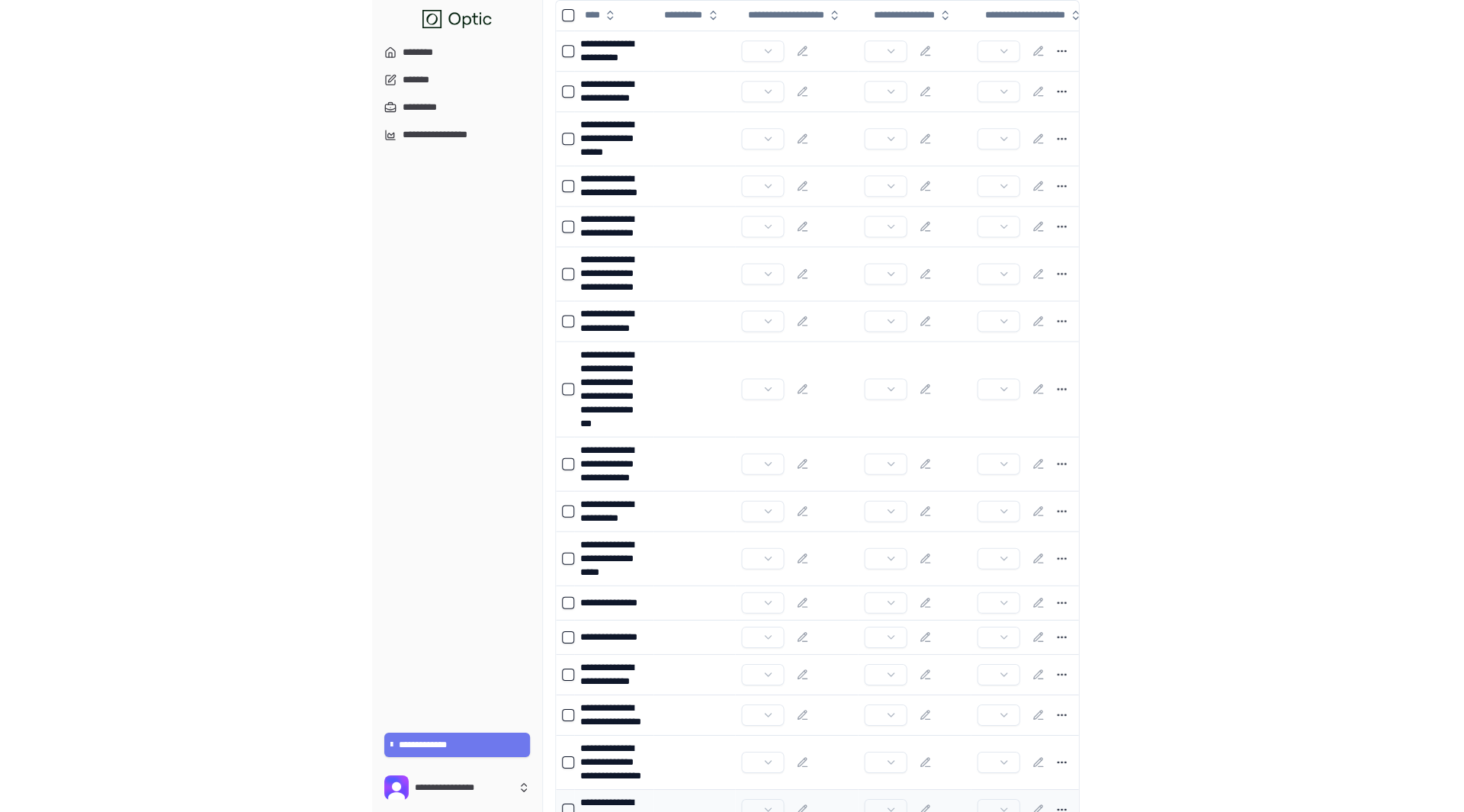scroll, scrollTop: 0, scrollLeft: 0, axis: both 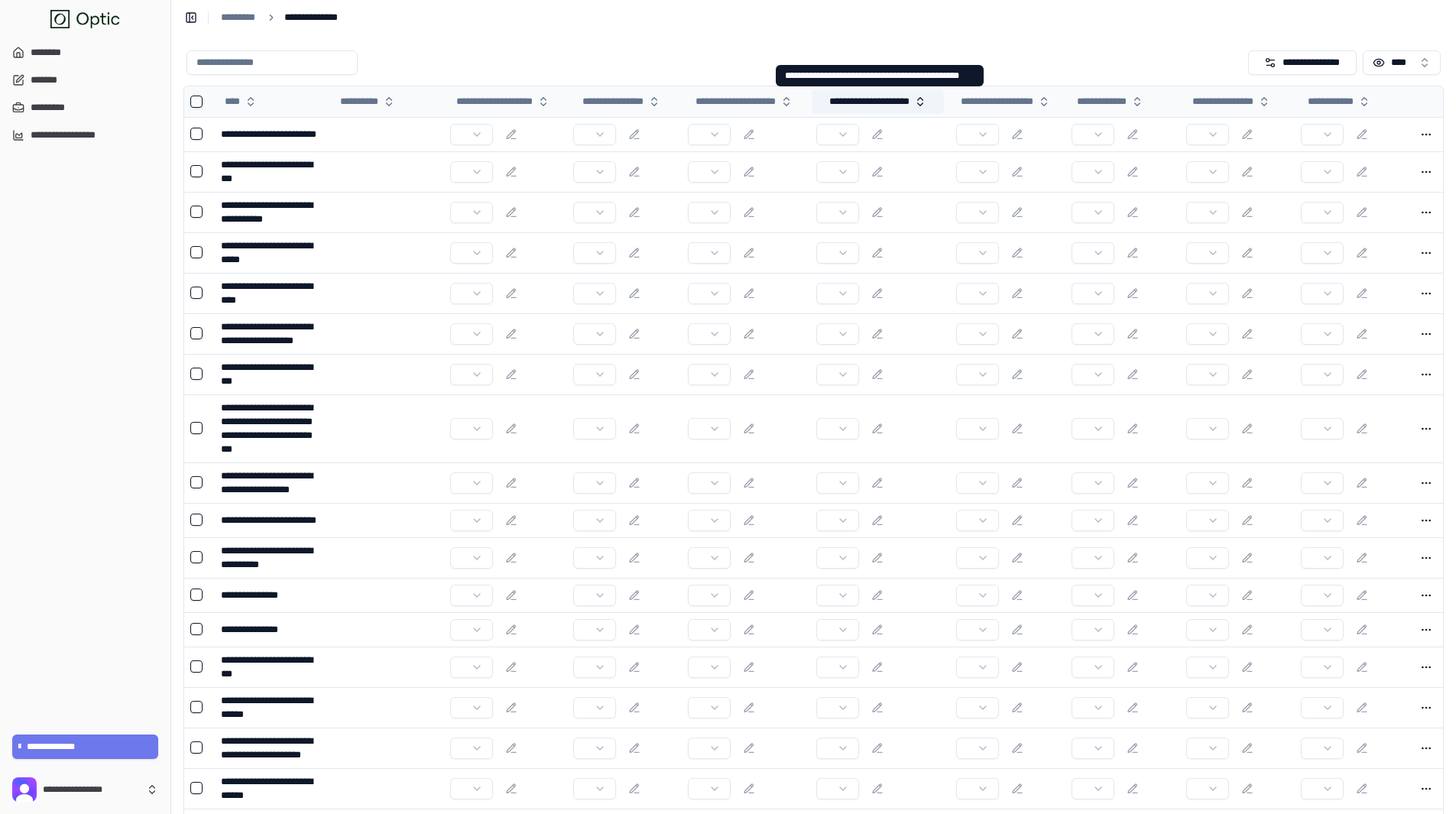 click on "**********" at bounding box center [877, 102] 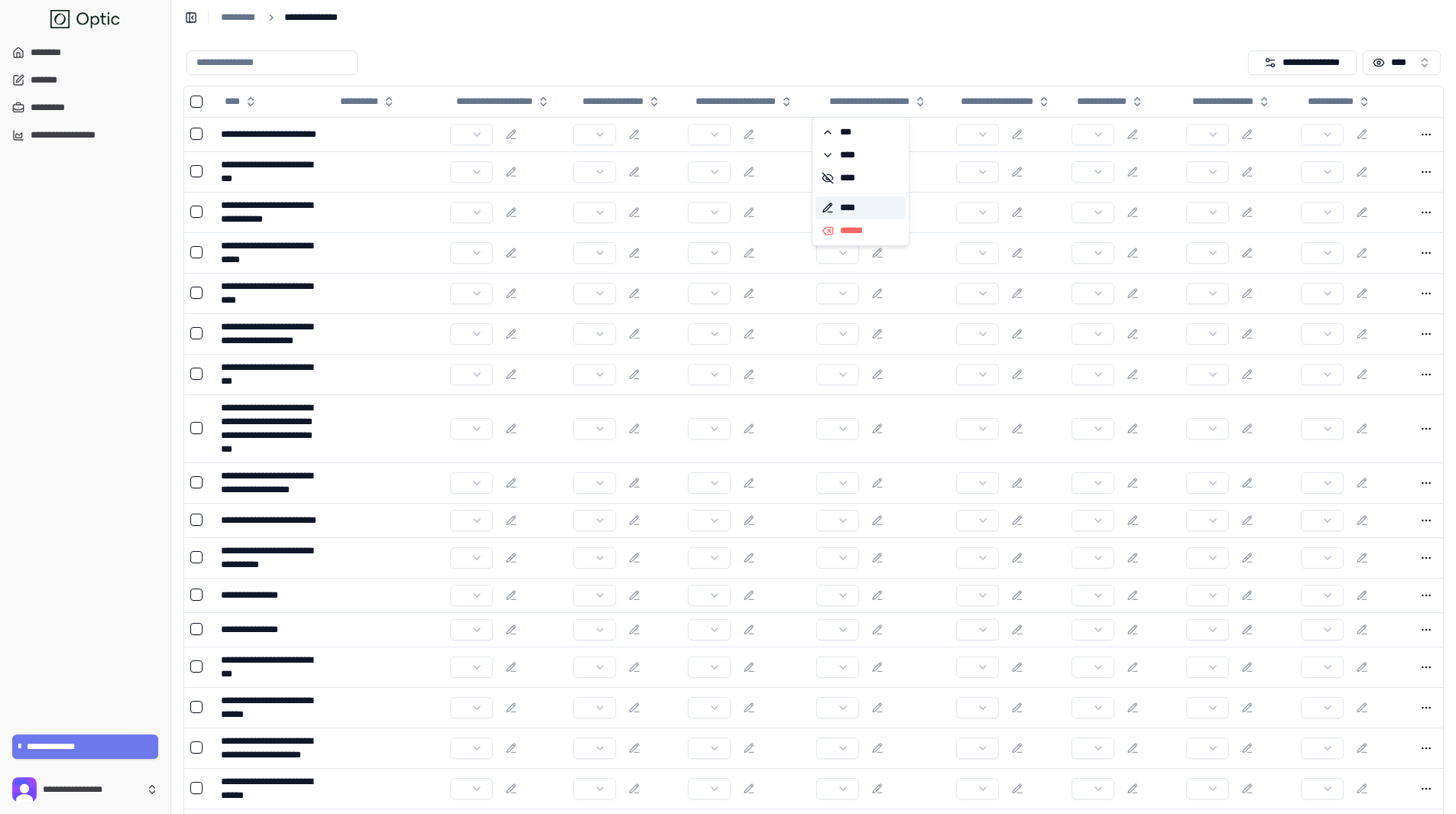 click on "****" at bounding box center [861, 208] 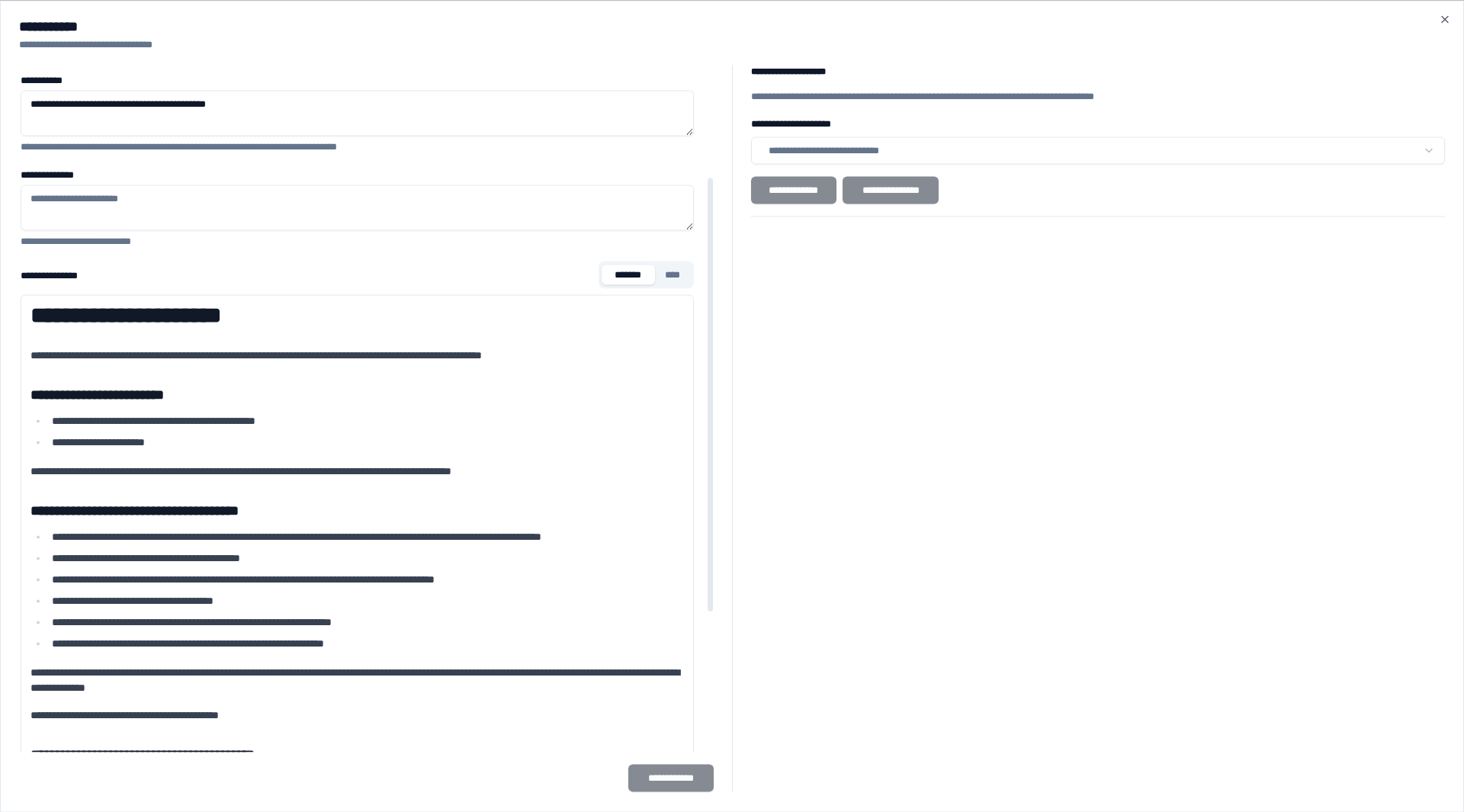 scroll, scrollTop: 305, scrollLeft: 0, axis: vertical 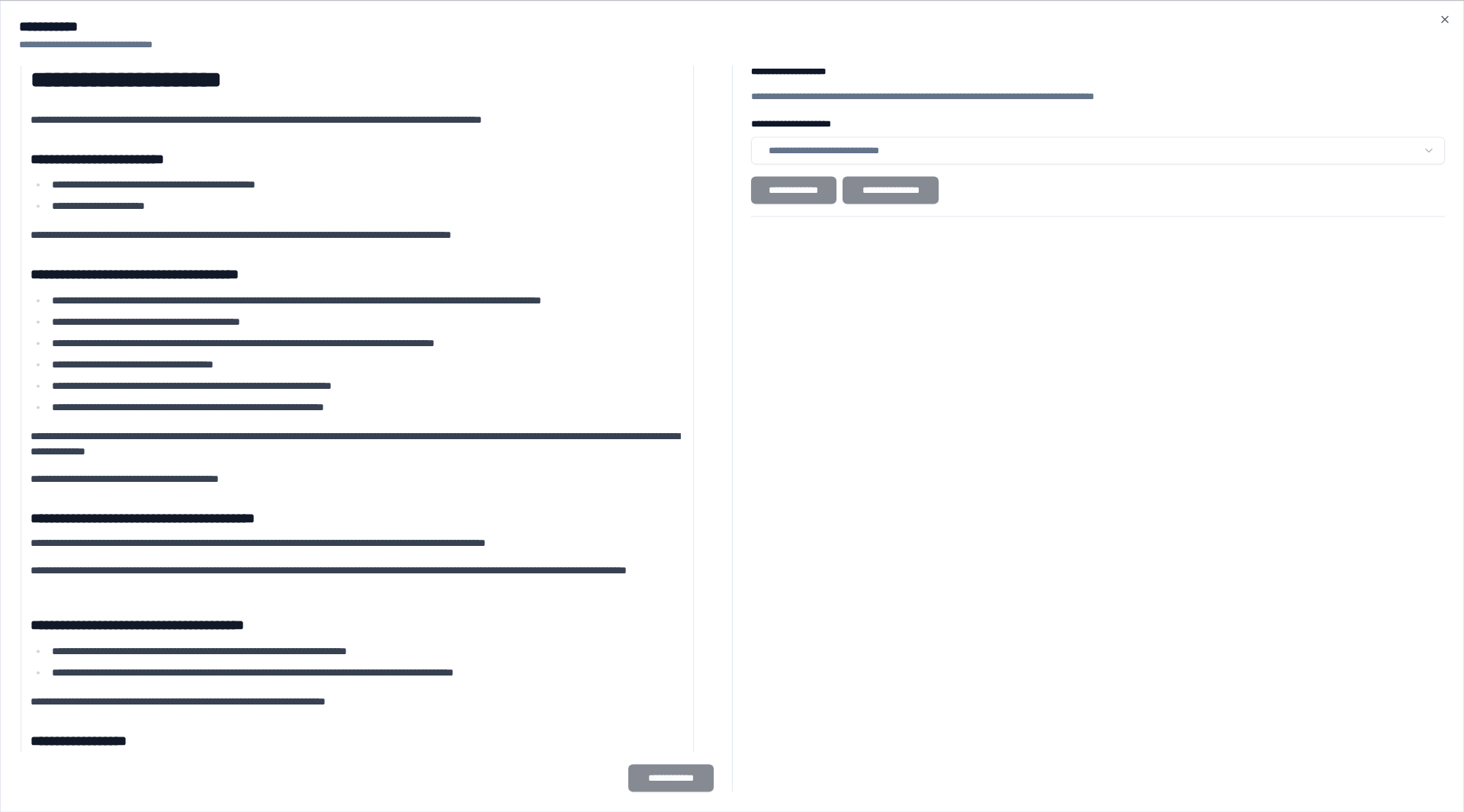 click on "**********" at bounding box center [732, 406] 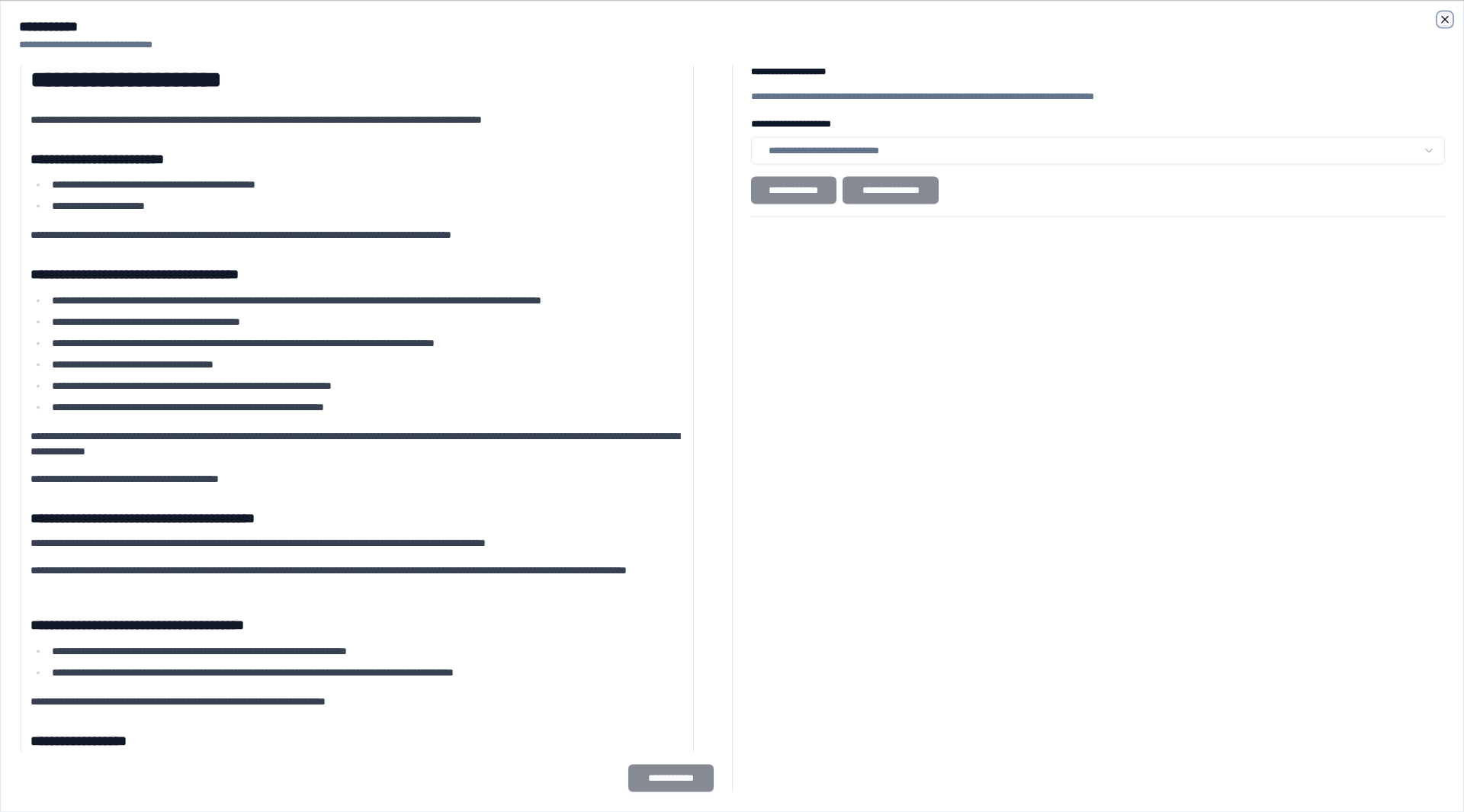 click 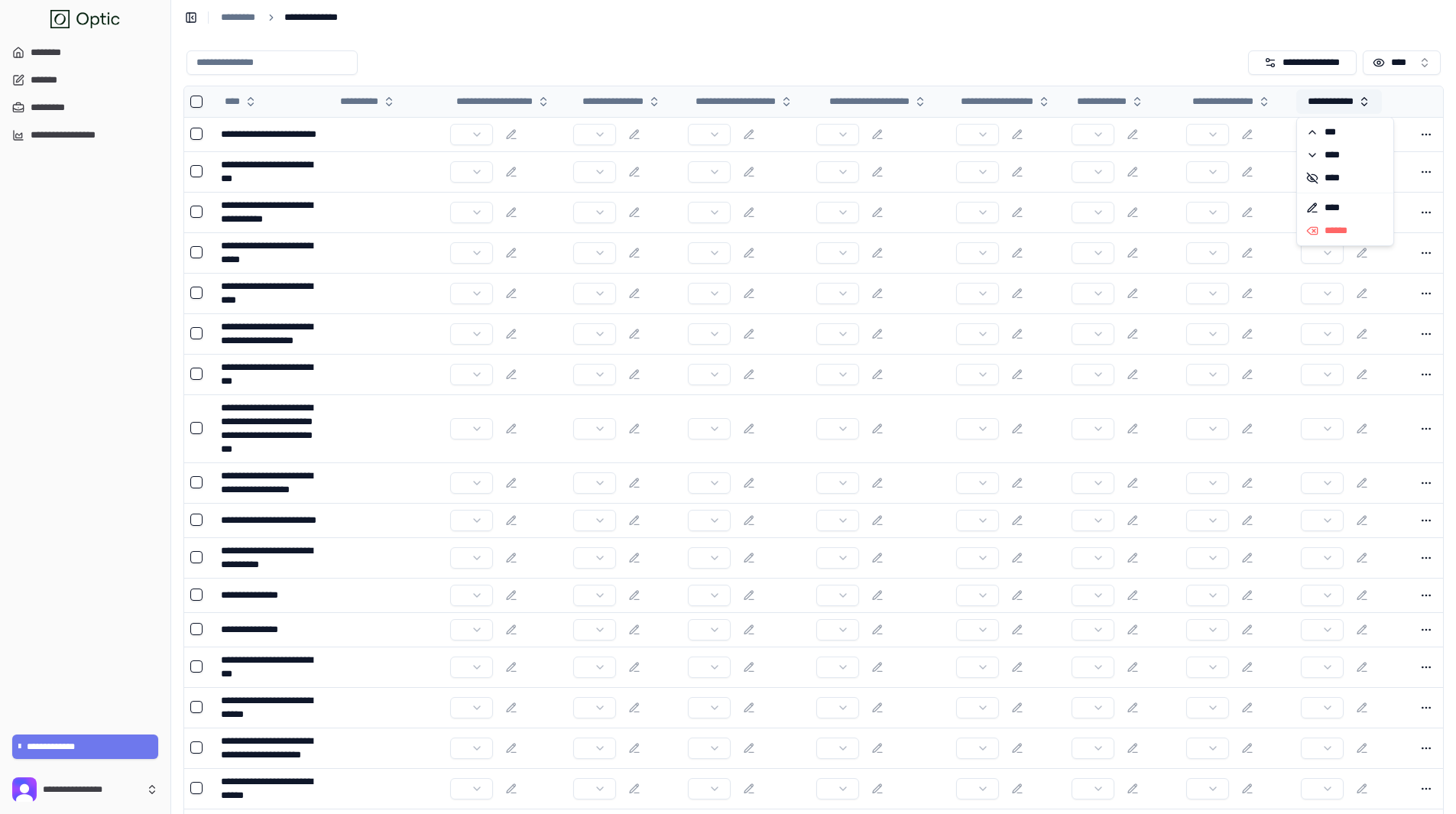 click on "**********" at bounding box center [1339, 102] 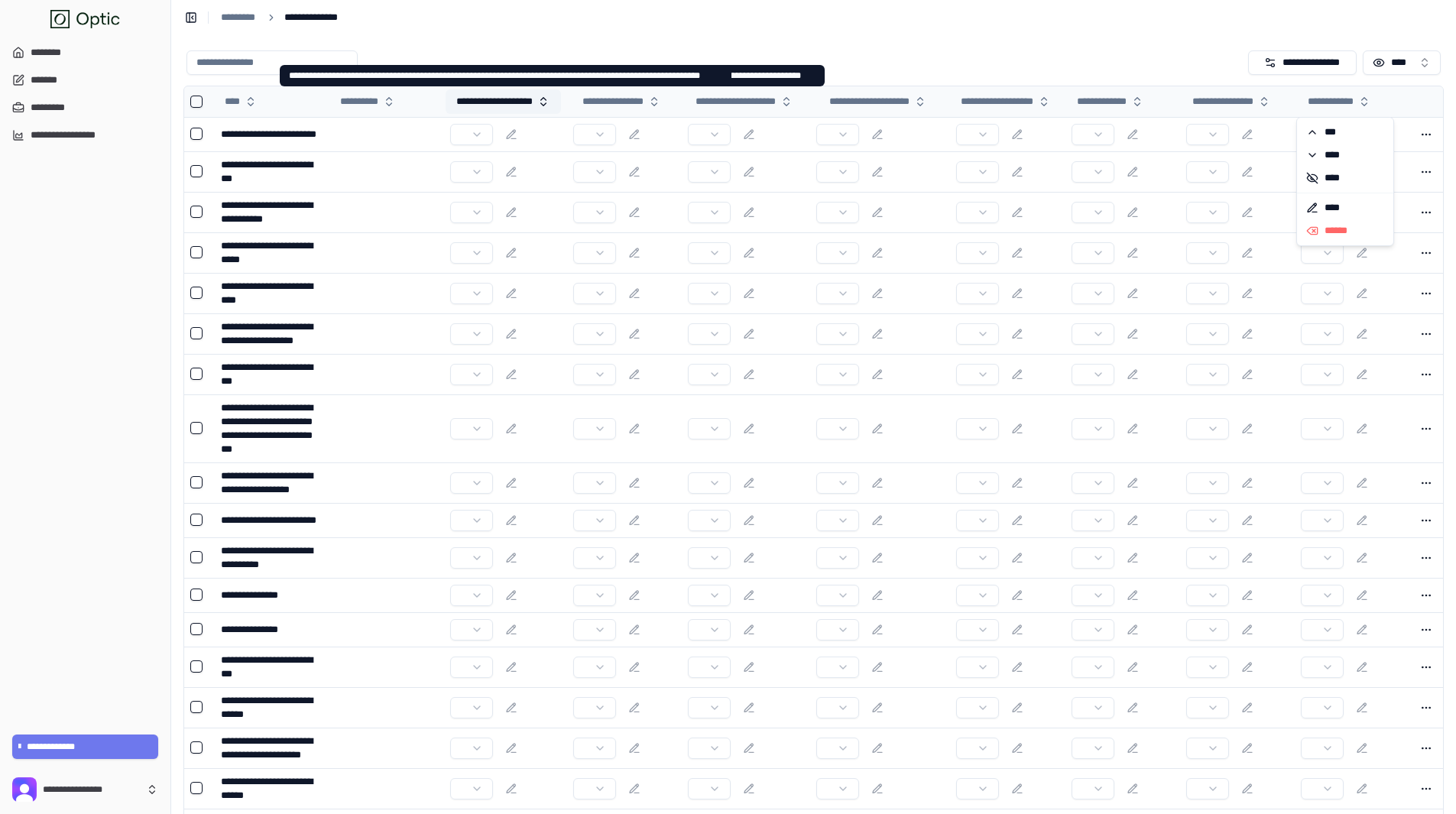 click on "**********" at bounding box center [503, 102] 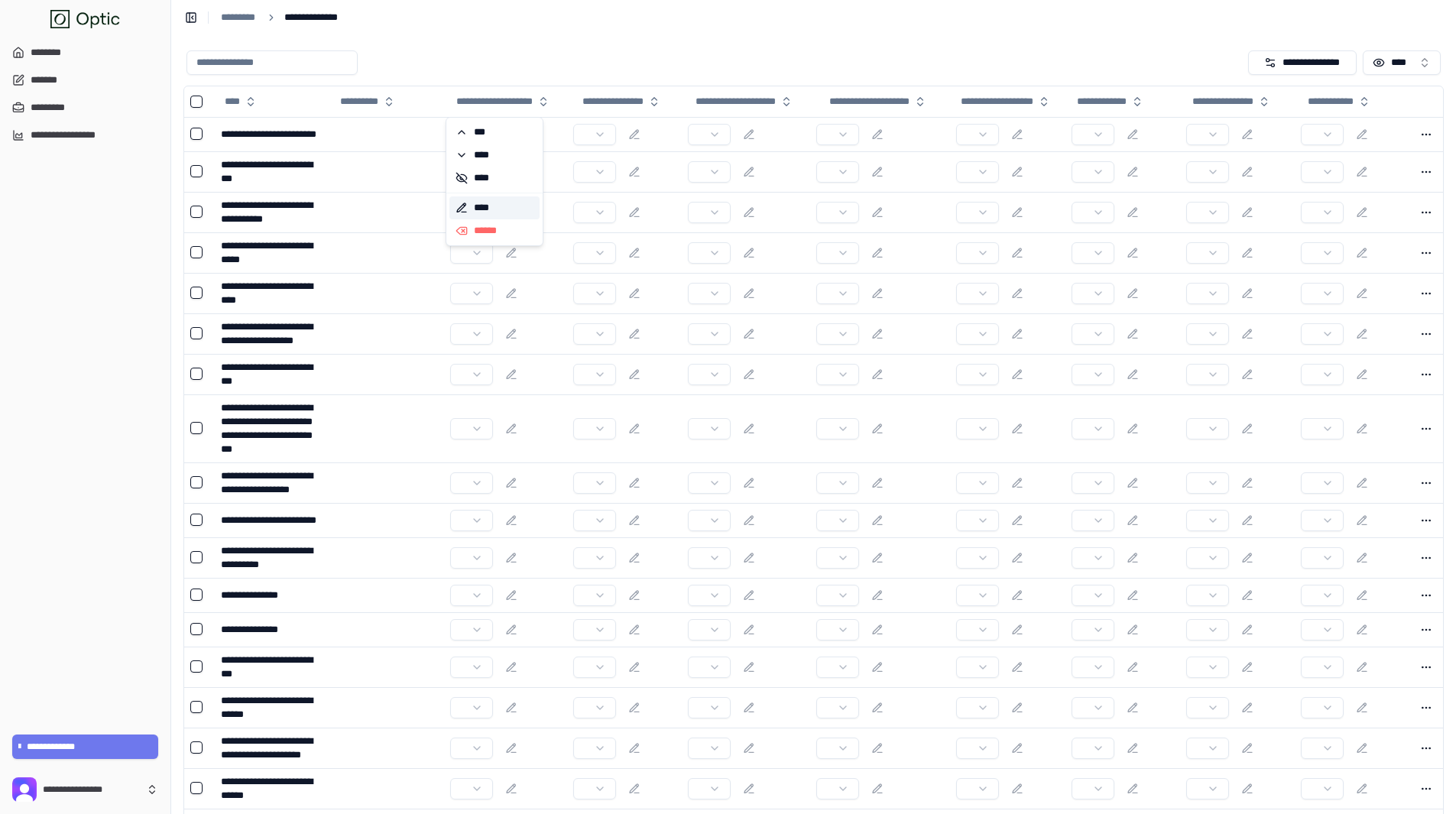 click on "****" at bounding box center [495, 208] 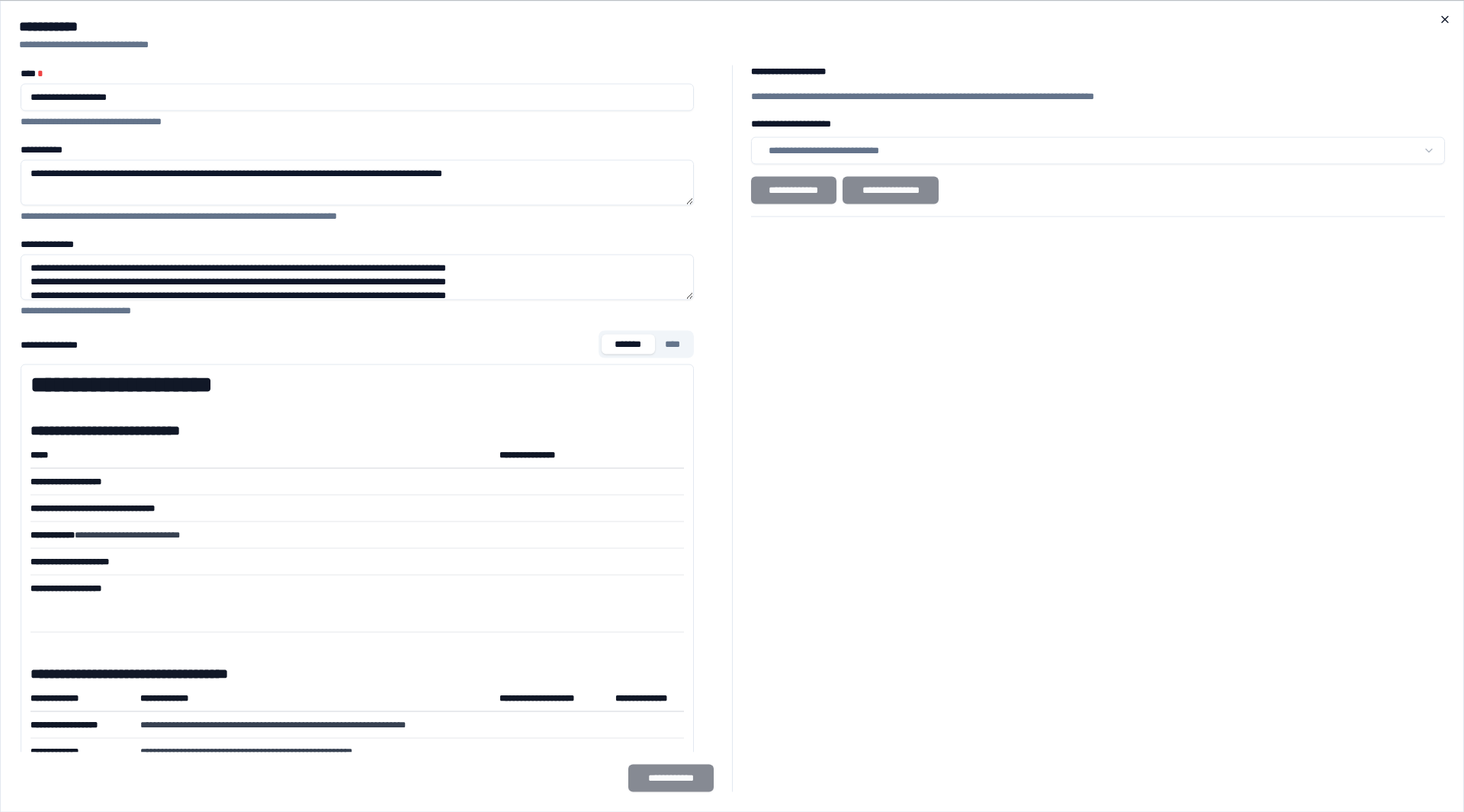 click 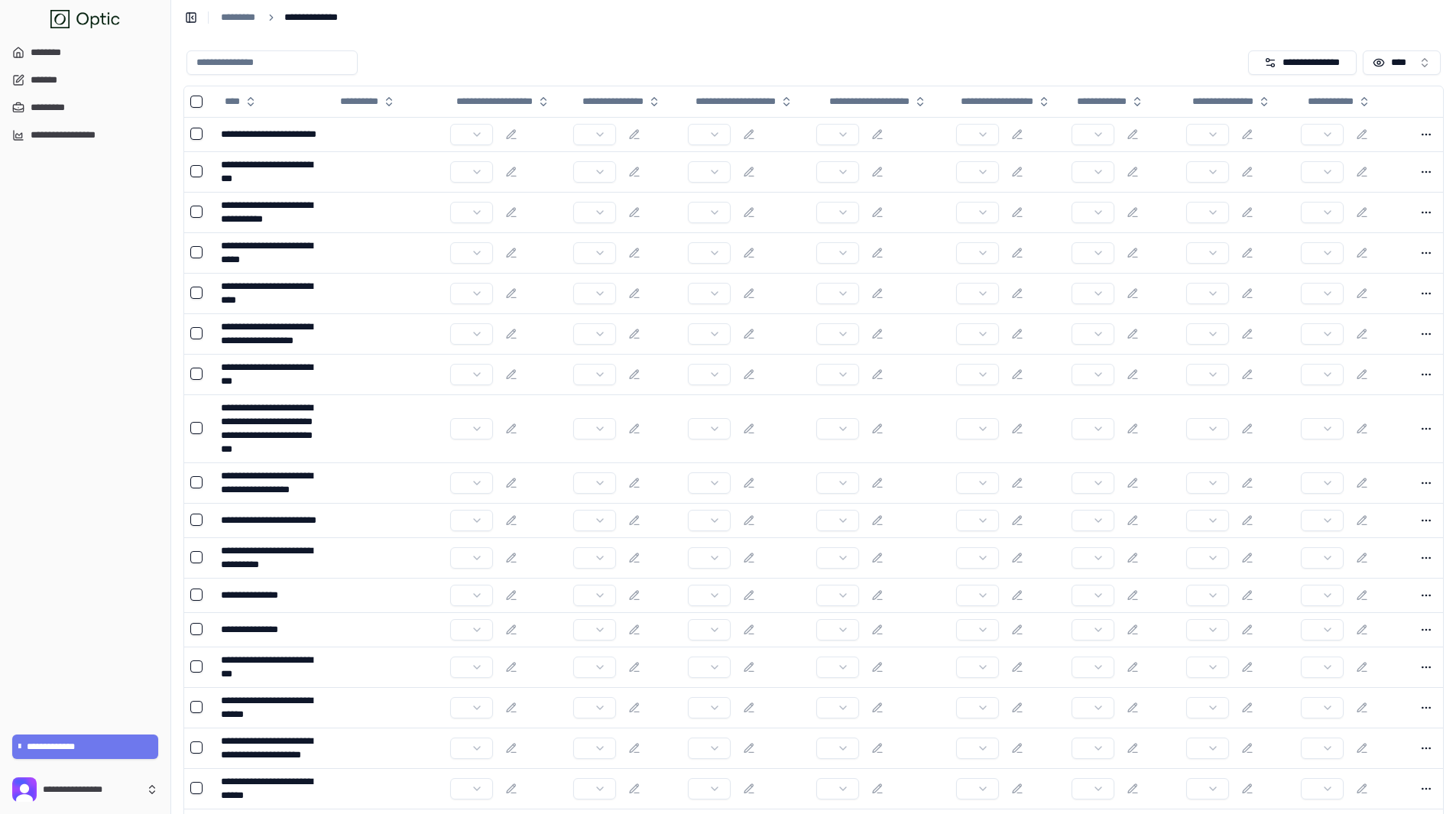 click on "**********" at bounding box center (813, 528) 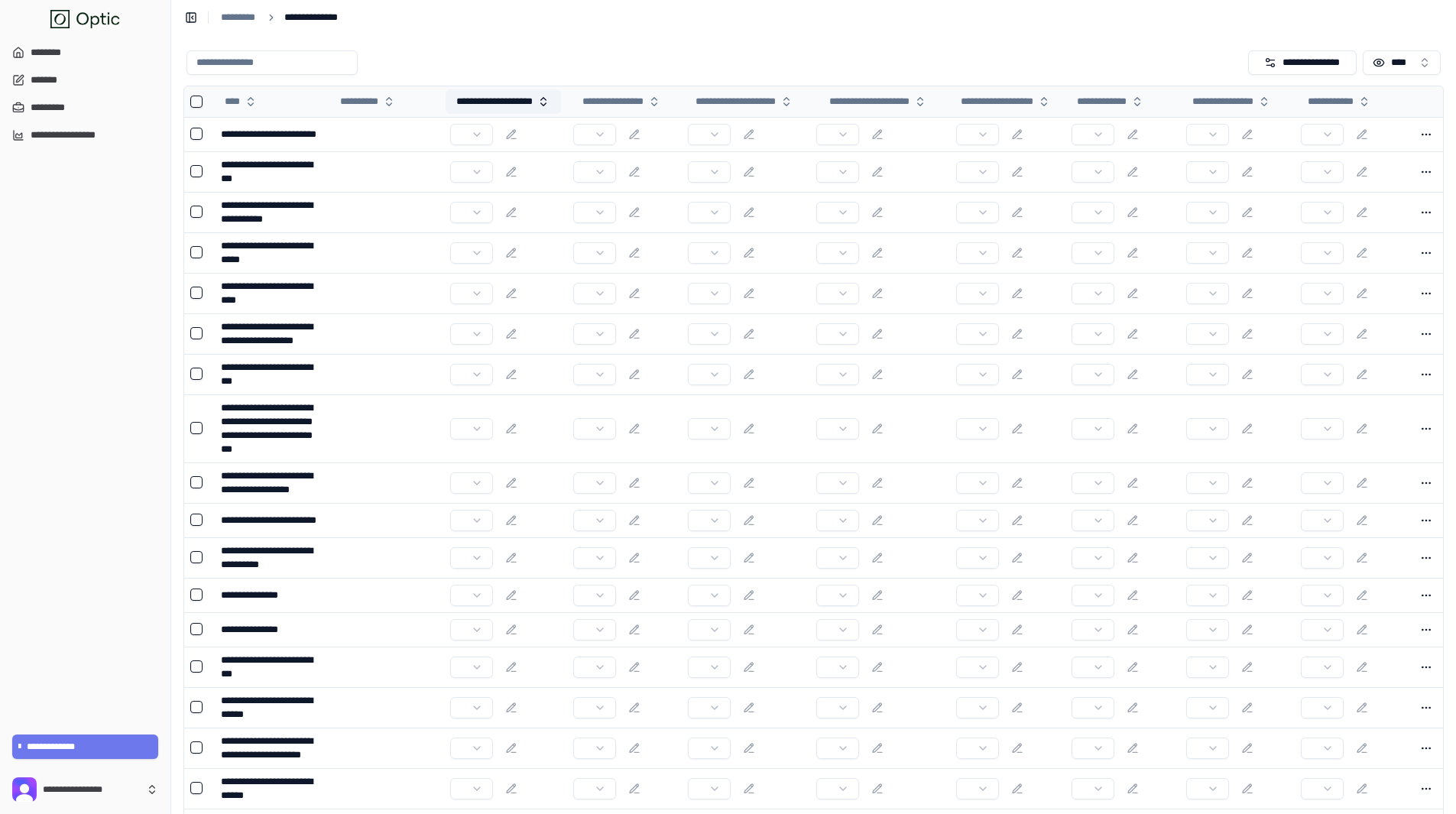 click on "**********" at bounding box center (503, 102) 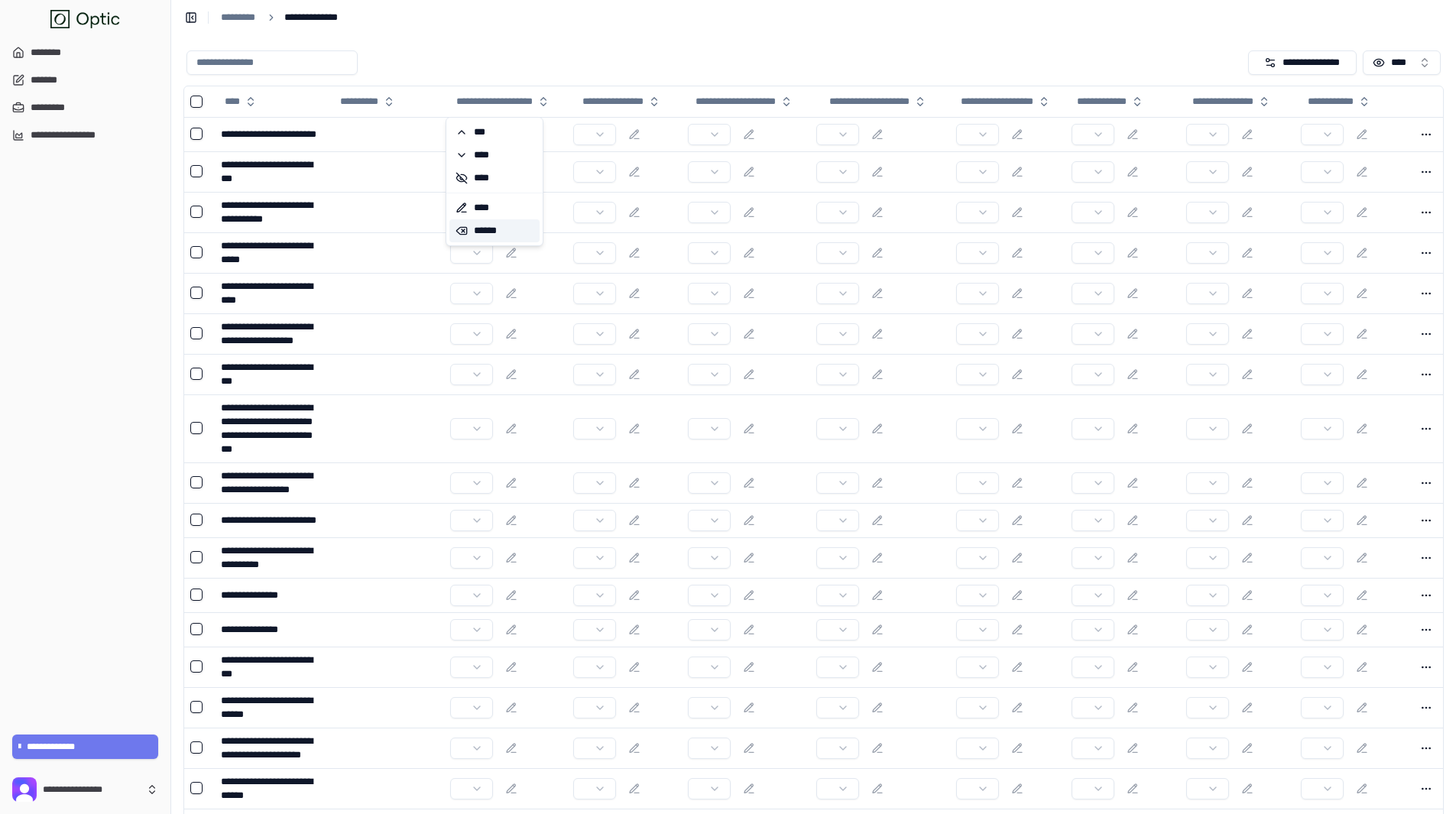 click on "******" at bounding box center (495, 231) 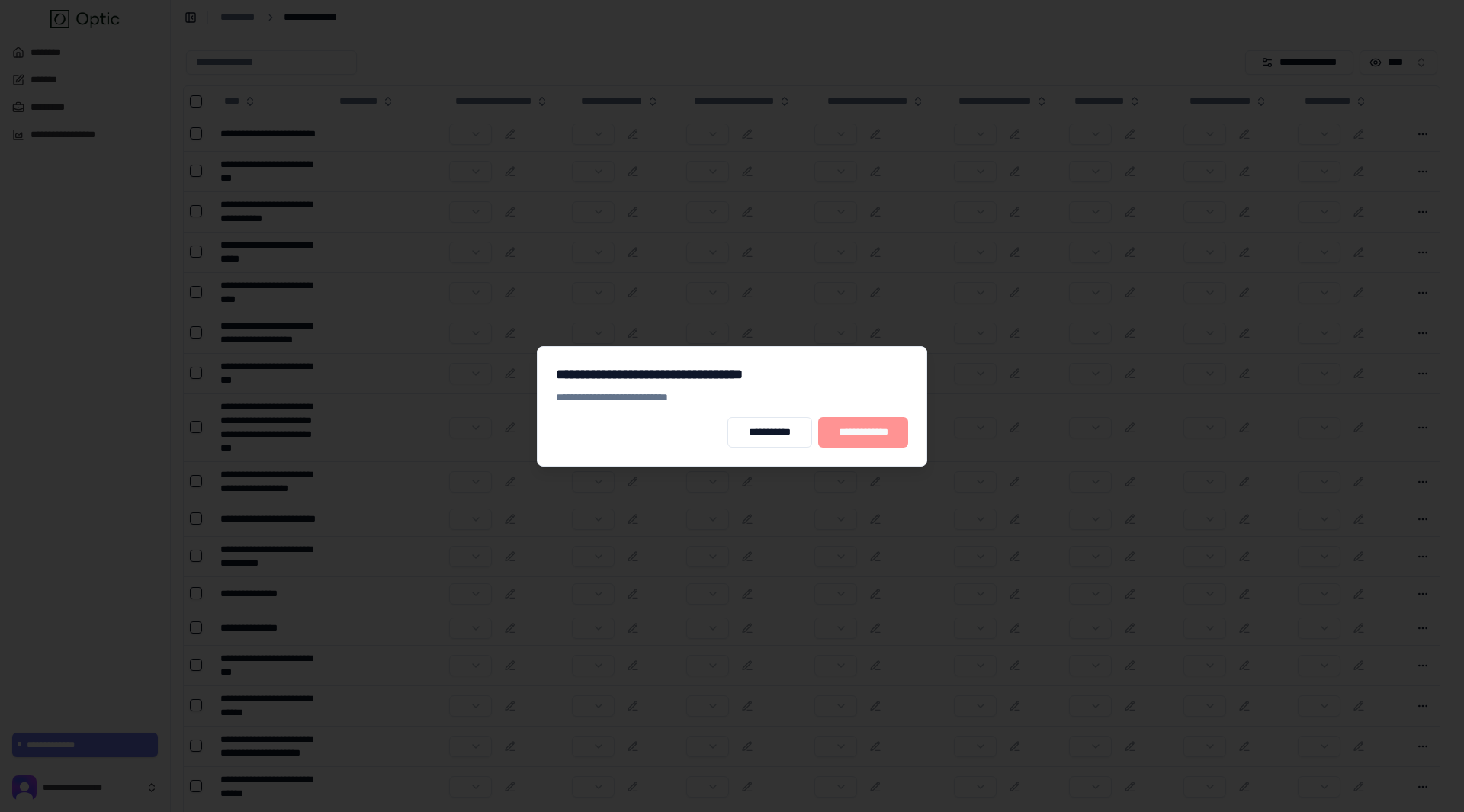 click on "**********" at bounding box center [863, 432] 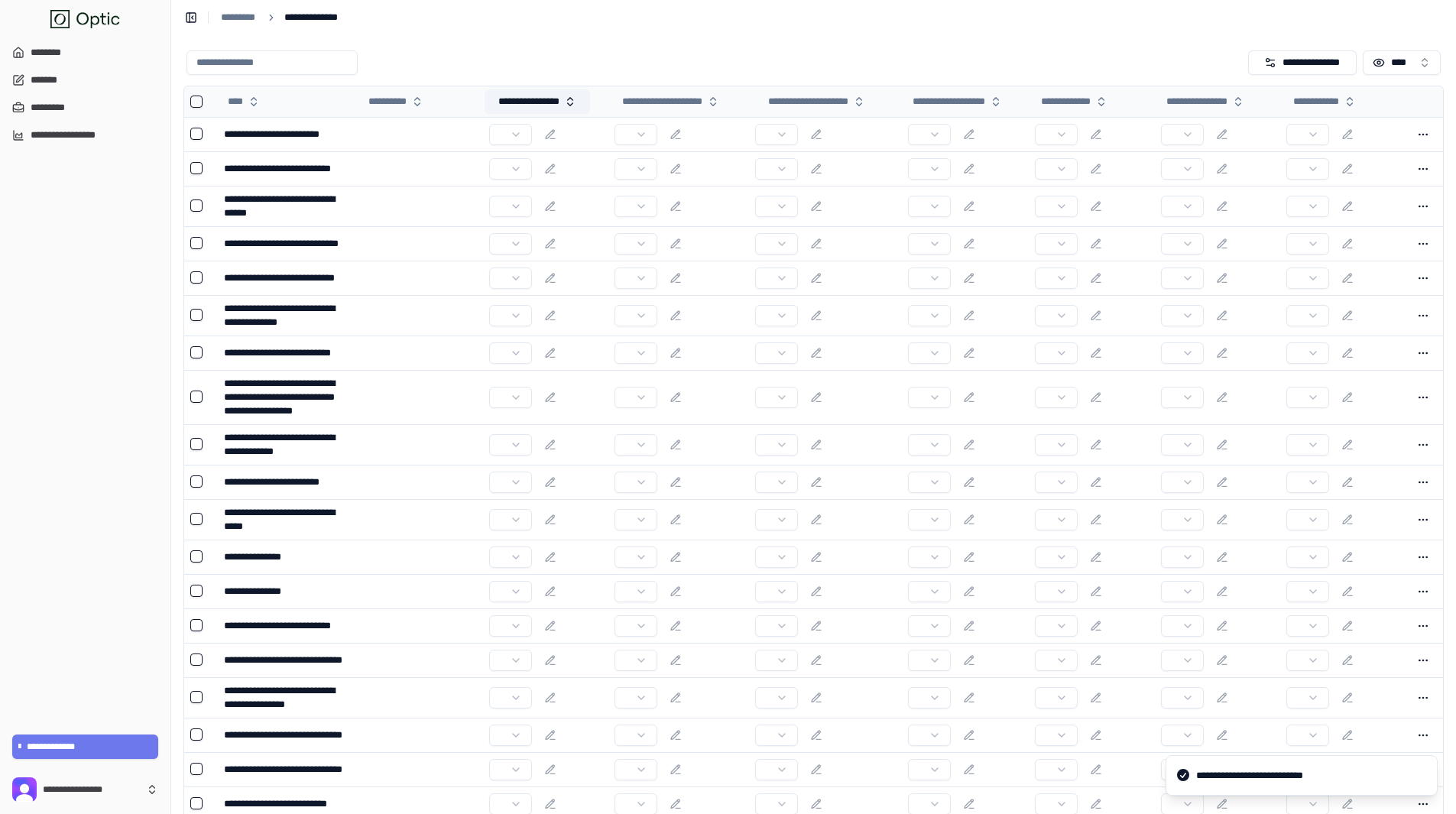 click on "**********" at bounding box center (537, 102) 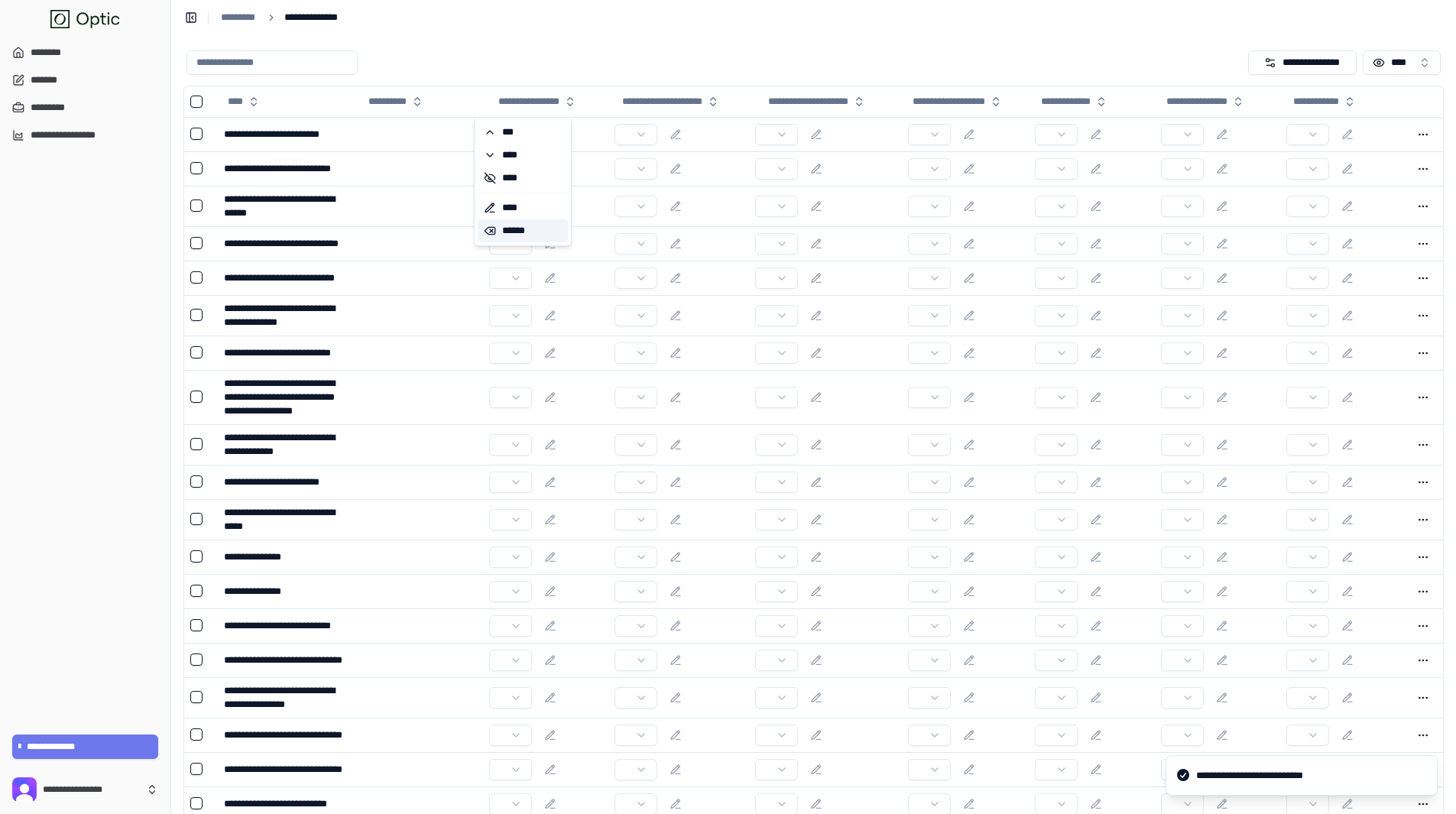 click on "******" at bounding box center [523, 231] 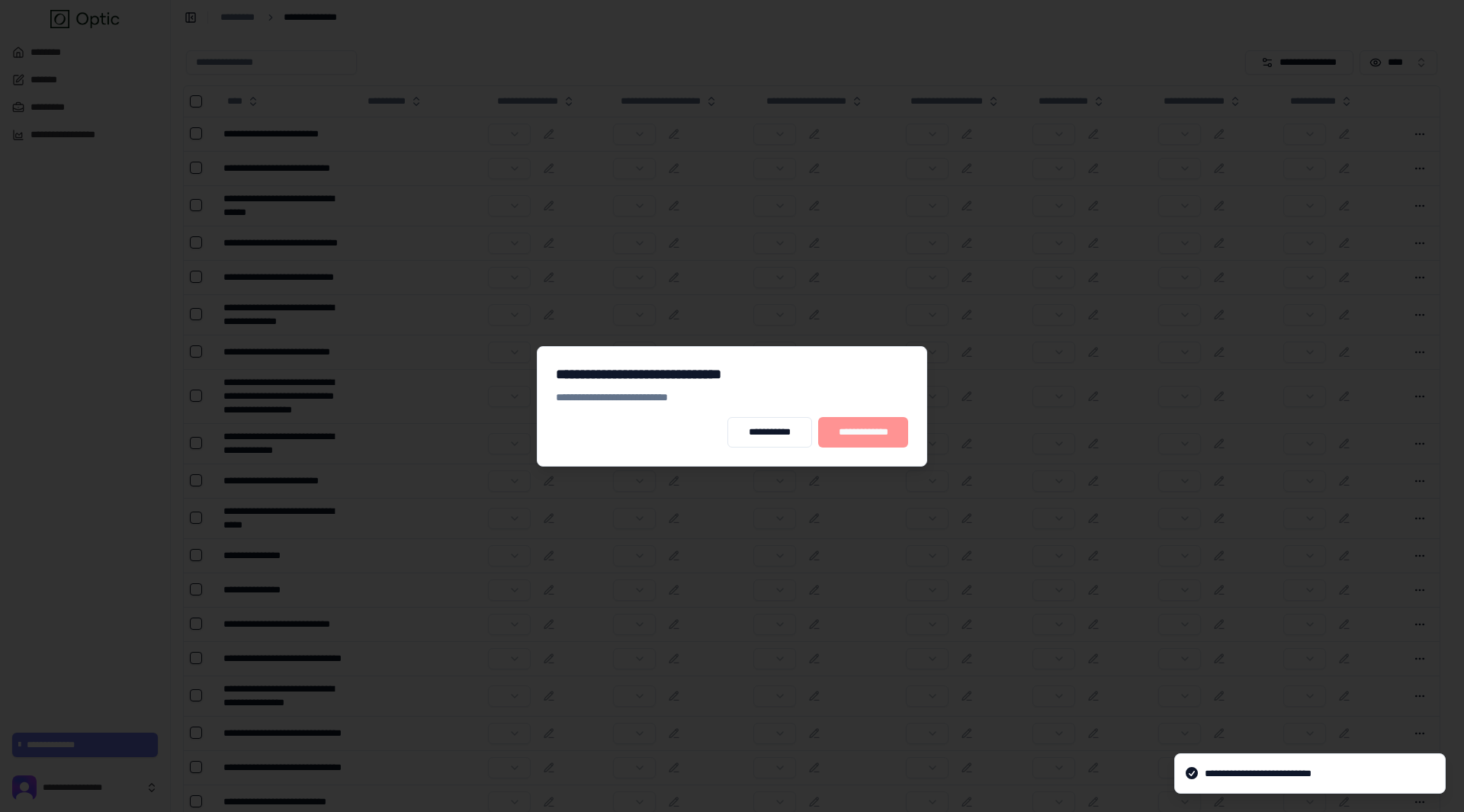 click on "**********" at bounding box center [863, 432] 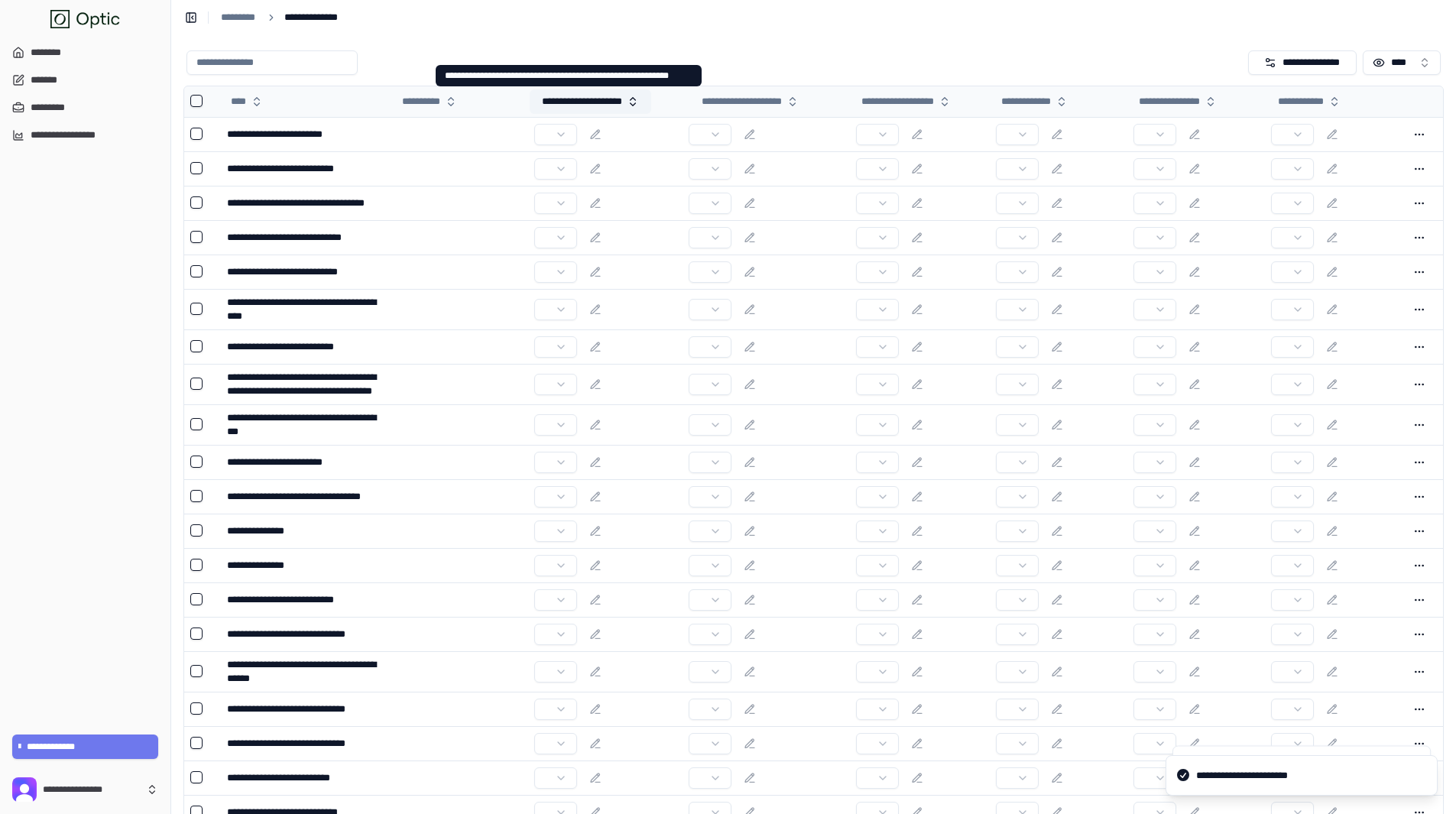 click on "**********" at bounding box center [590, 102] 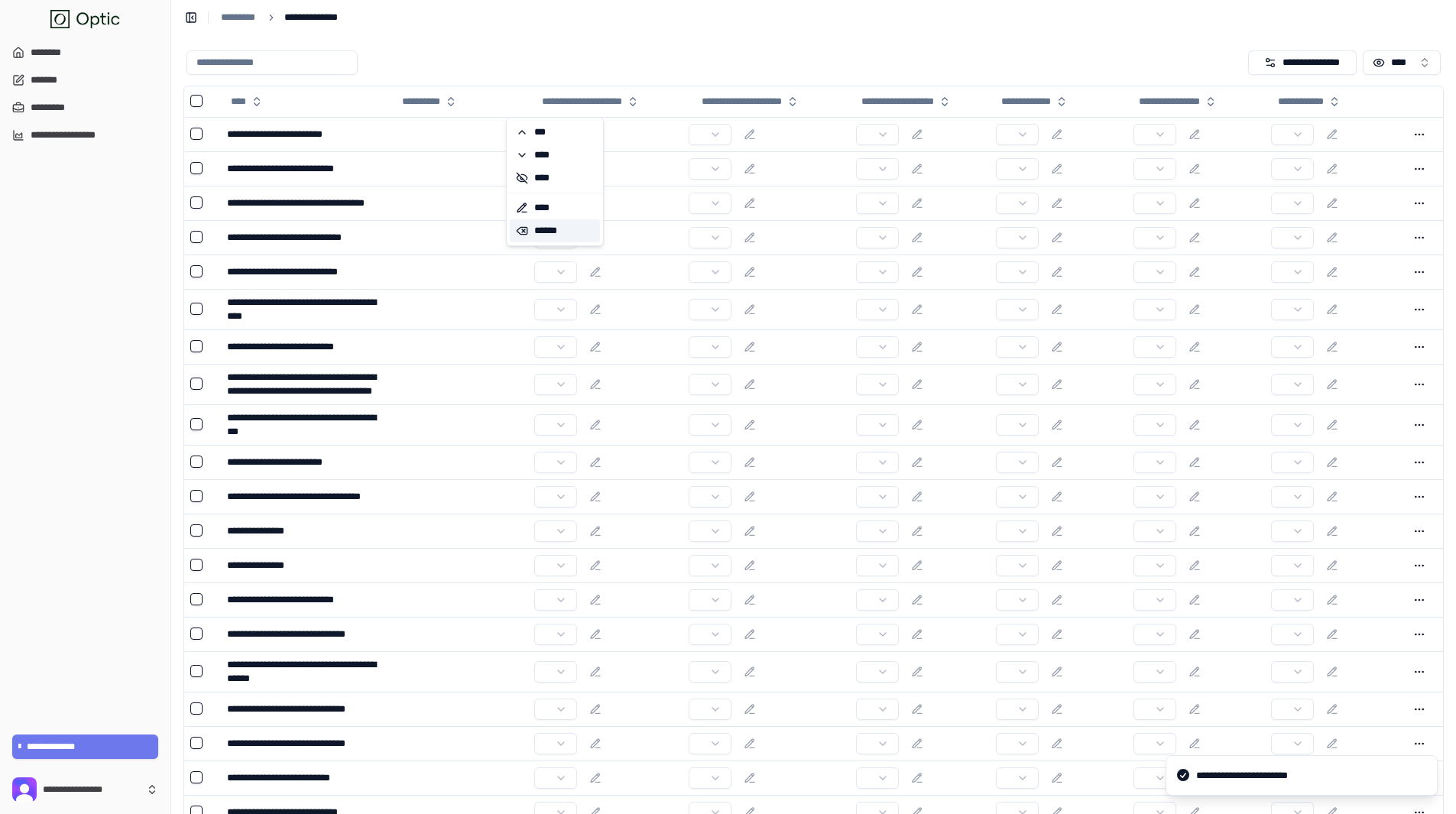 click on "******" at bounding box center (555, 231) 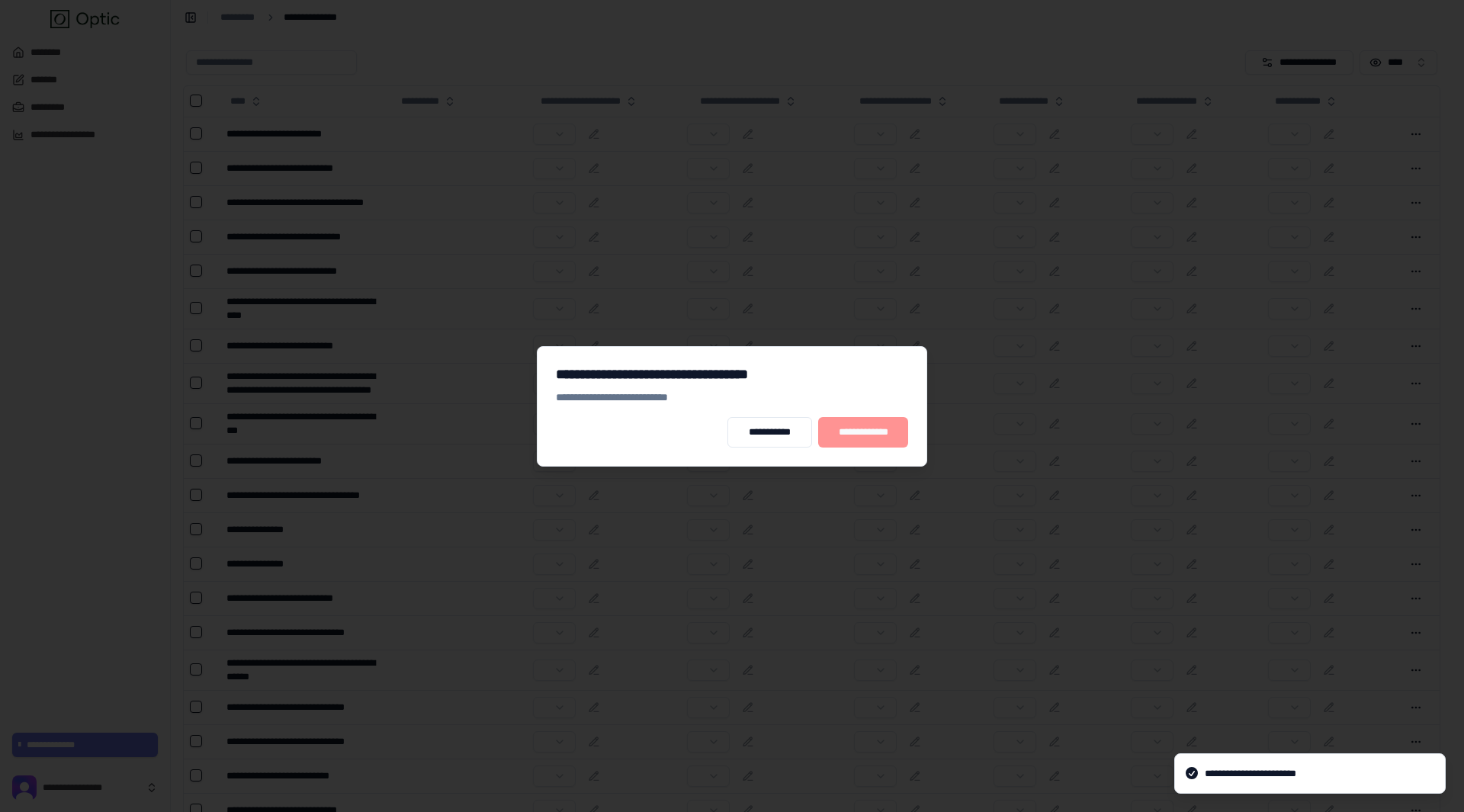 click on "**********" at bounding box center (863, 432) 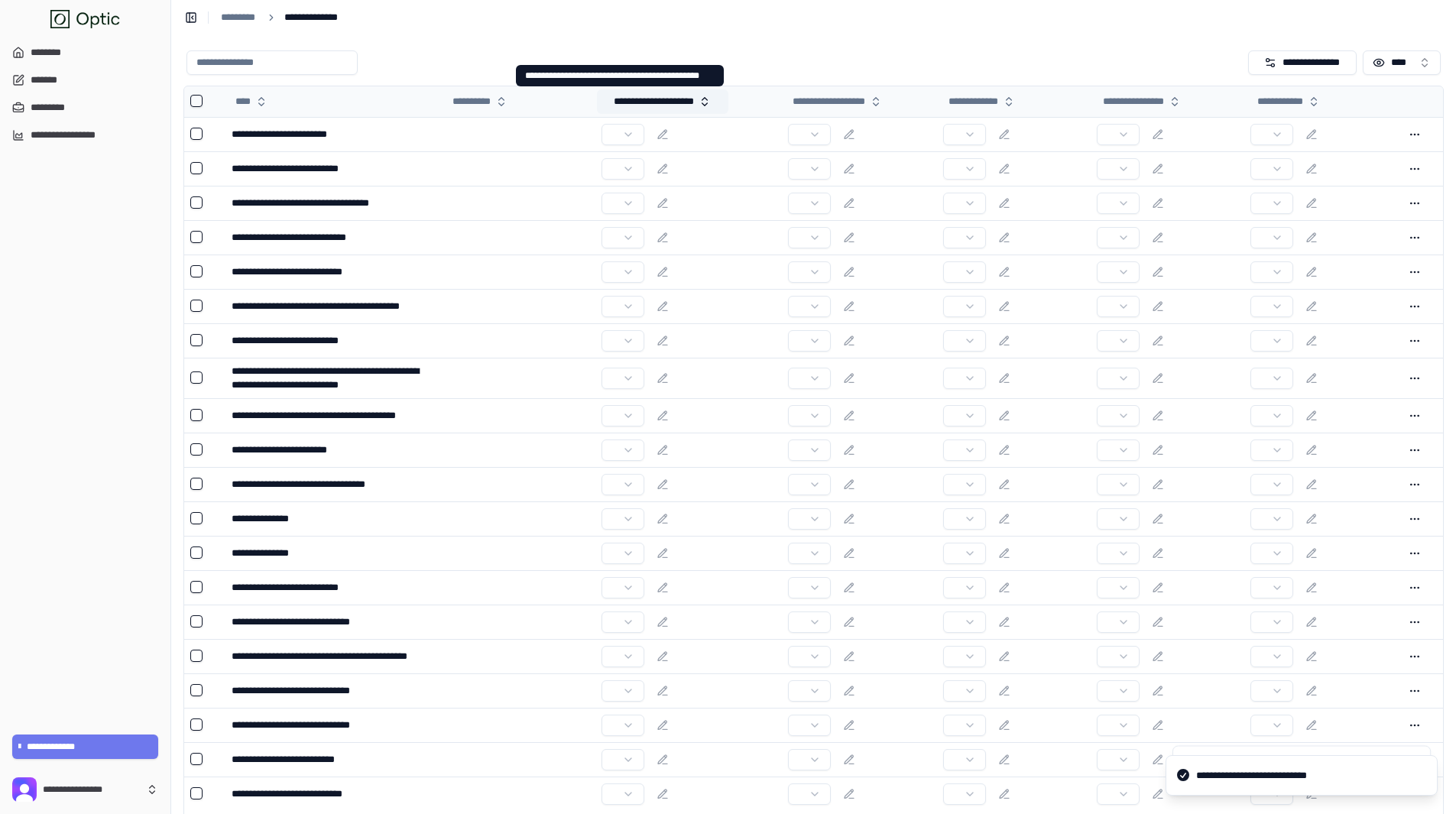 click on "**********" at bounding box center [663, 102] 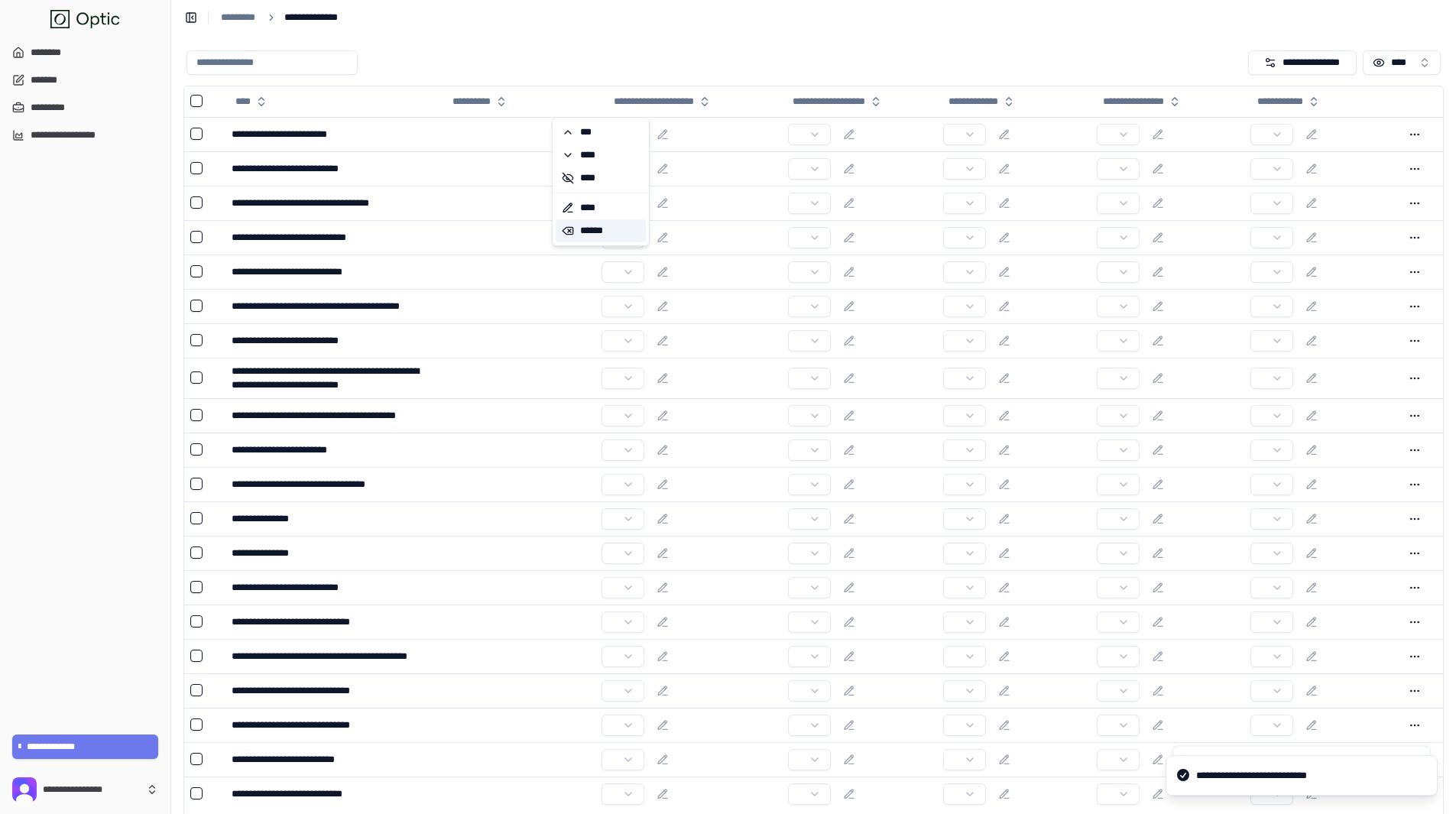 click on "******" at bounding box center [601, 231] 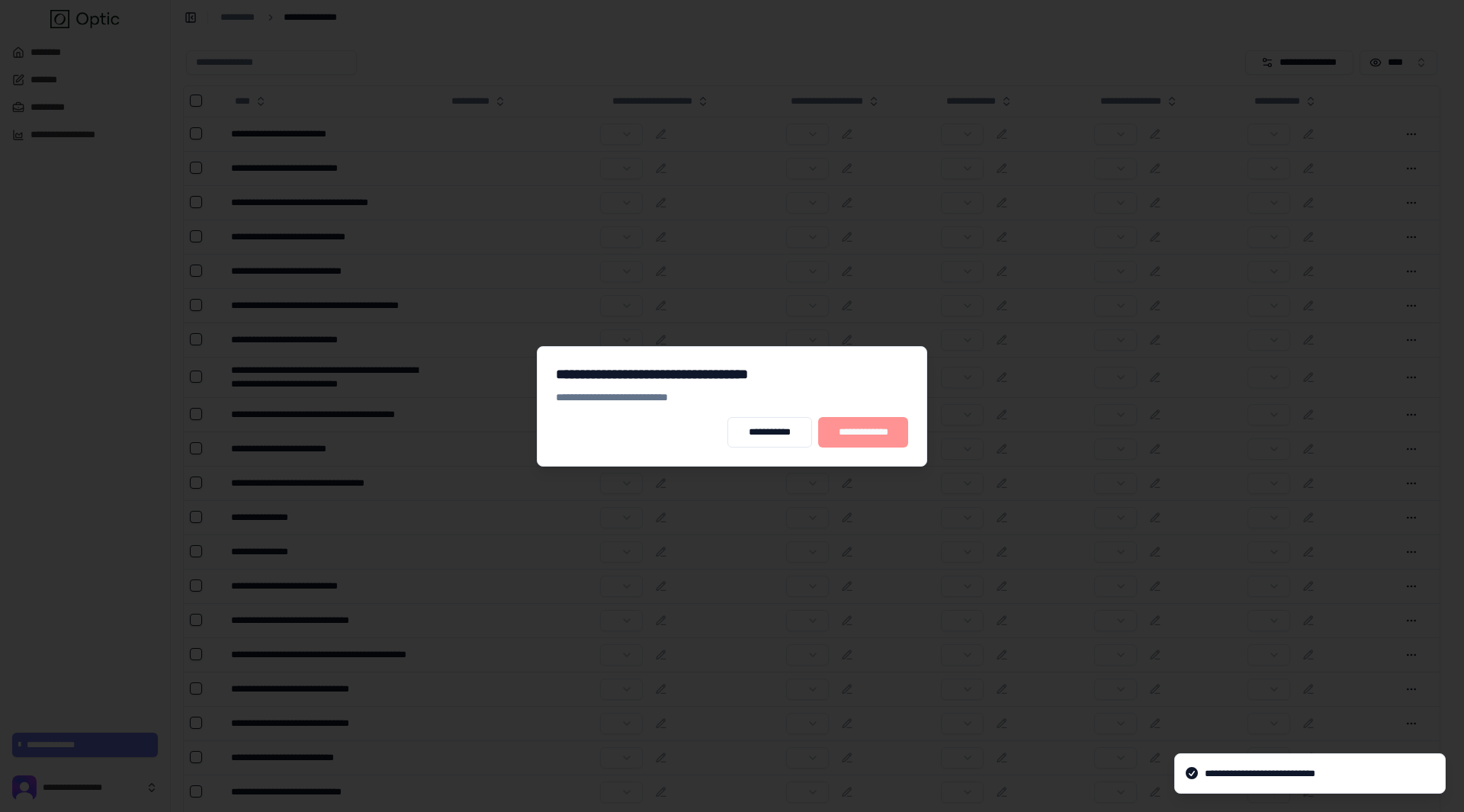 click on "**********" at bounding box center (863, 432) 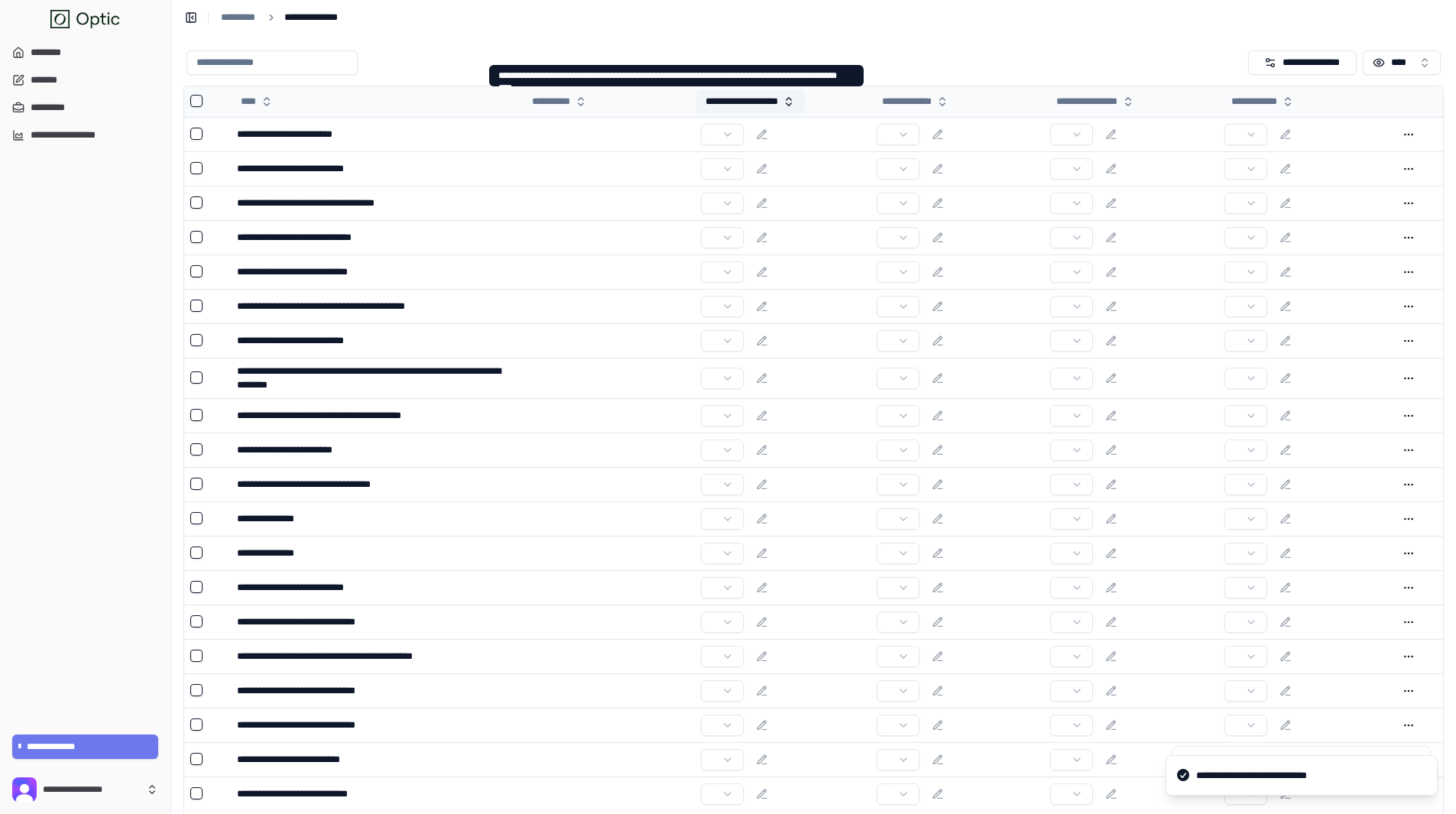 click on "**********" at bounding box center [751, 102] 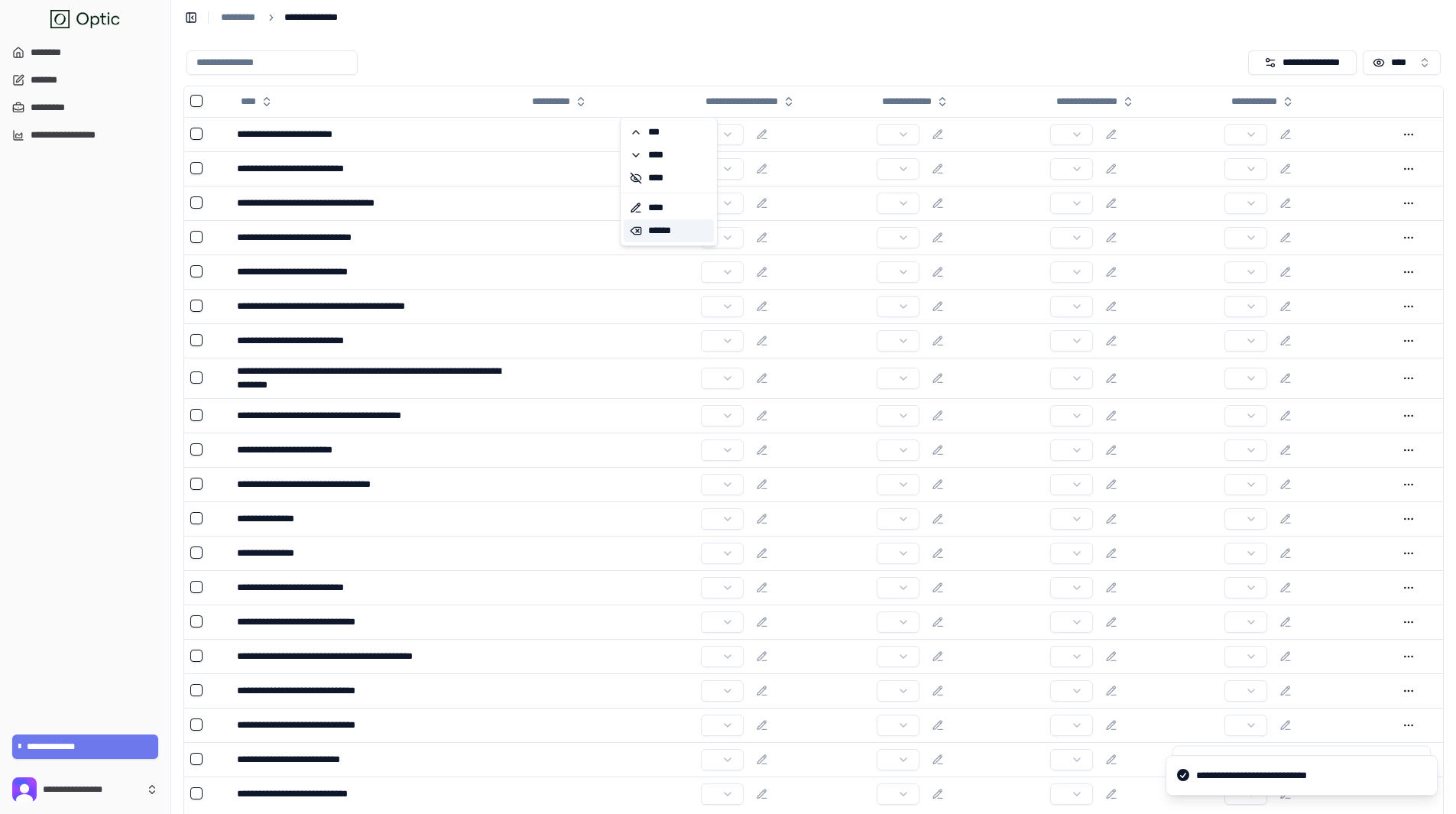 click on "******" at bounding box center [669, 231] 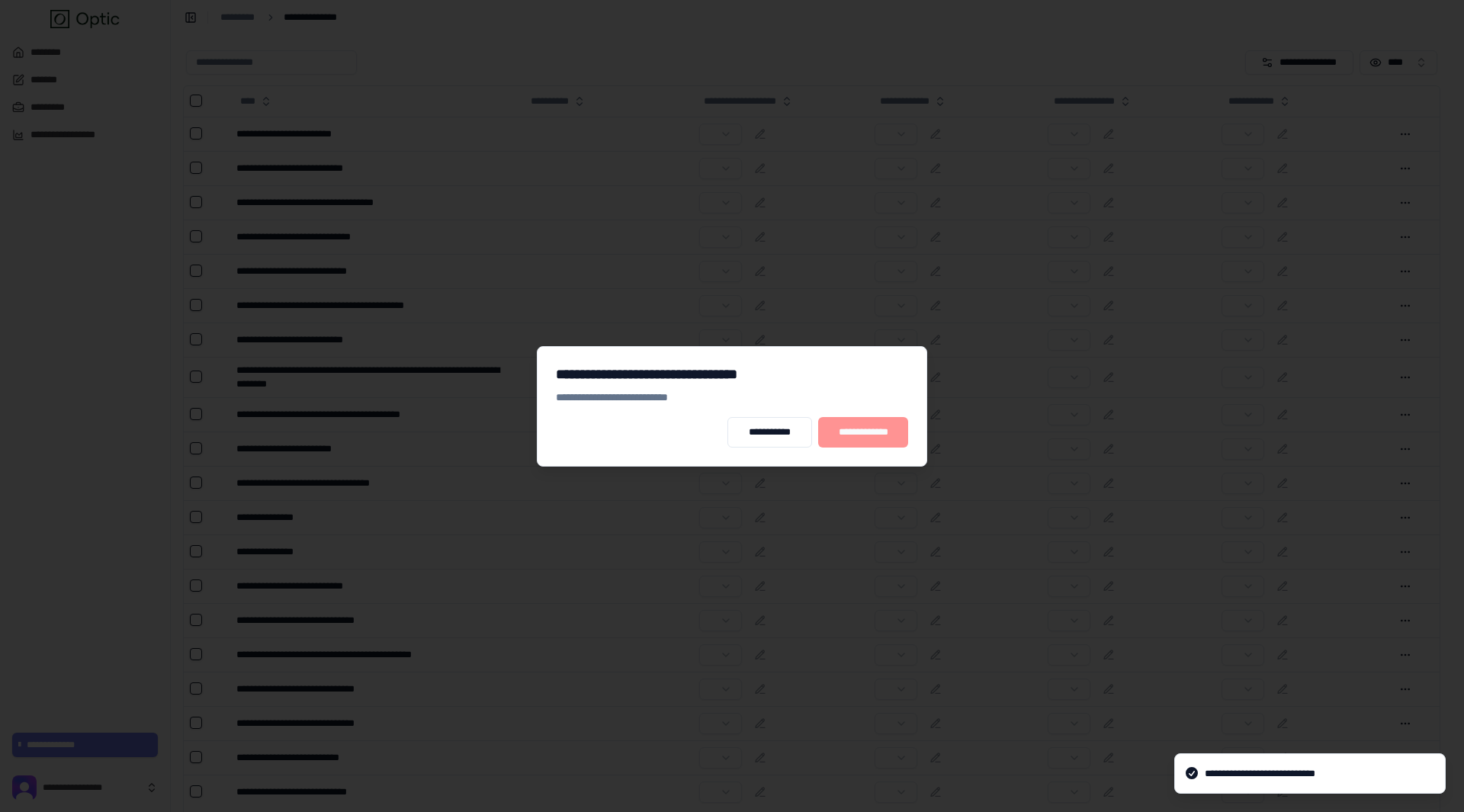 click on "**********" at bounding box center [863, 432] 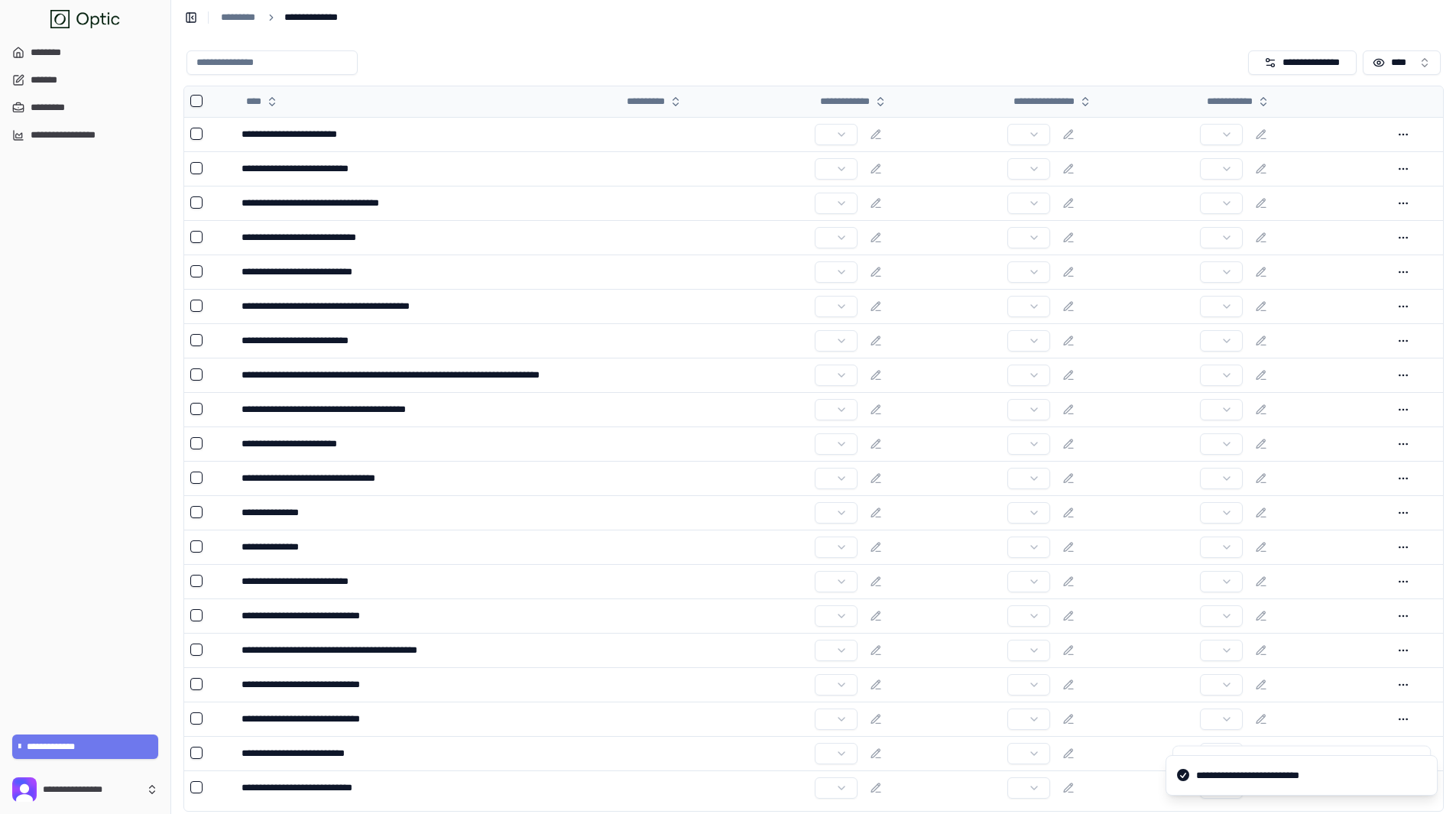 click on "**********" at bounding box center [905, 102] 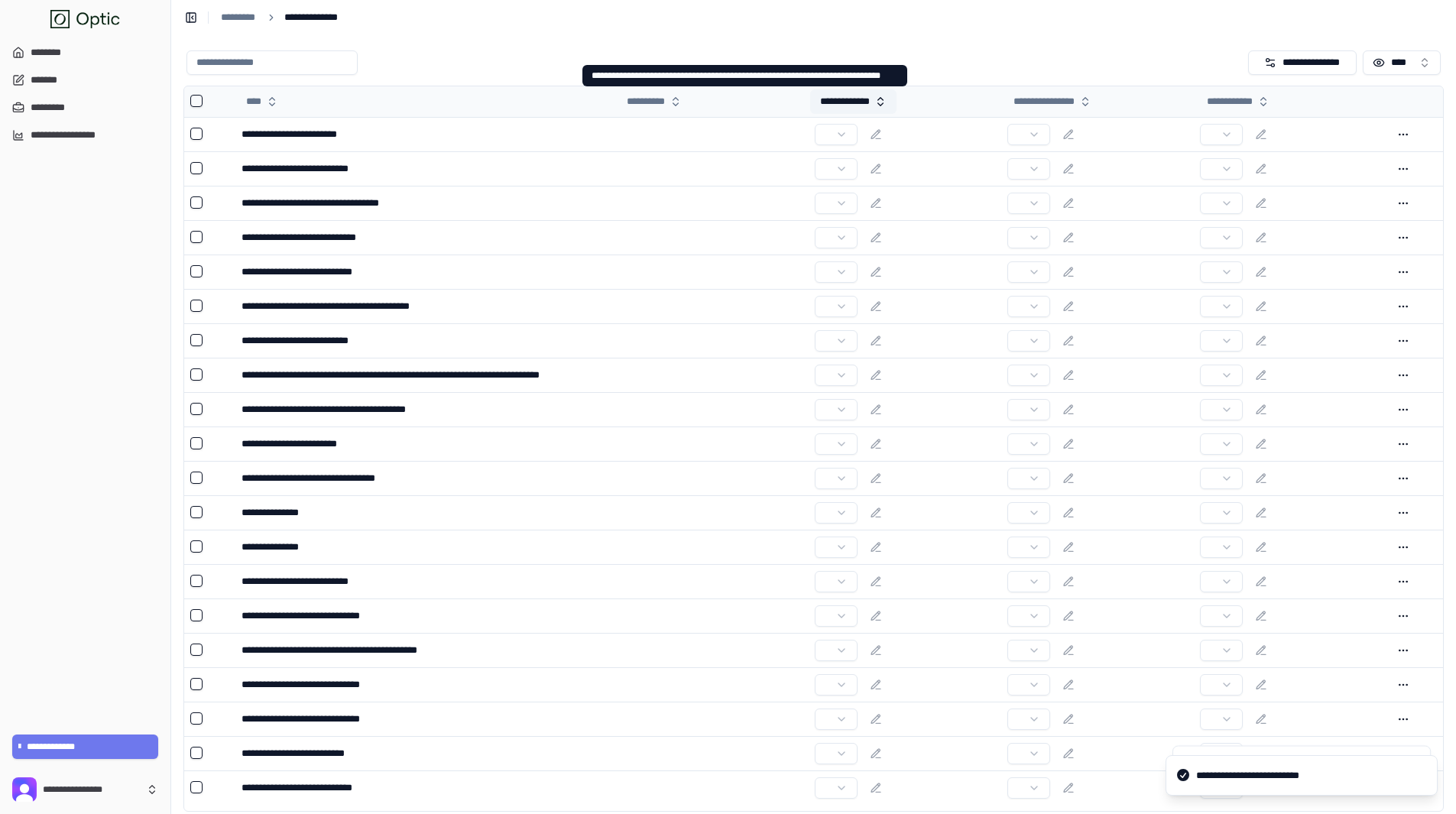click on "**********" at bounding box center [854, 102] 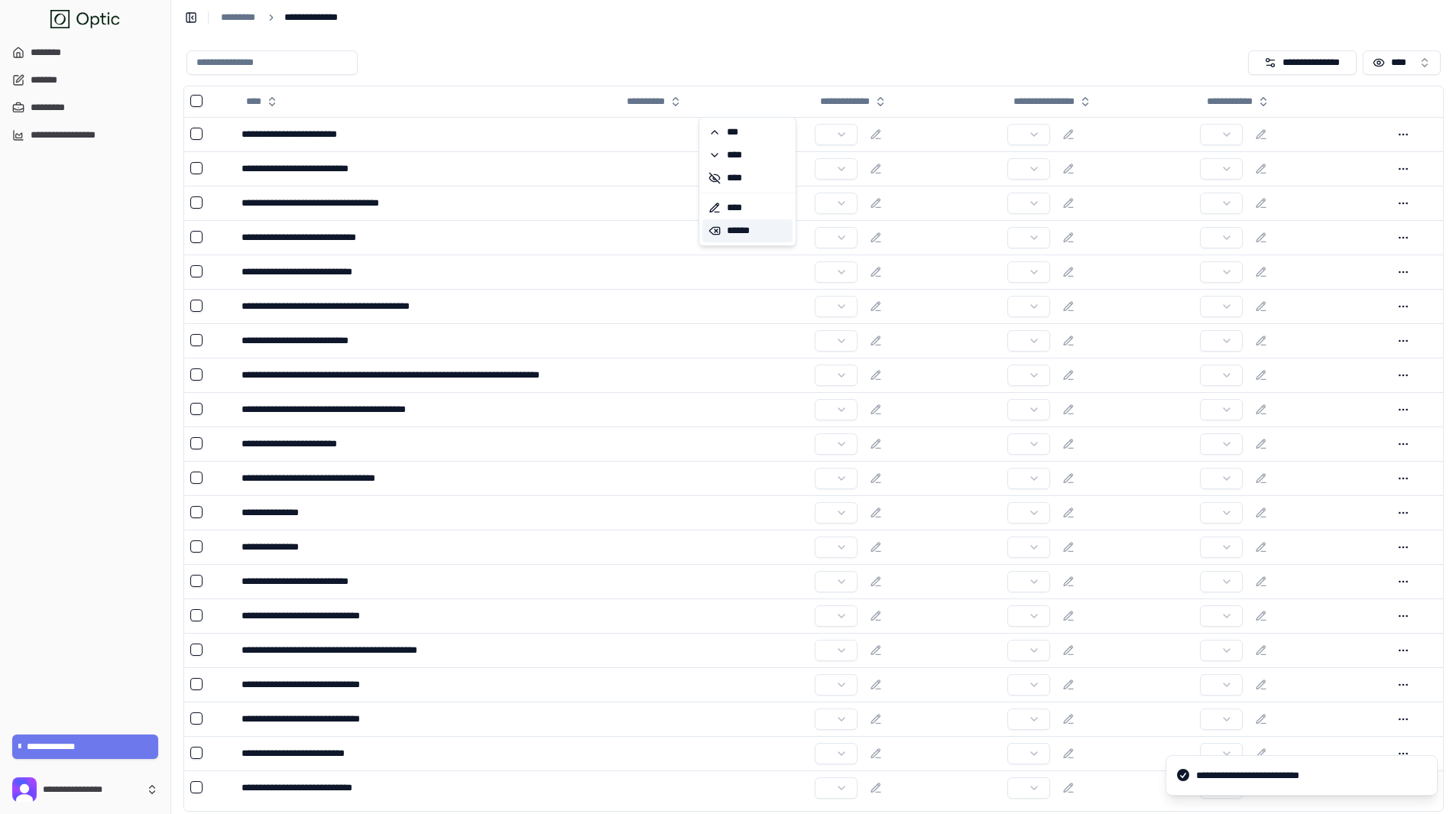 click on "******" at bounding box center [747, 231] 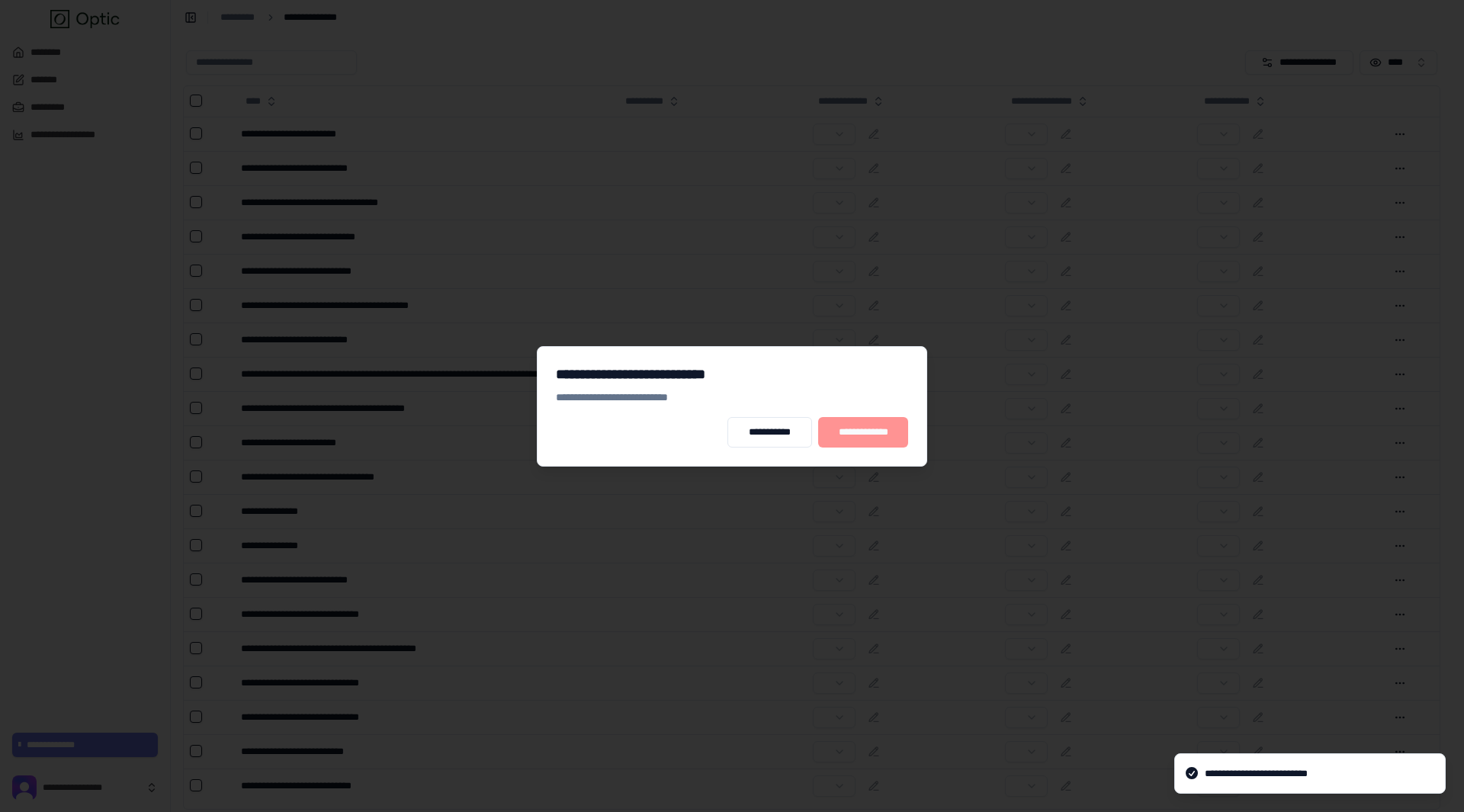 click on "**********" at bounding box center [863, 432] 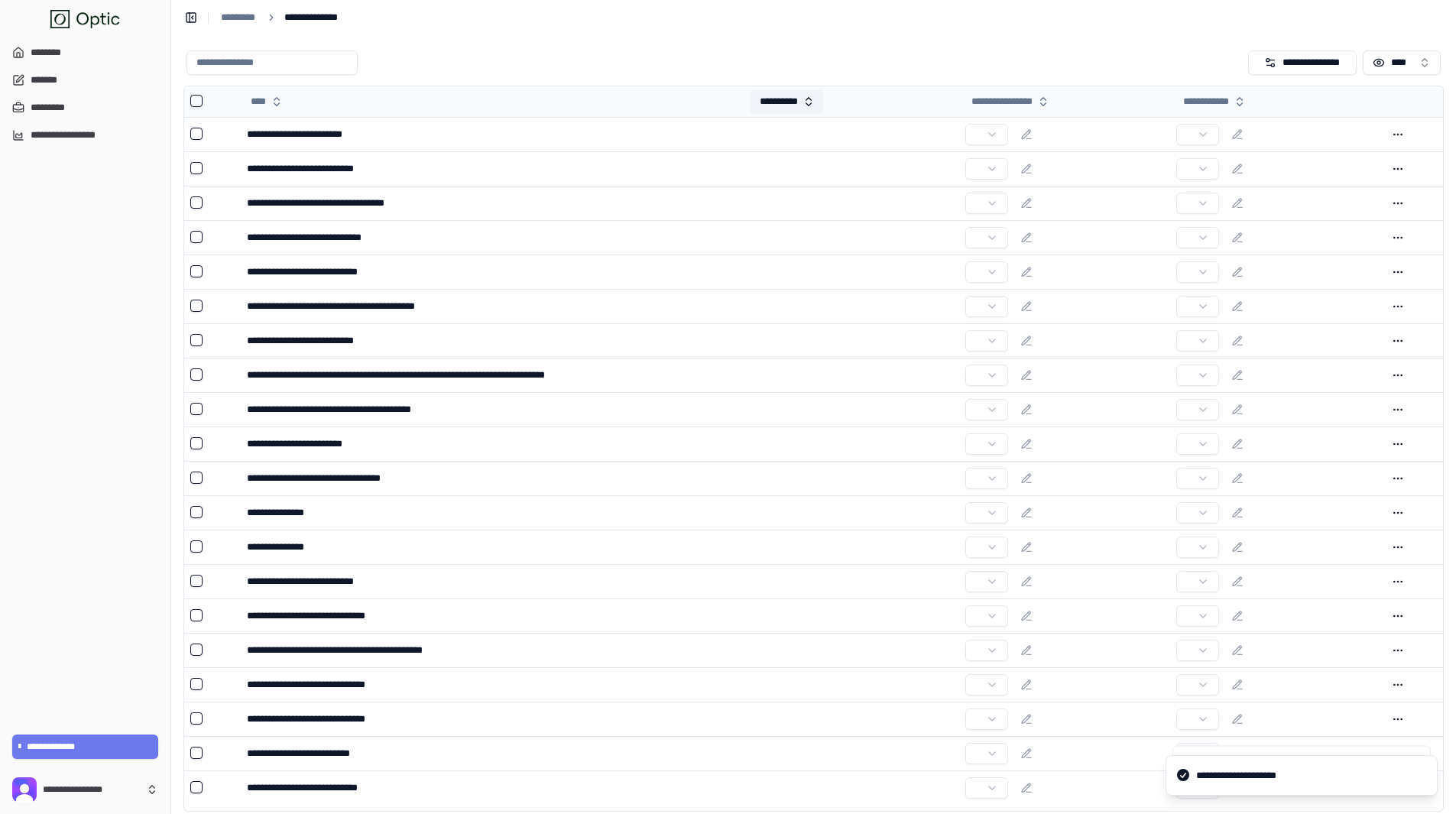 click on "**********" at bounding box center (786, 102) 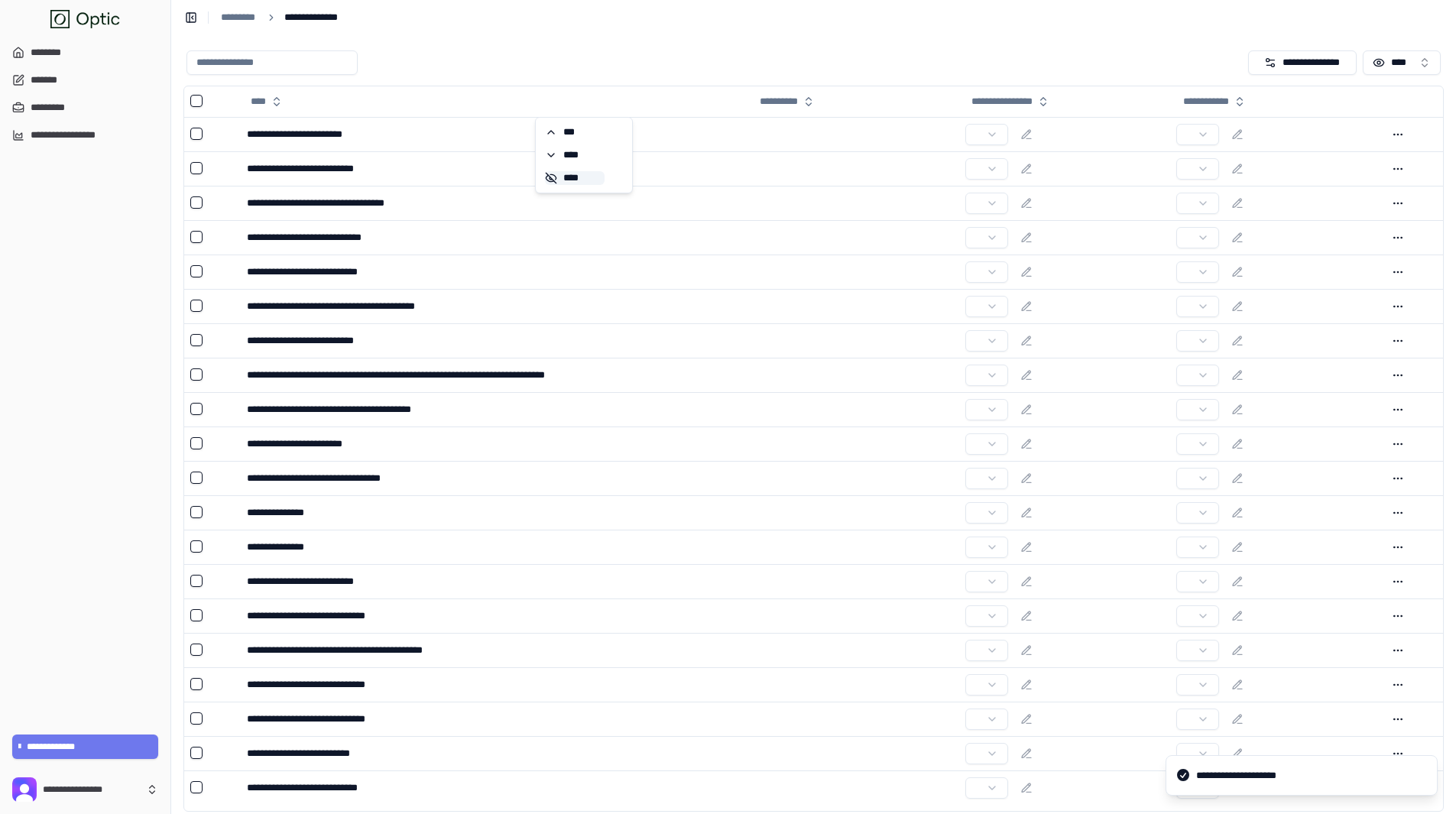 click on "****" at bounding box center (575, 178) 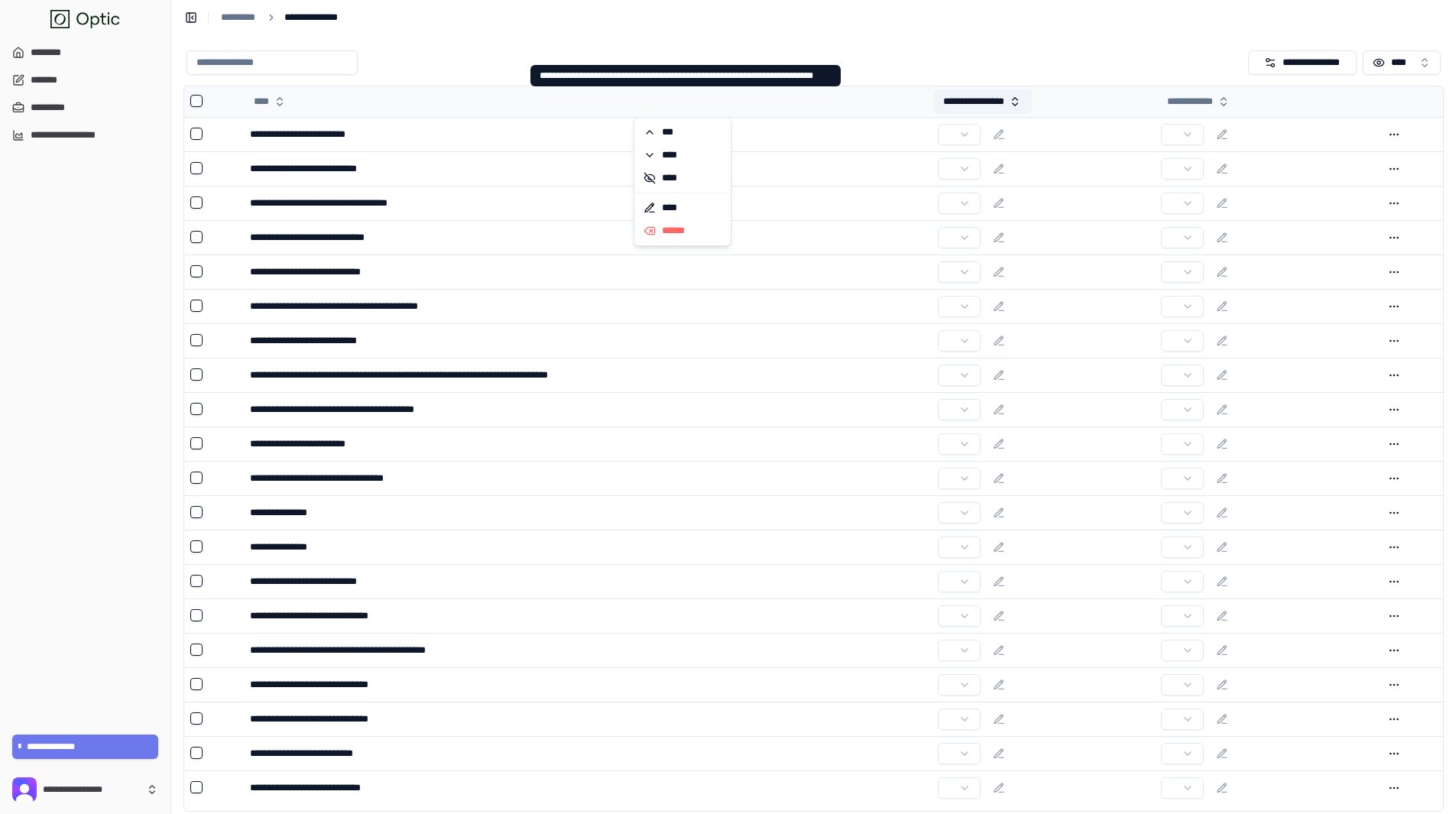 click on "**********" at bounding box center (982, 102) 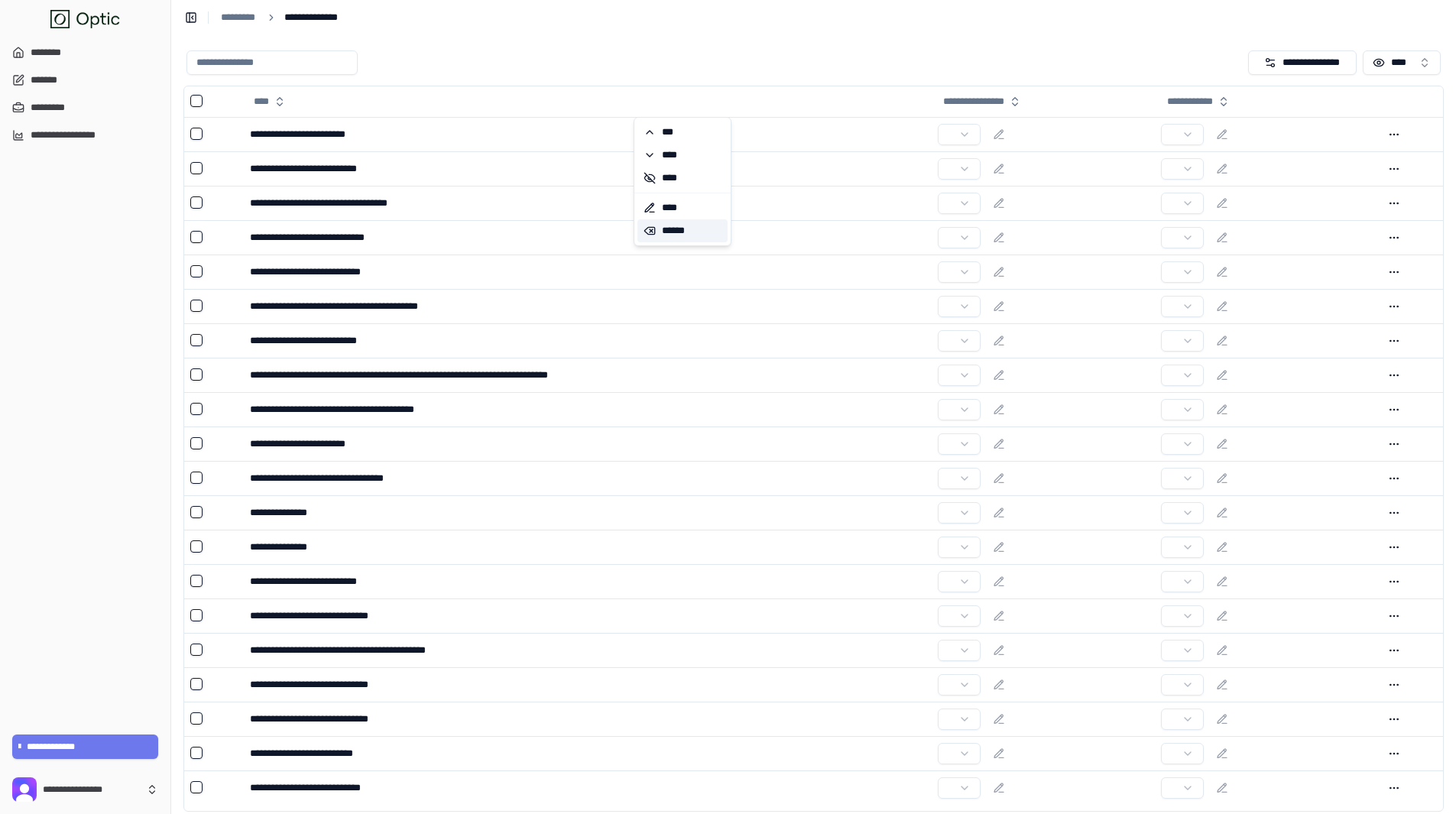 click on "******" at bounding box center (683, 231) 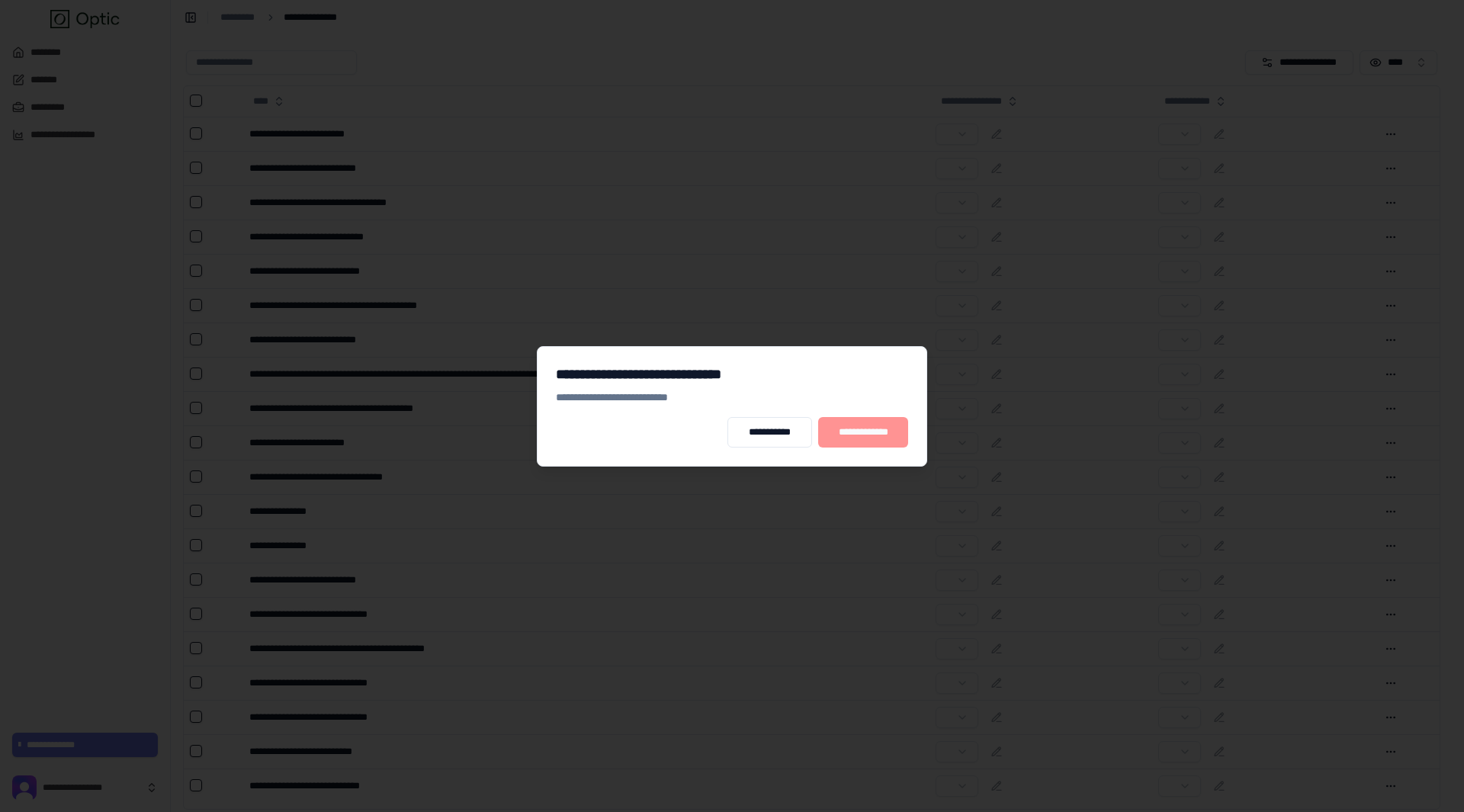 click on "**********" at bounding box center (863, 432) 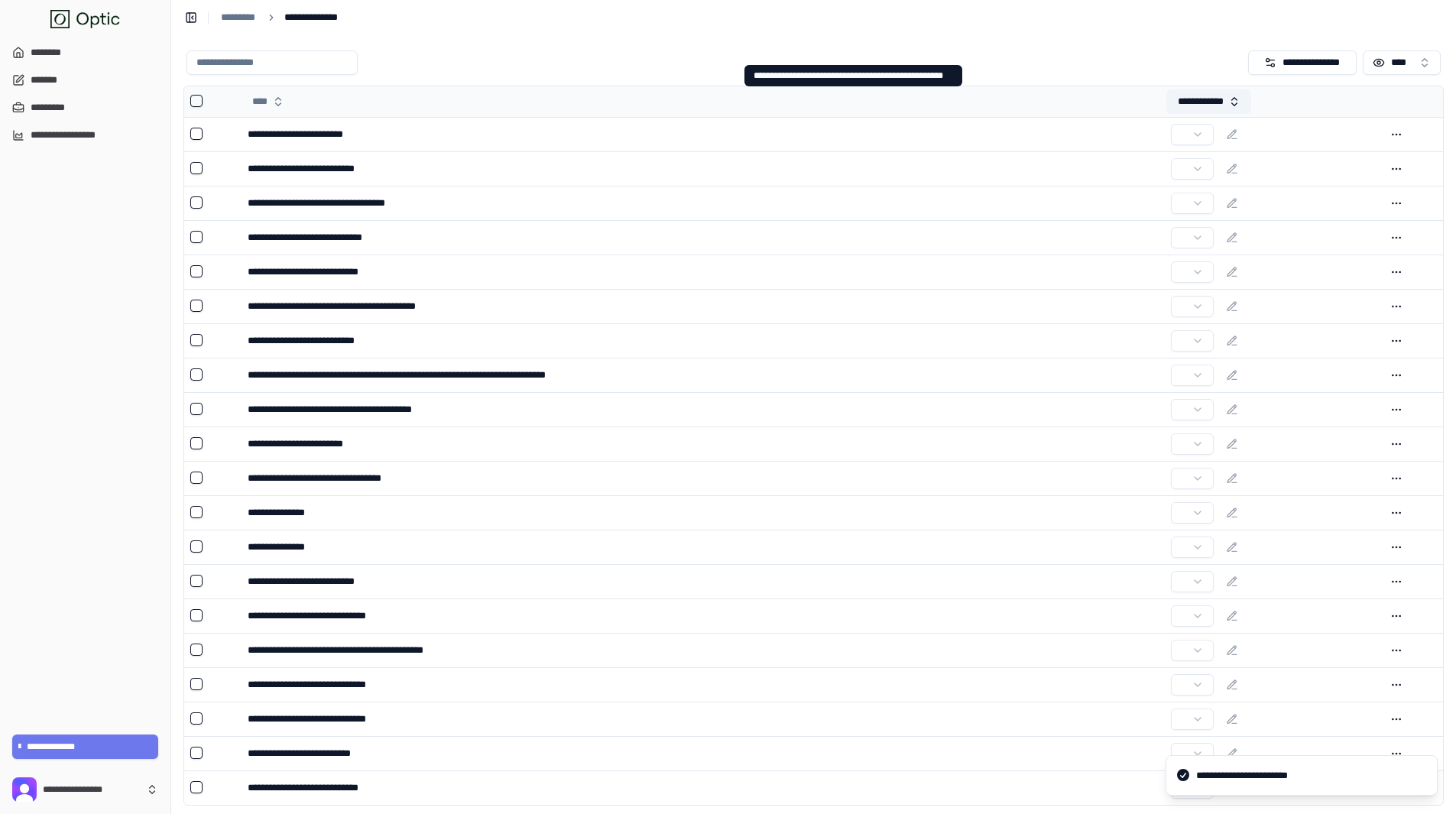 click on "**********" at bounding box center (1209, 102) 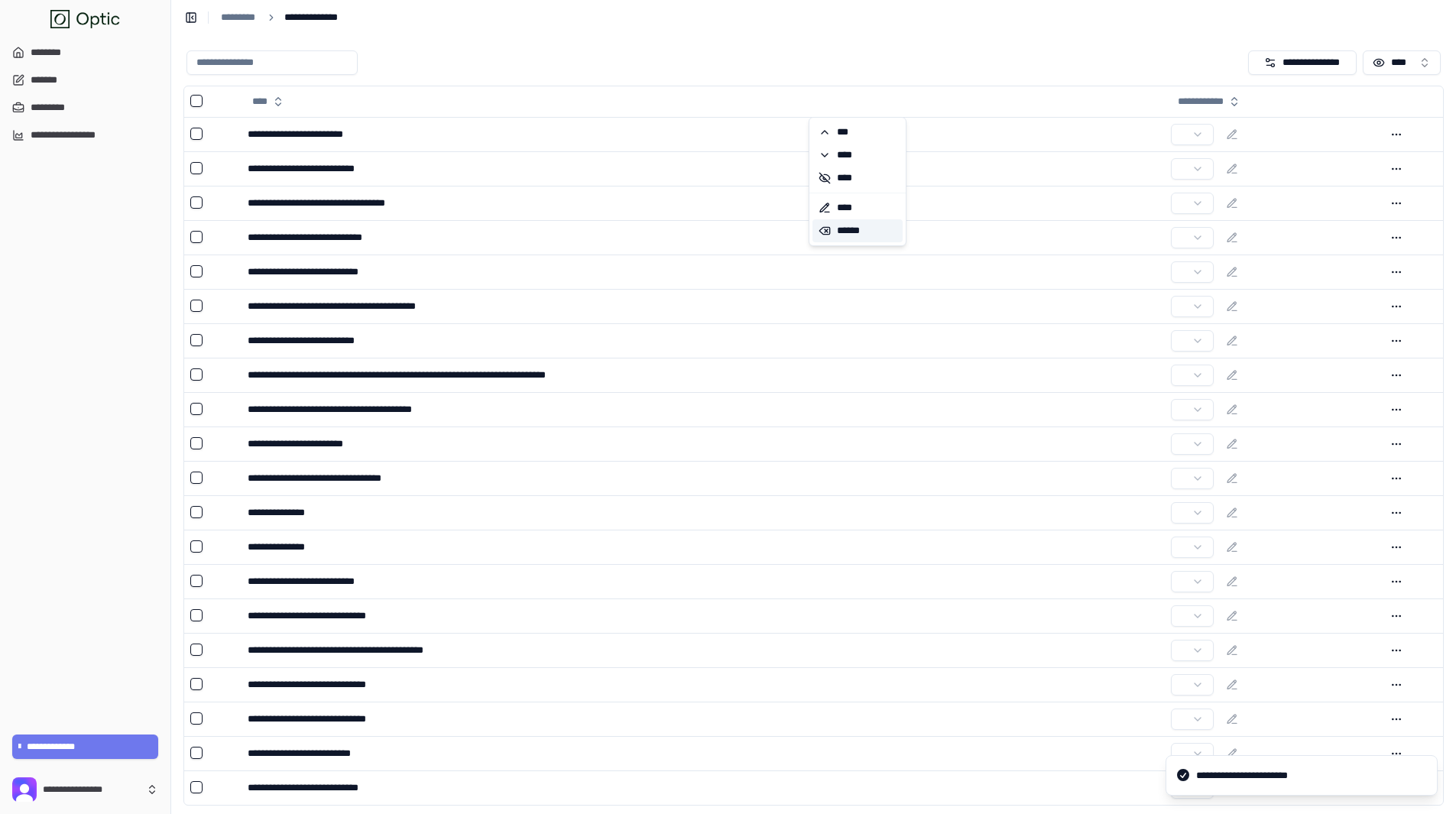 click on "******" at bounding box center (858, 231) 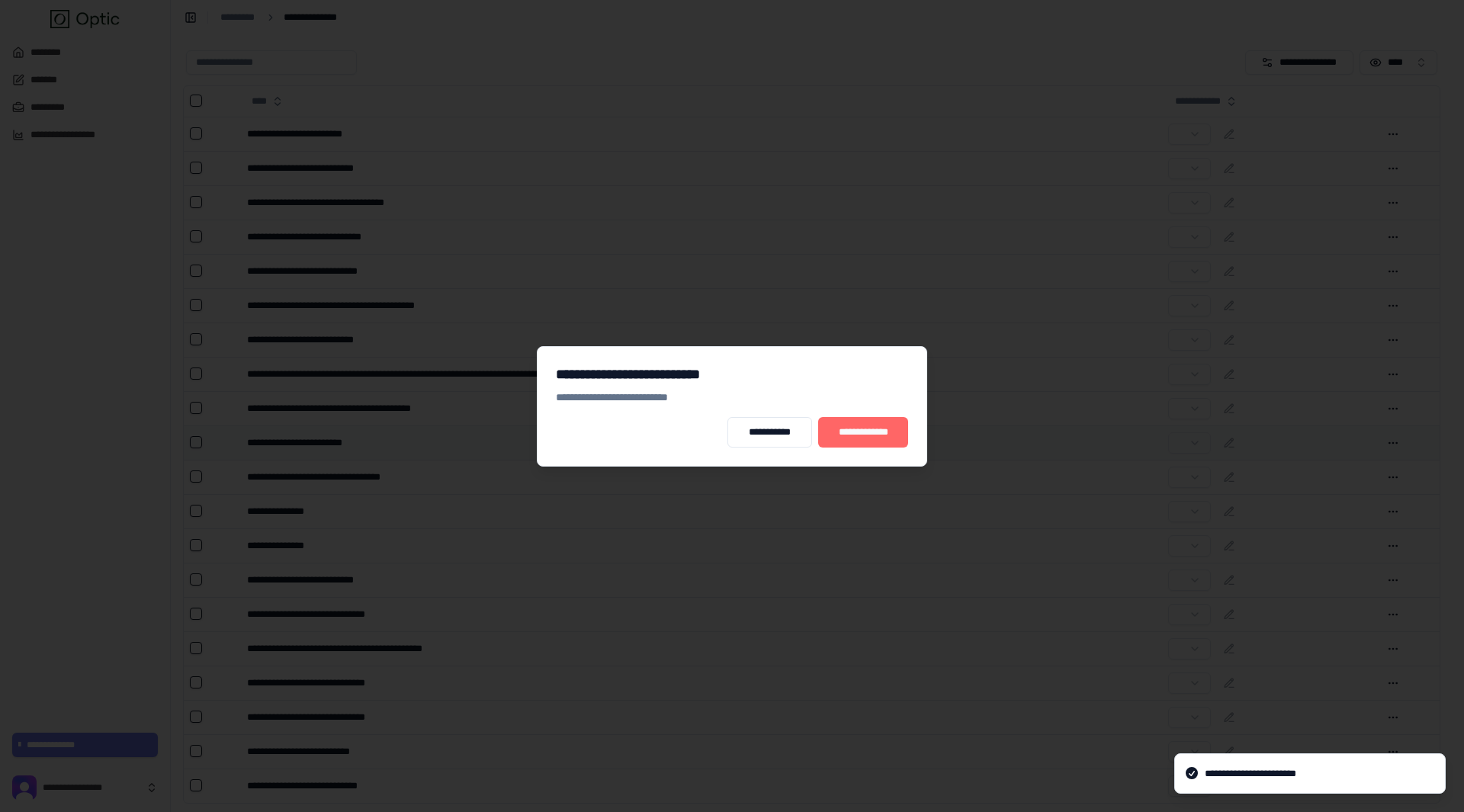 click on "**********" at bounding box center (863, 432) 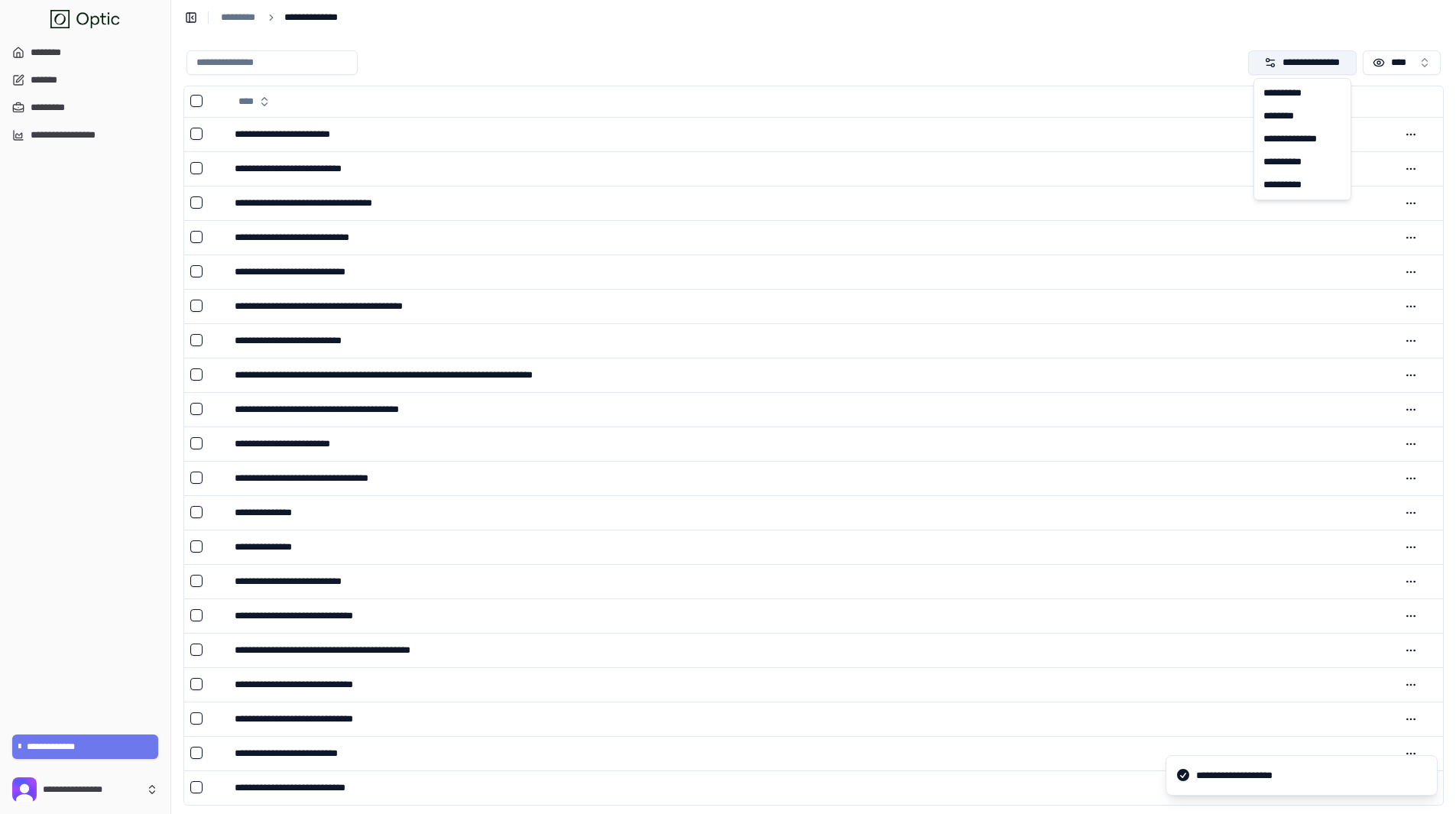 click on "**********" at bounding box center [1302, 63] 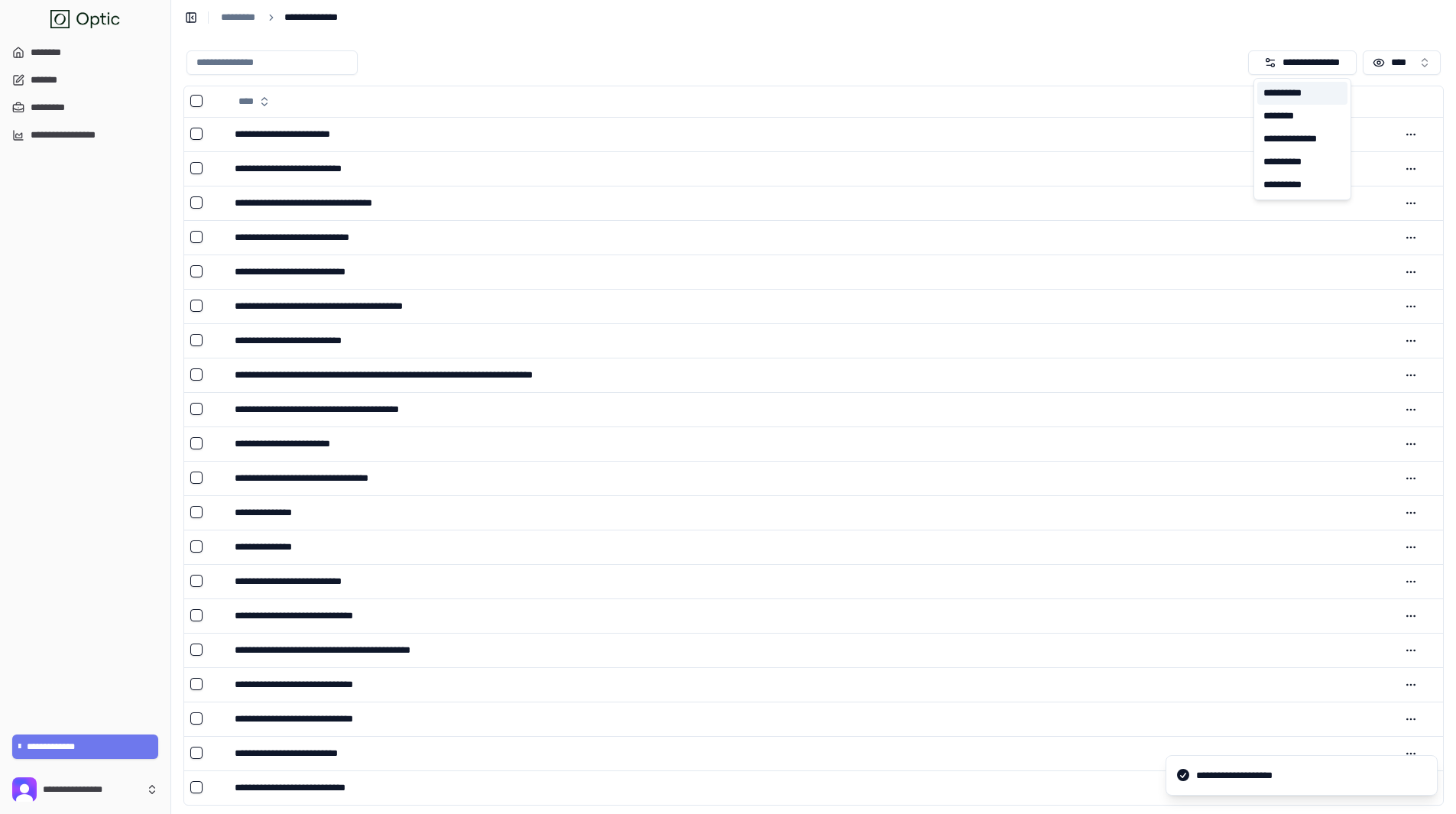 click on "**********" at bounding box center [1302, 93] 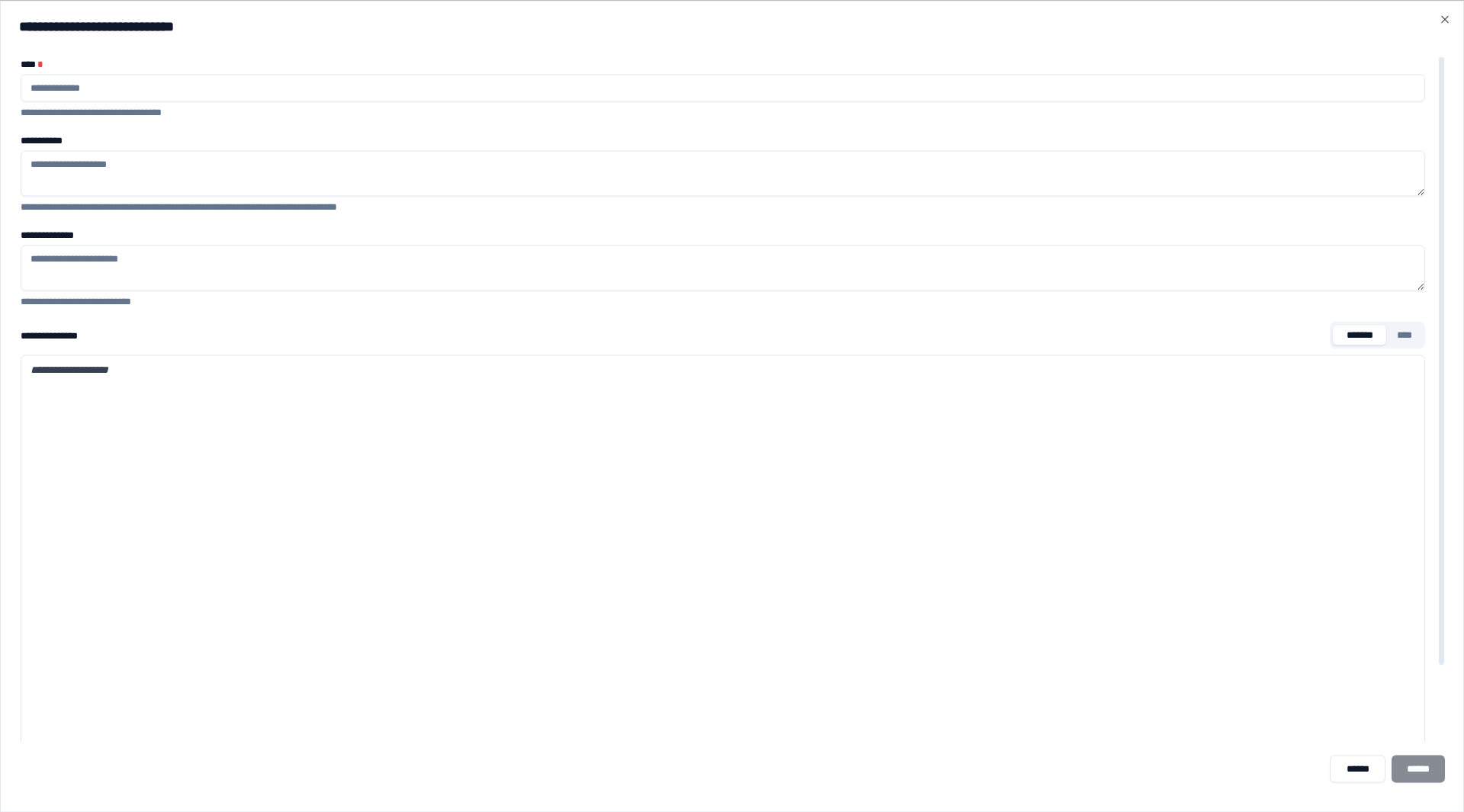 click on "**********" at bounding box center (723, 583) 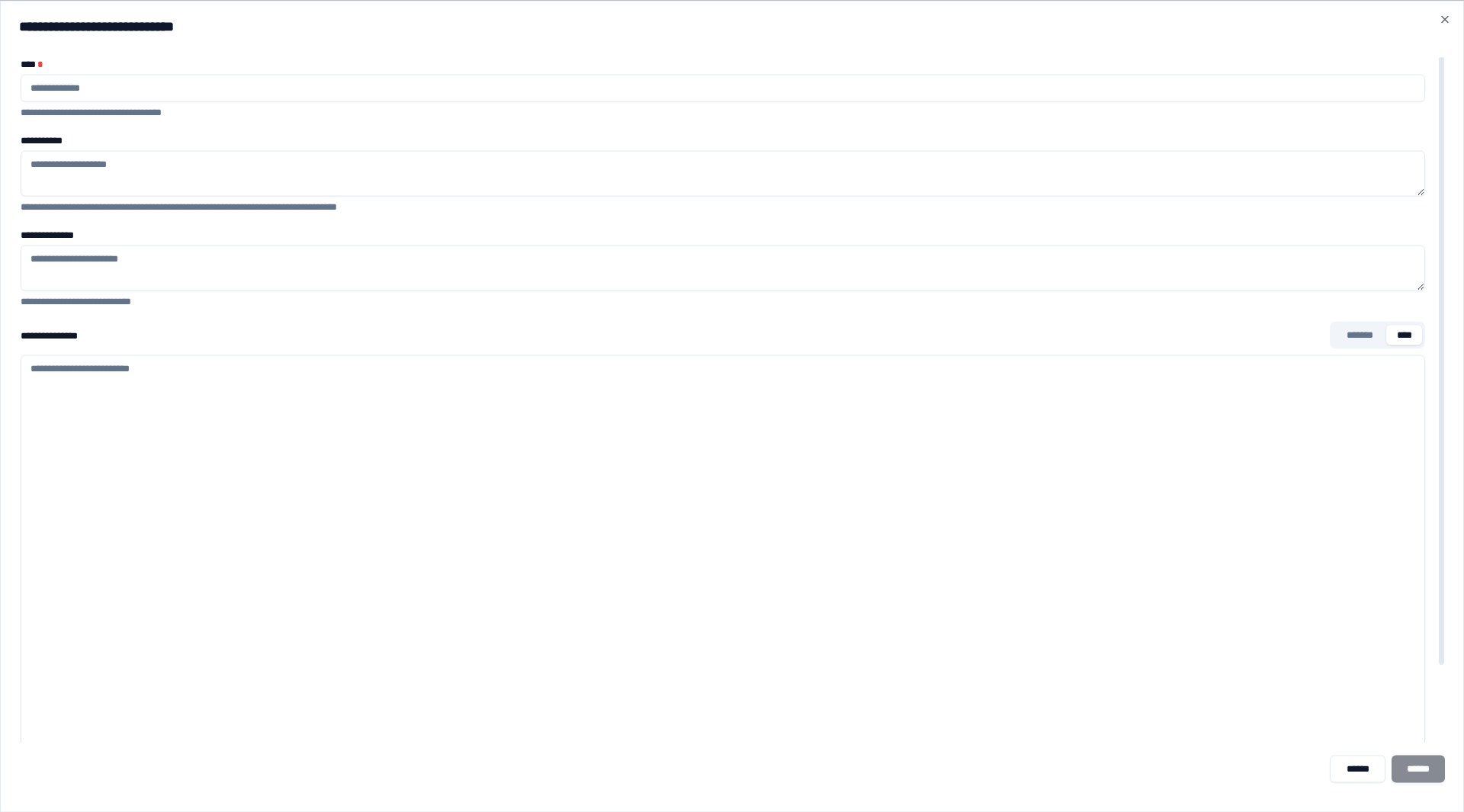 click on "**********" at bounding box center [723, 583] 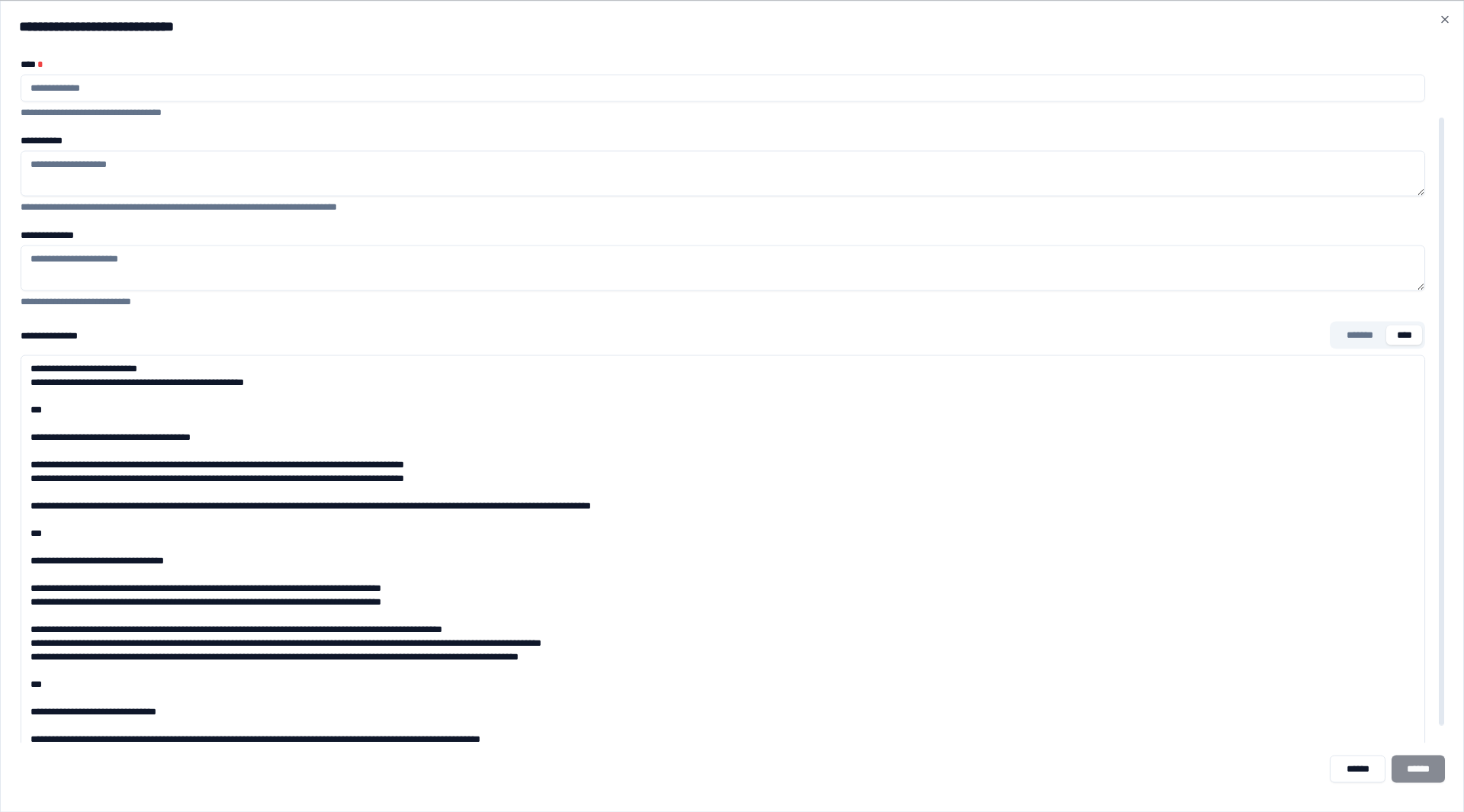 scroll, scrollTop: 468, scrollLeft: 0, axis: vertical 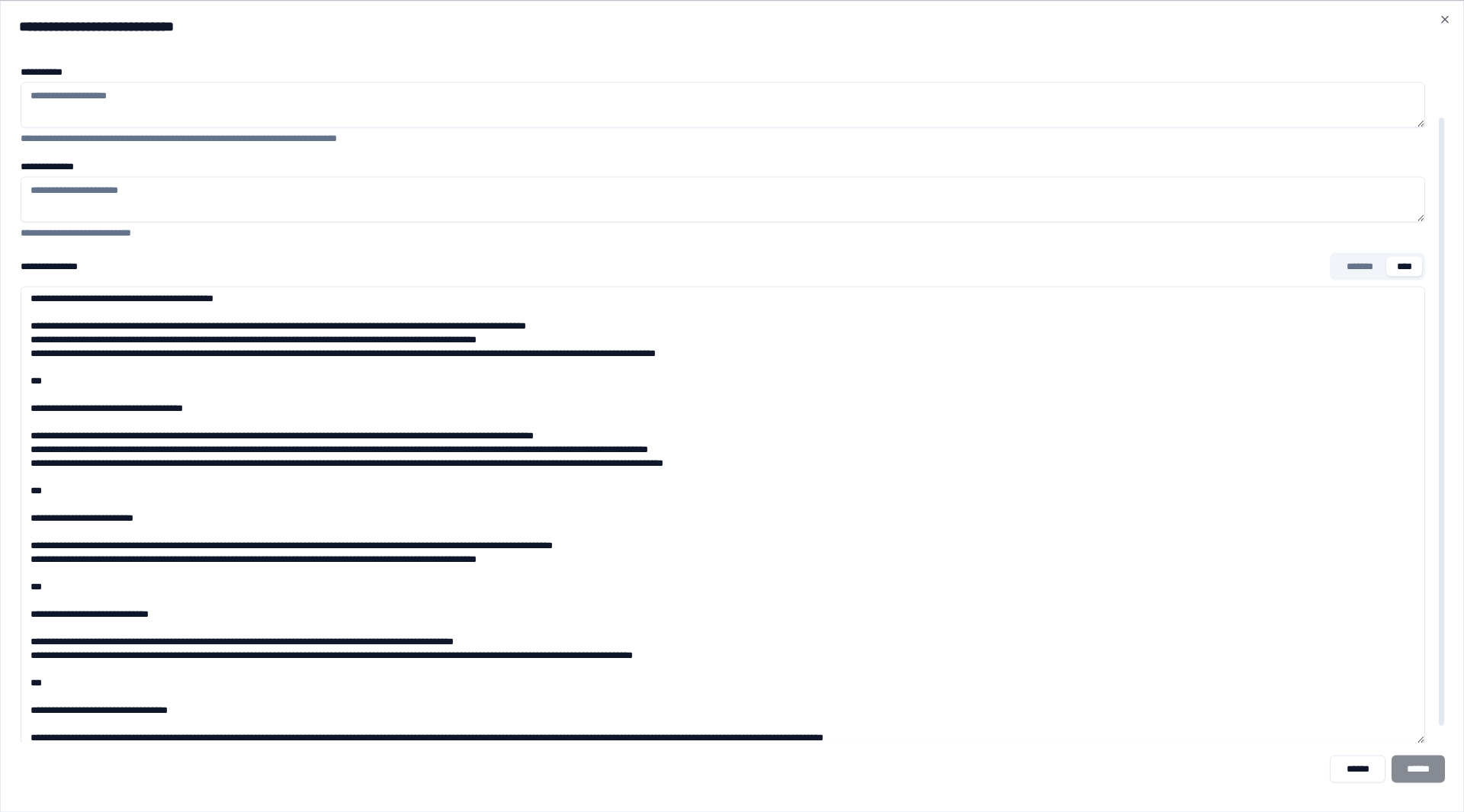 type on "**********" 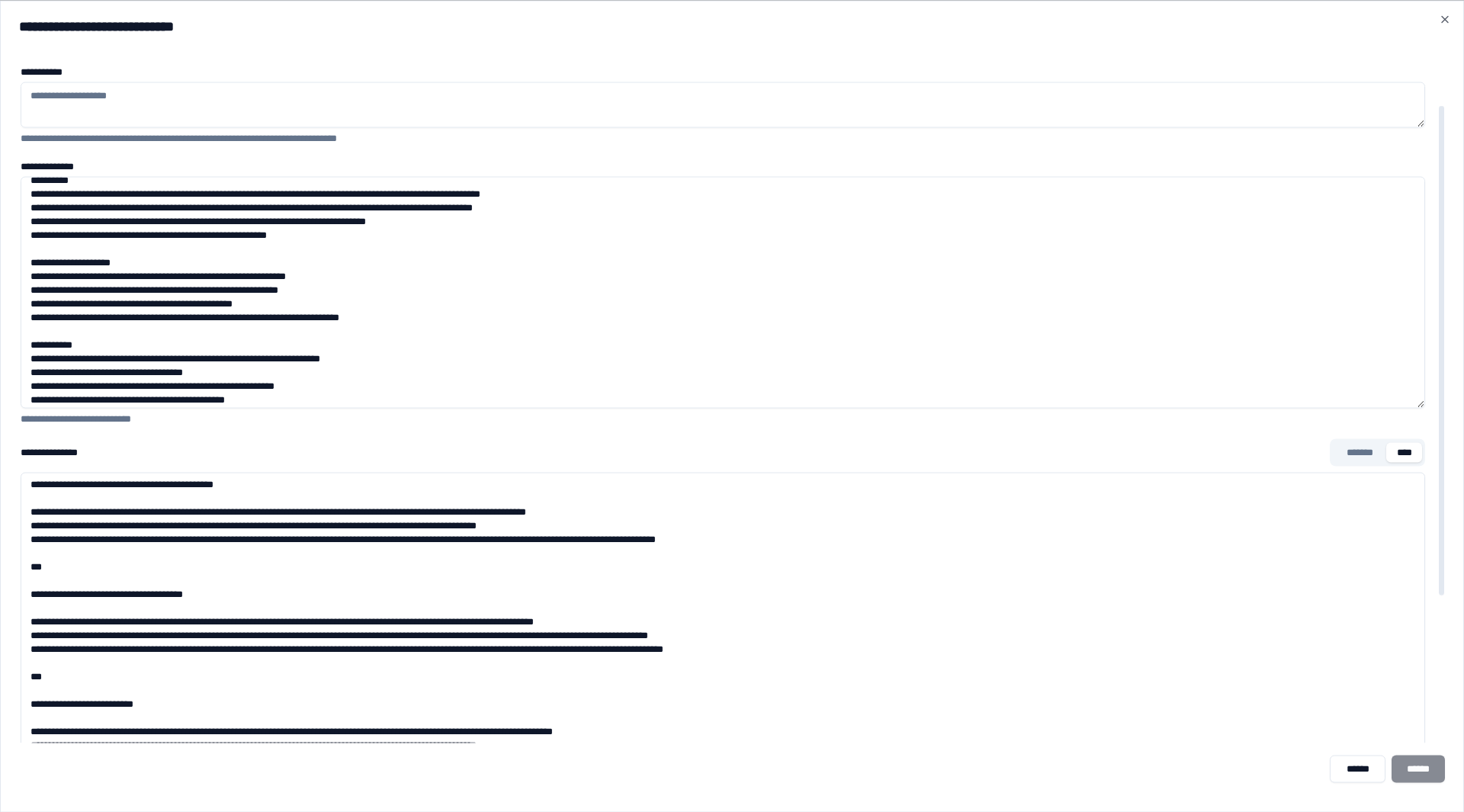 scroll, scrollTop: 0, scrollLeft: 0, axis: both 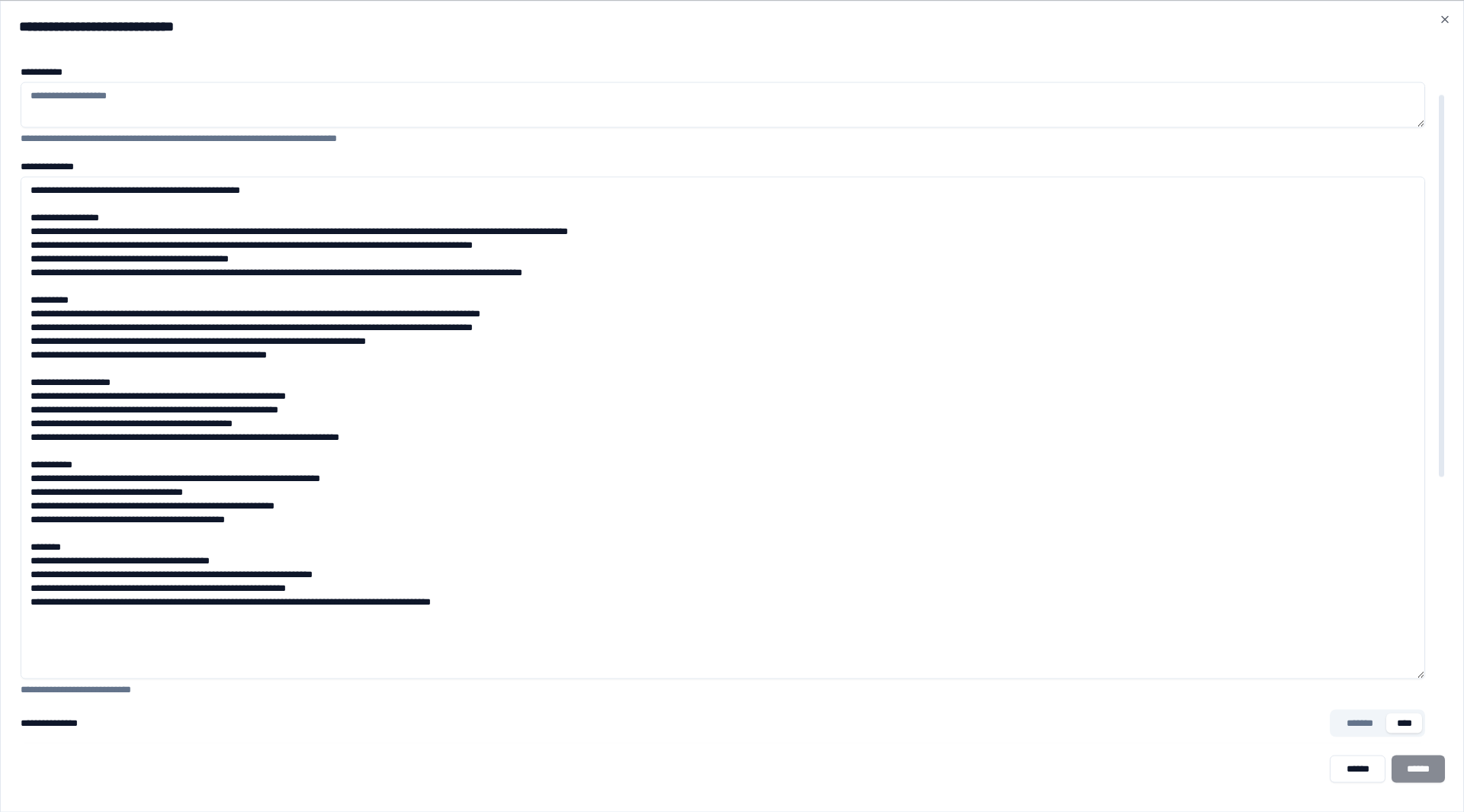 drag, startPoint x: 1421, startPoint y: 213, endPoint x: 1479, endPoint y: 669, distance: 459.6738 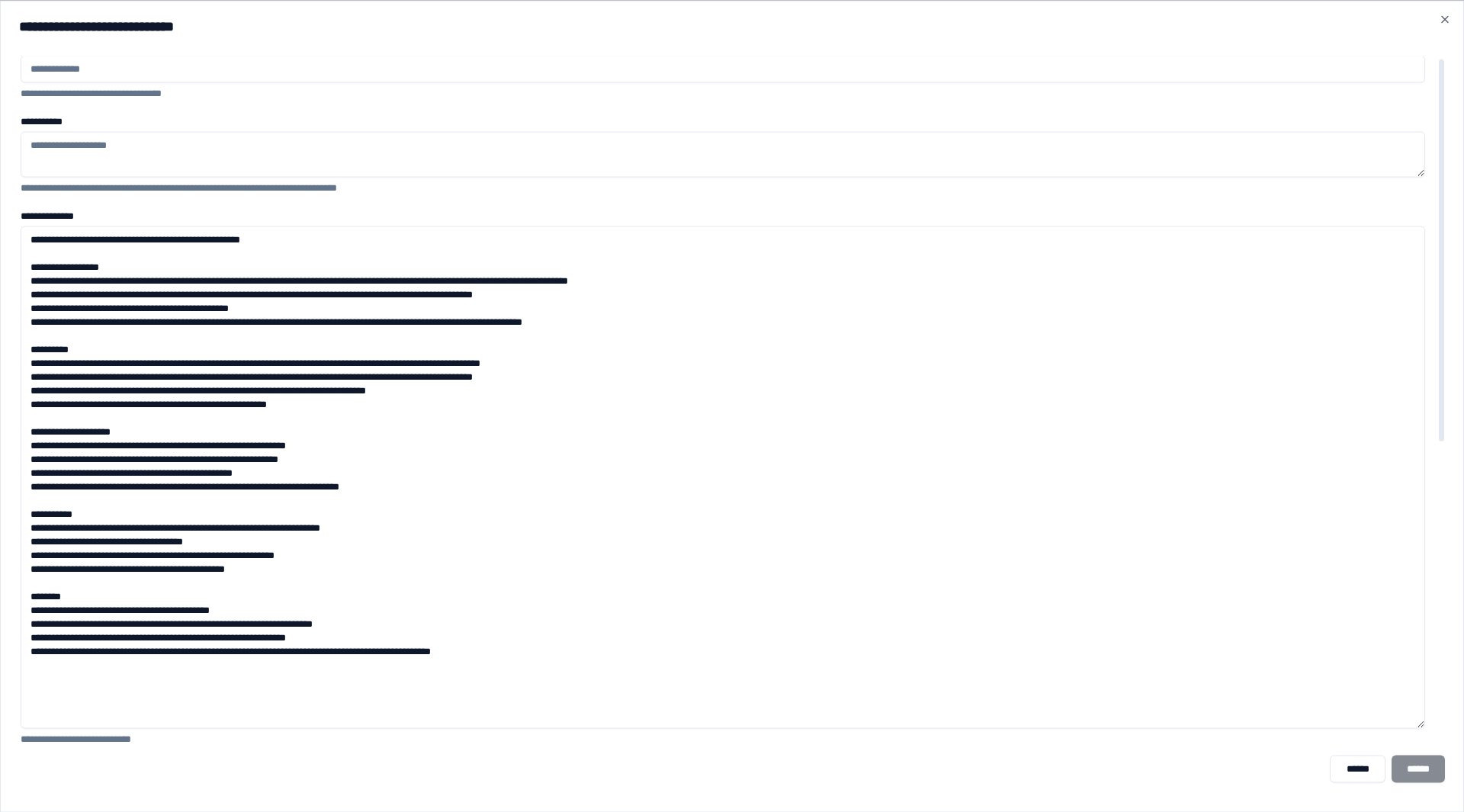 scroll, scrollTop: 0, scrollLeft: 0, axis: both 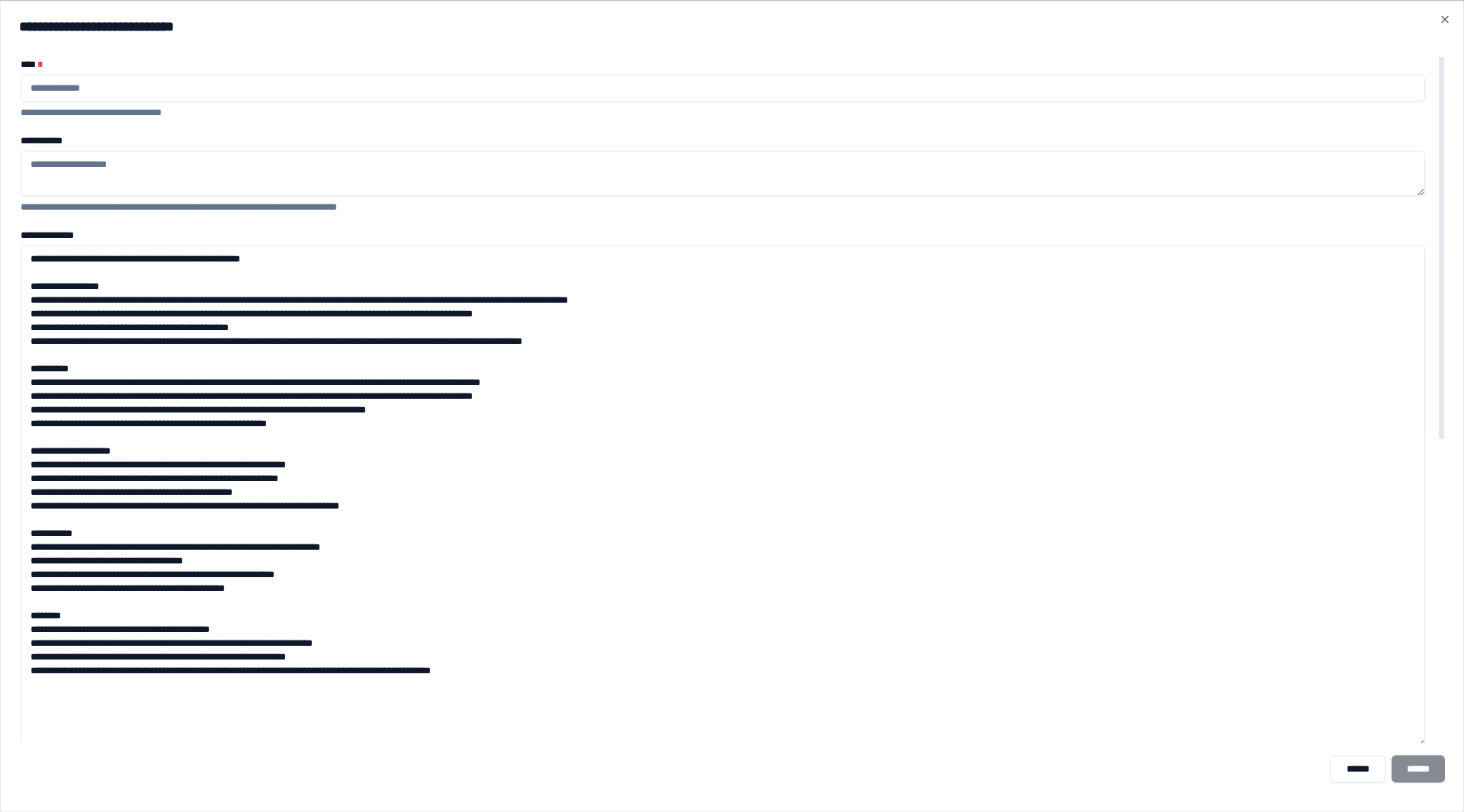 click on "**********" at bounding box center [723, 173] 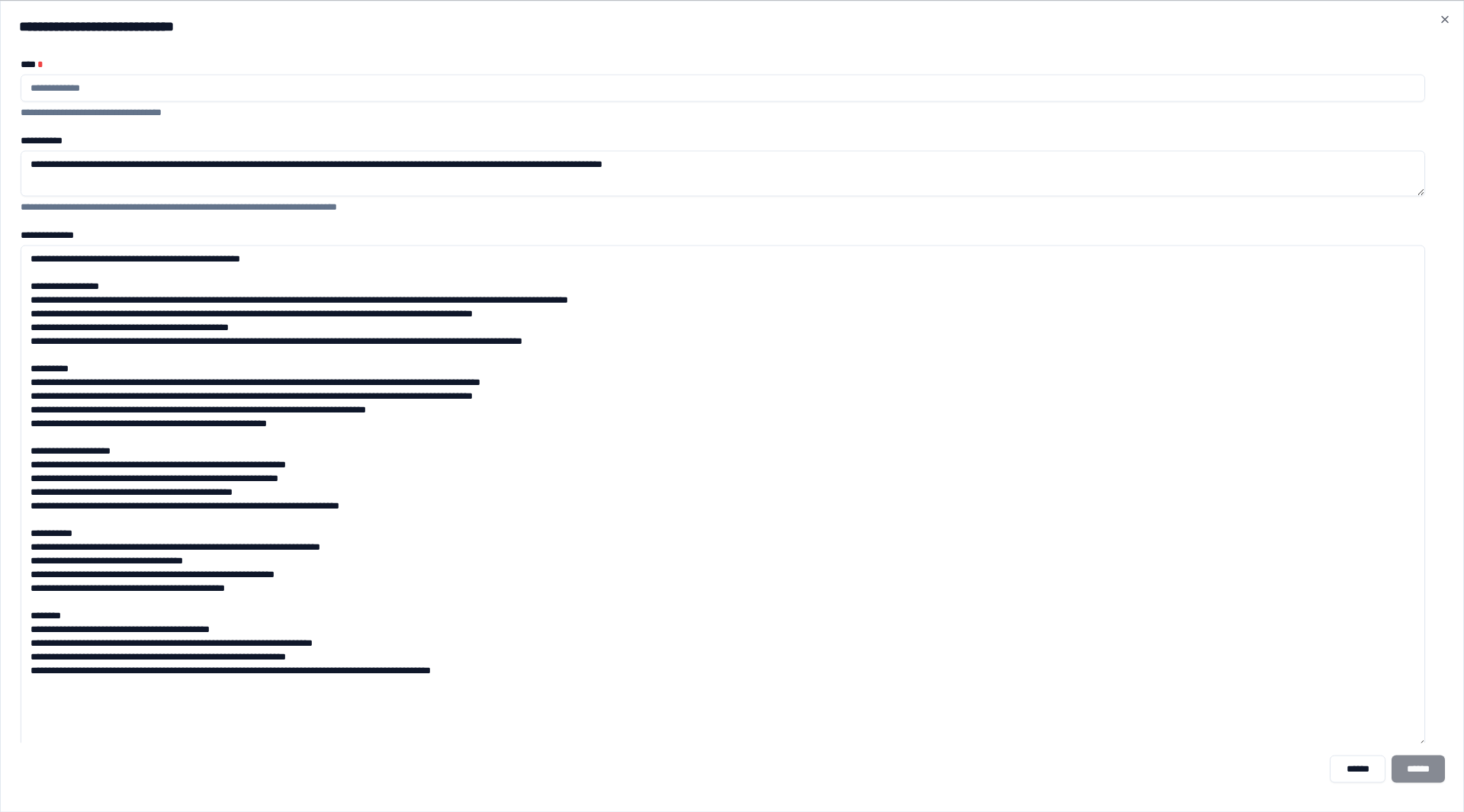 type on "**********" 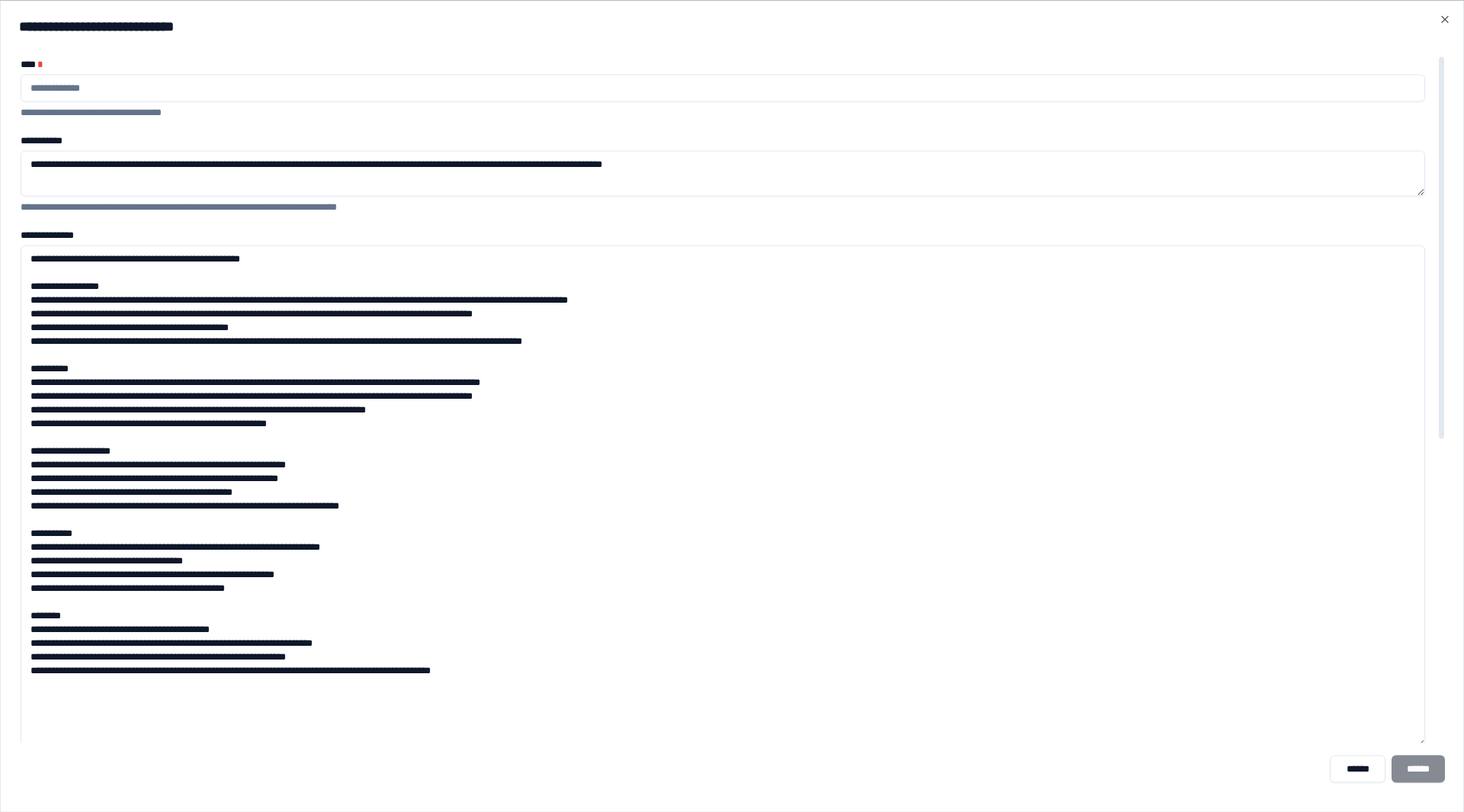 click at bounding box center (723, 88) 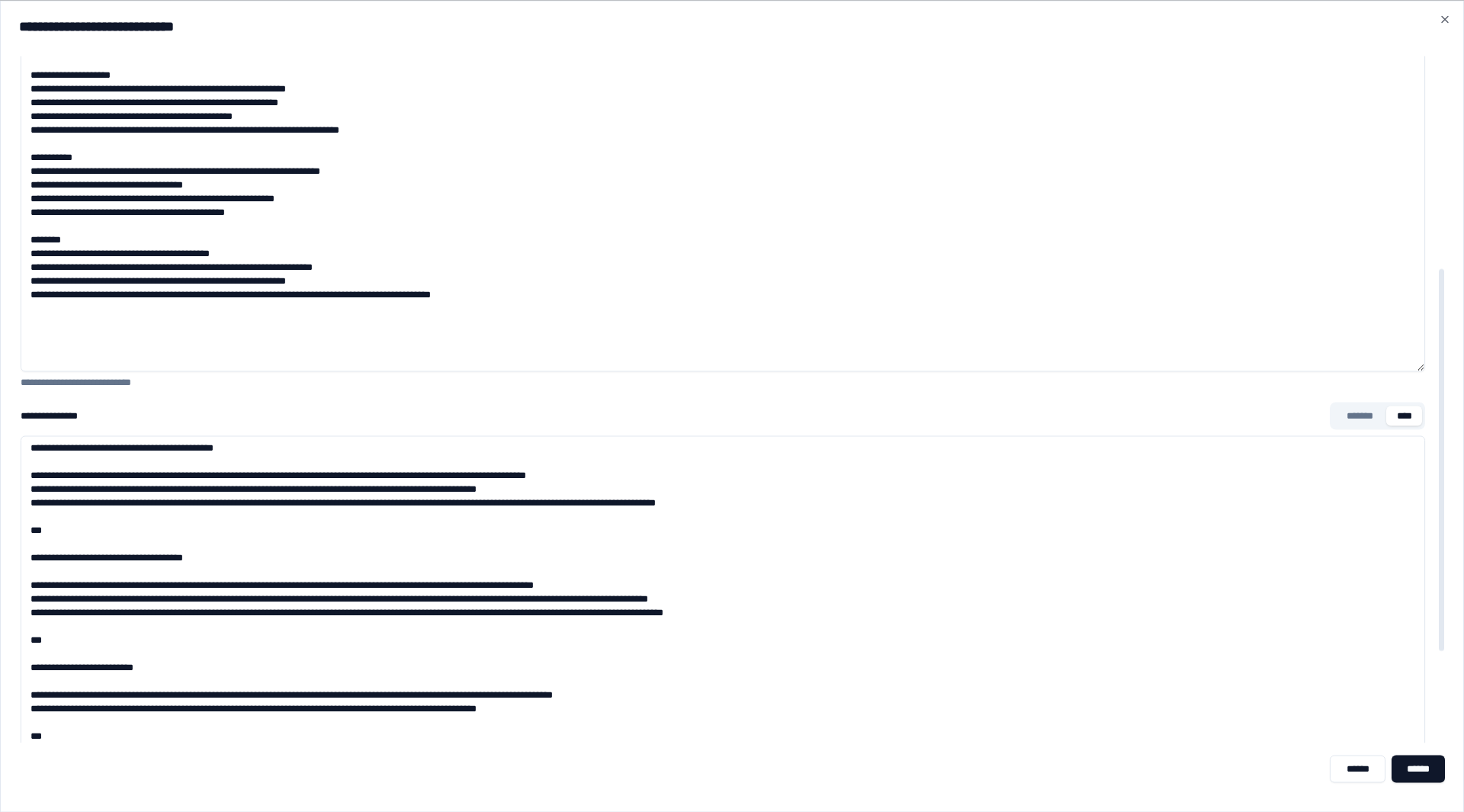 scroll, scrollTop: 381, scrollLeft: 0, axis: vertical 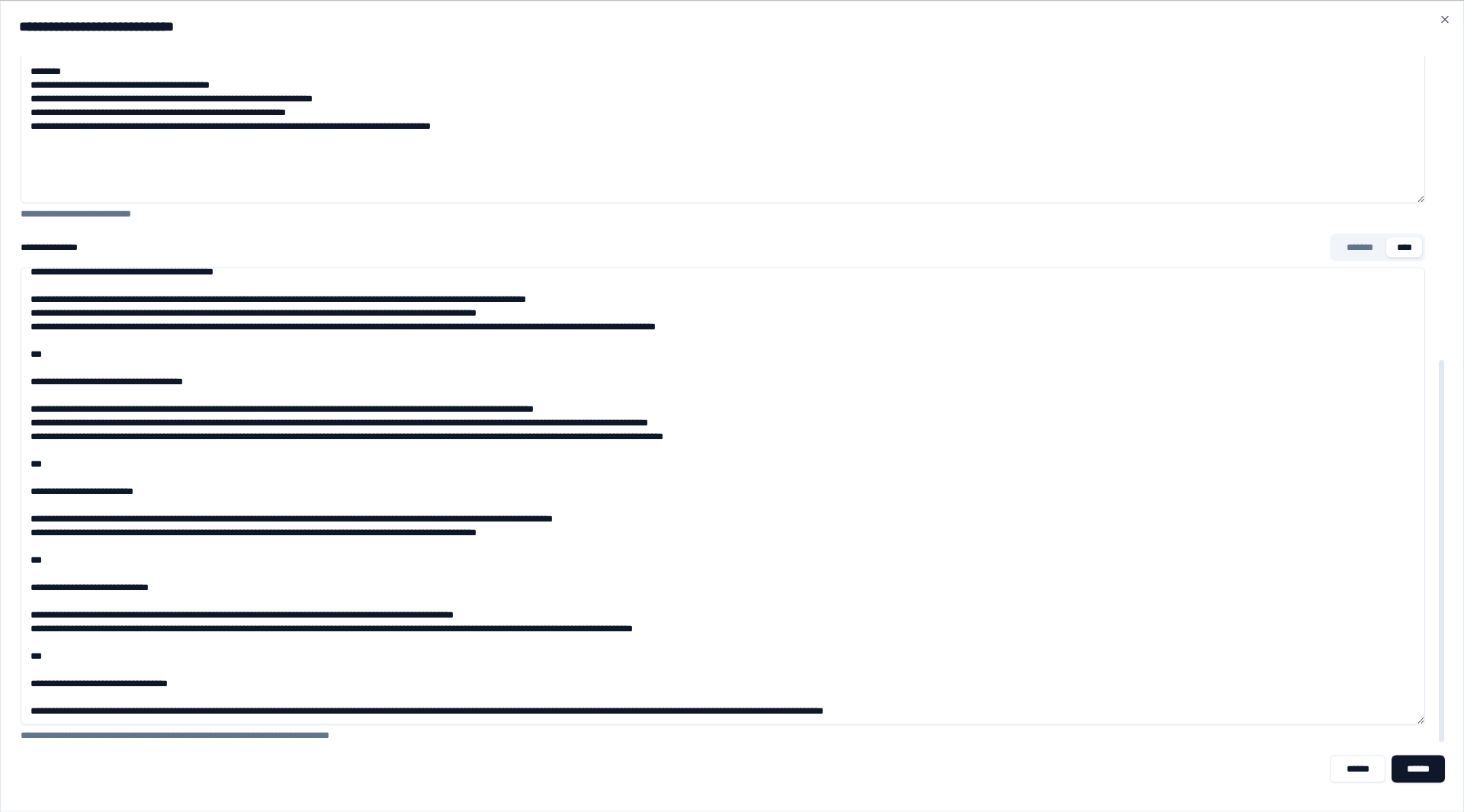 drag, startPoint x: 669, startPoint y: 541, endPoint x: 24, endPoint y: 460, distance: 650.0662 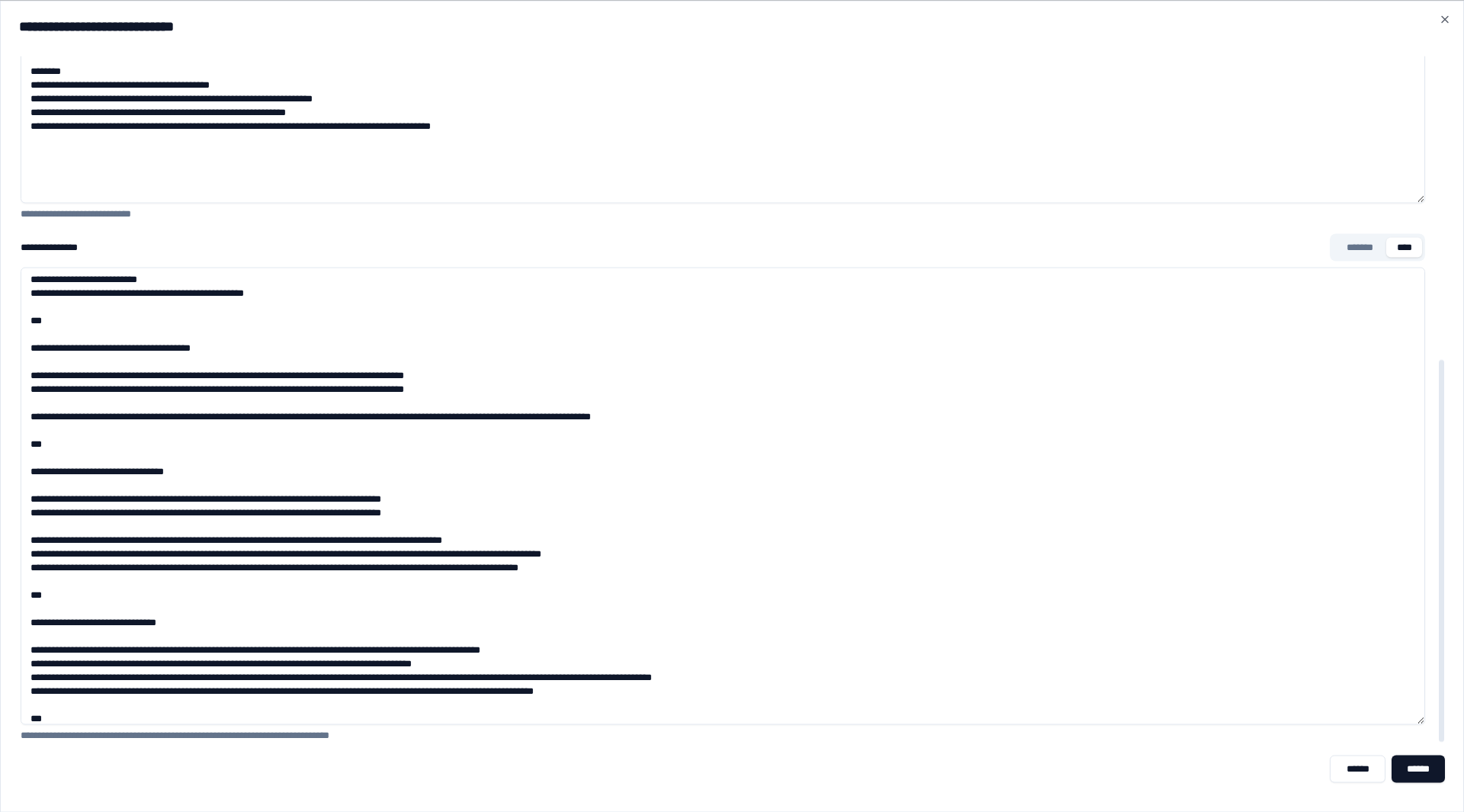 scroll, scrollTop: 0, scrollLeft: 0, axis: both 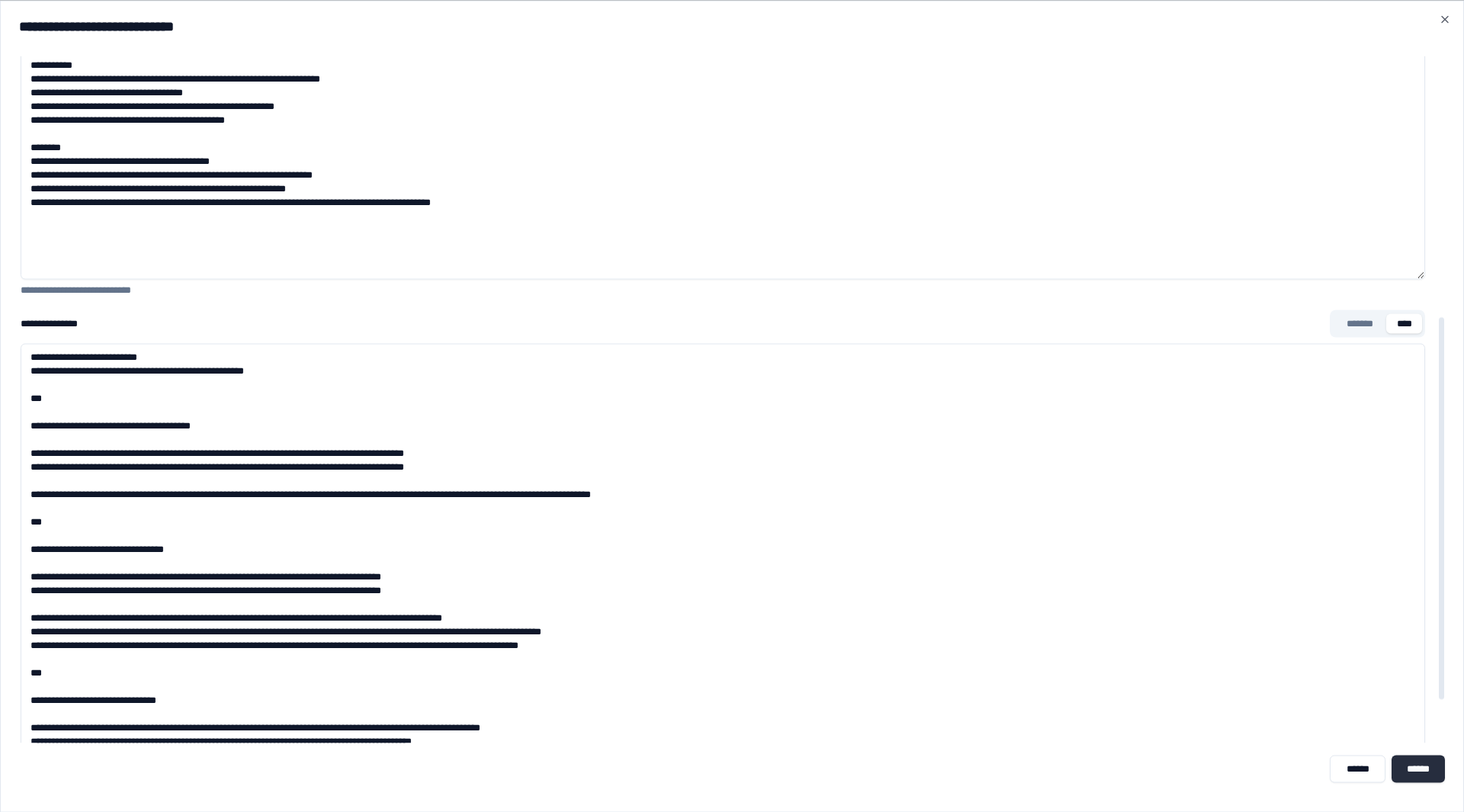 type on "**********" 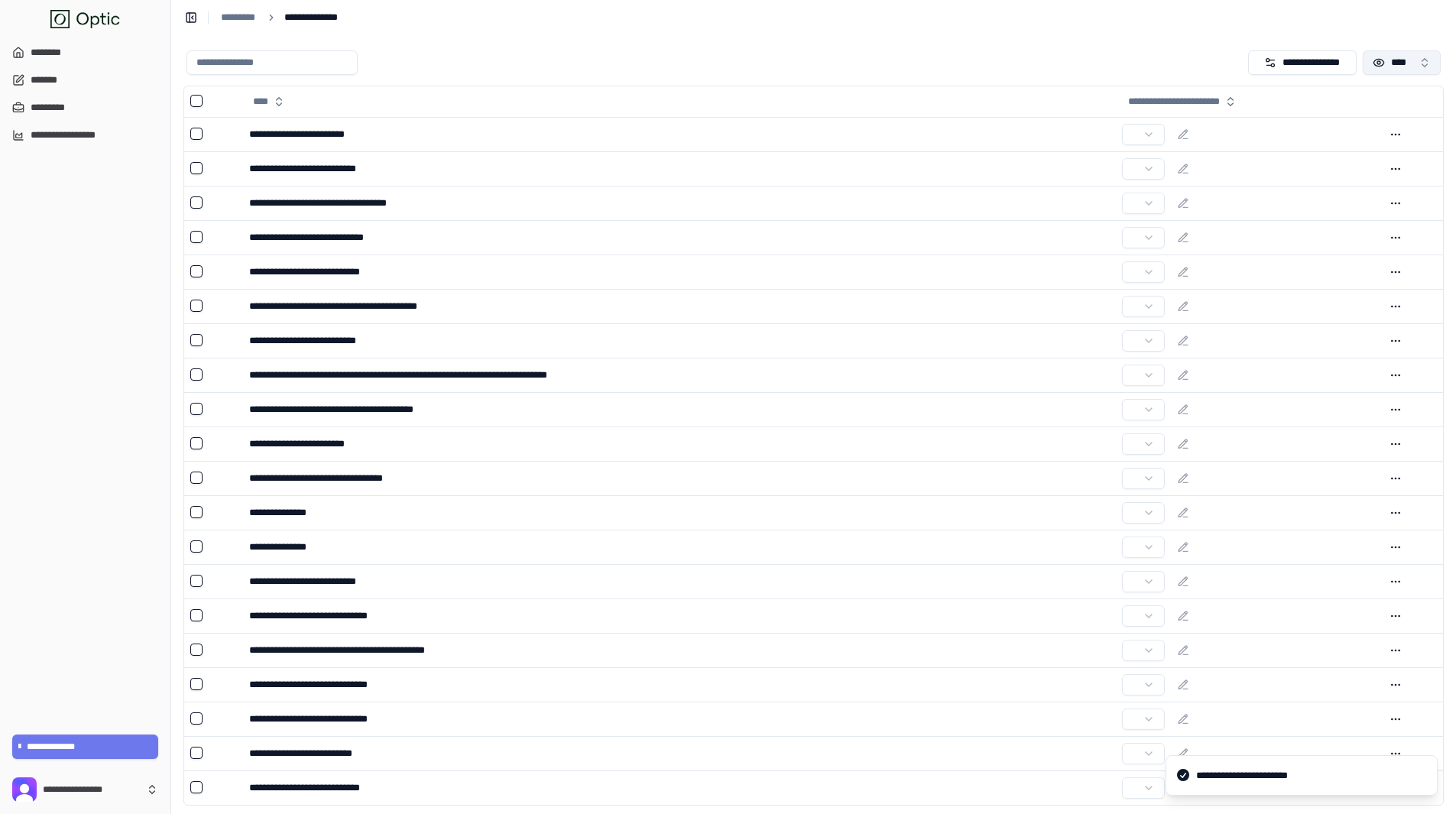 click on "****" at bounding box center (1402, 63) 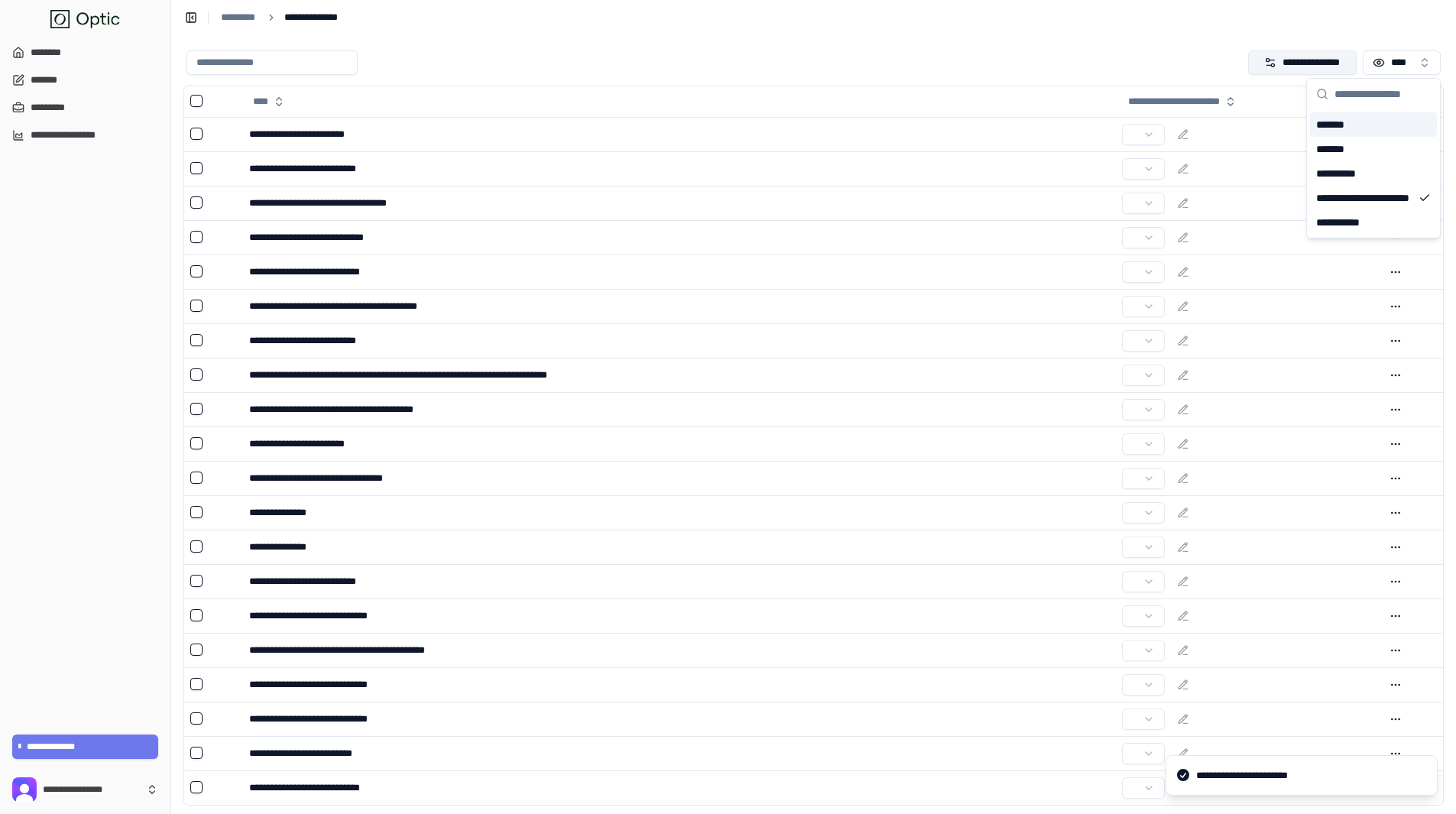 click on "**********" at bounding box center [1302, 63] 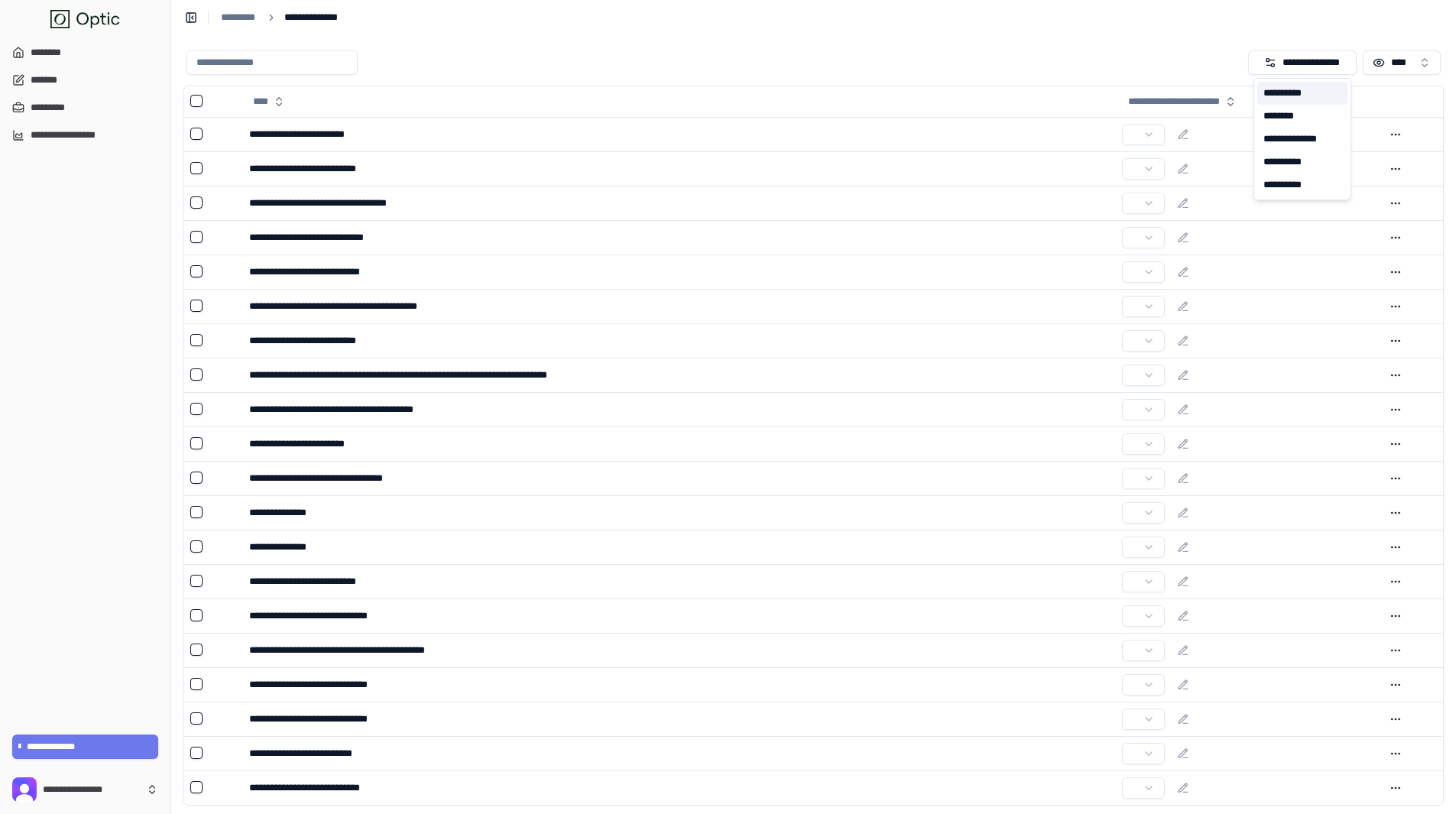 click on "**********" at bounding box center (1302, 93) 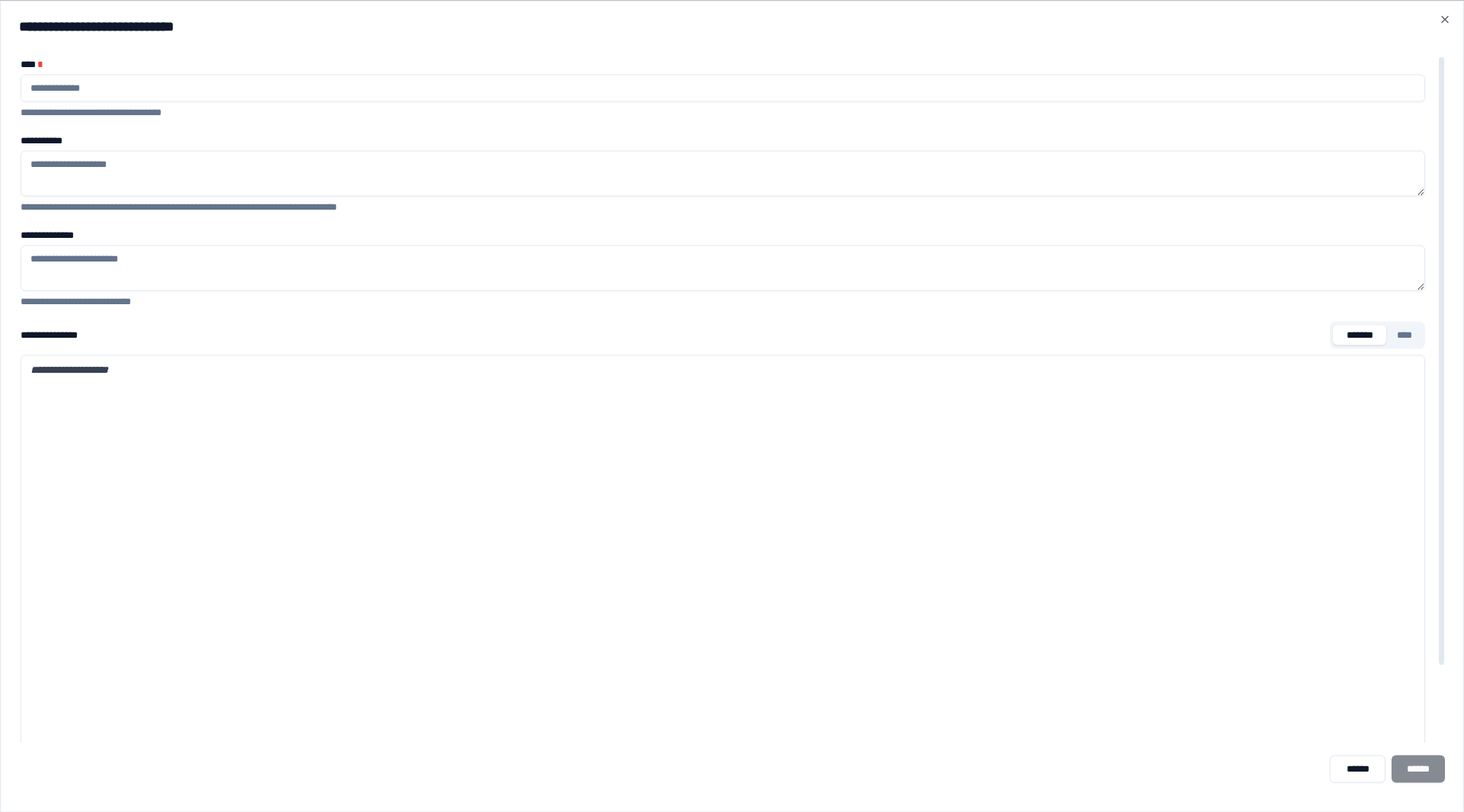 paste on "**********" 